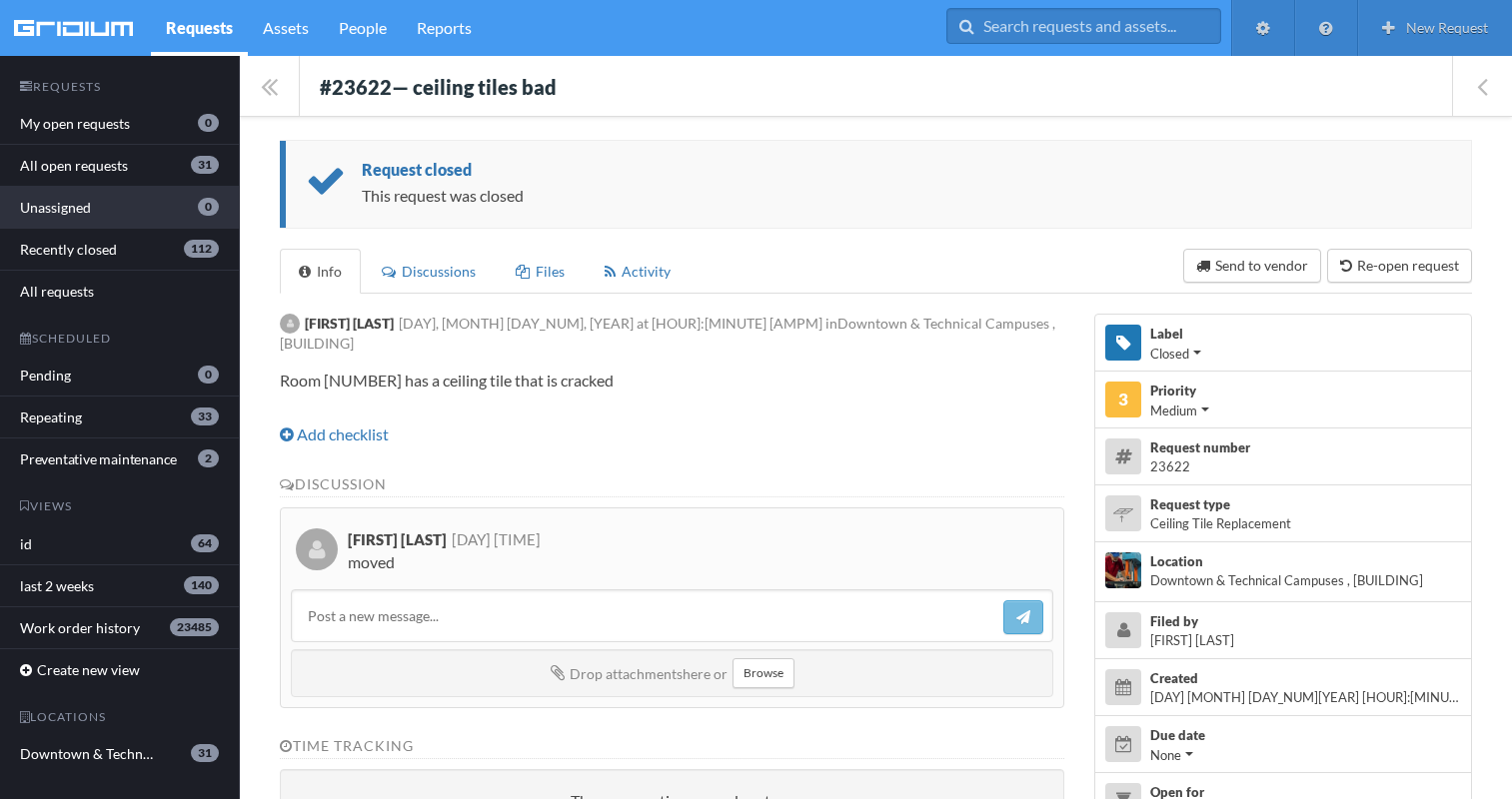 scroll, scrollTop: 0, scrollLeft: 0, axis: both 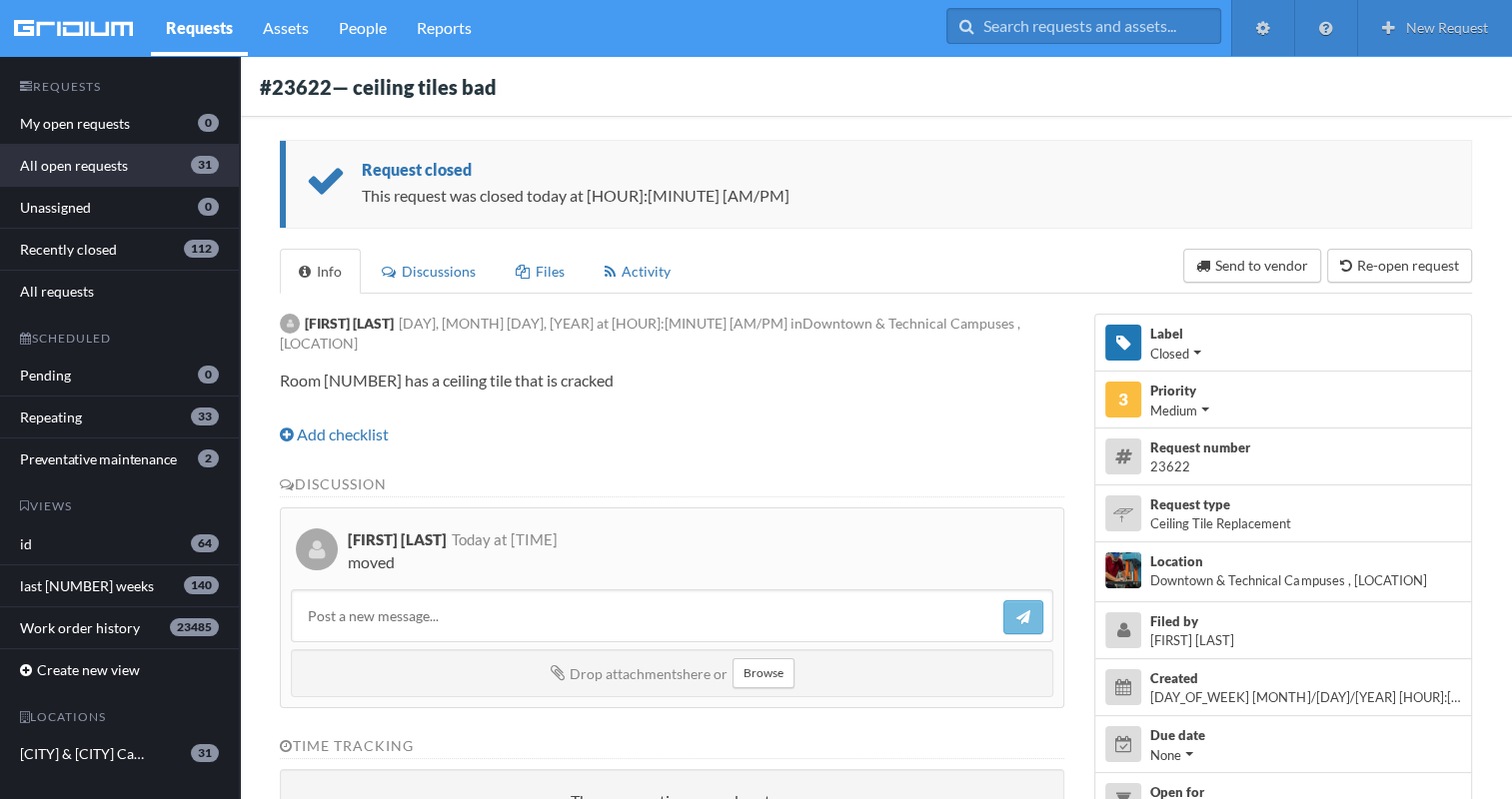 click on "All open requests  31" at bounding box center [119, 166] 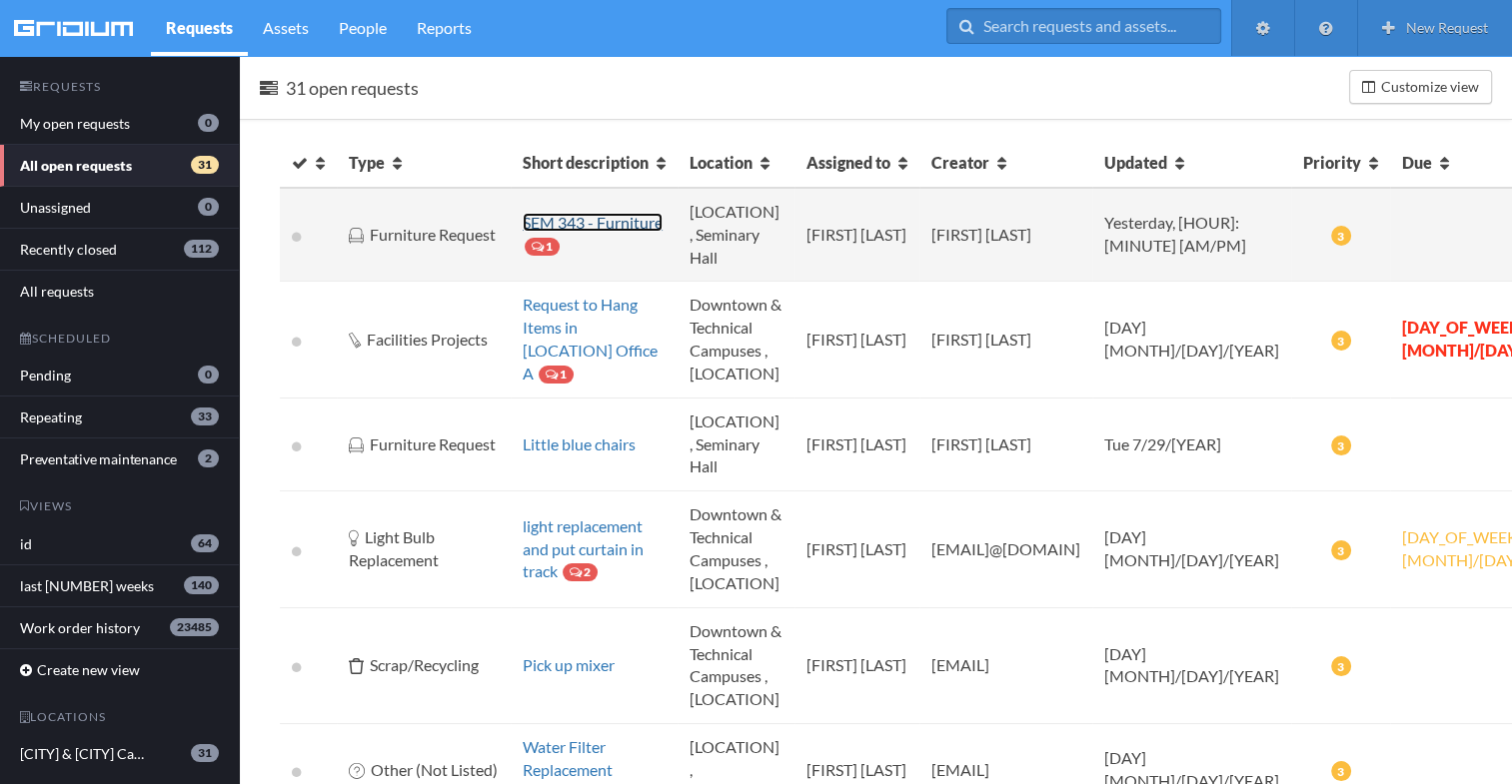 click on "SEM 343 - Furniture" at bounding box center [593, 222] 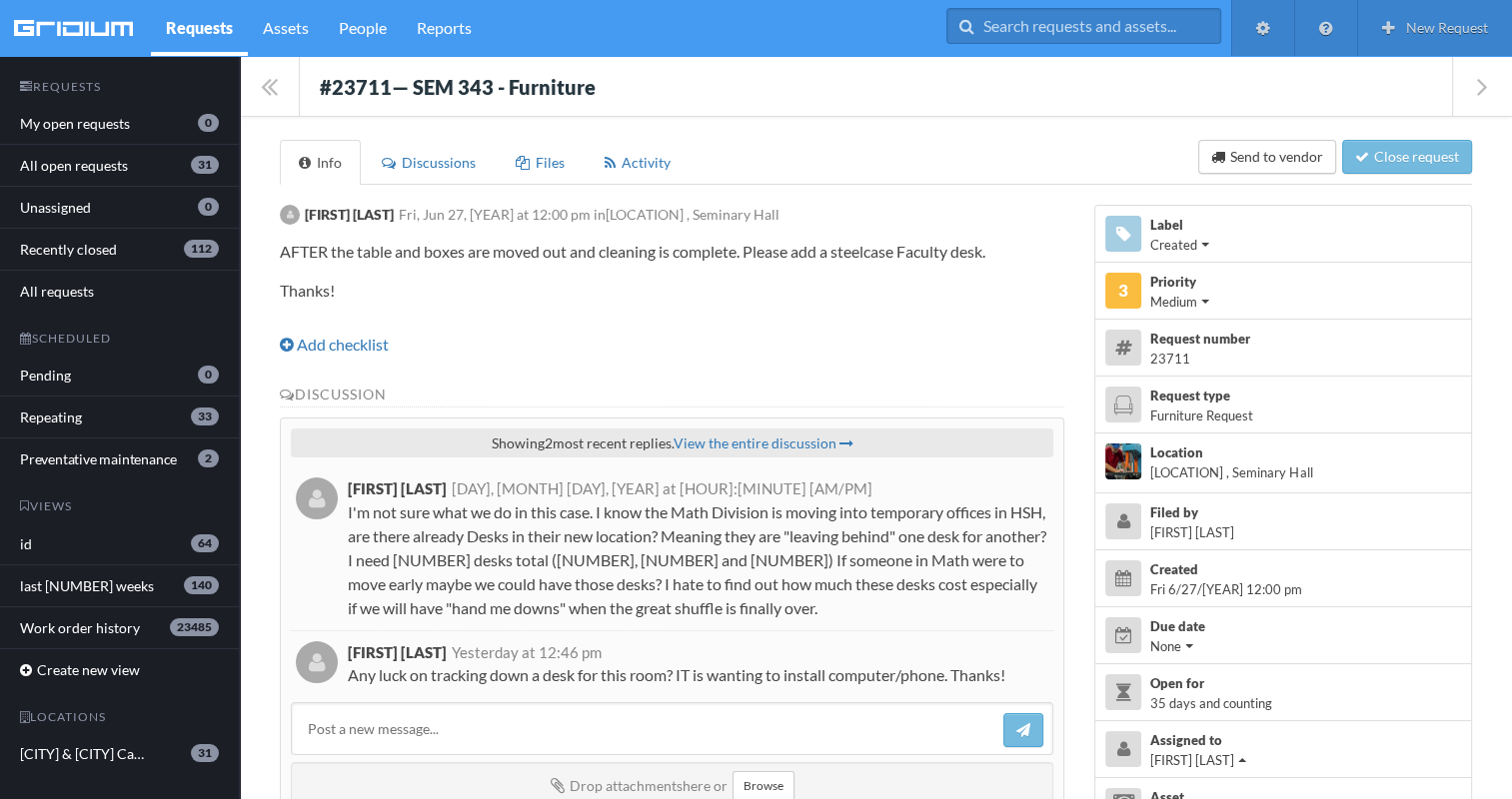 drag, startPoint x: 322, startPoint y: 65, endPoint x: 1038, endPoint y: 679, distance: 943.2137 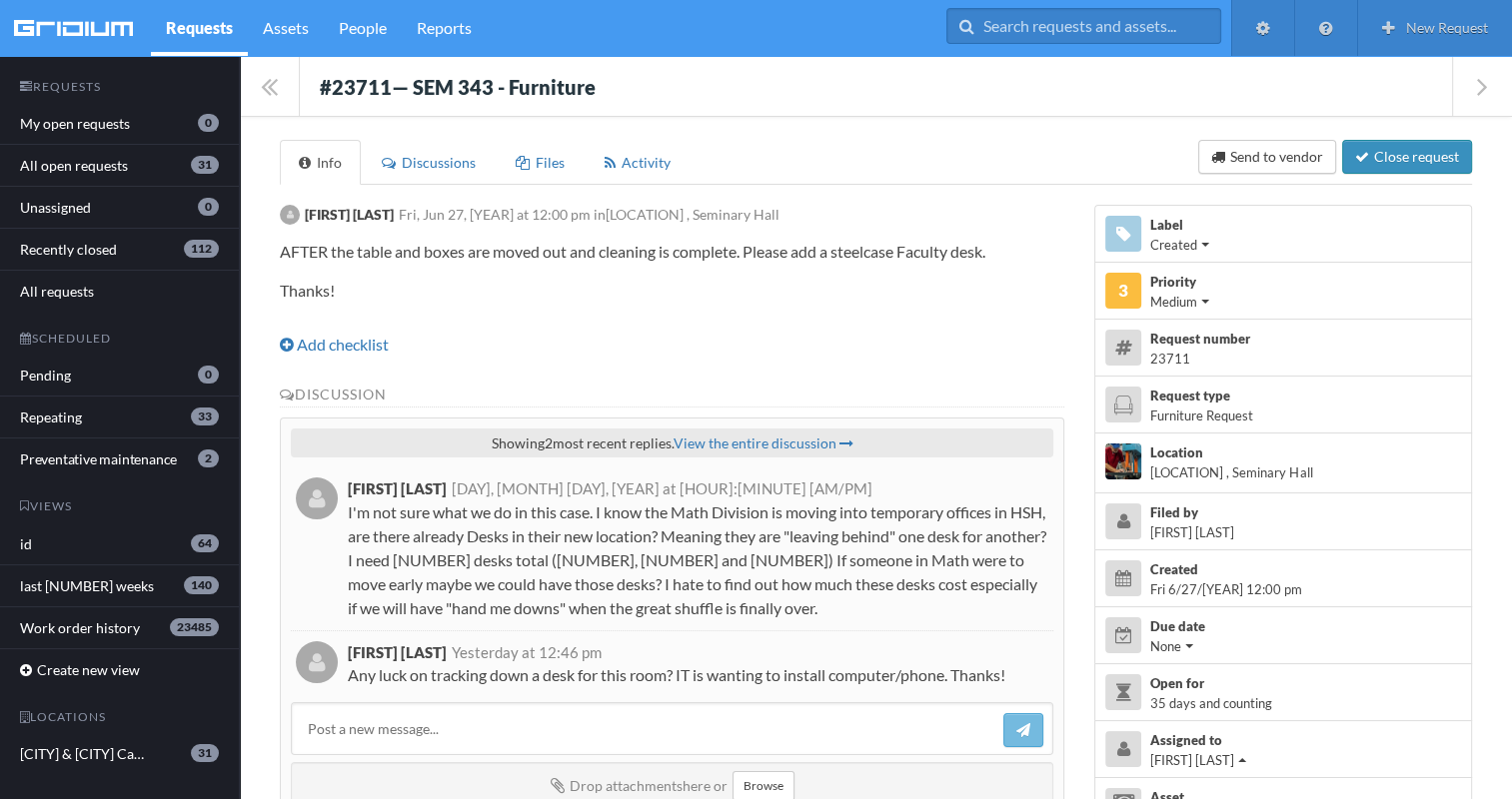 click on "Close request" at bounding box center [1407, 157] 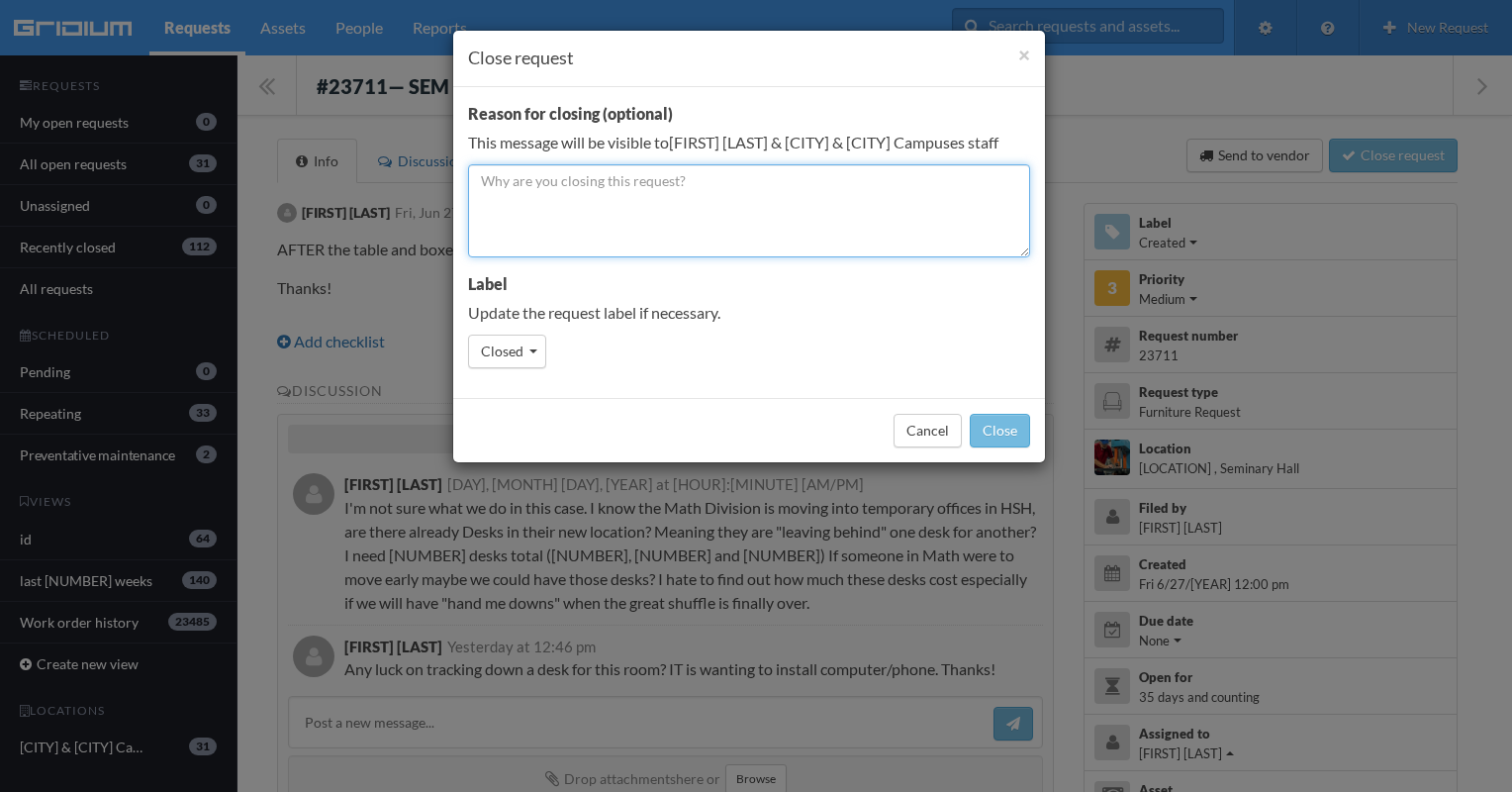 click at bounding box center (749, 211) 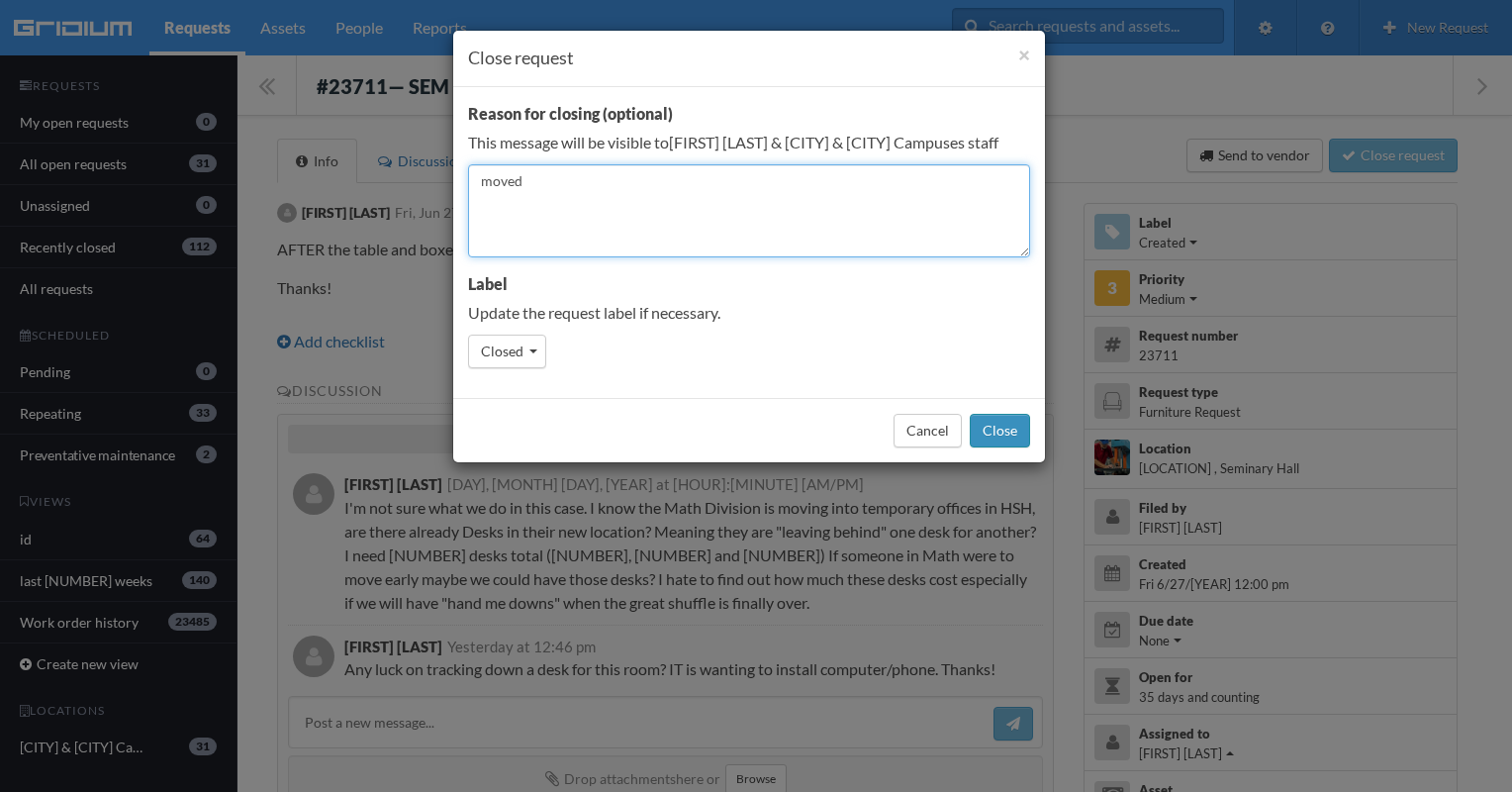 type on "moved" 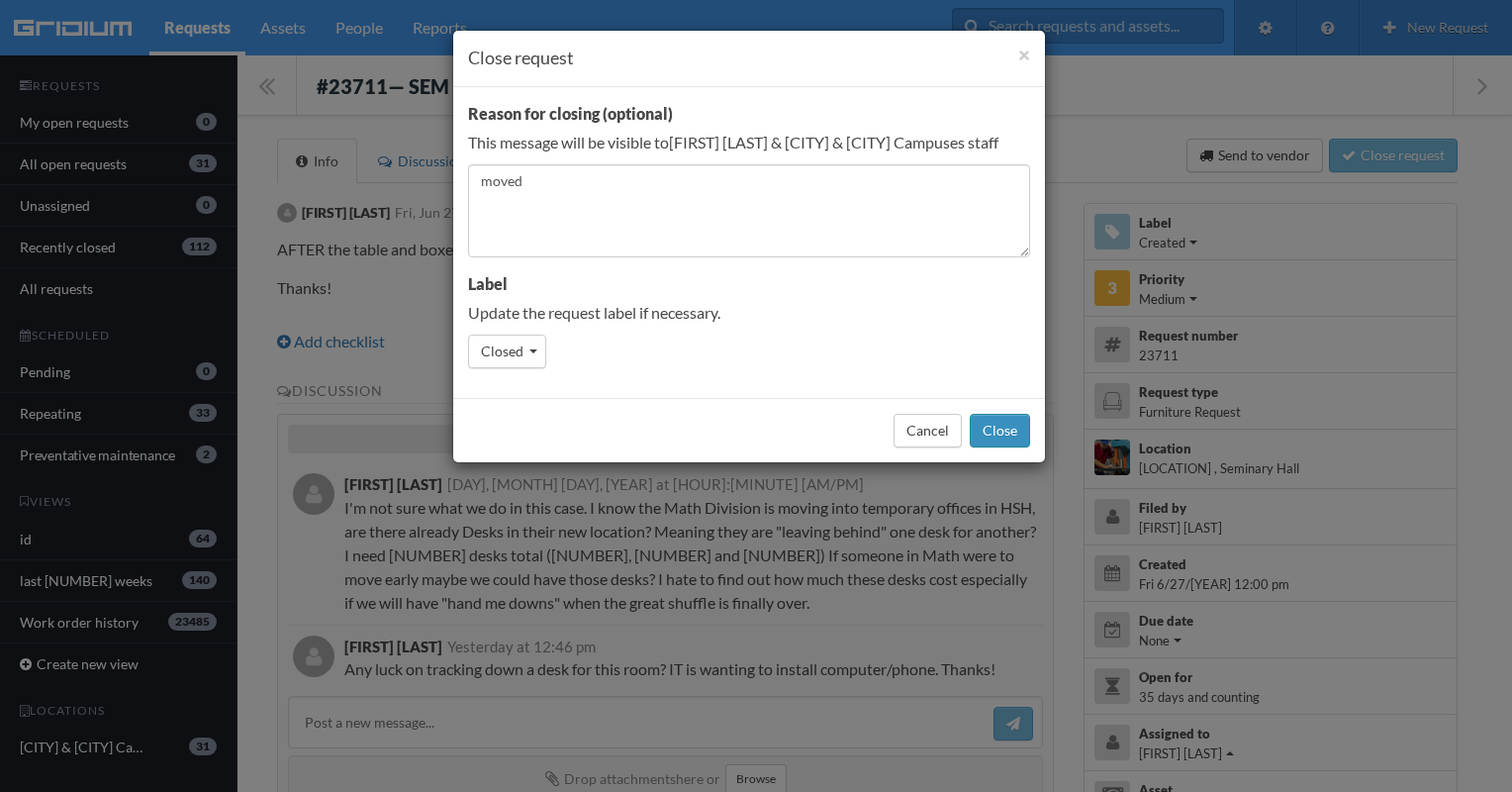 click on "Close" at bounding box center (999, 431) 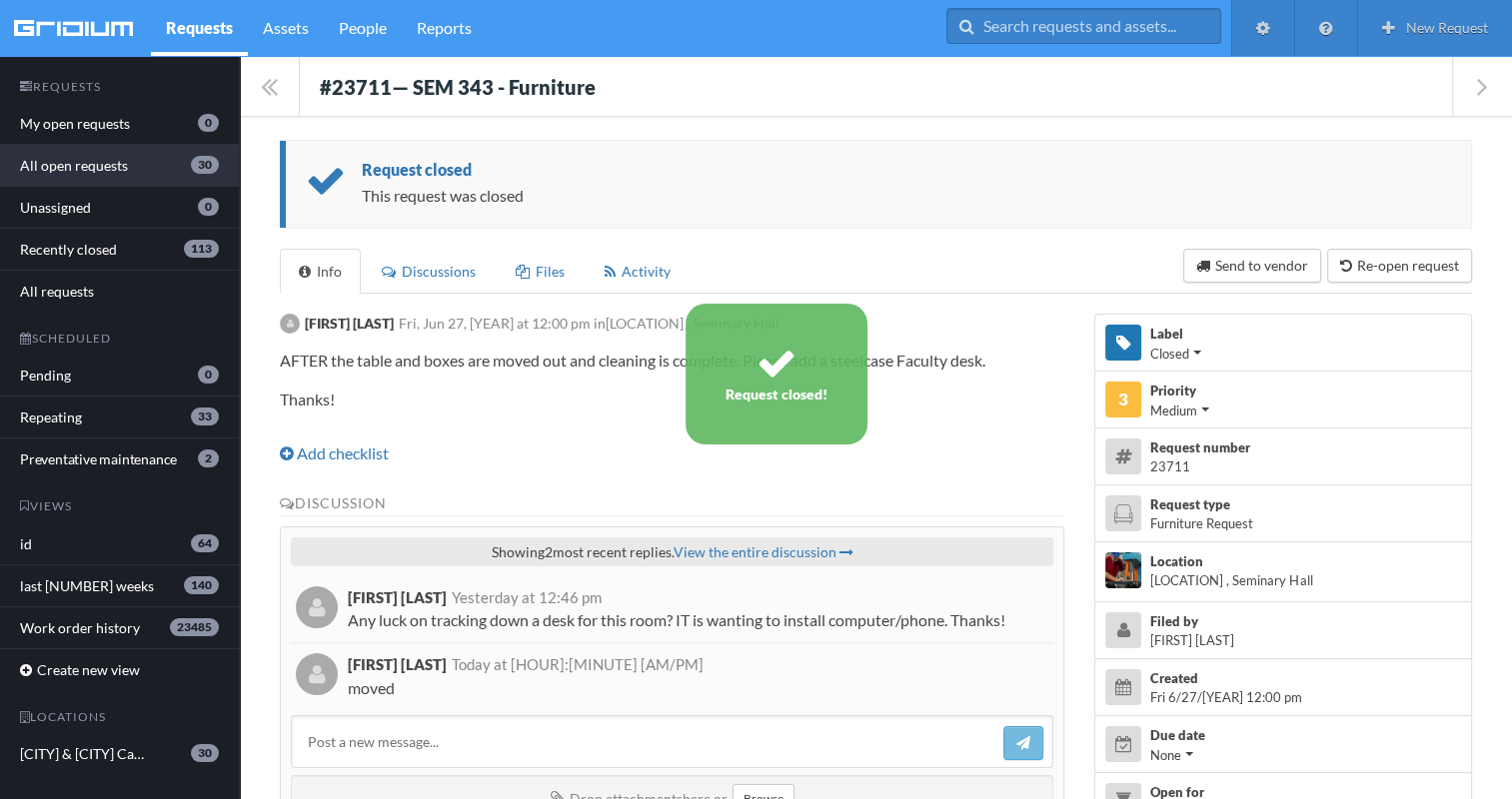 click on "All open requests  30" at bounding box center (119, 166) 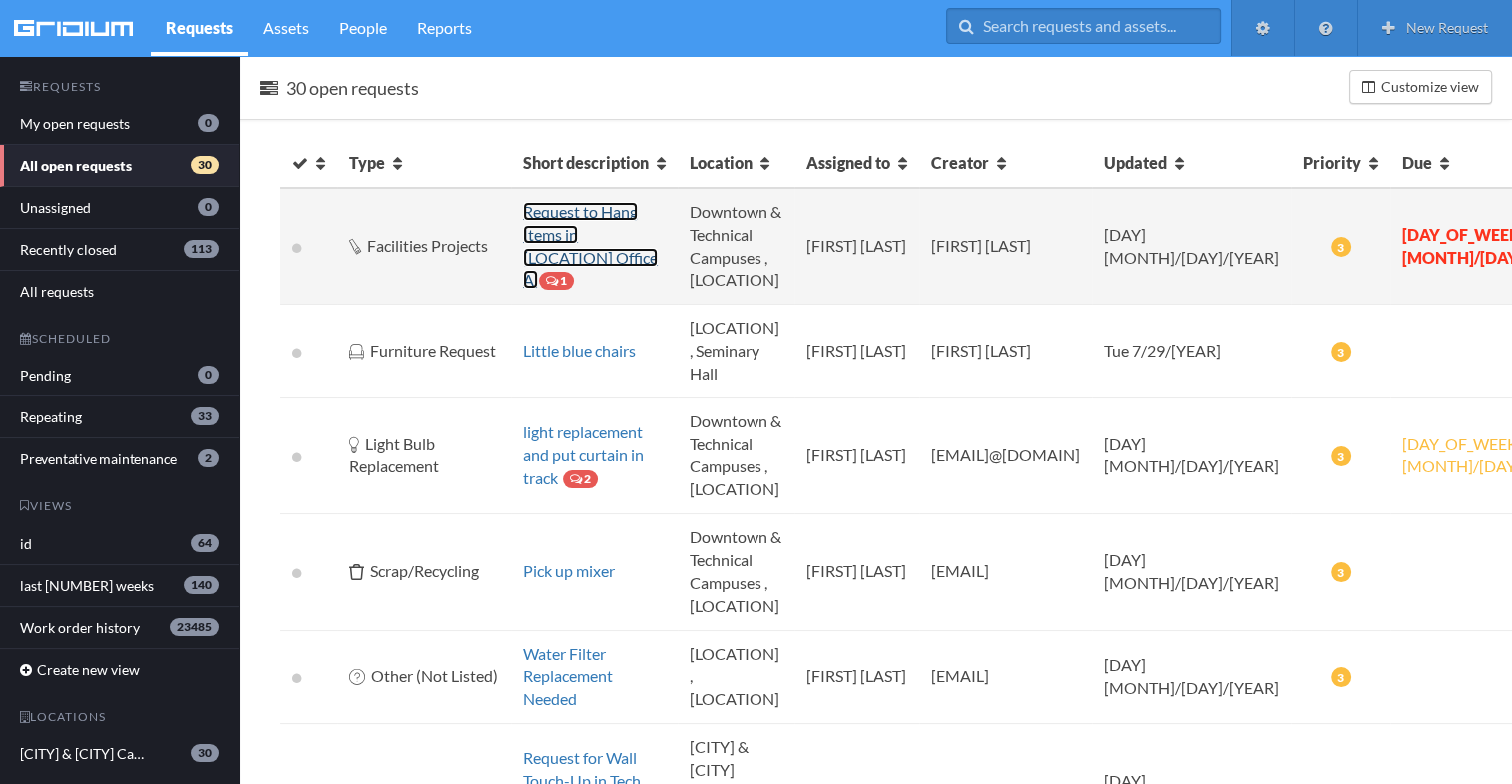 click on "Request to Hang Items in [LOCATION] Office A" at bounding box center [590, 246] 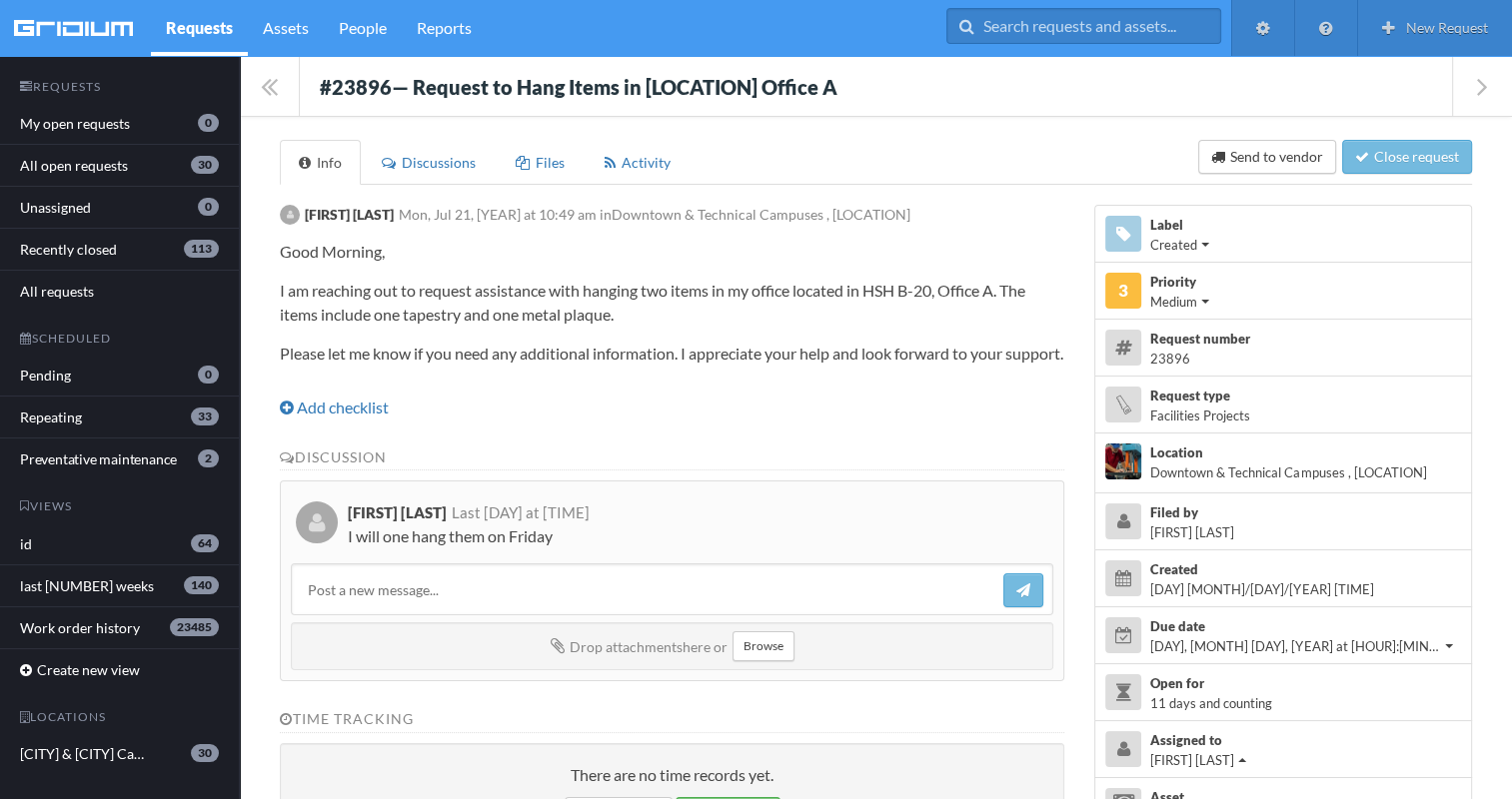 drag, startPoint x: 312, startPoint y: 71, endPoint x: 863, endPoint y: 555, distance: 733.3873 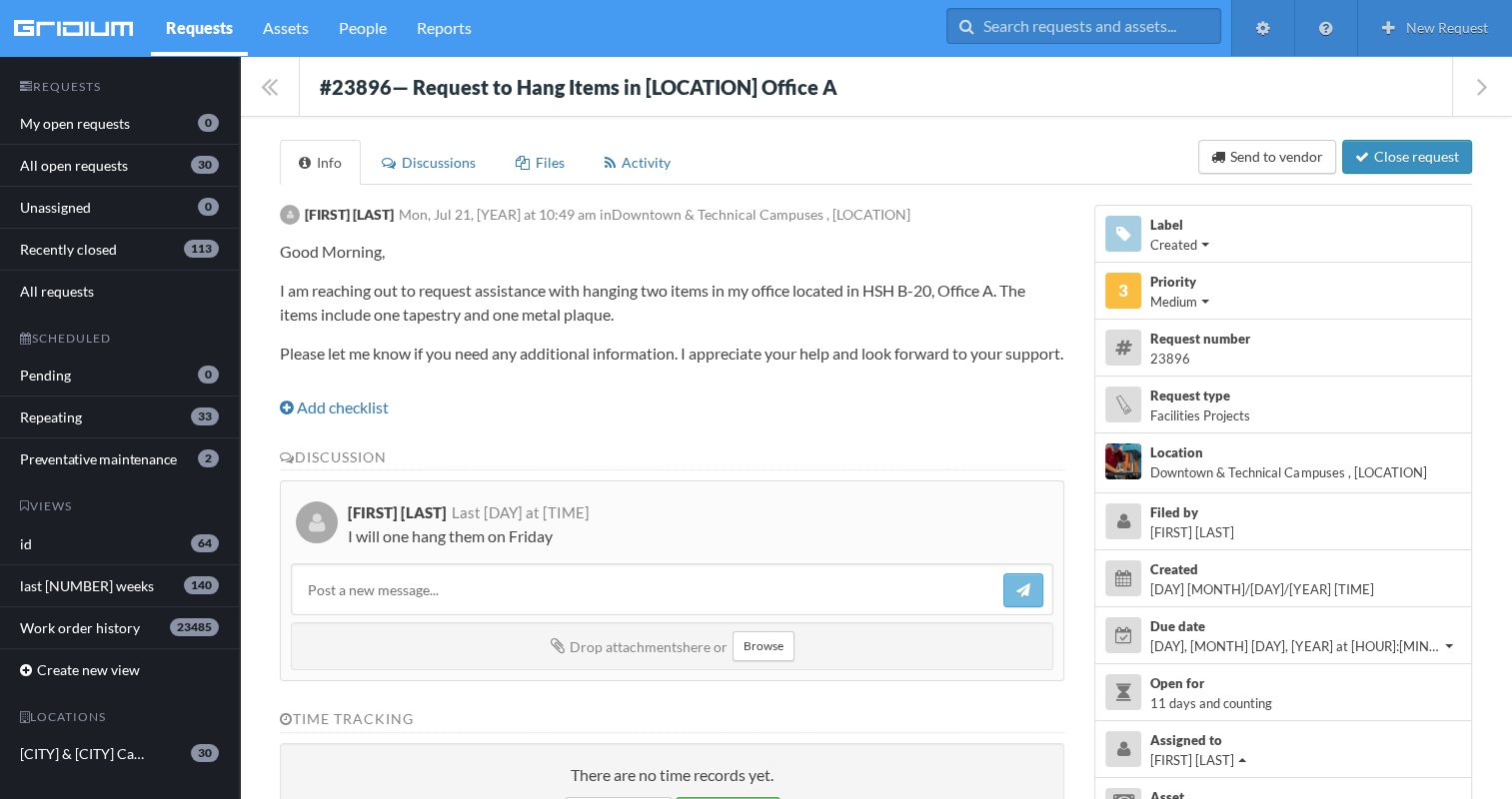 click on "Close request" at bounding box center (1407, 157) 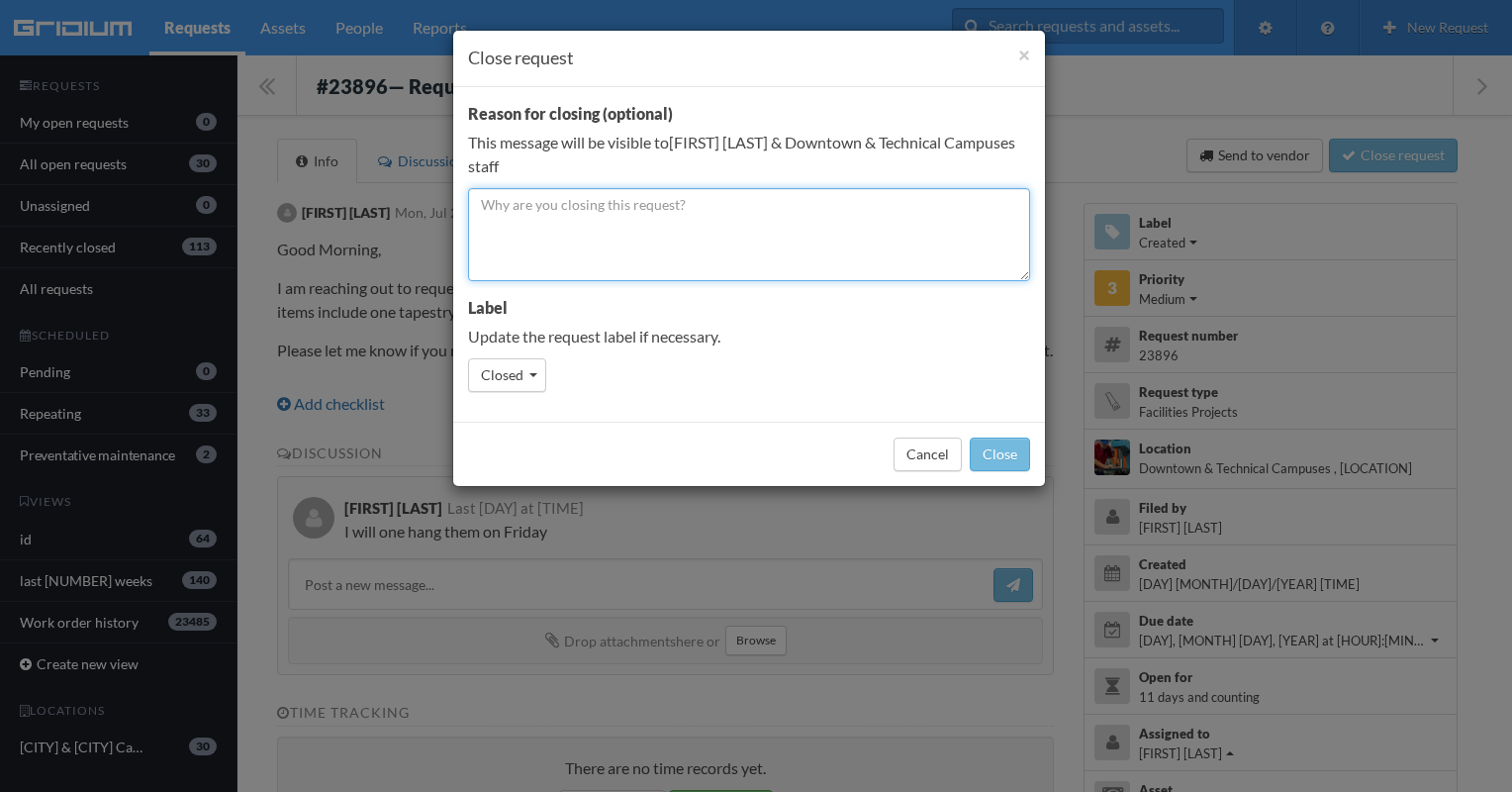 click at bounding box center [749, 235] 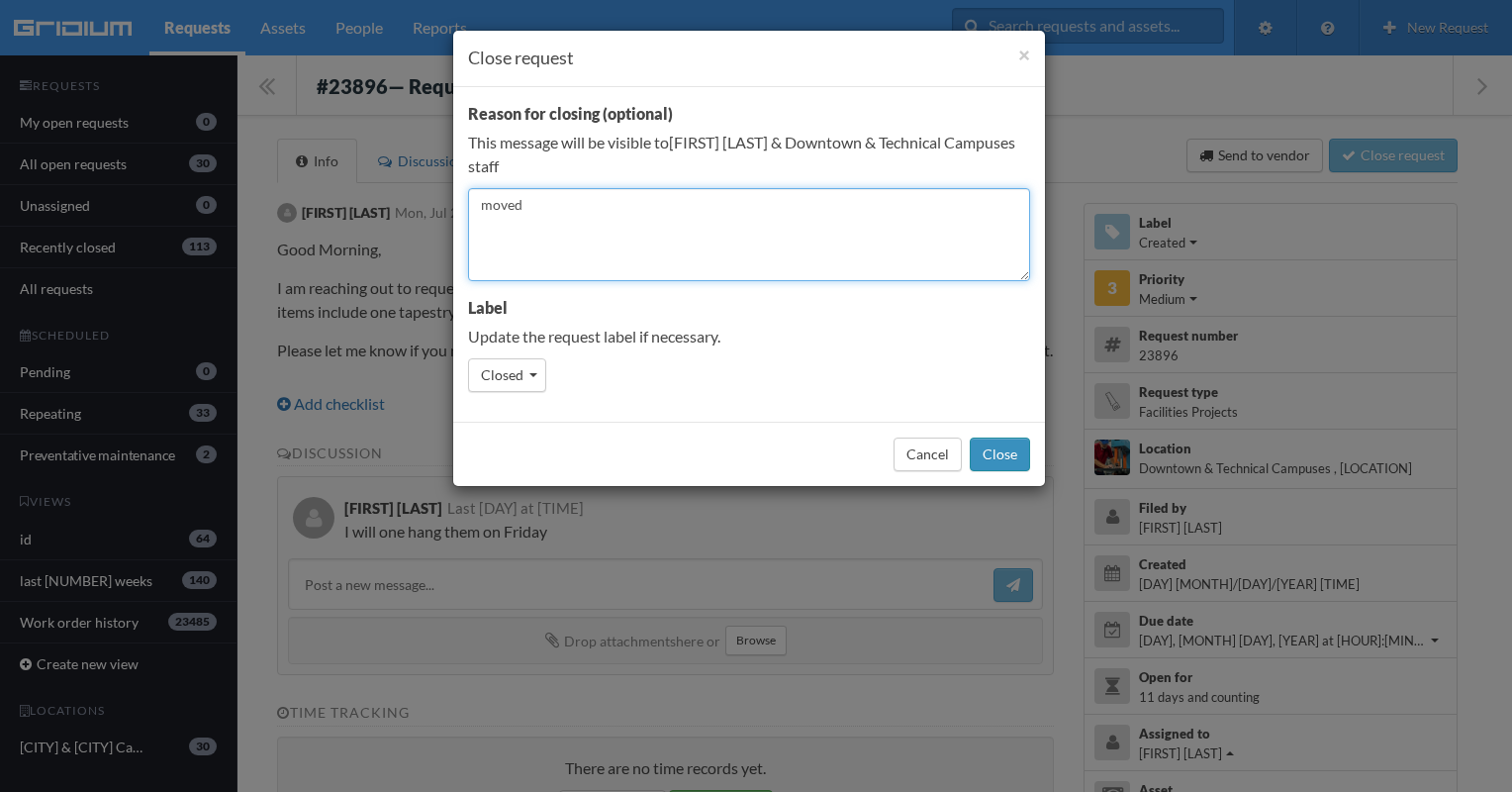 type on "moved" 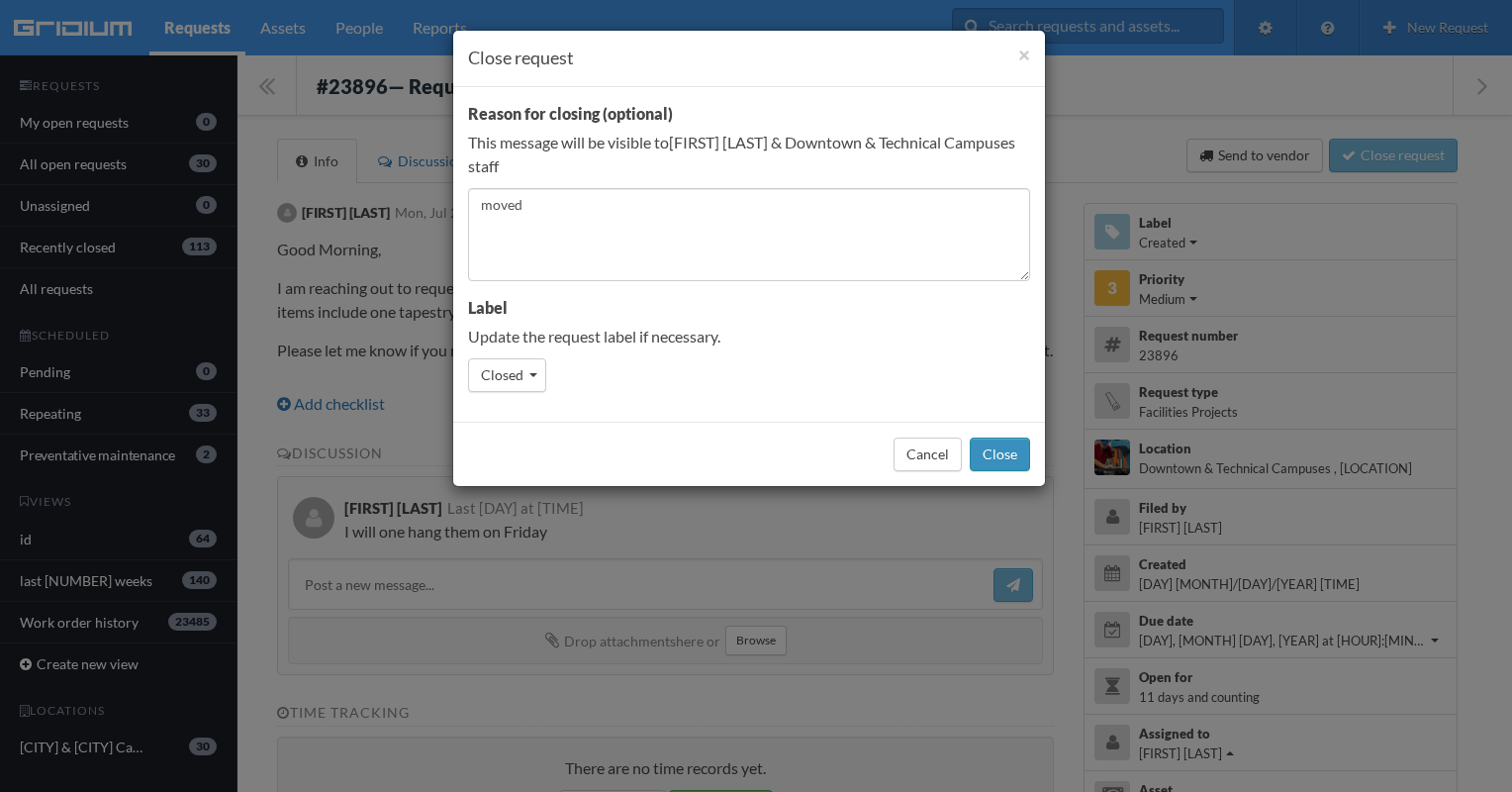 click on "Close" at bounding box center (999, 454) 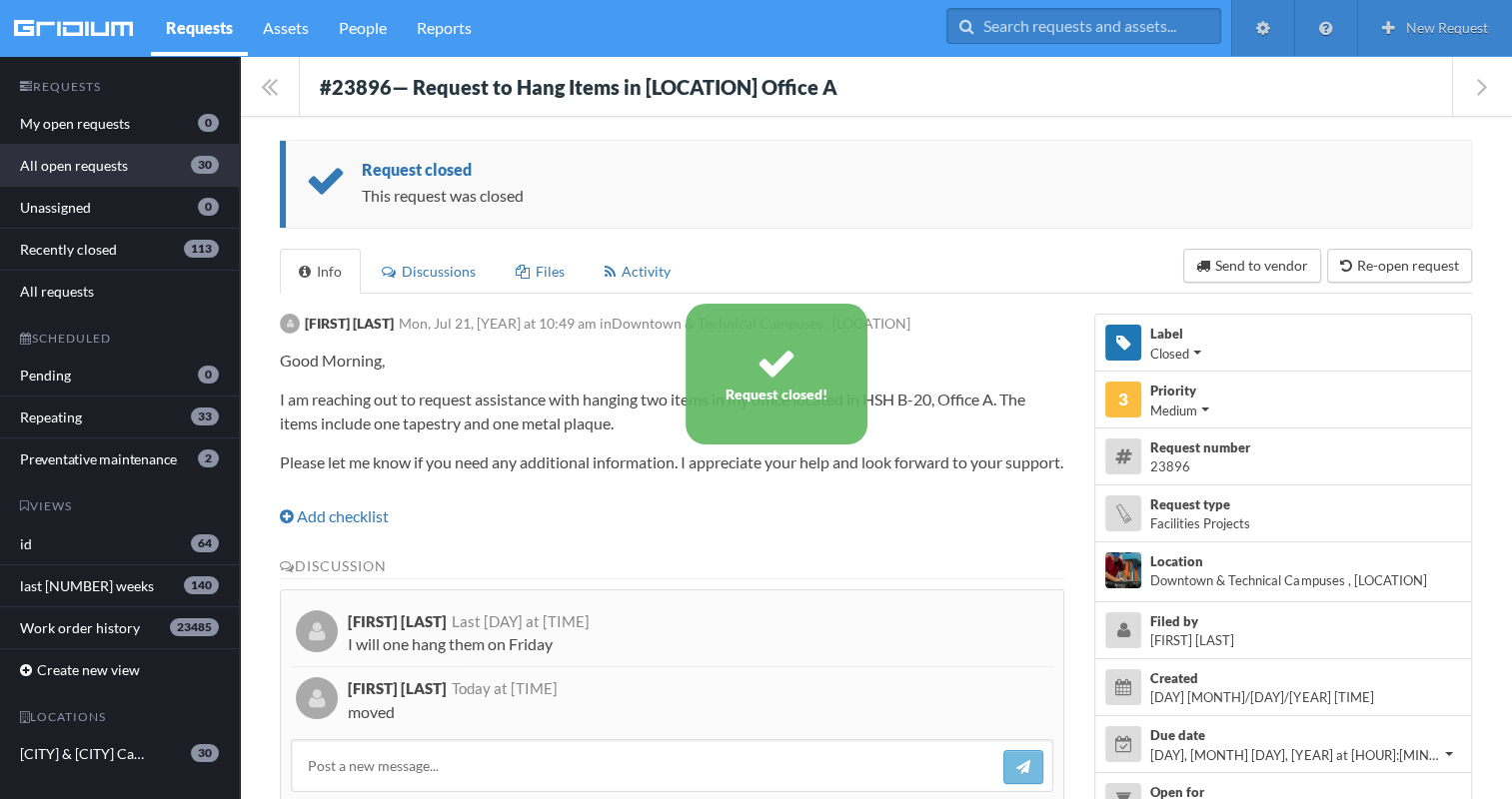 click on "All open requests  30" at bounding box center (119, 166) 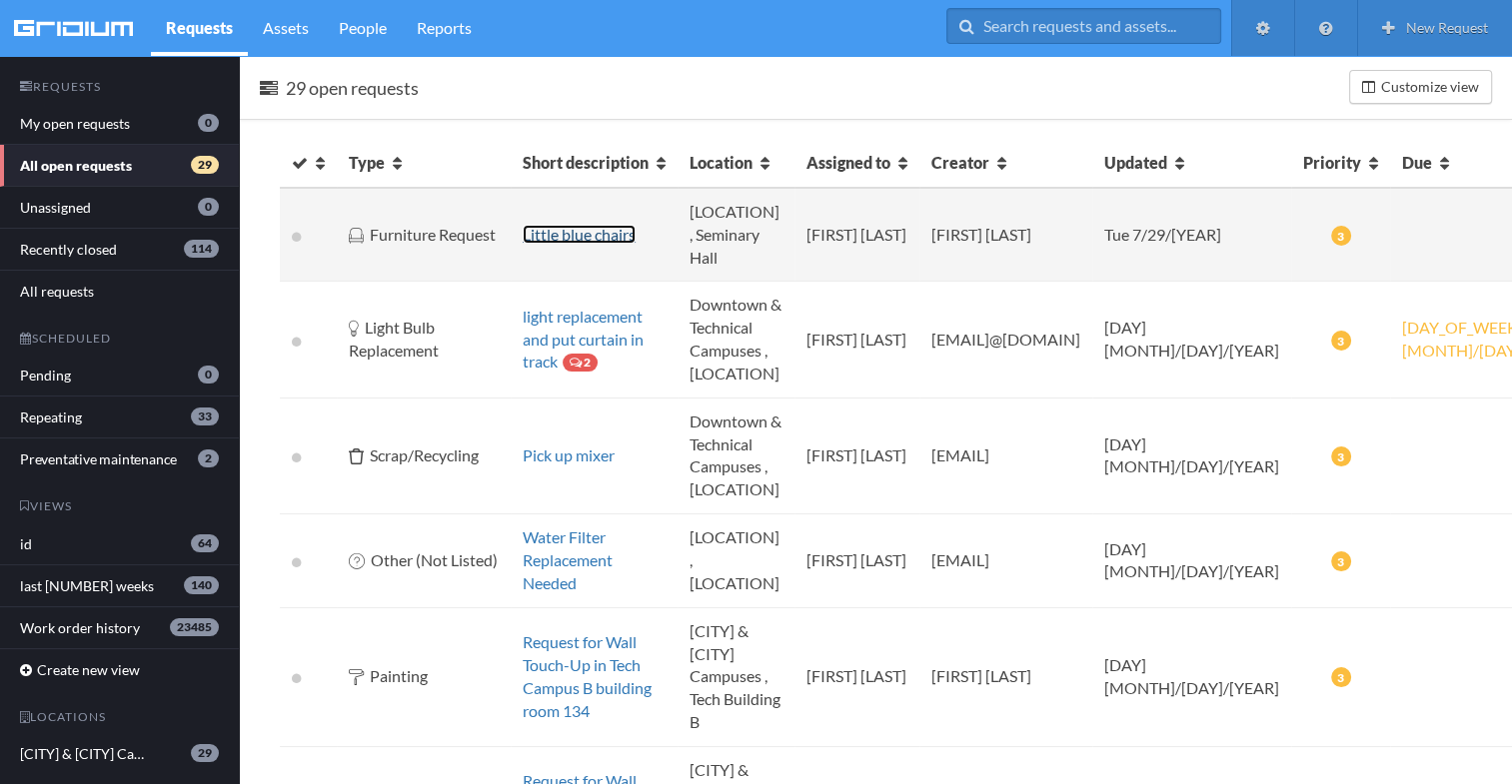 click on "Little blue chairs" at bounding box center (579, 234) 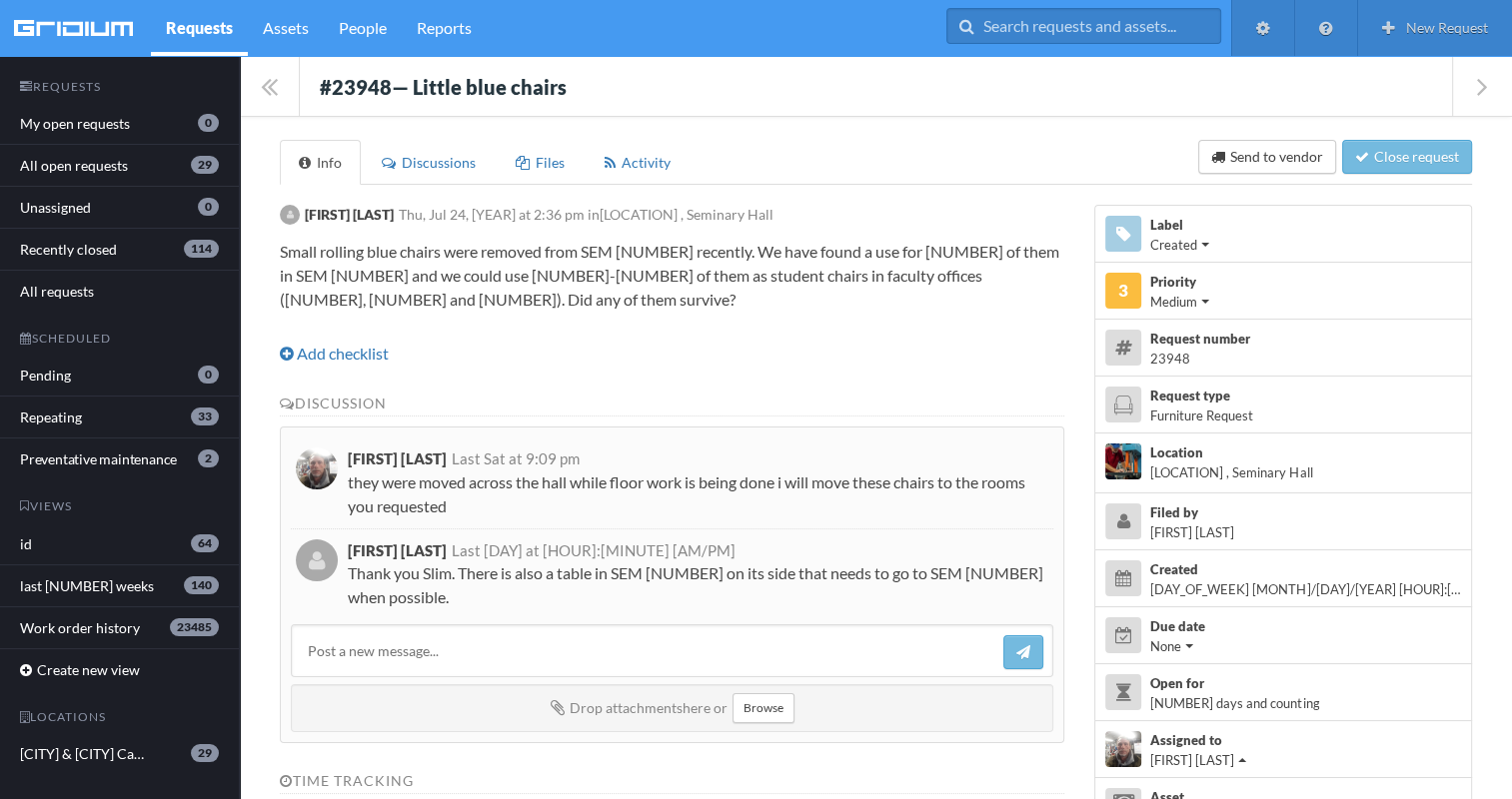 drag, startPoint x: 314, startPoint y: 63, endPoint x: 958, endPoint y: 575, distance: 822.72717 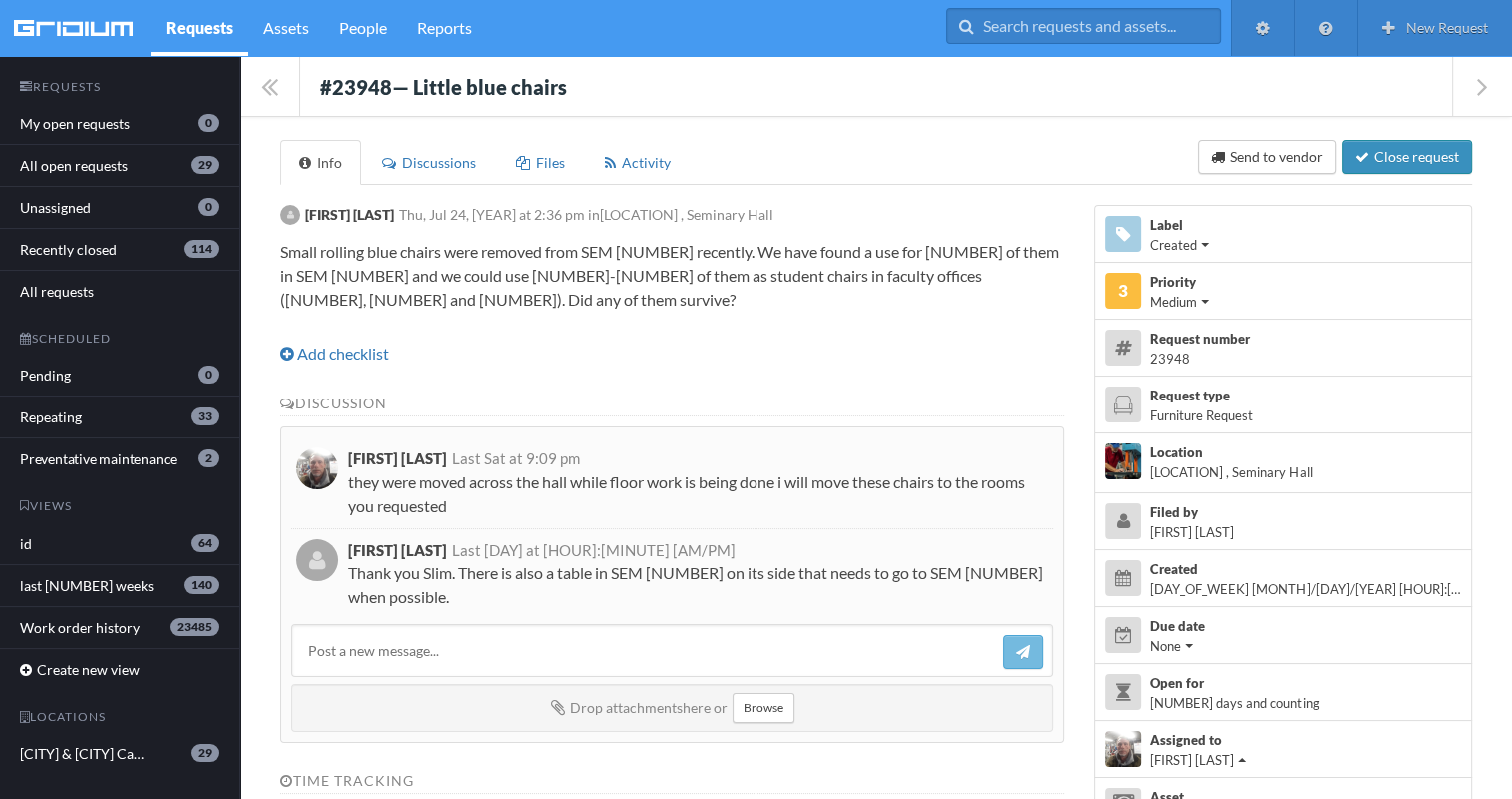click on "Close request" at bounding box center [1407, 157] 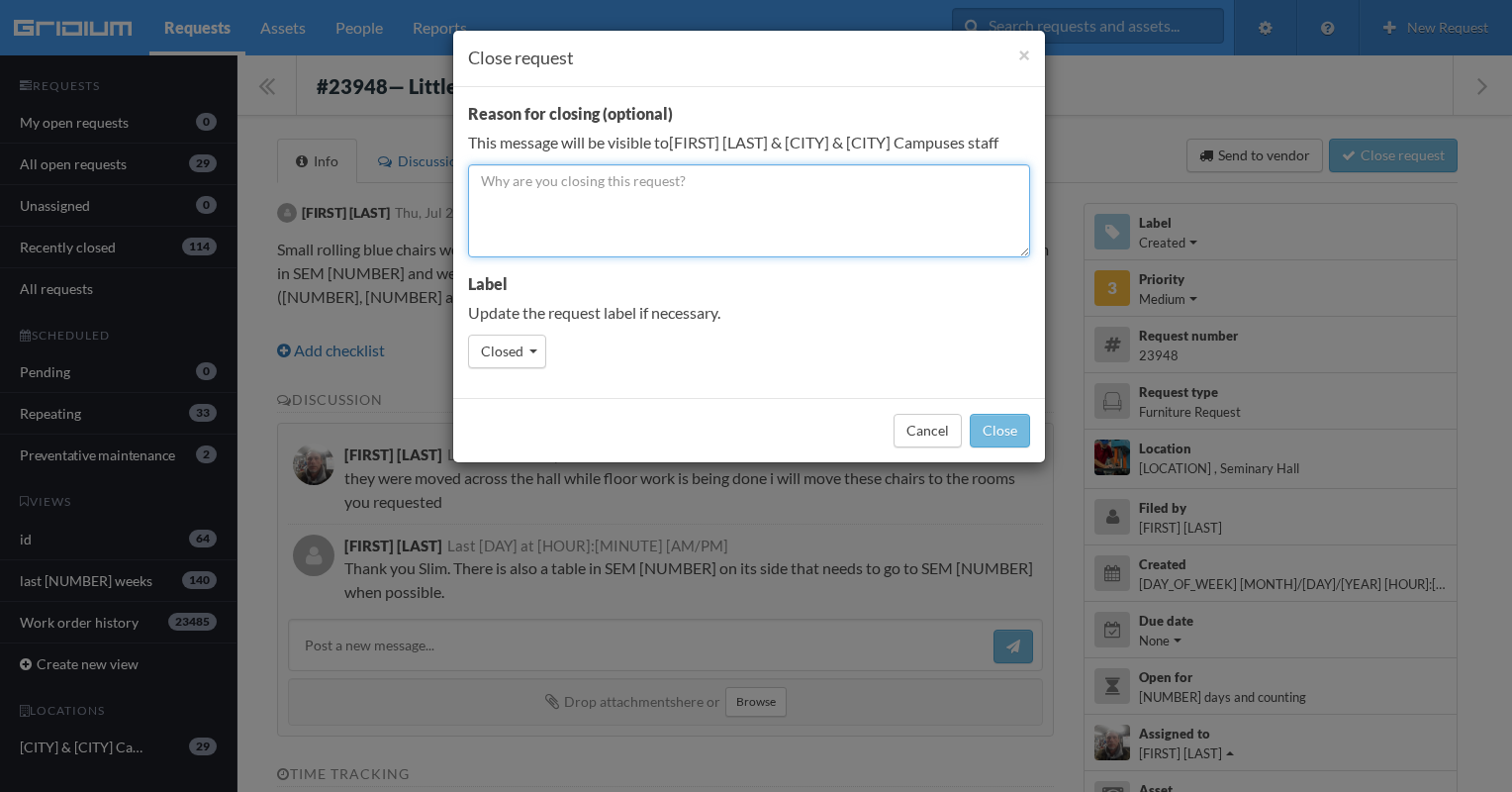click at bounding box center [749, 211] 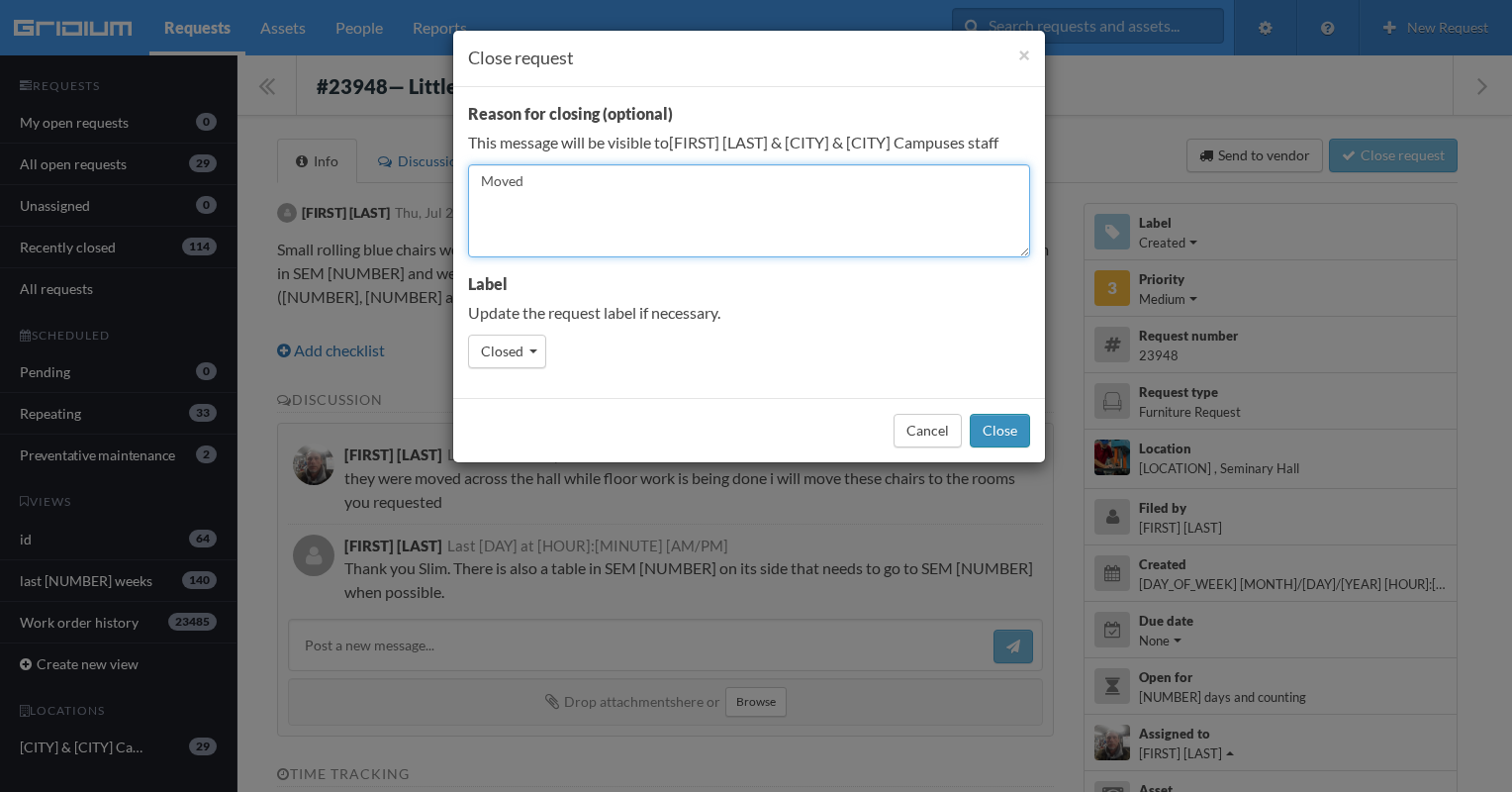 type on "Moved" 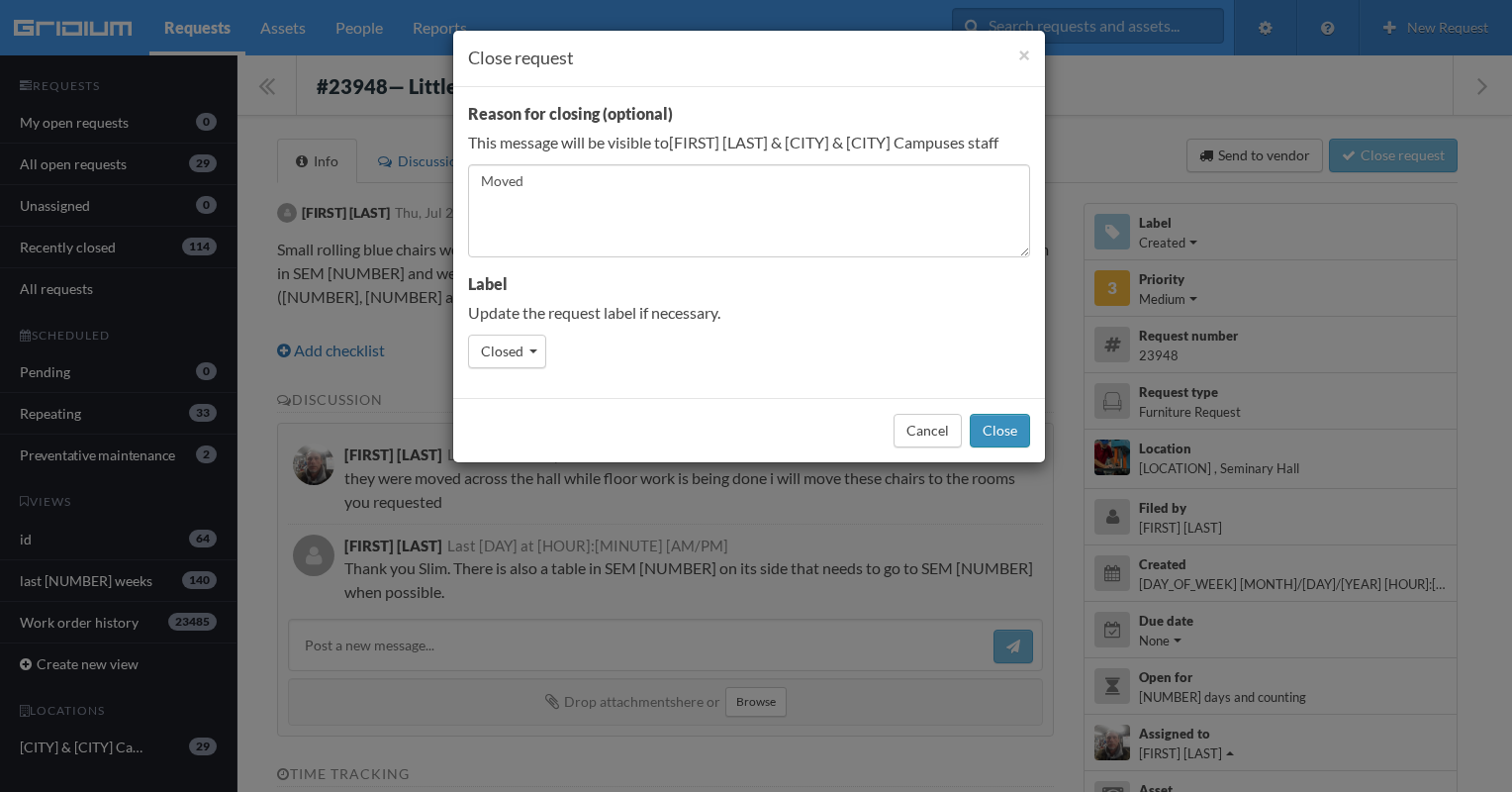 click on "Close" at bounding box center [999, 431] 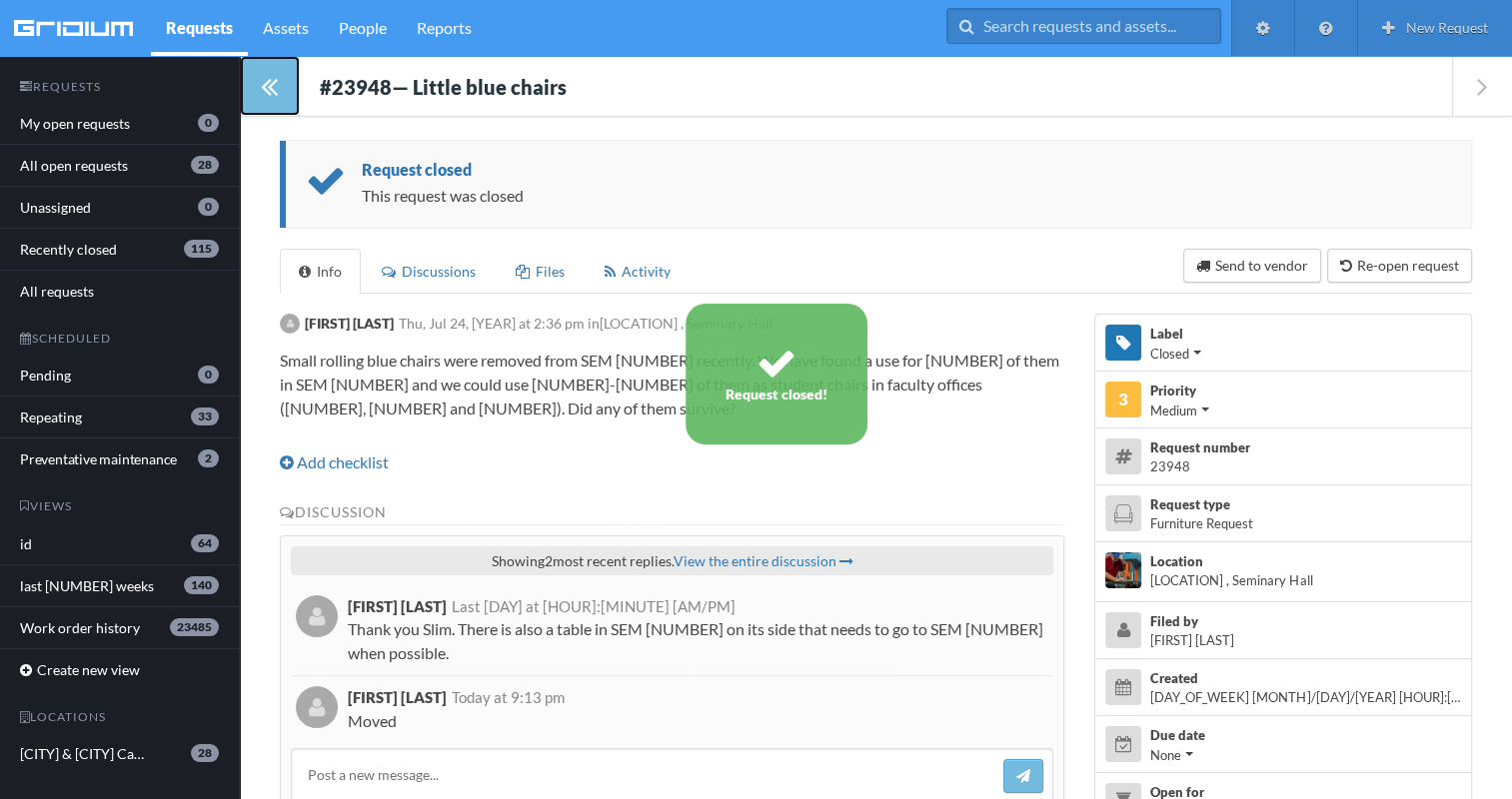 click at bounding box center [269, 86] 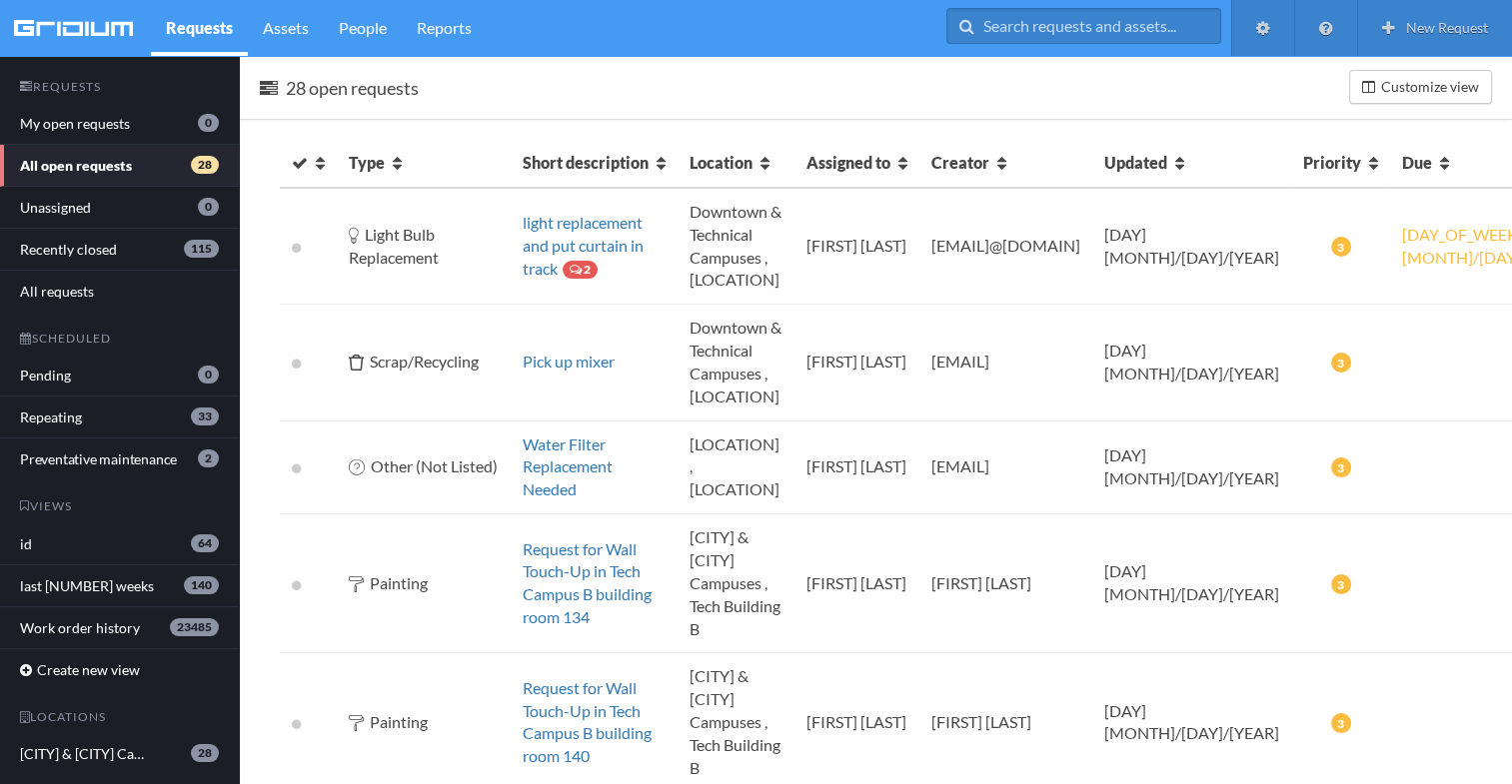 click on "All open requests  28" at bounding box center [119, 166] 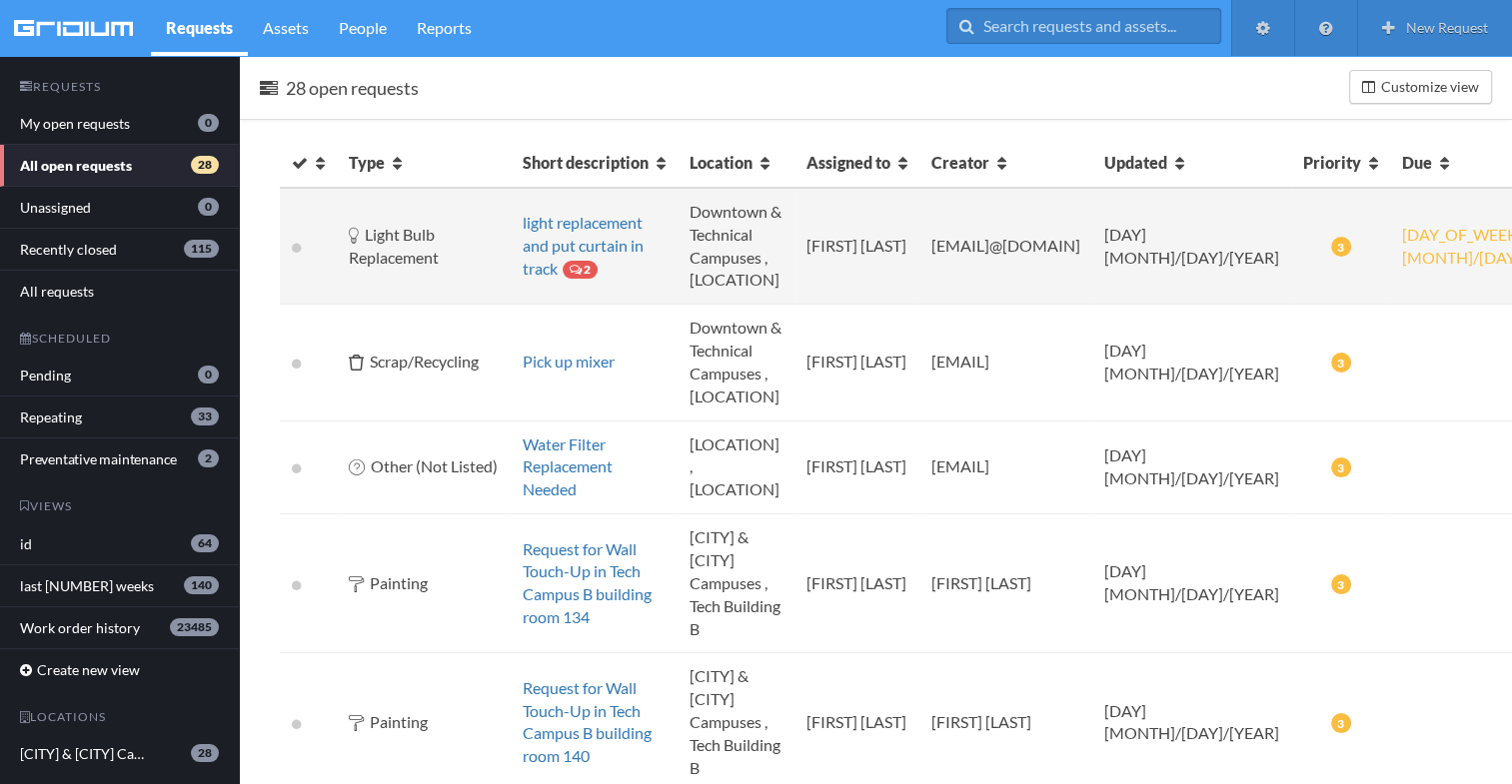 click on "light replacement and put curtain in track
[NUMBER]" at bounding box center [594, 246] 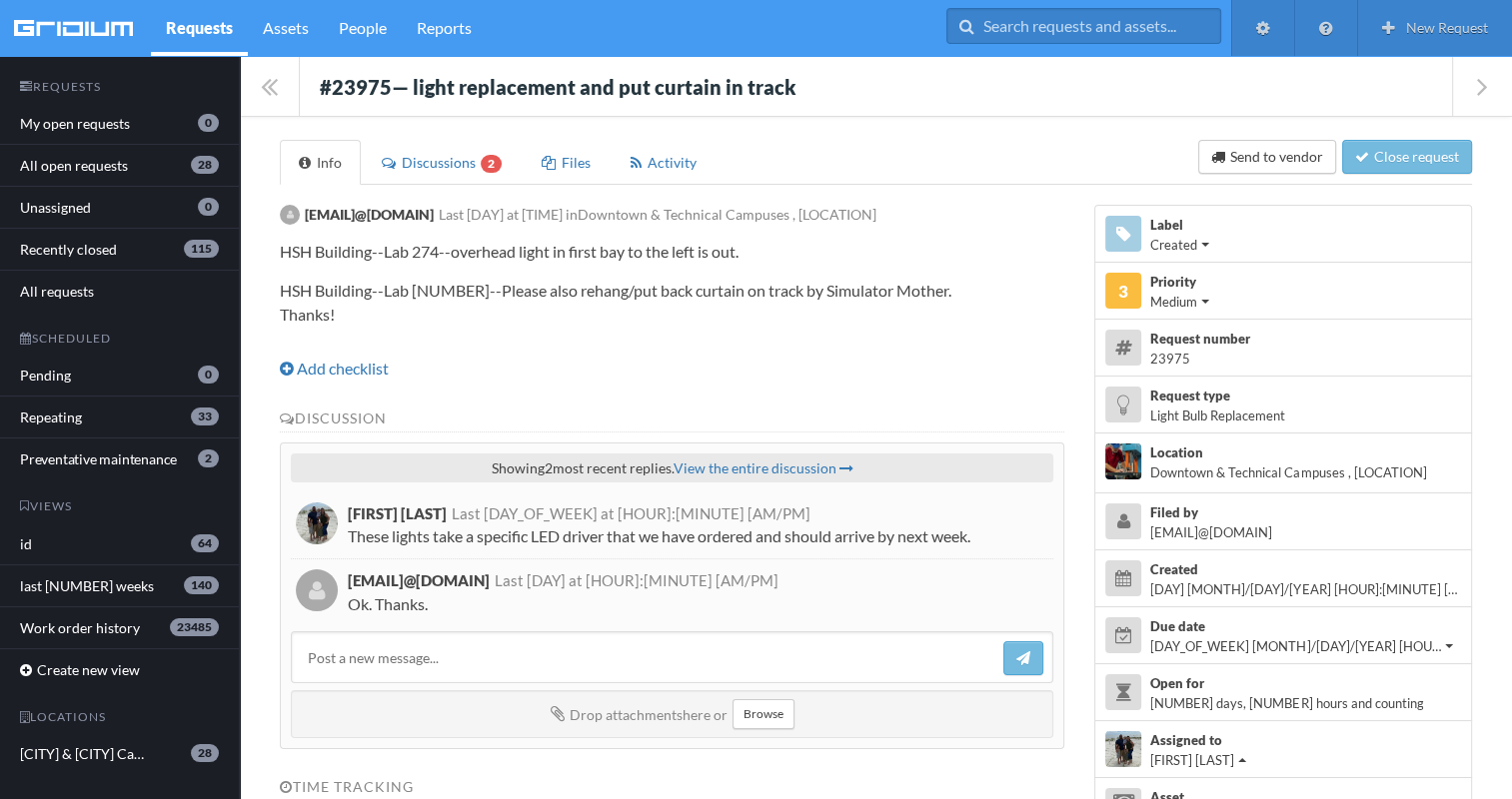 drag, startPoint x: 320, startPoint y: 60, endPoint x: 748, endPoint y: 618, distance: 703.2411 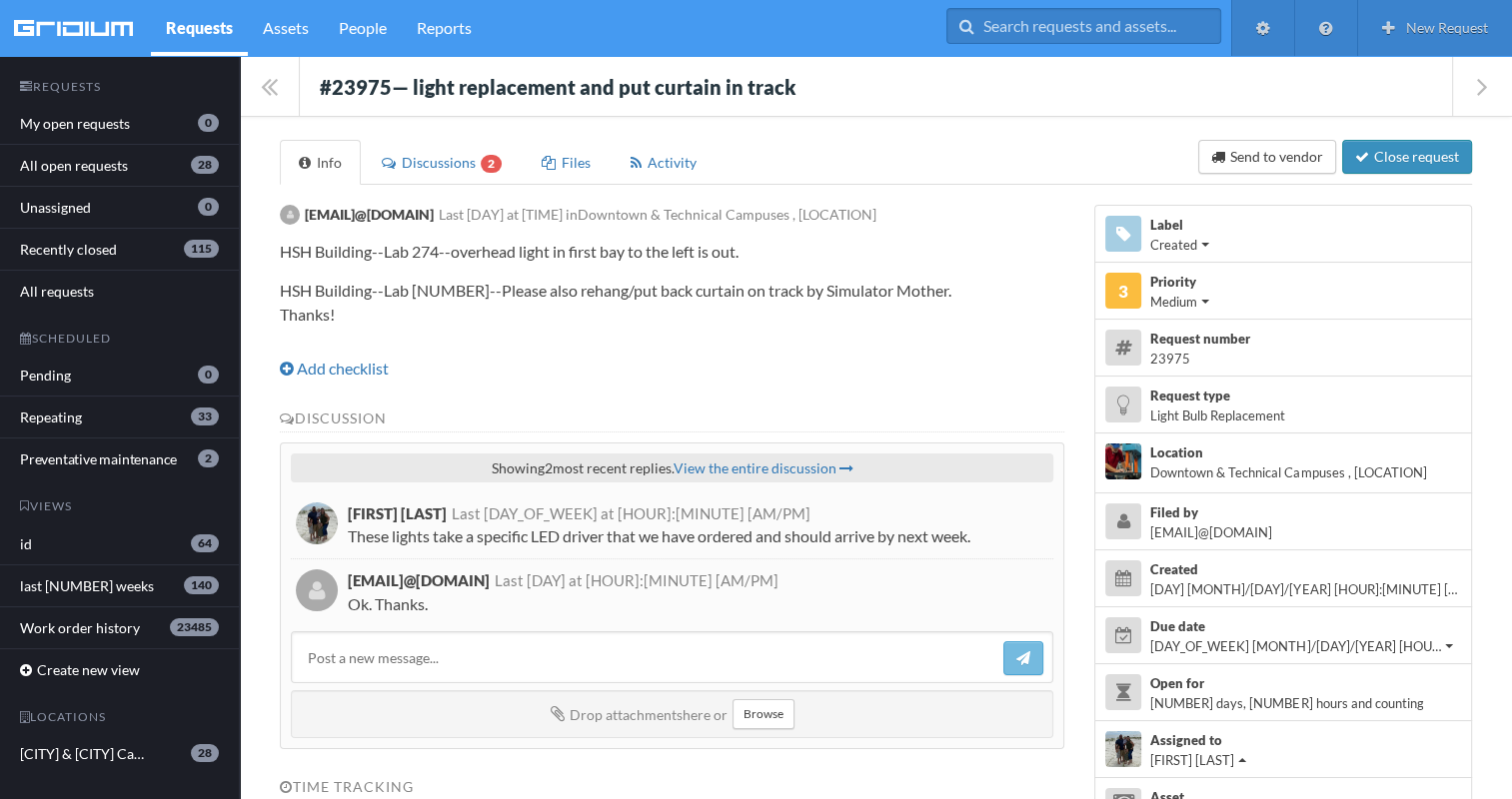 click on "Close request" at bounding box center (1407, 157) 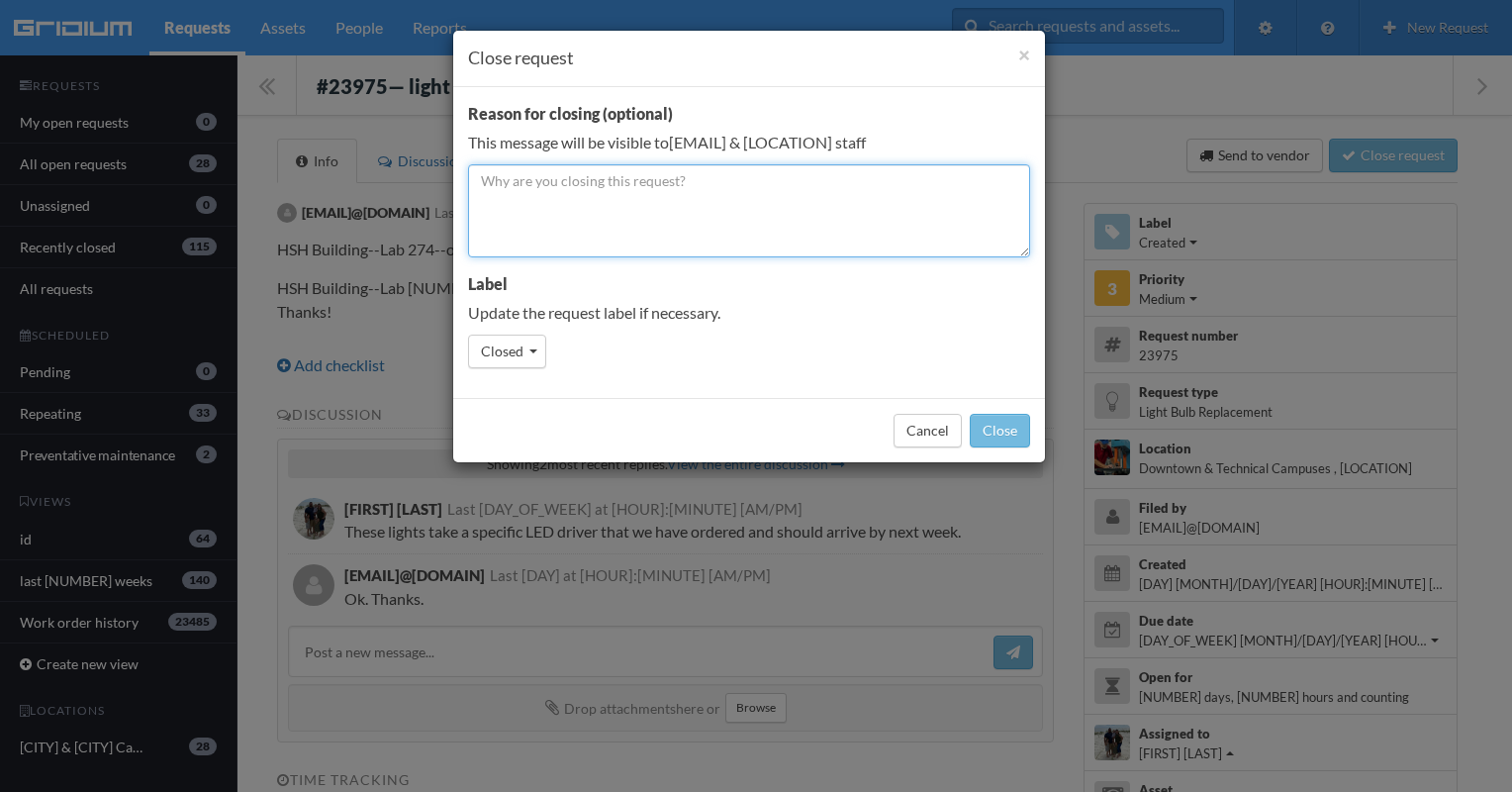 click at bounding box center (749, 211) 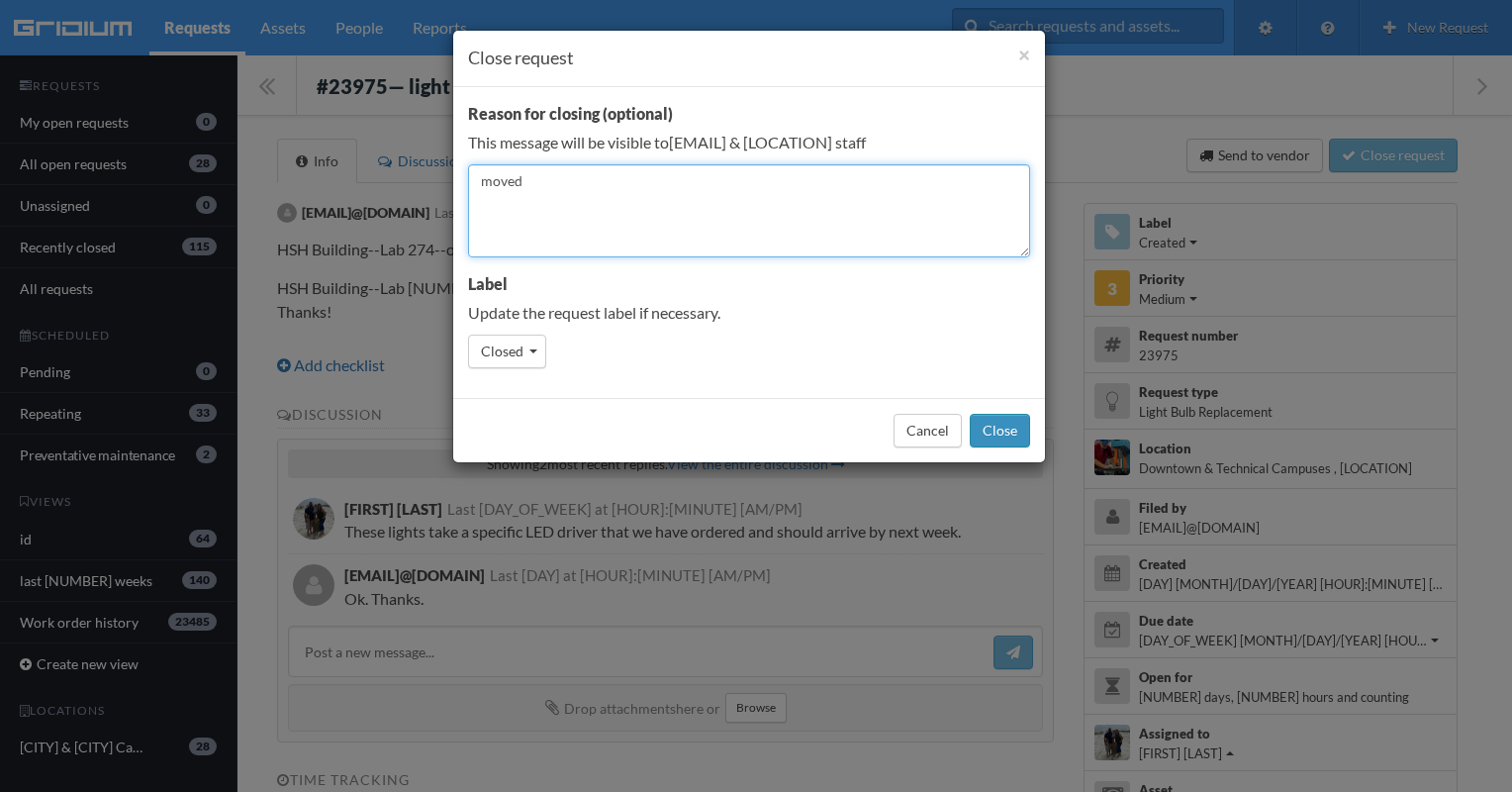 type on "moved" 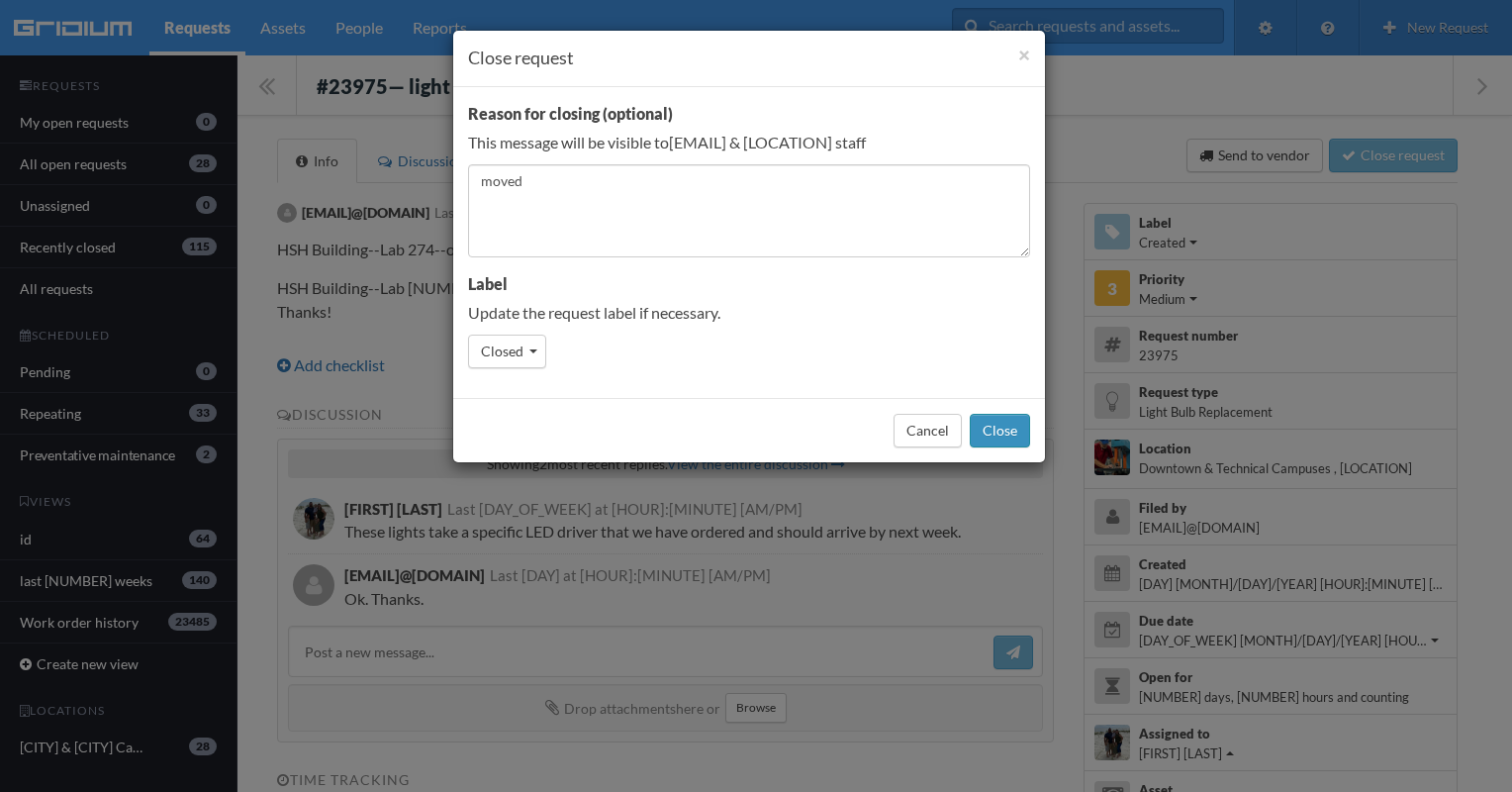 click on "Close" at bounding box center [999, 431] 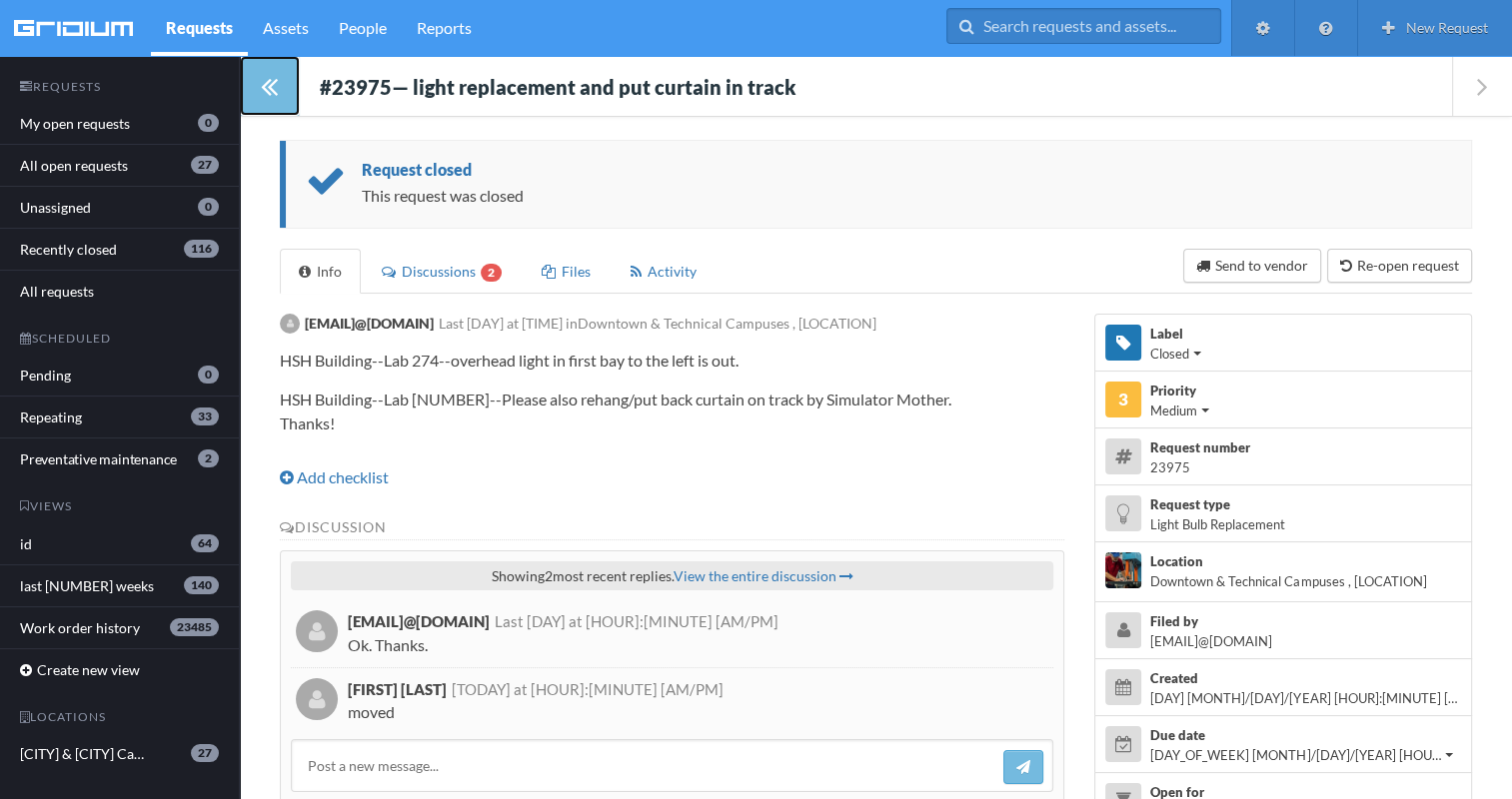 click at bounding box center (270, 86) 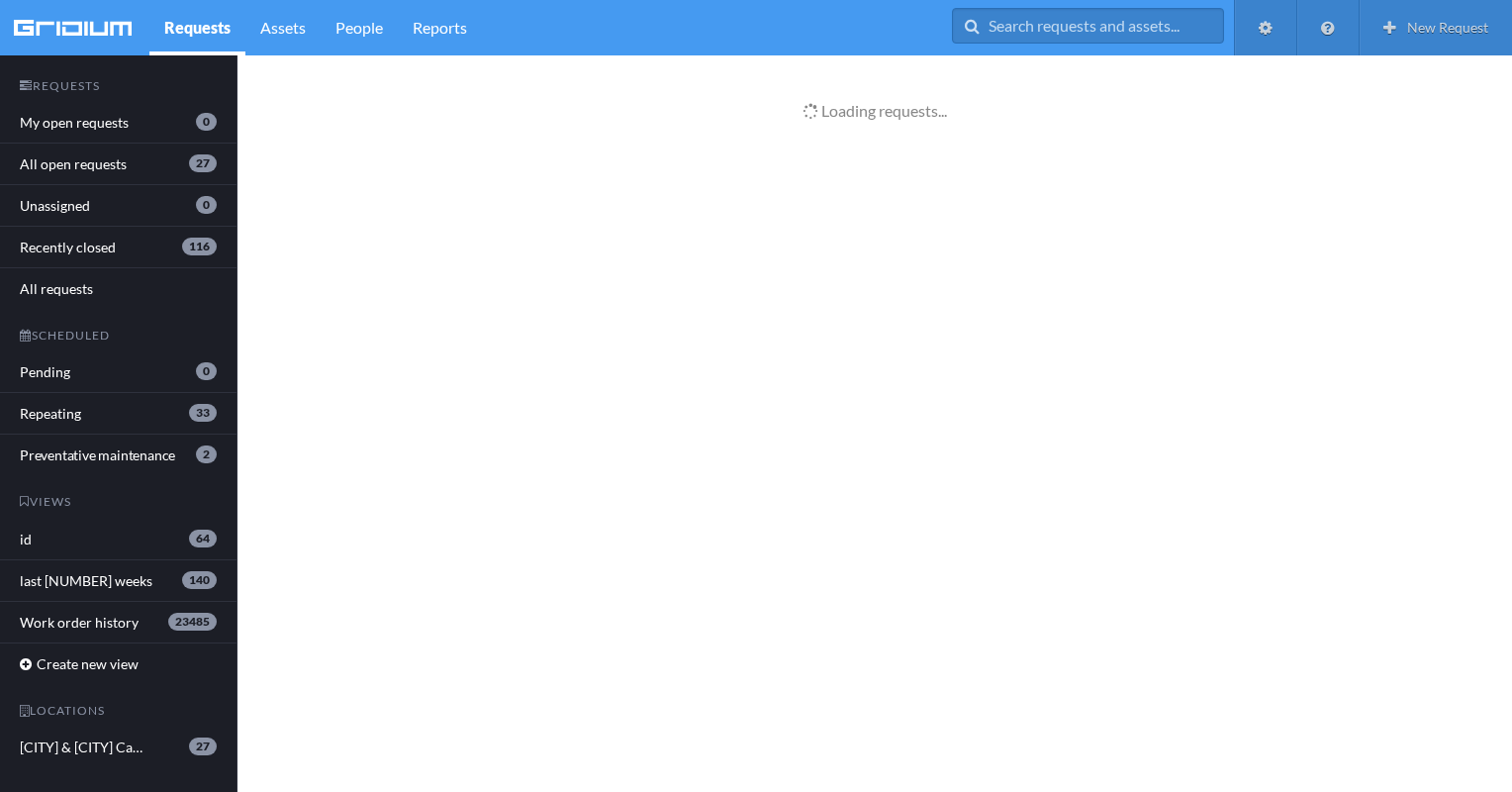 click on "Loading requests..." at bounding box center [875, 91] 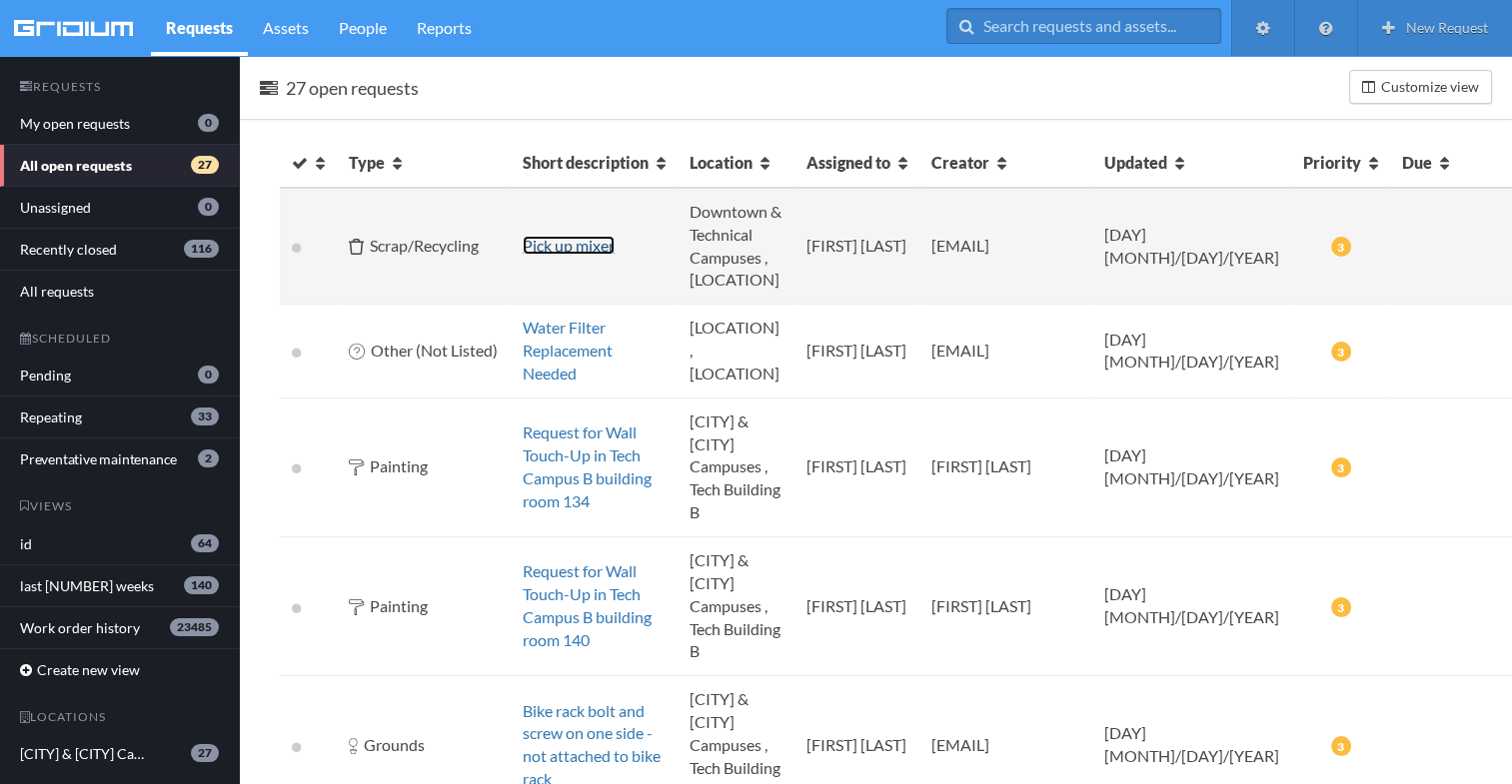 click on "Pick up mixer" at bounding box center (569, 245) 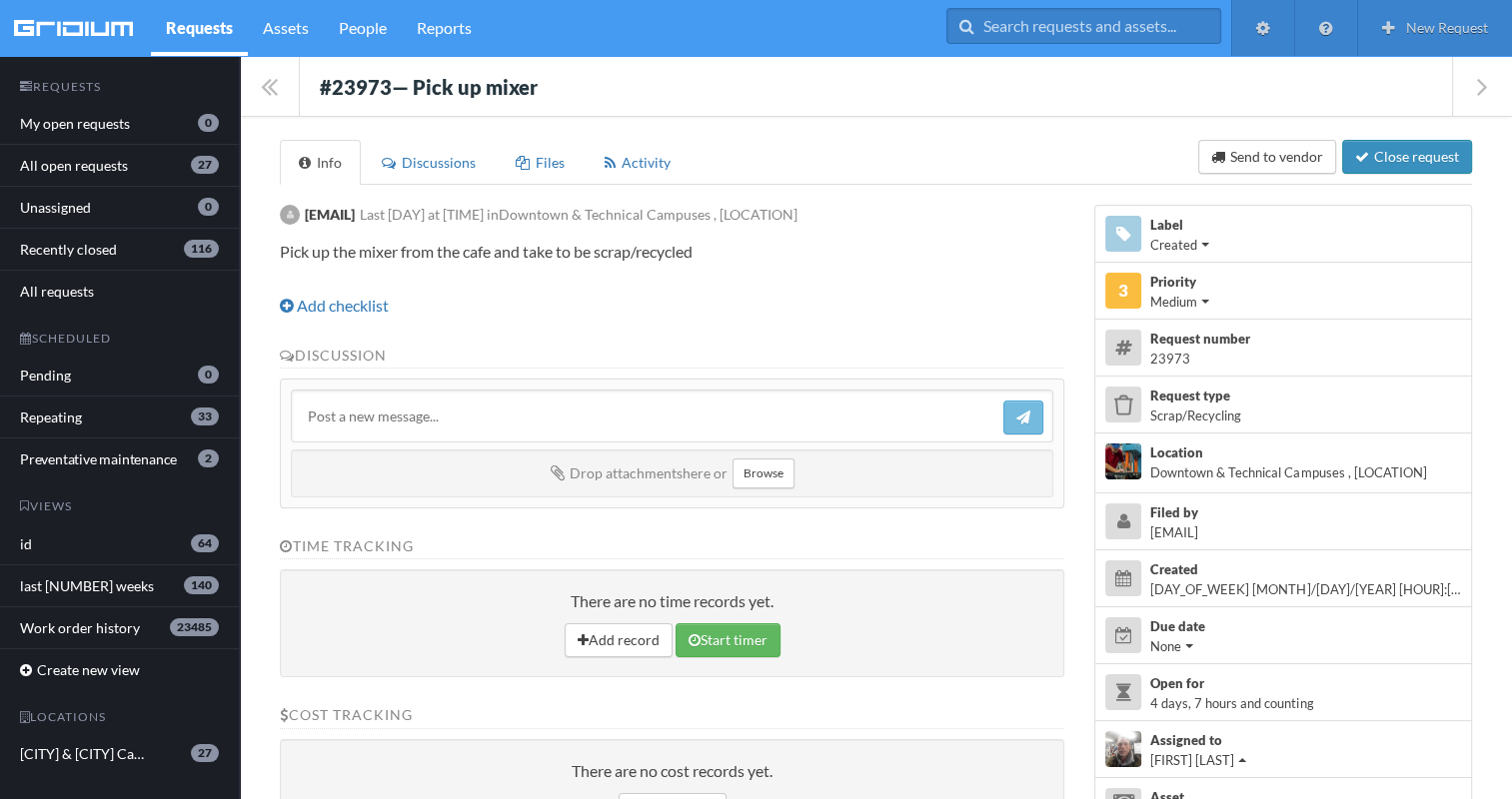 click at bounding box center [1362, 157] 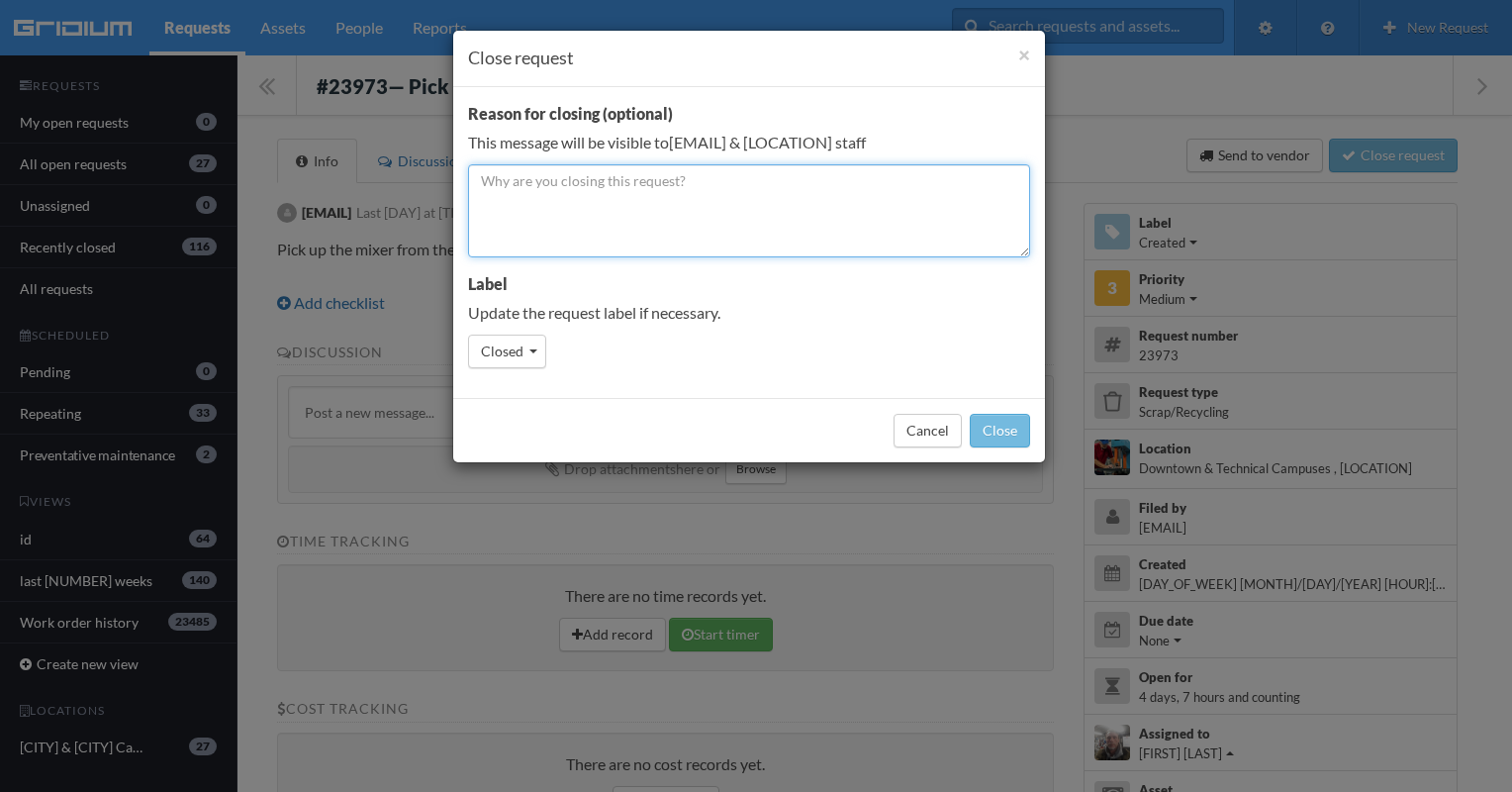 click at bounding box center [749, 211] 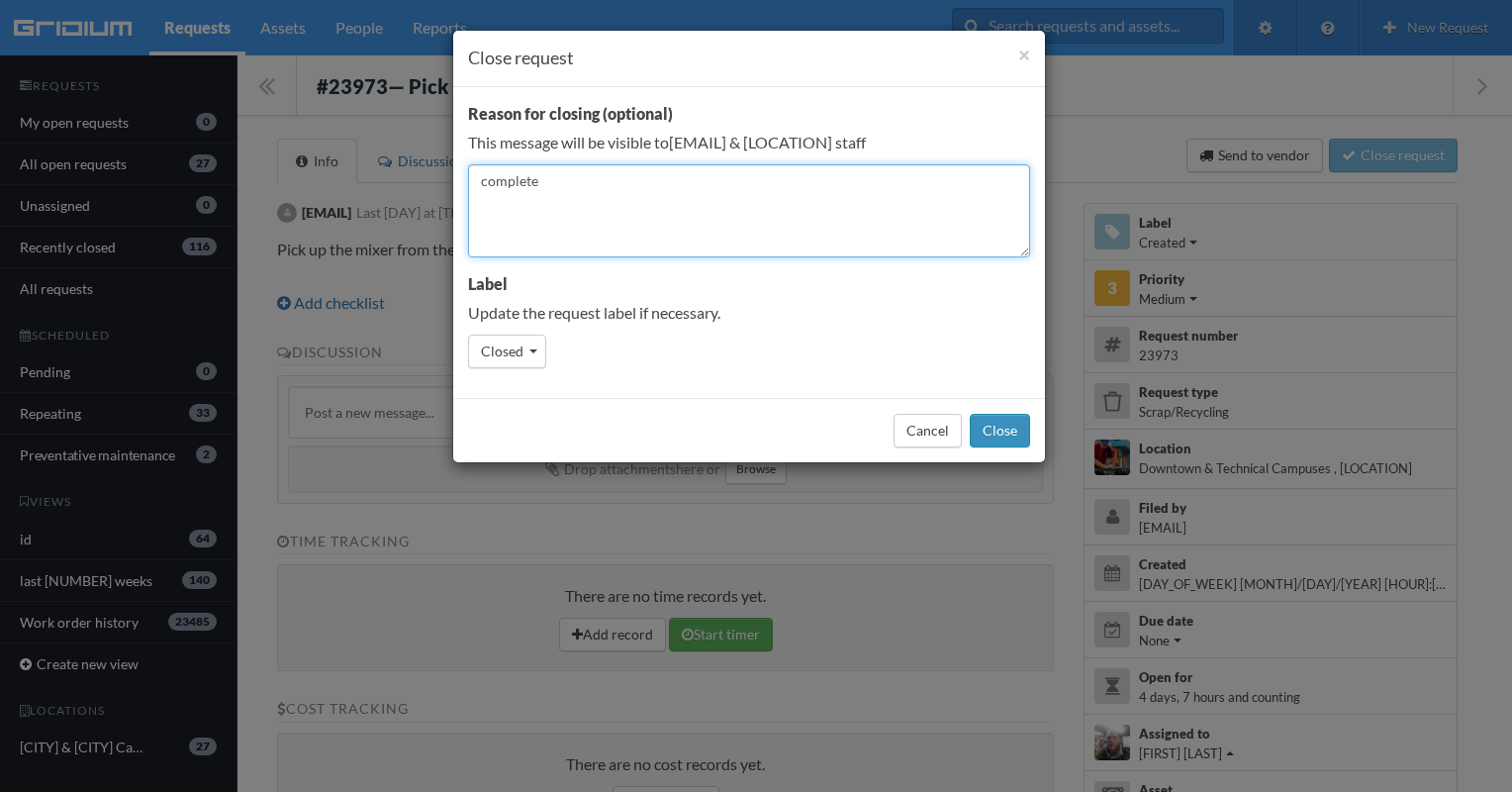 type on "complete" 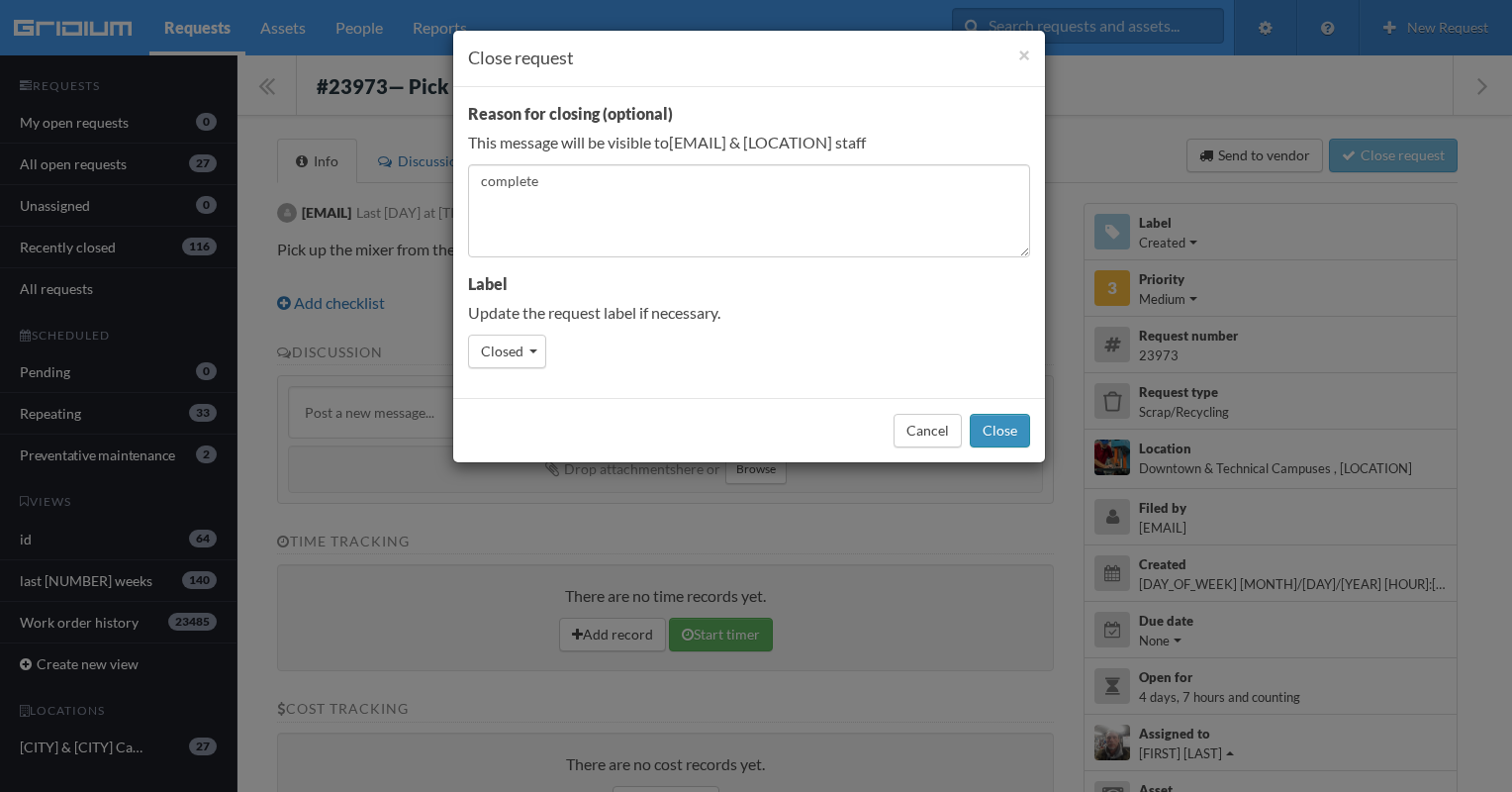 click on "Close" at bounding box center (999, 431) 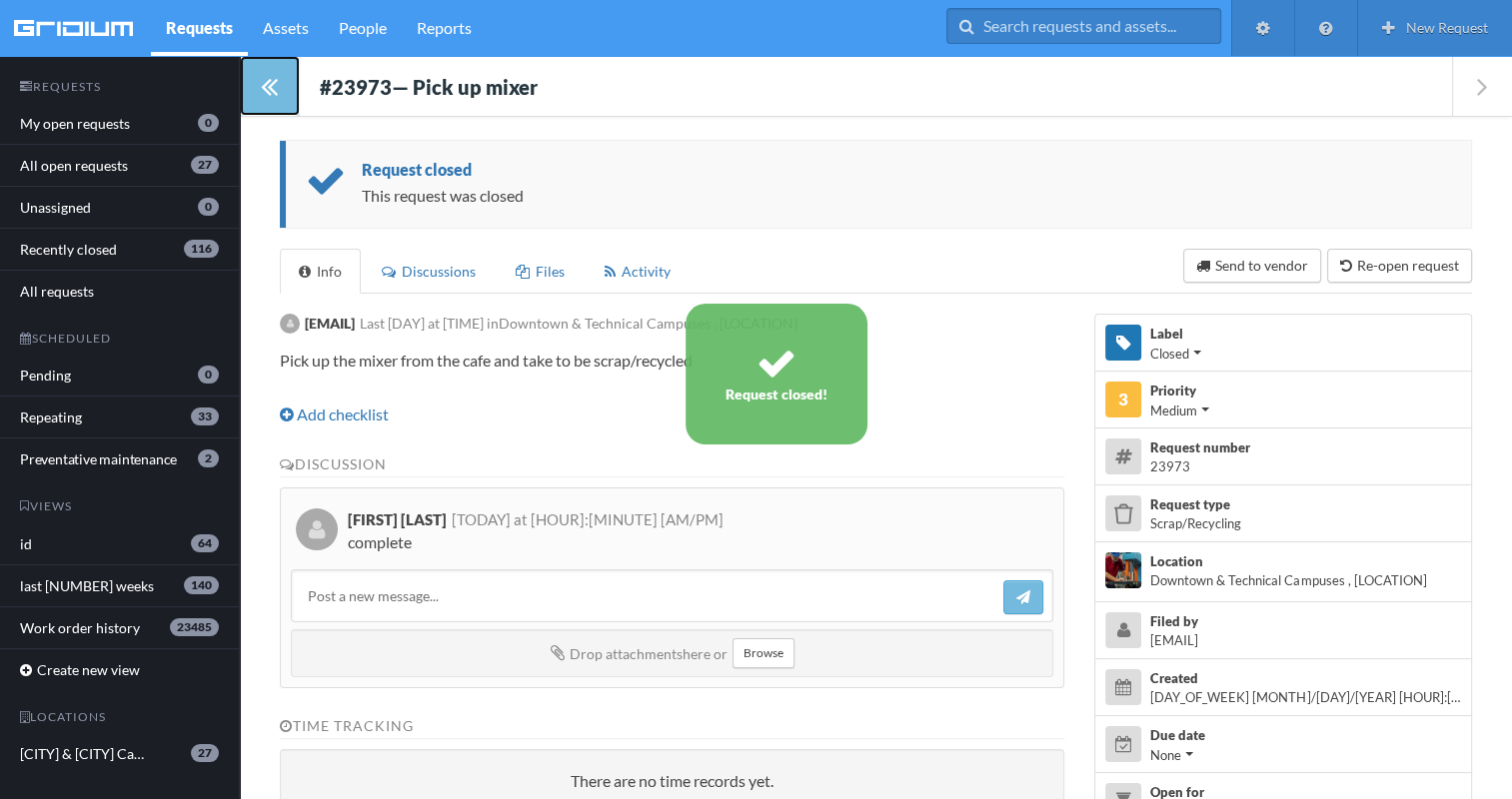 click at bounding box center (269, 86) 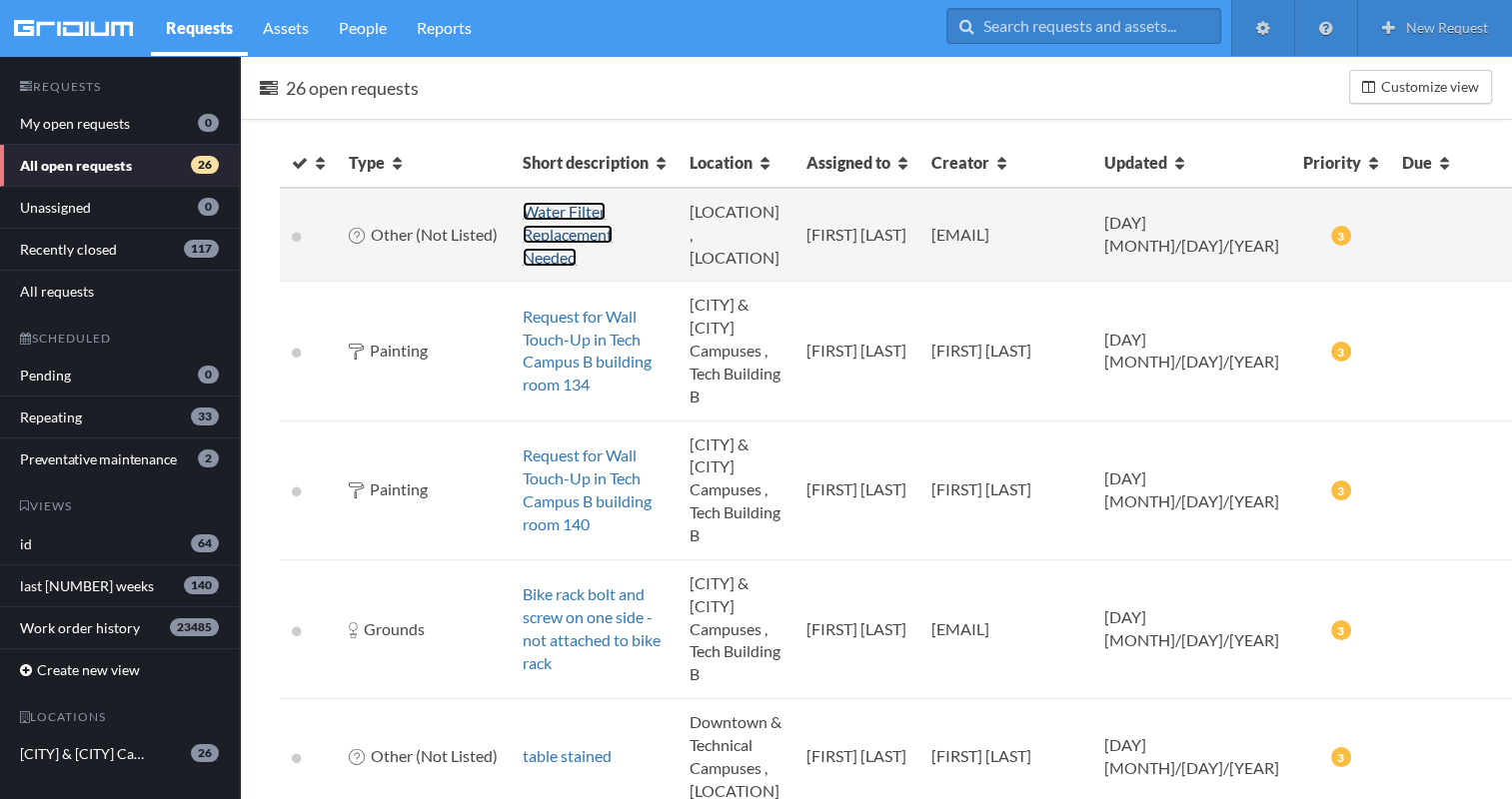 click on "Water Filter Replacement Needed" at bounding box center [568, 234] 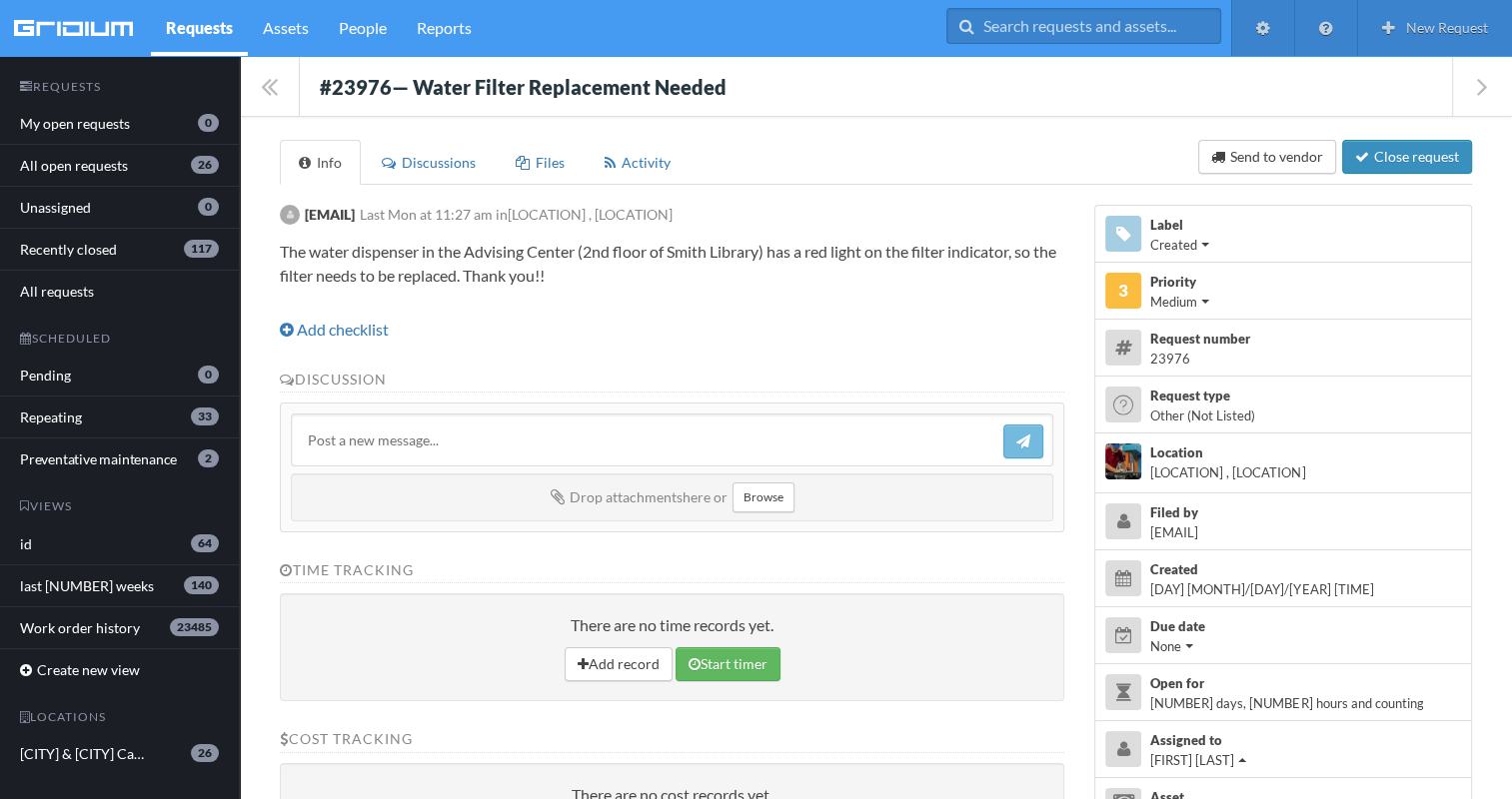 click on "Close request" at bounding box center (1407, 157) 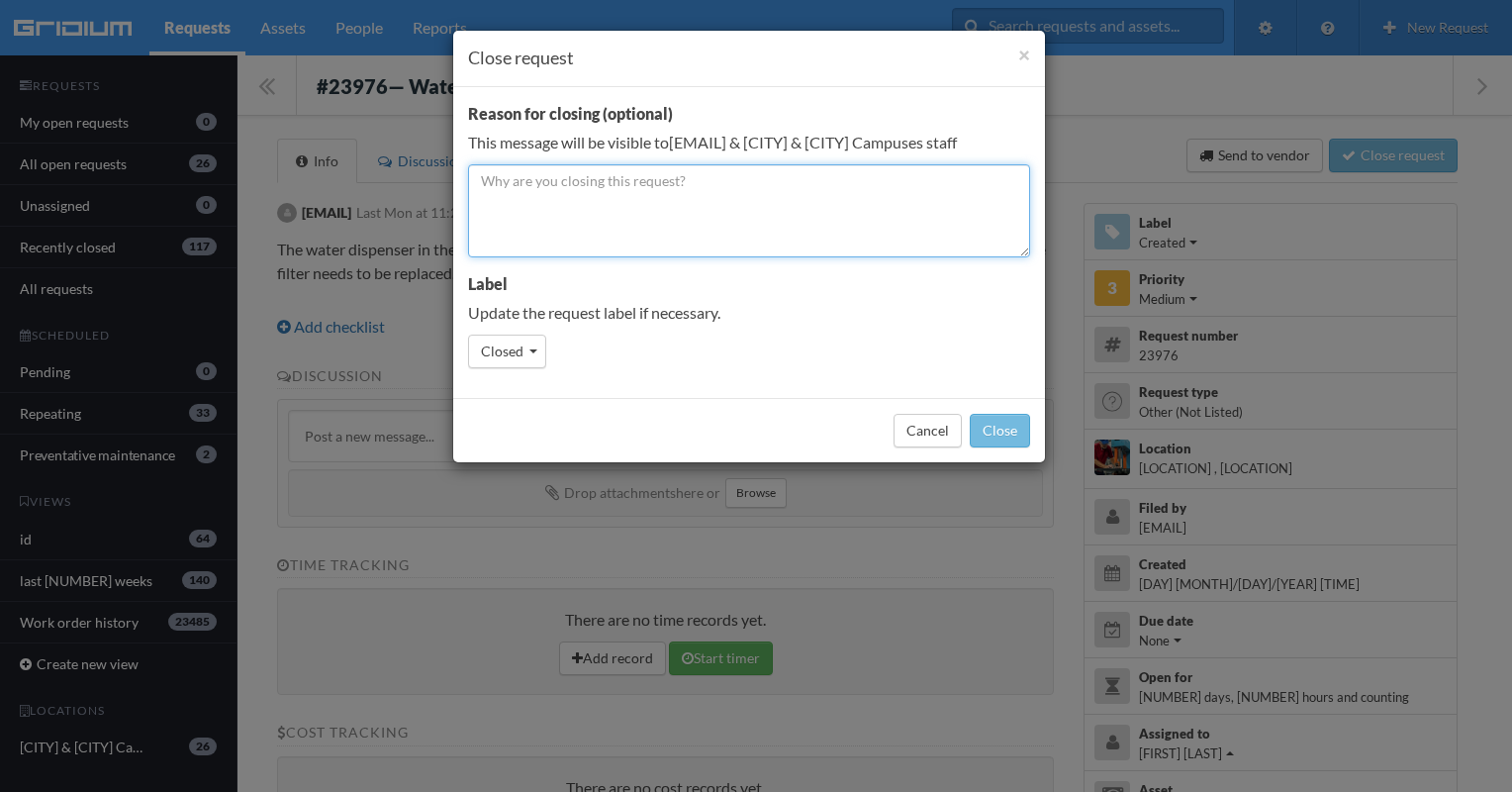 click at bounding box center (749, 211) 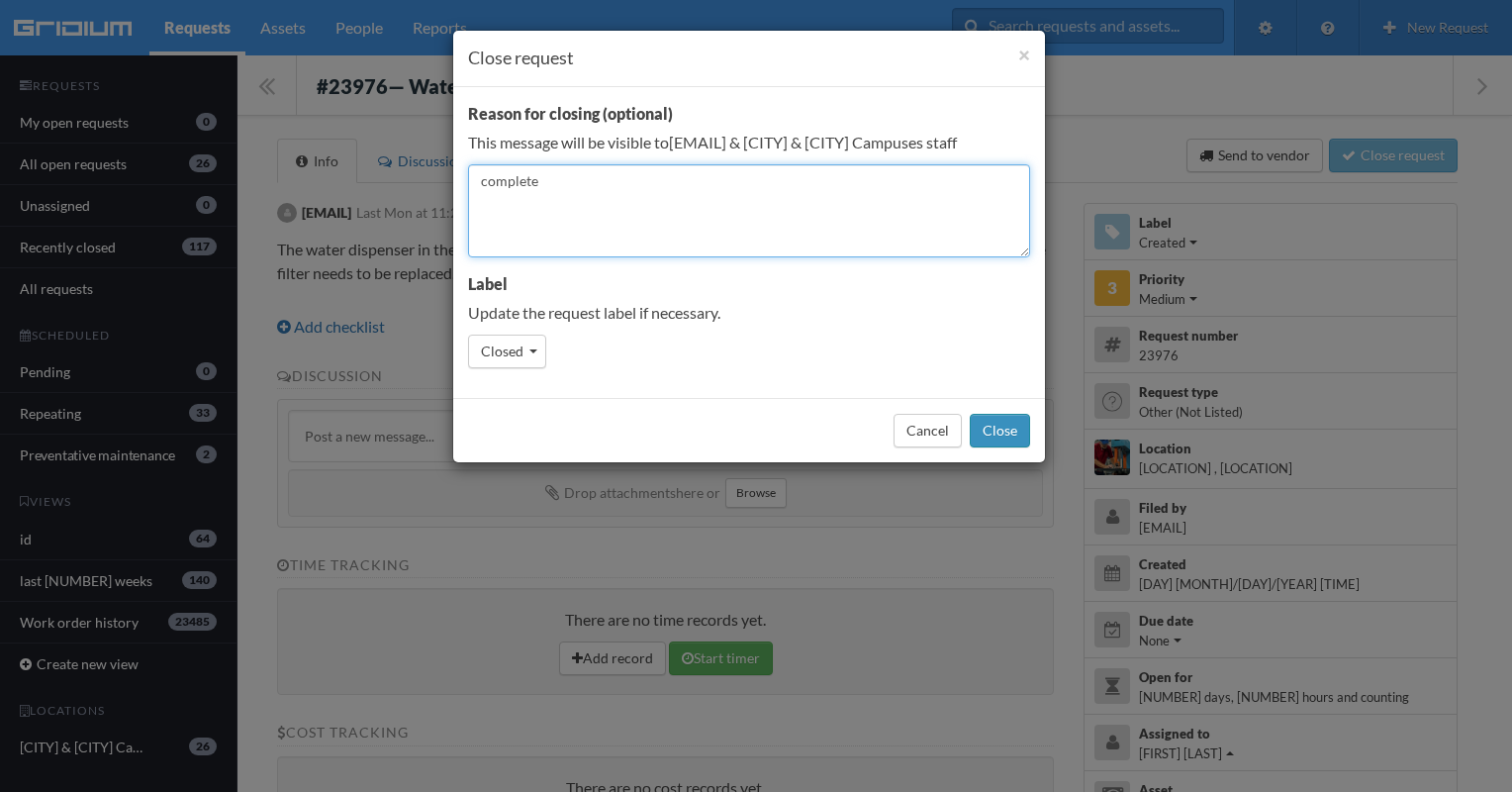 type on "complete" 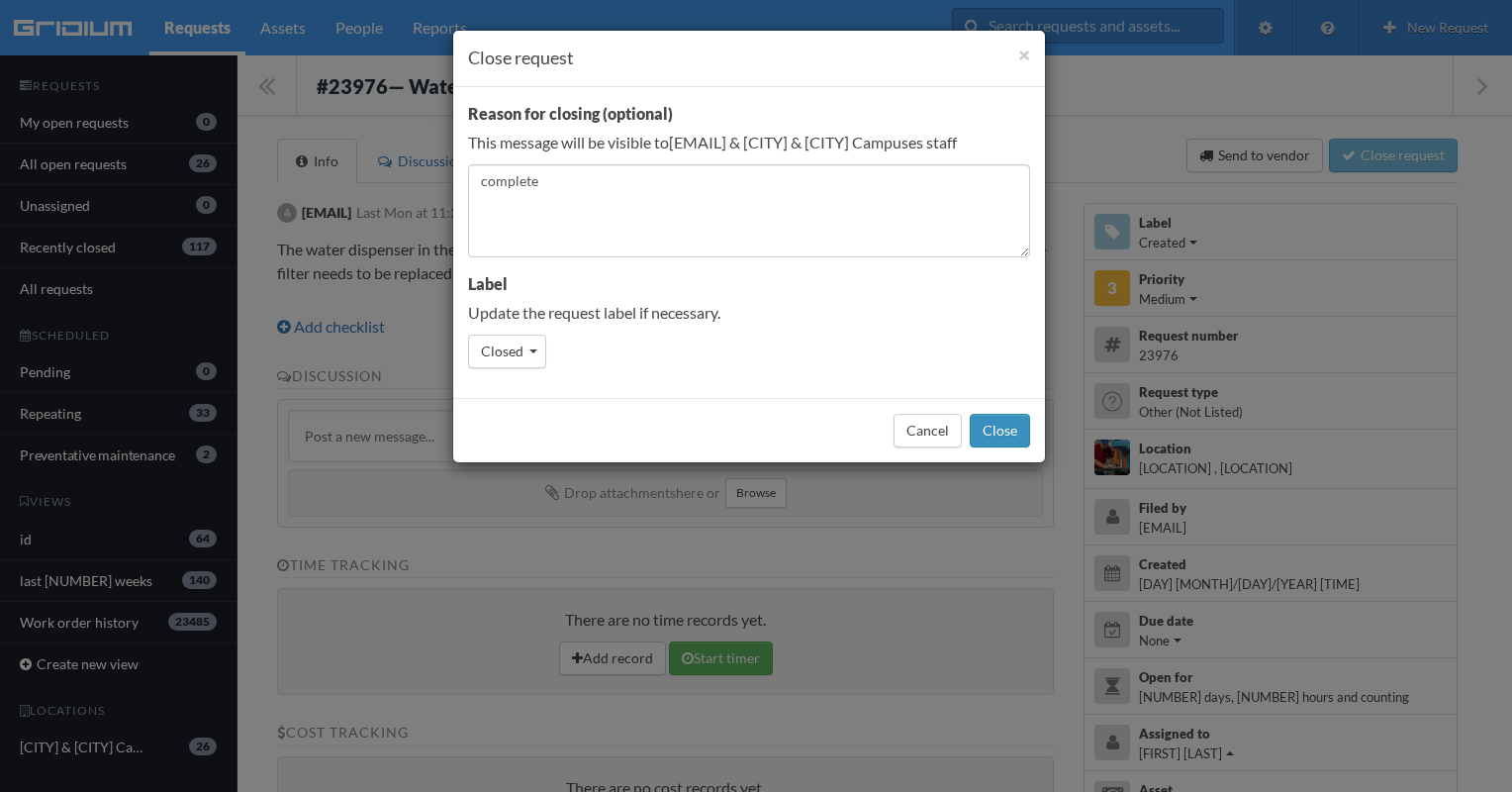 click on "Close" at bounding box center [999, 431] 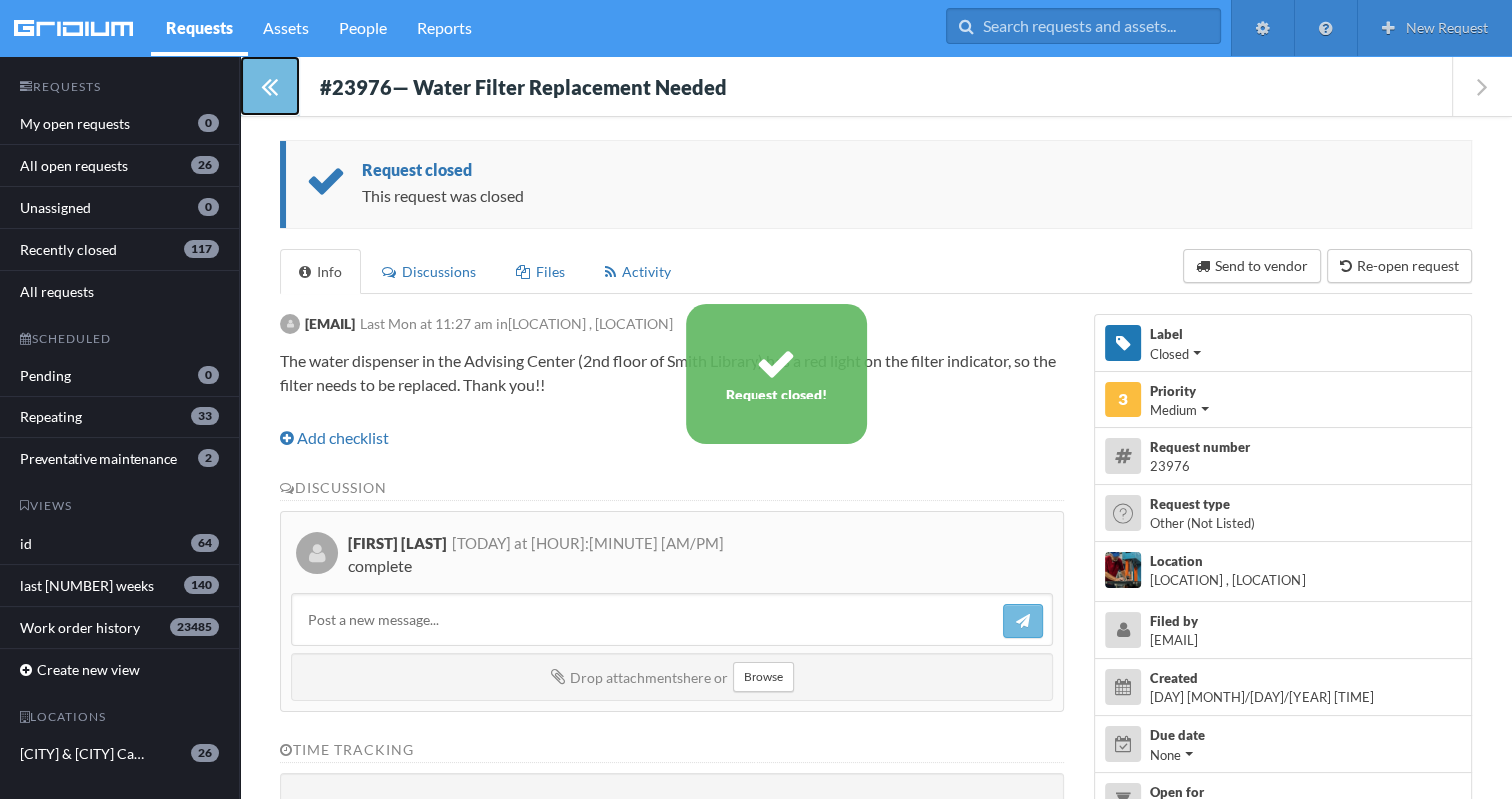 click at bounding box center [270, 86] 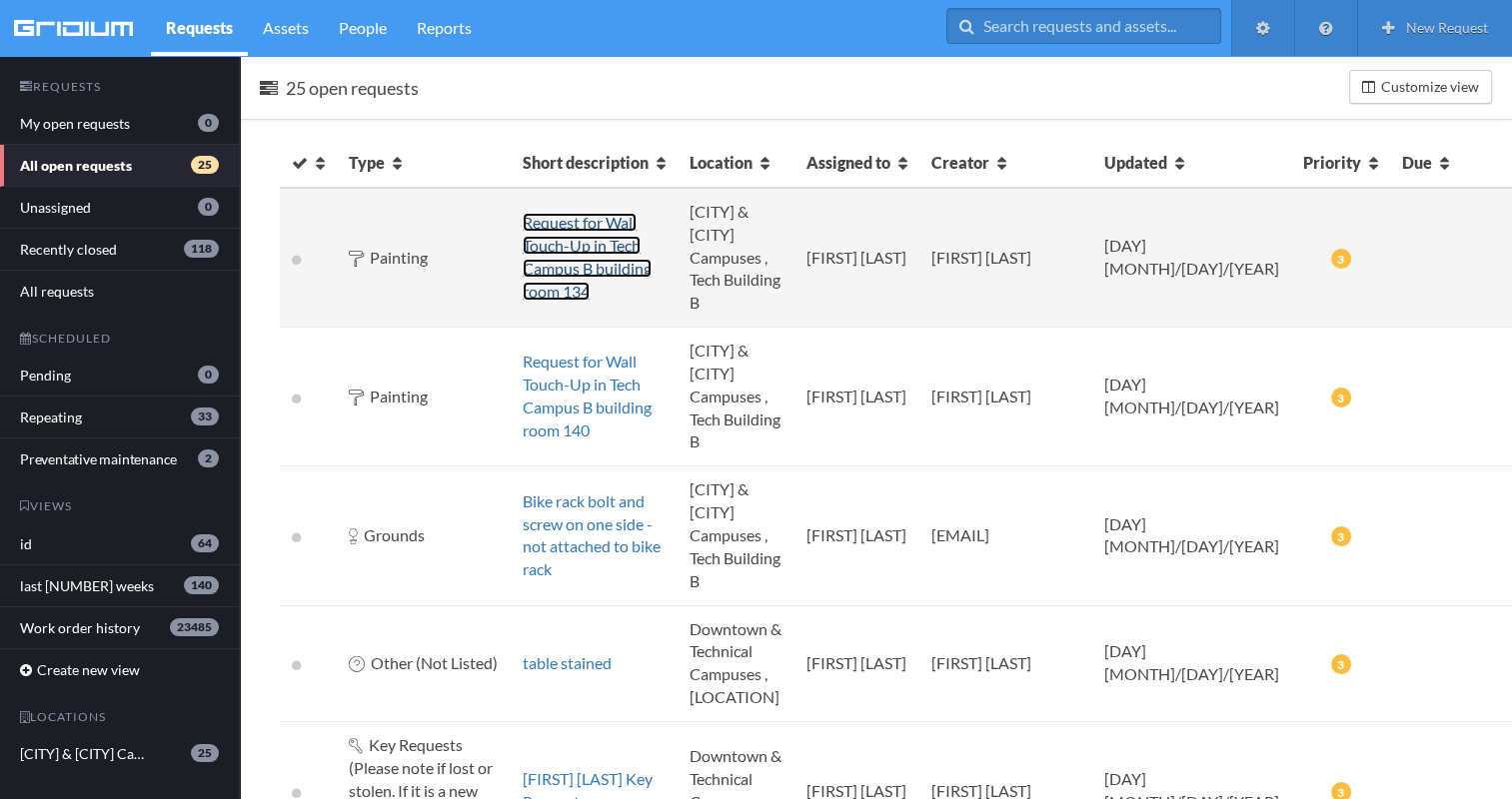 click on "Request for Wall Touch-Up in Tech Campus B building room 134" at bounding box center (587, 257) 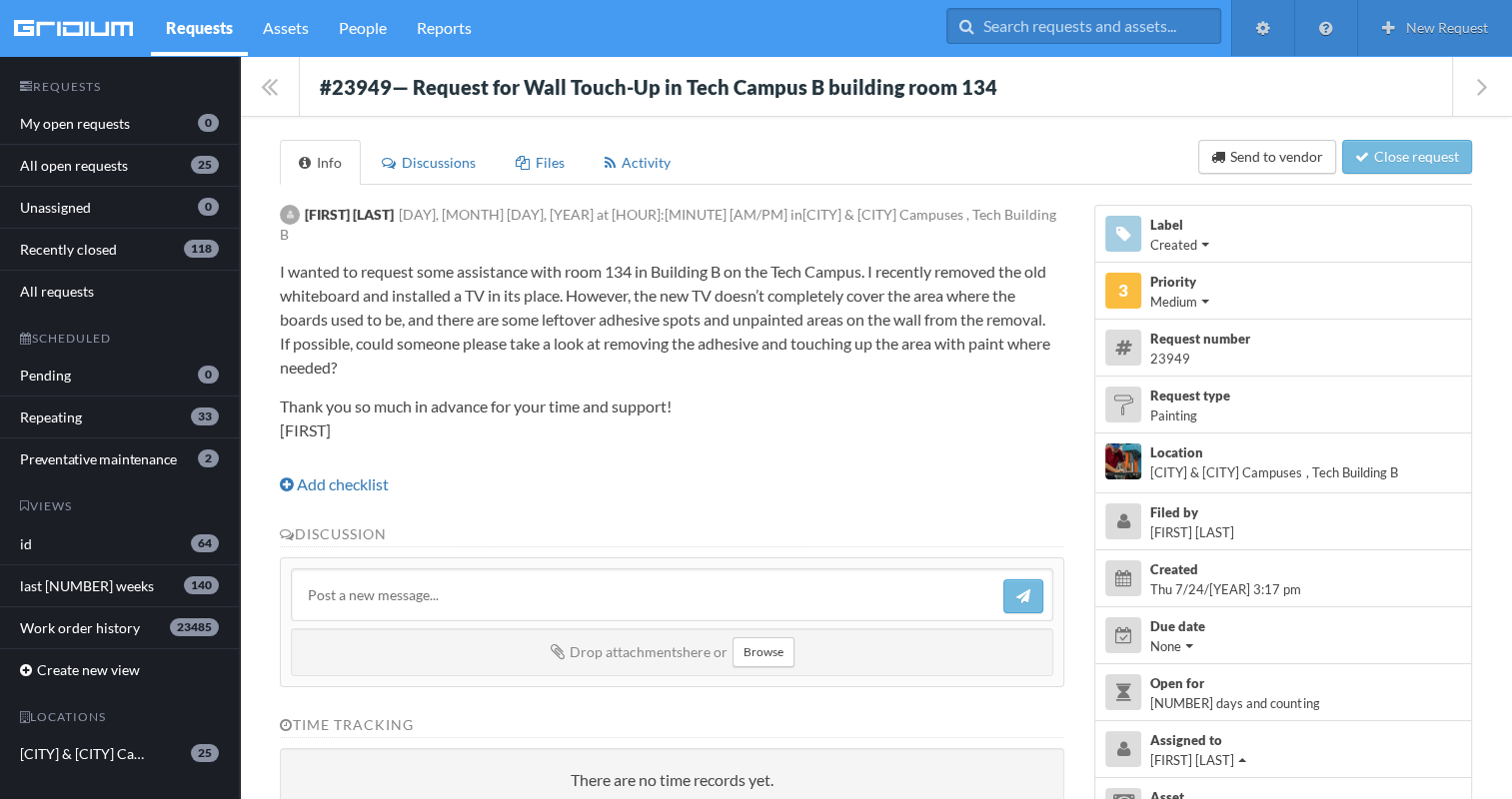 drag, startPoint x: 316, startPoint y: 64, endPoint x: 730, endPoint y: 409, distance: 538.907 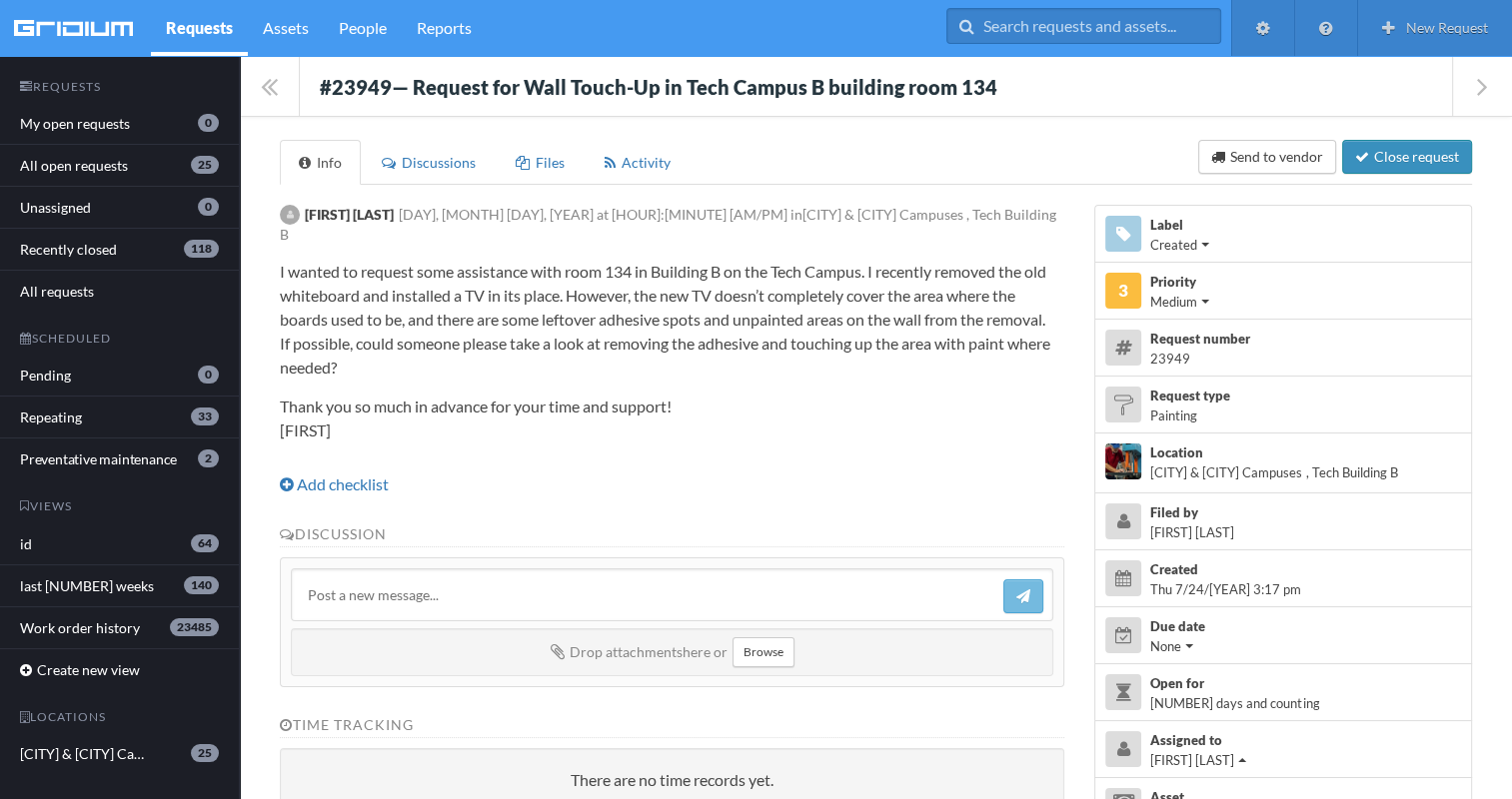 click on "Close request" at bounding box center [1407, 157] 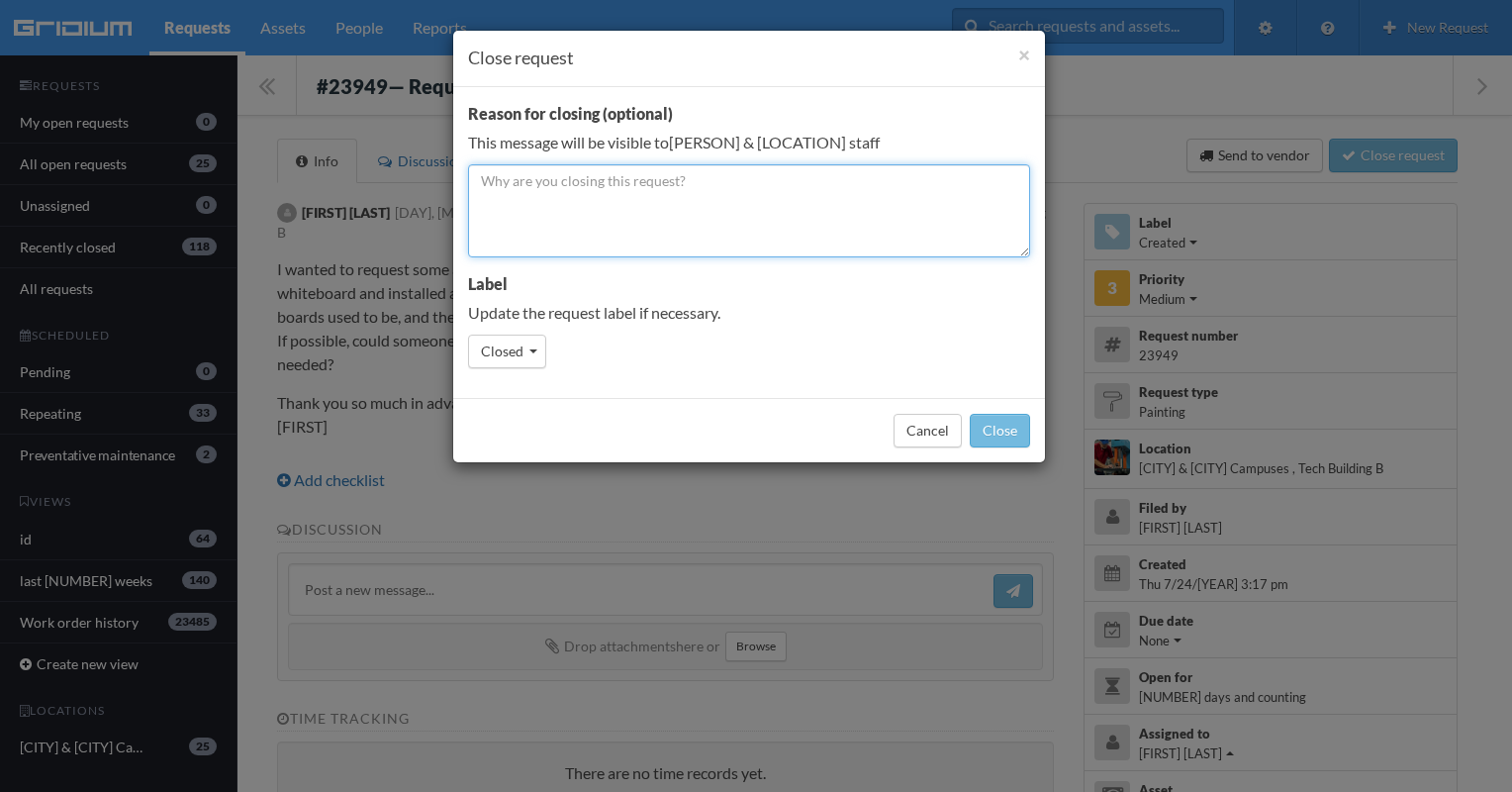 click at bounding box center [749, 211] 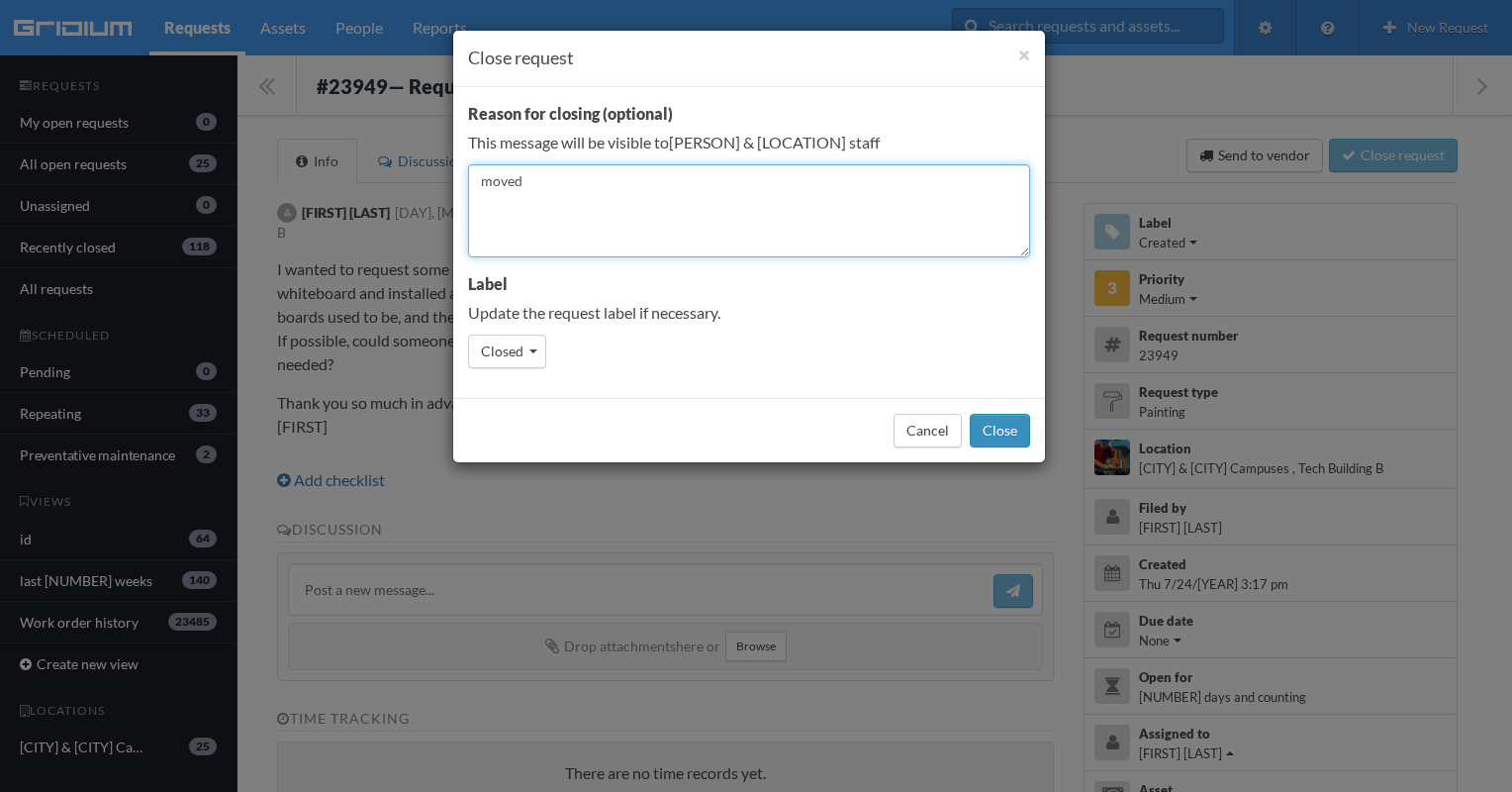 type on "moved" 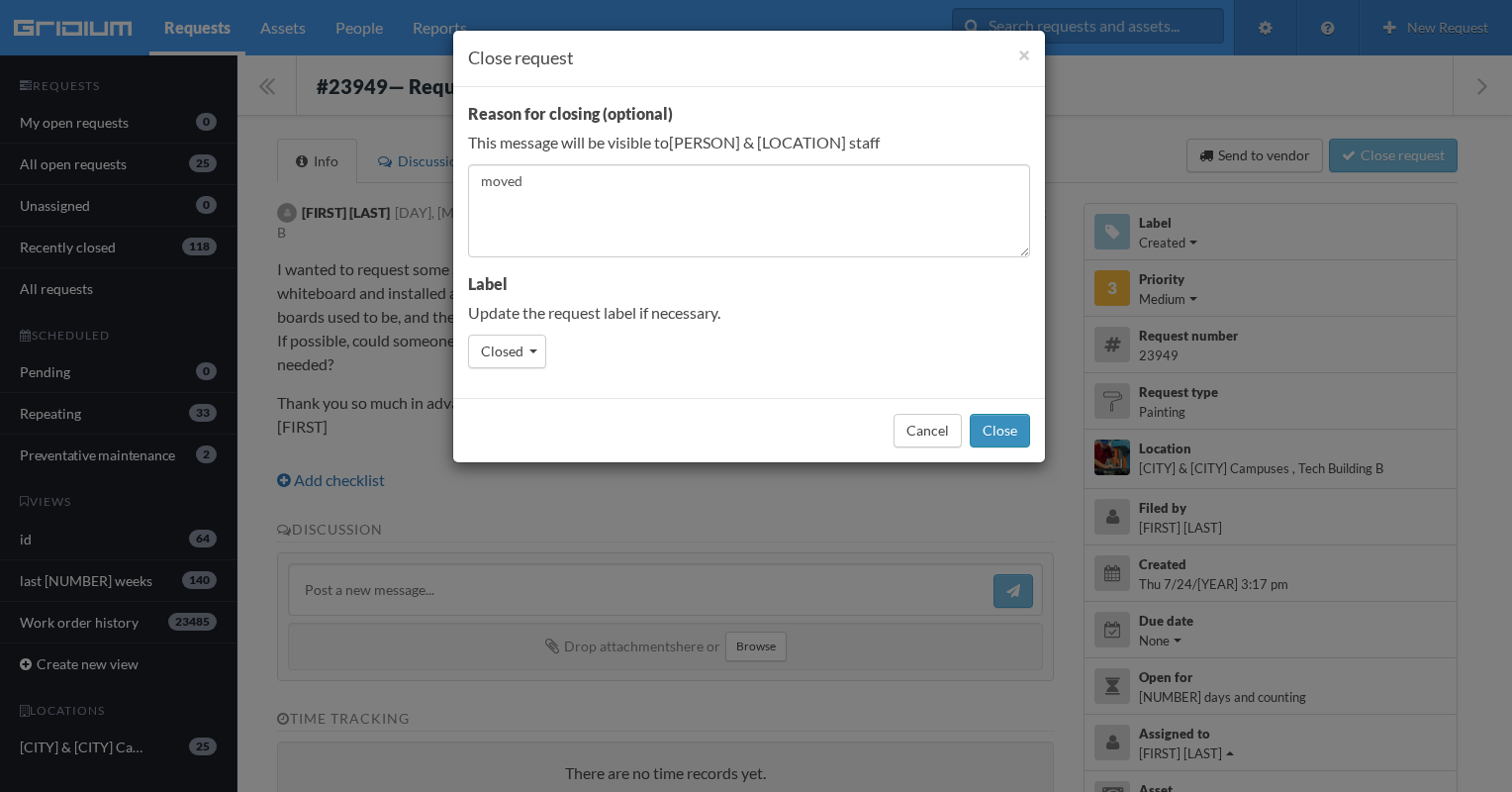 click on "Close" at bounding box center (999, 431) 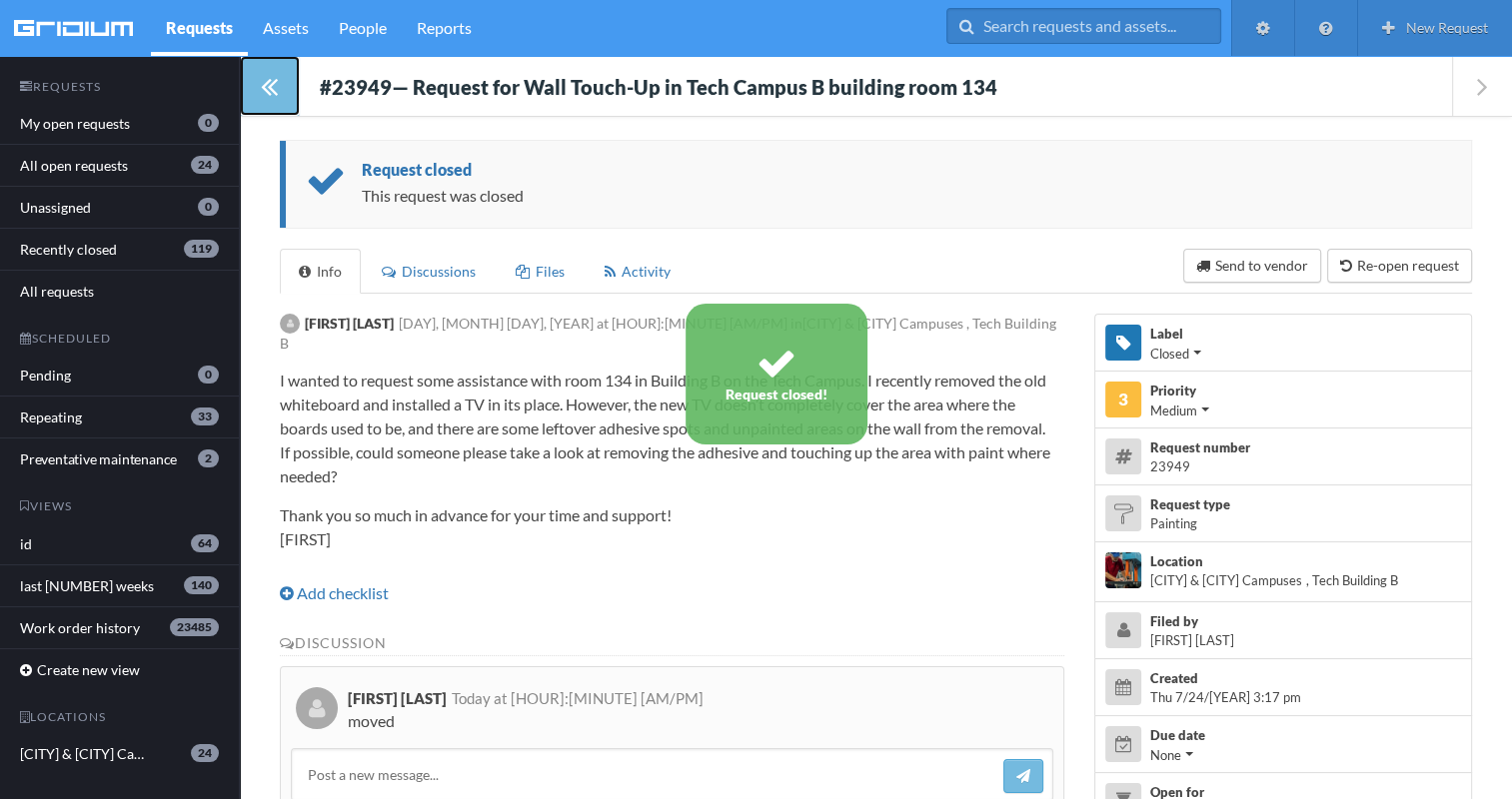 click at bounding box center (270, 86) 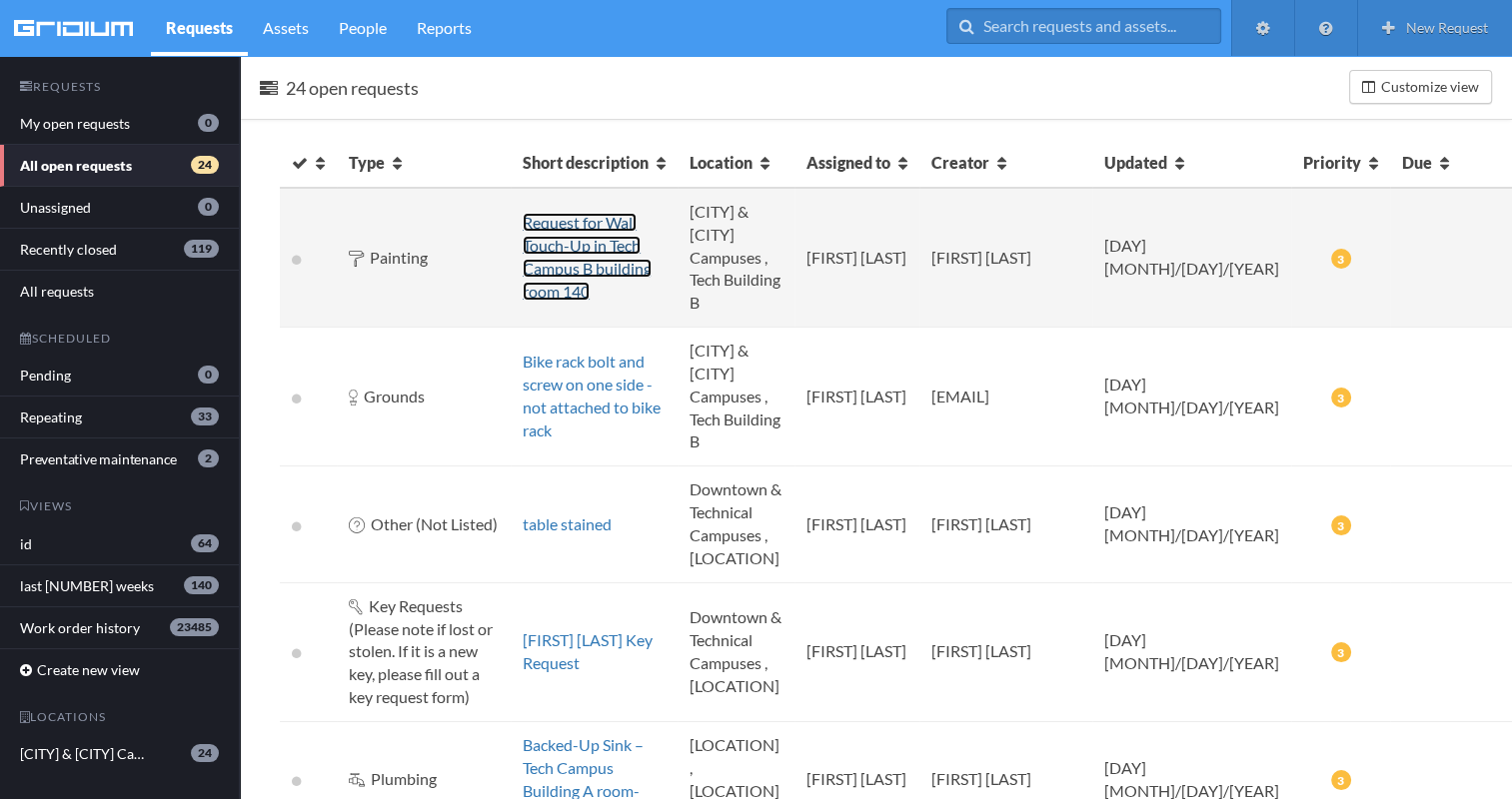 click on "Request for Wall Touch-Up in Tech Campus B building room 140" at bounding box center (587, 257) 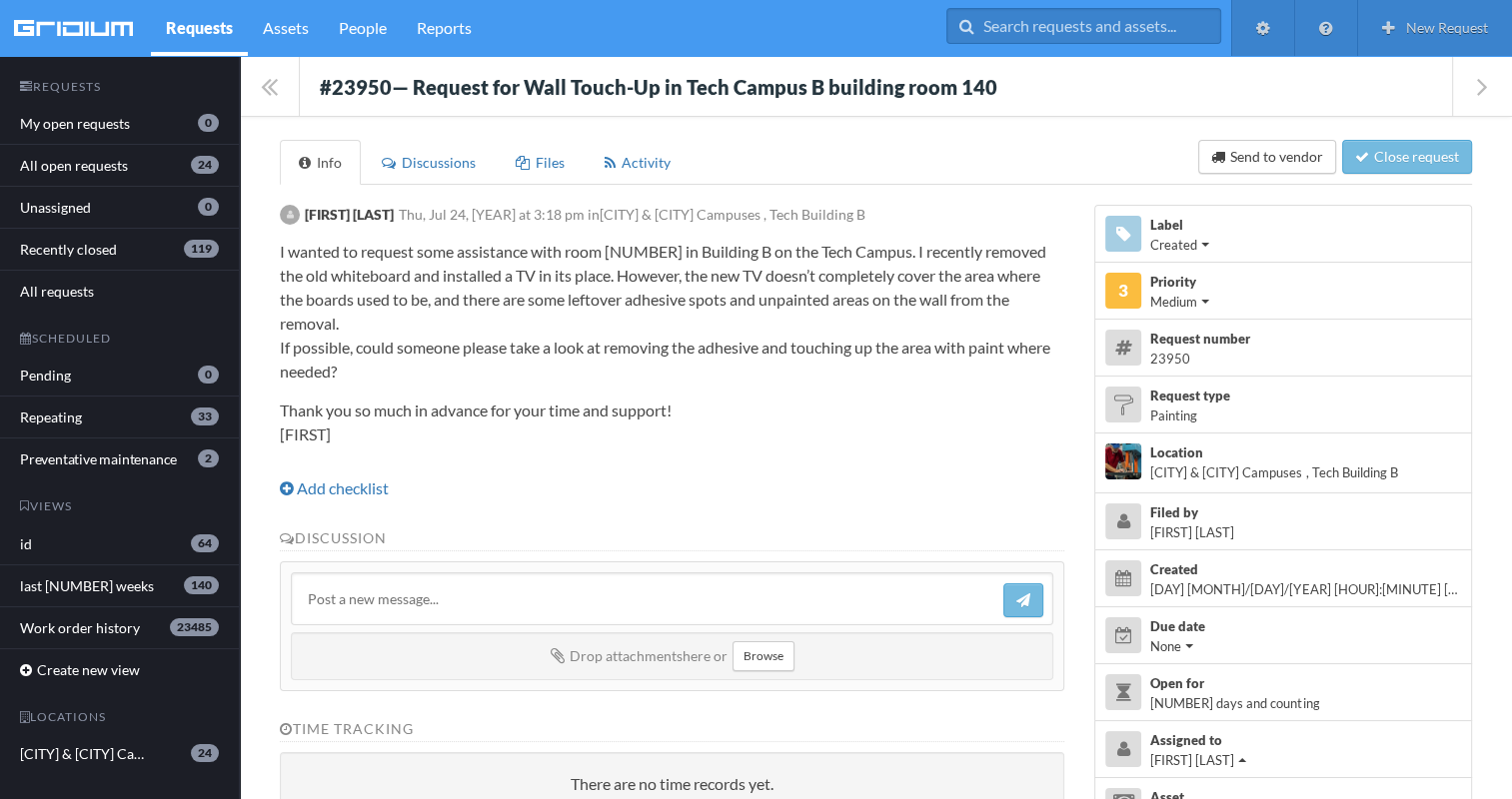 drag, startPoint x: 318, startPoint y: 66, endPoint x: 723, endPoint y: 404, distance: 527.5121 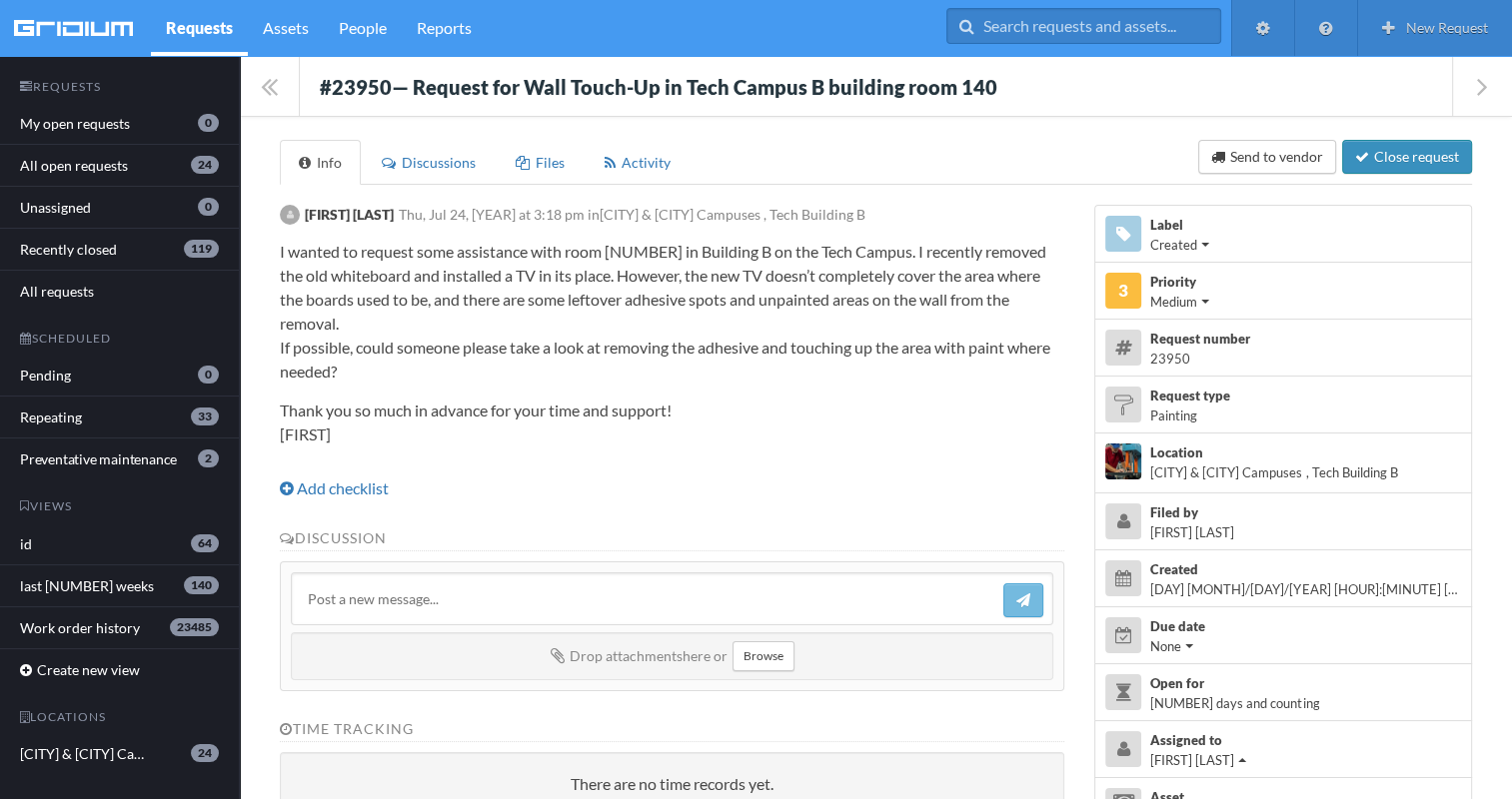 click on "Close request" at bounding box center (1407, 157) 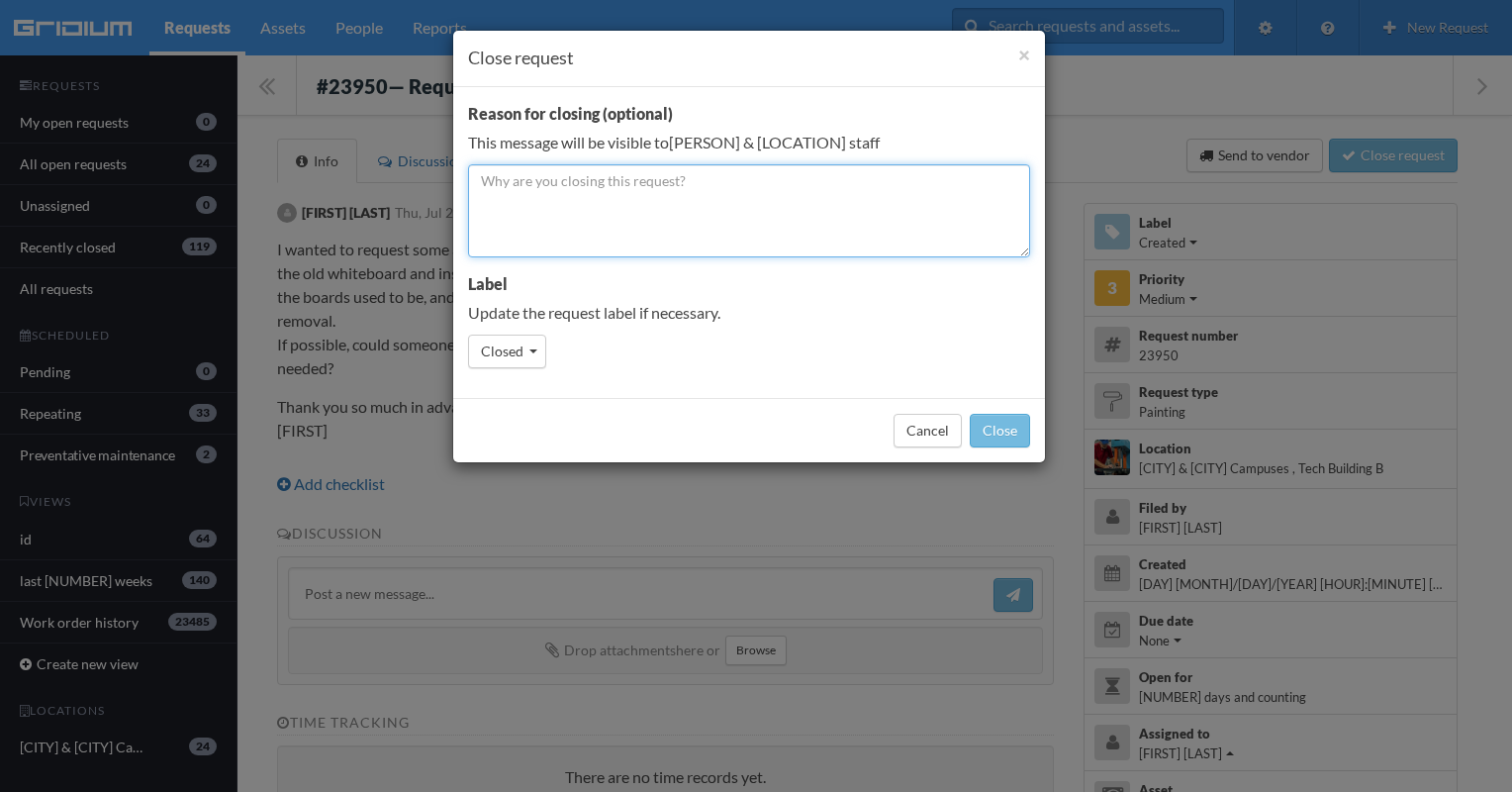 click at bounding box center (749, 211) 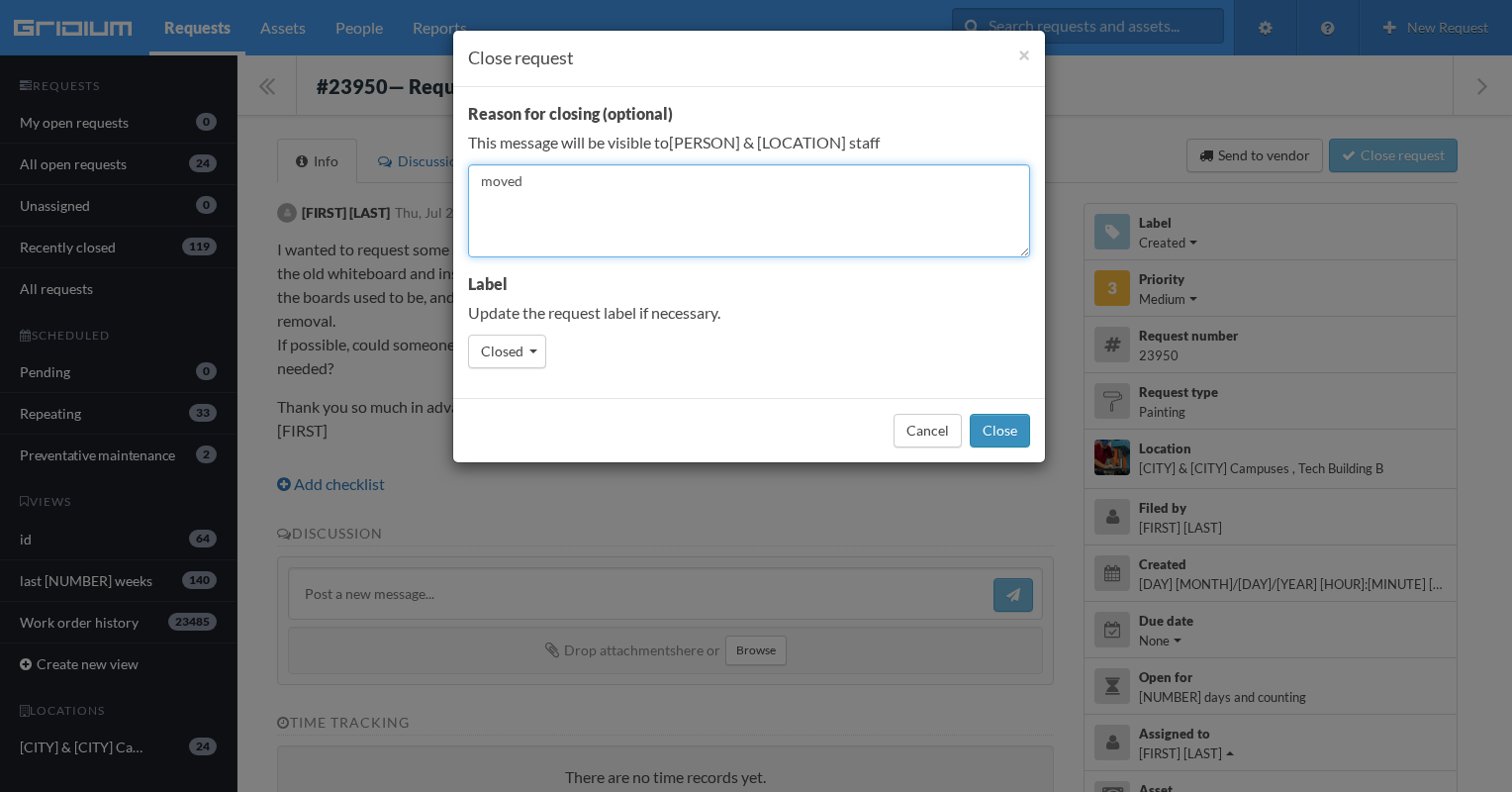 type on "moved" 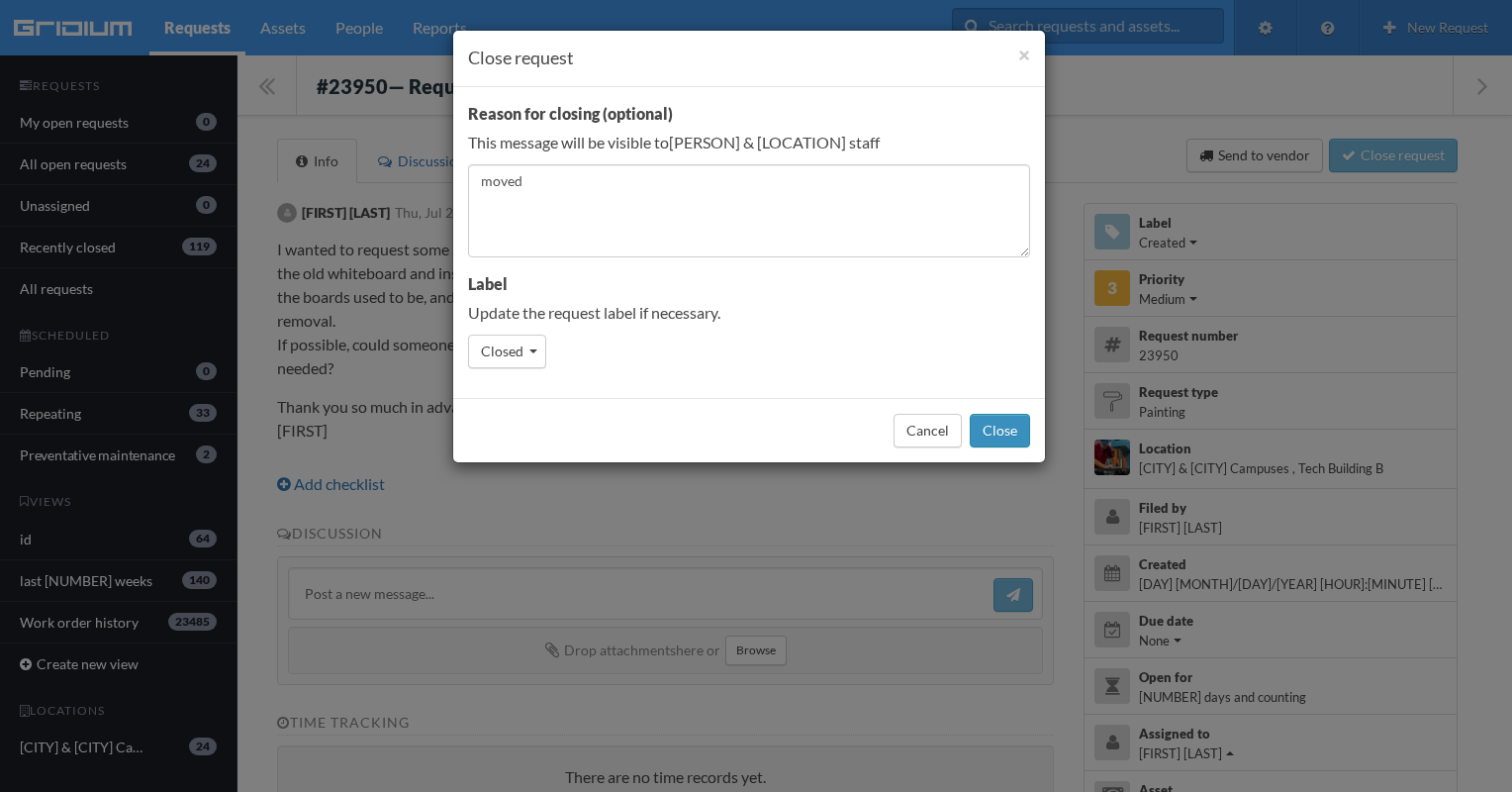 click on "Close" at bounding box center [999, 431] 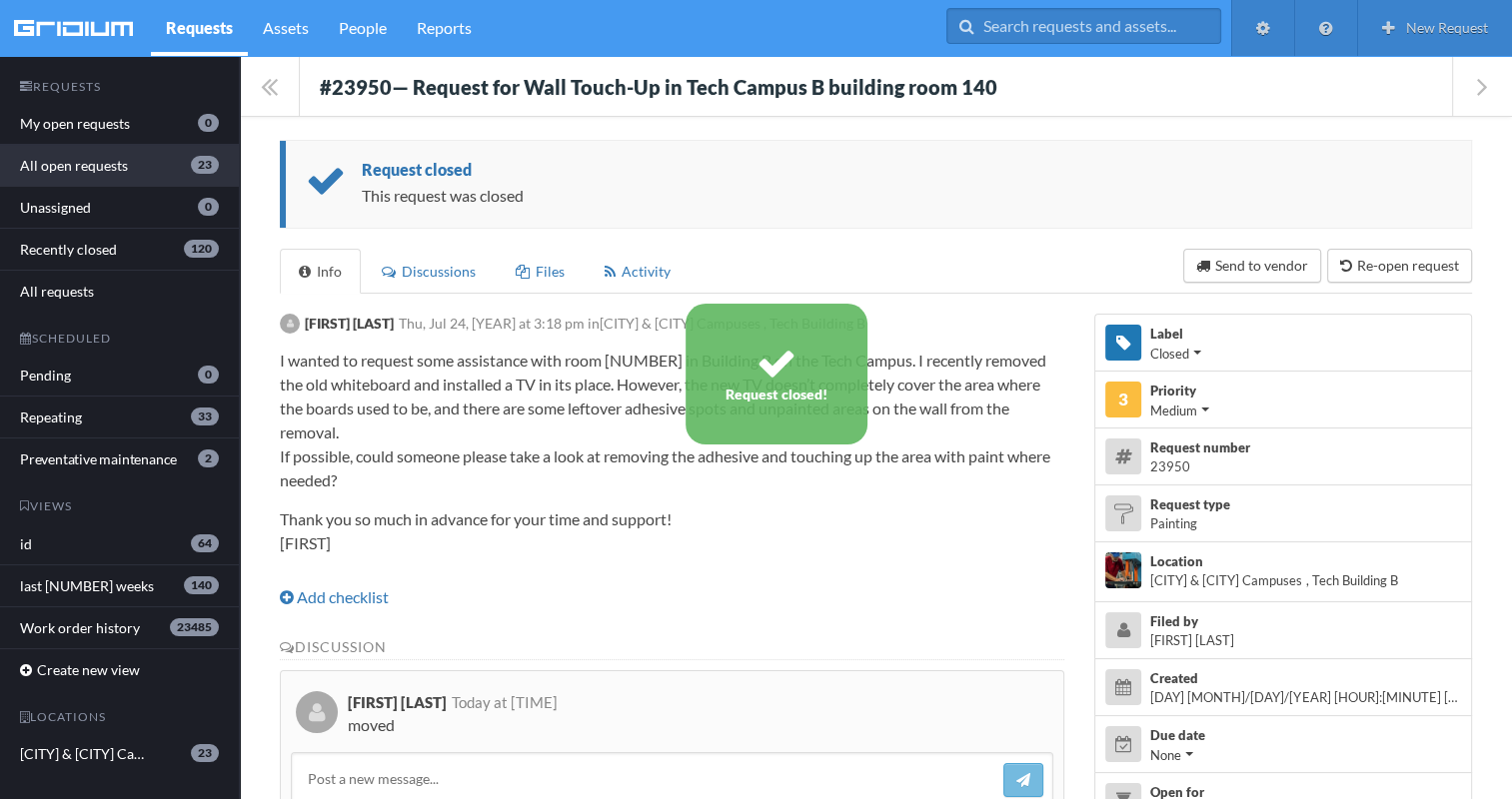click on "All open requests  23" at bounding box center (119, 166) 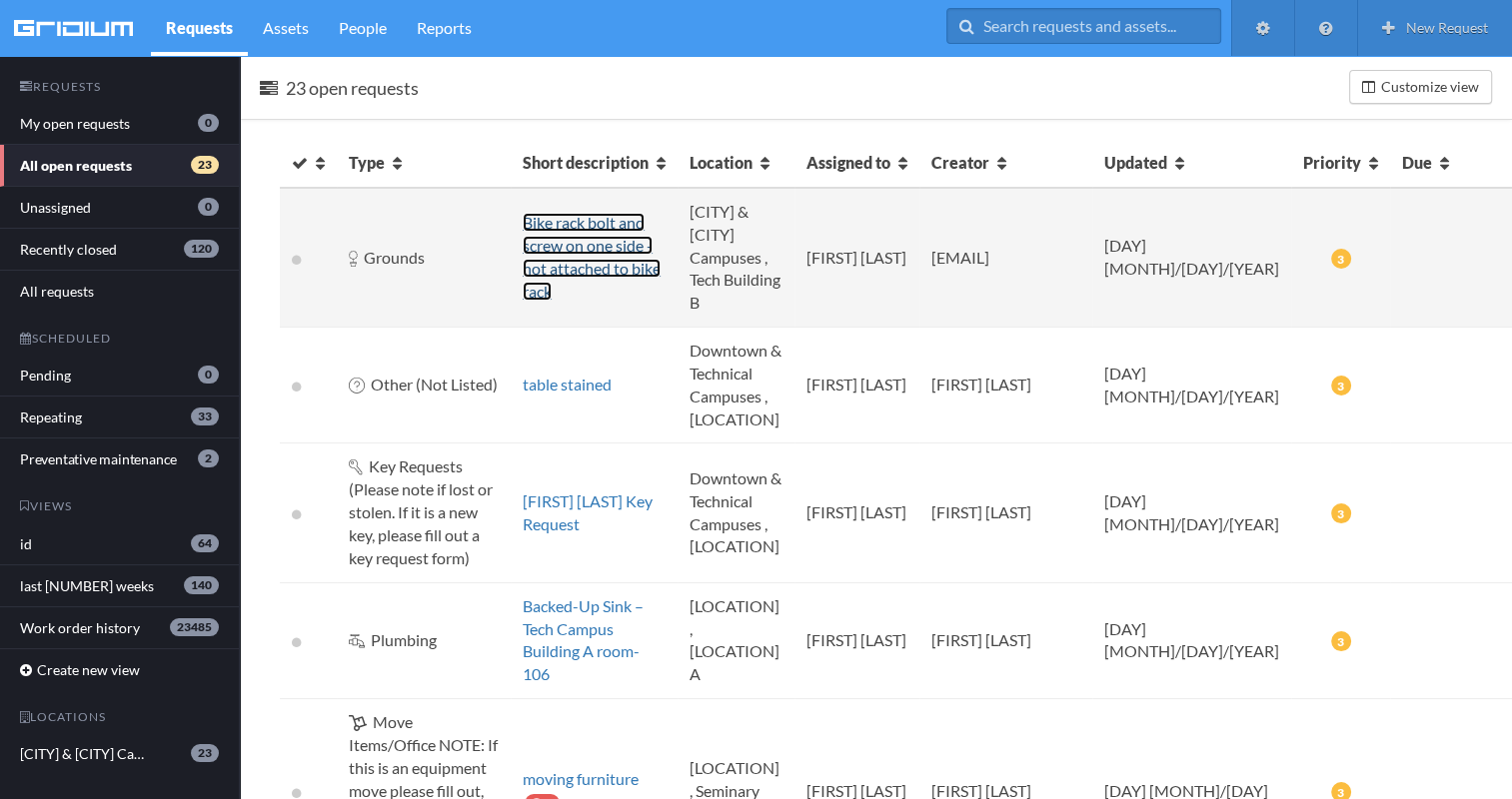 click on "Bike rack bolt and screw on one side - not attached to bike rack" at bounding box center [592, 257] 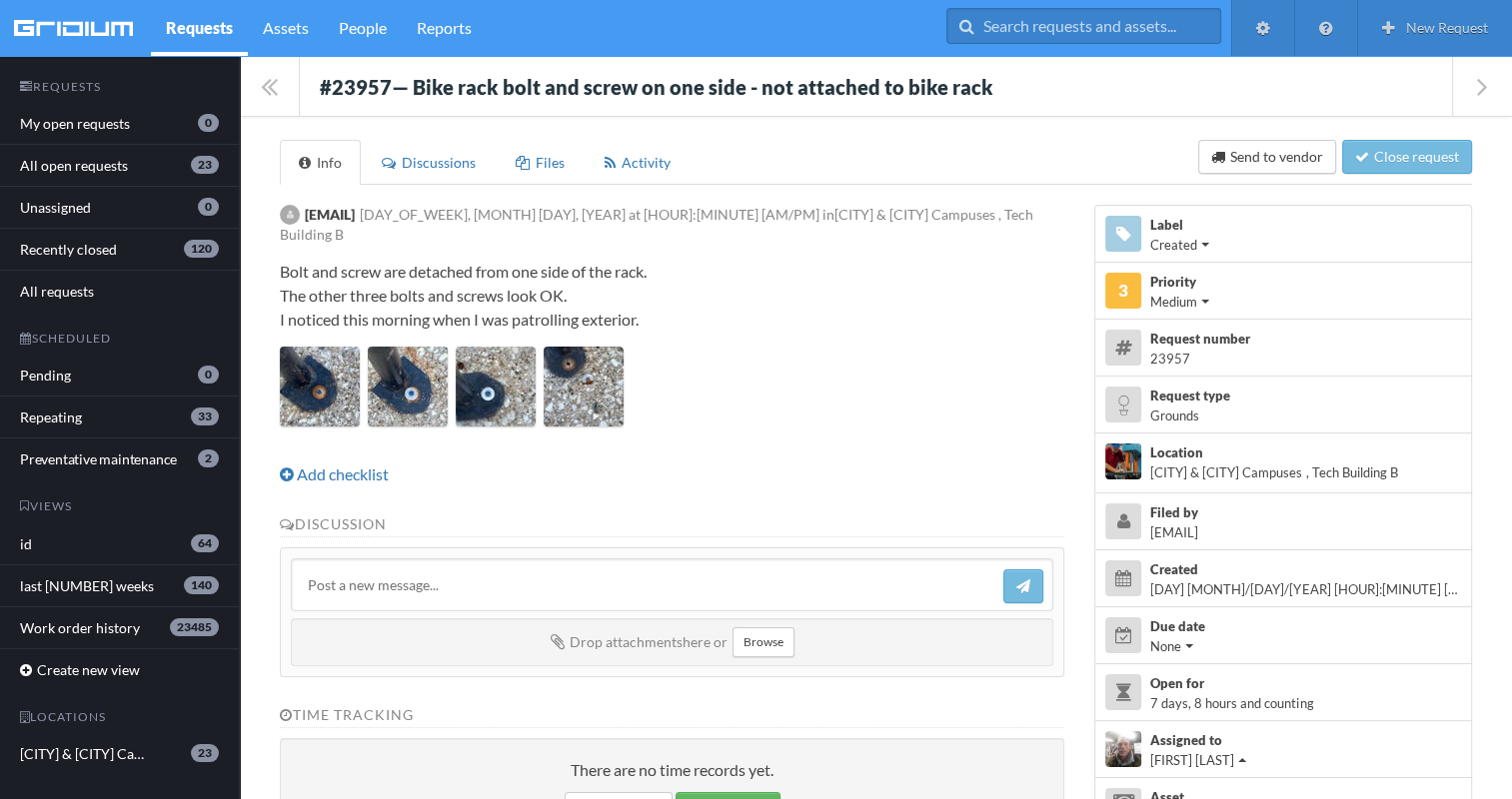 drag, startPoint x: 319, startPoint y: 64, endPoint x: 798, endPoint y: 392, distance: 580.5385 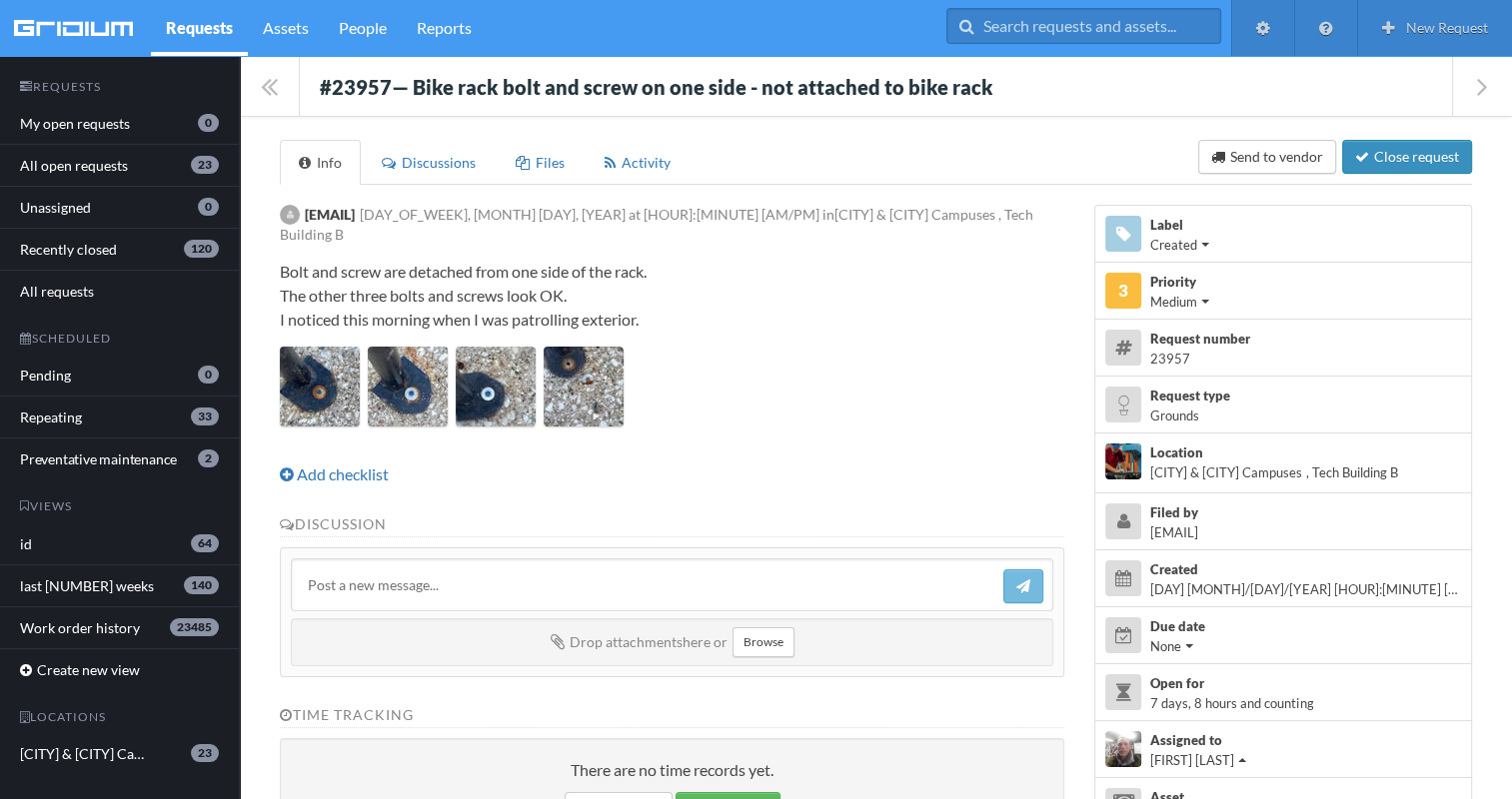 drag, startPoint x: 382, startPoint y: 222, endPoint x: 1387, endPoint y: 158, distance: 1007.03575 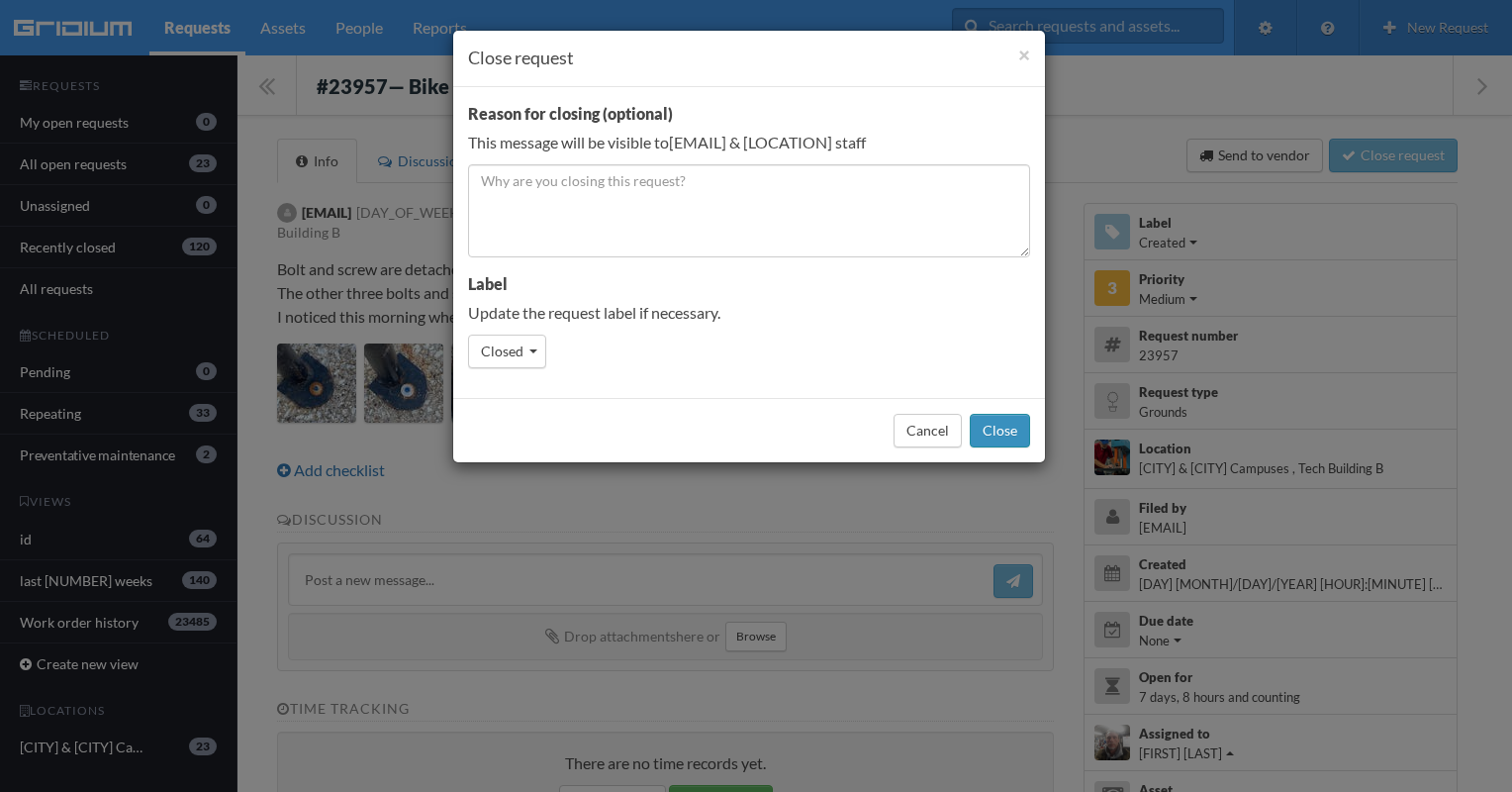 click on "Close" at bounding box center (999, 431) 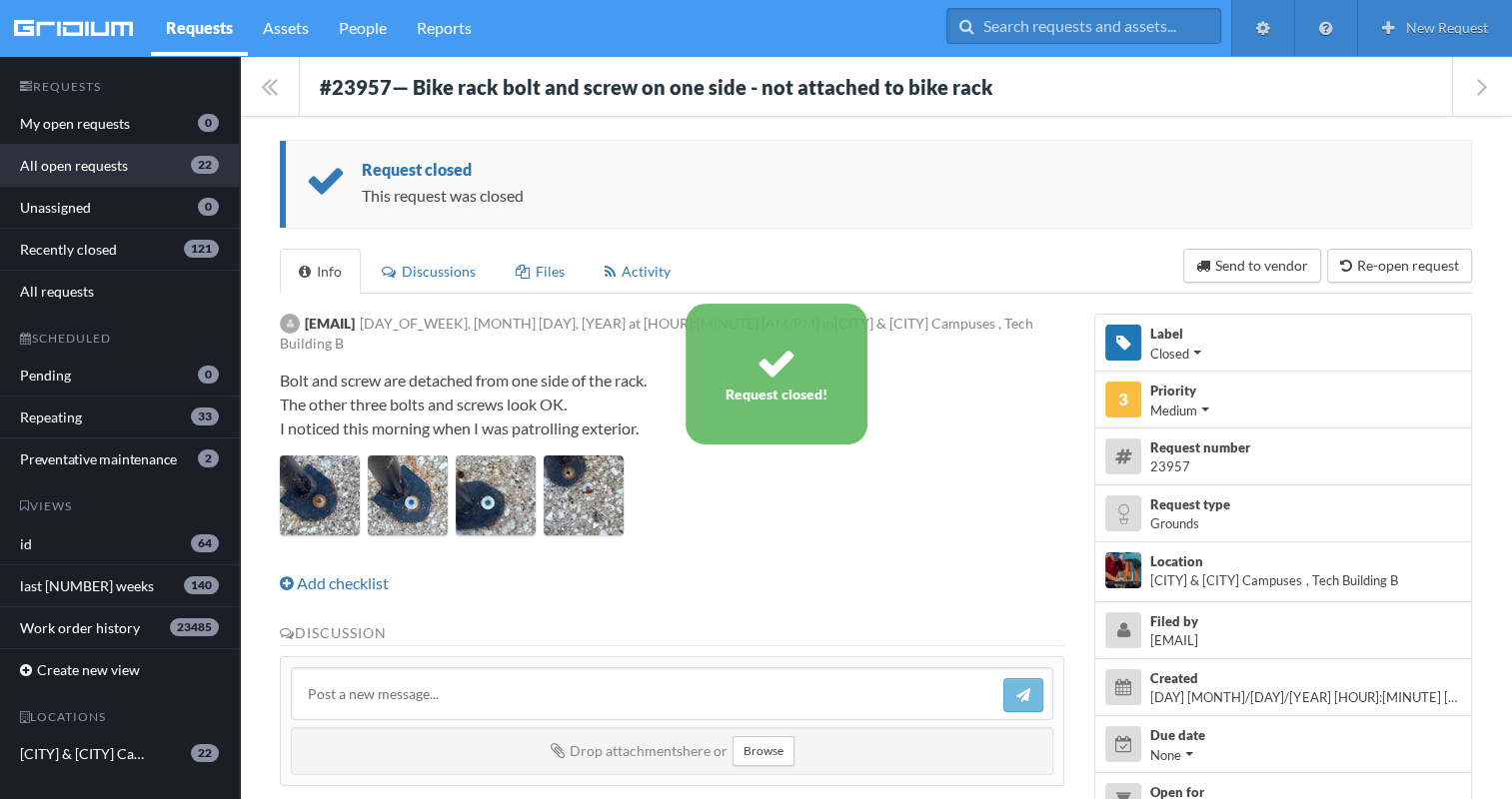 click on "All open requests  22" at bounding box center [119, 166] 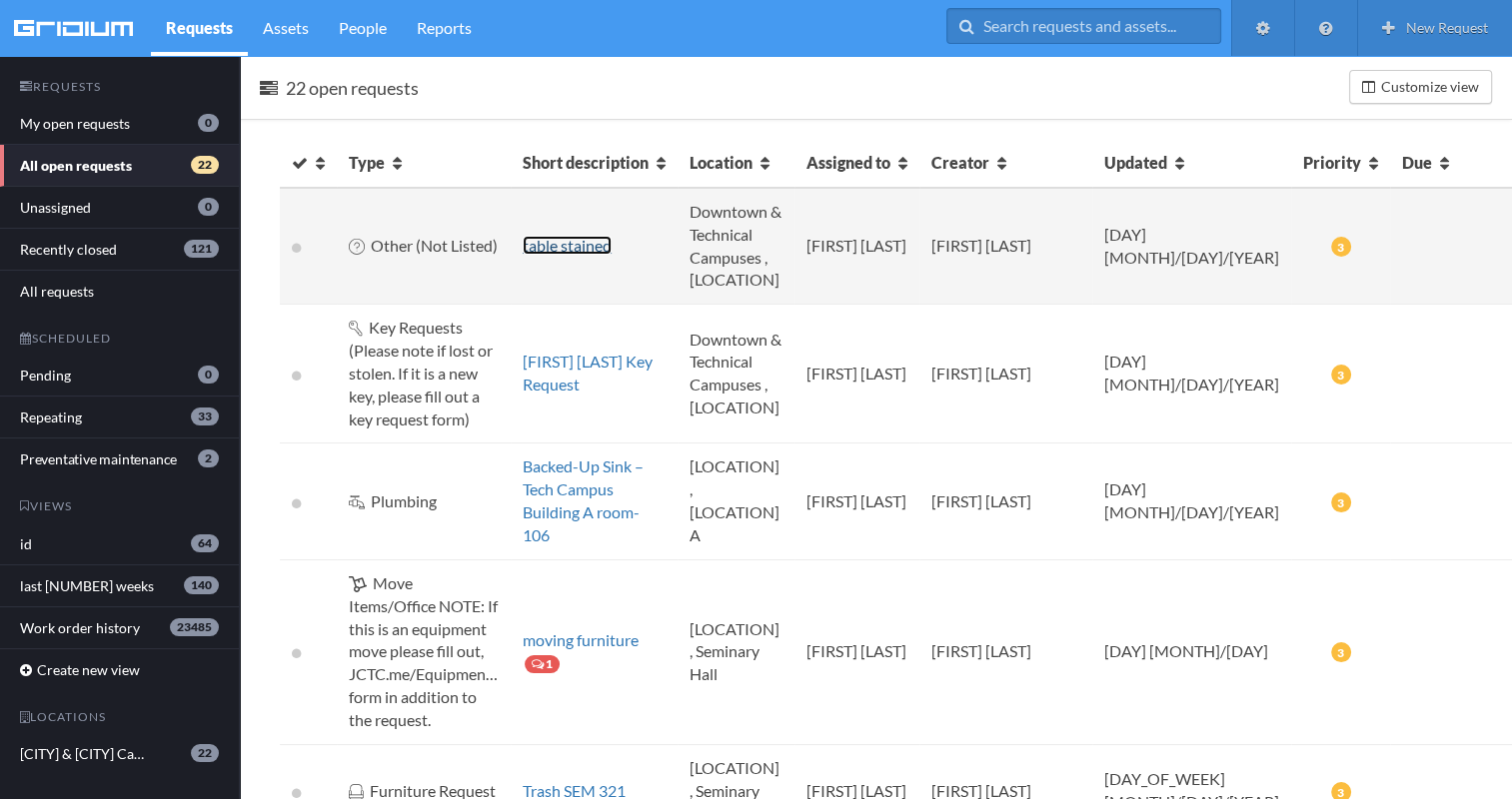 click on "table stained" at bounding box center (567, 245) 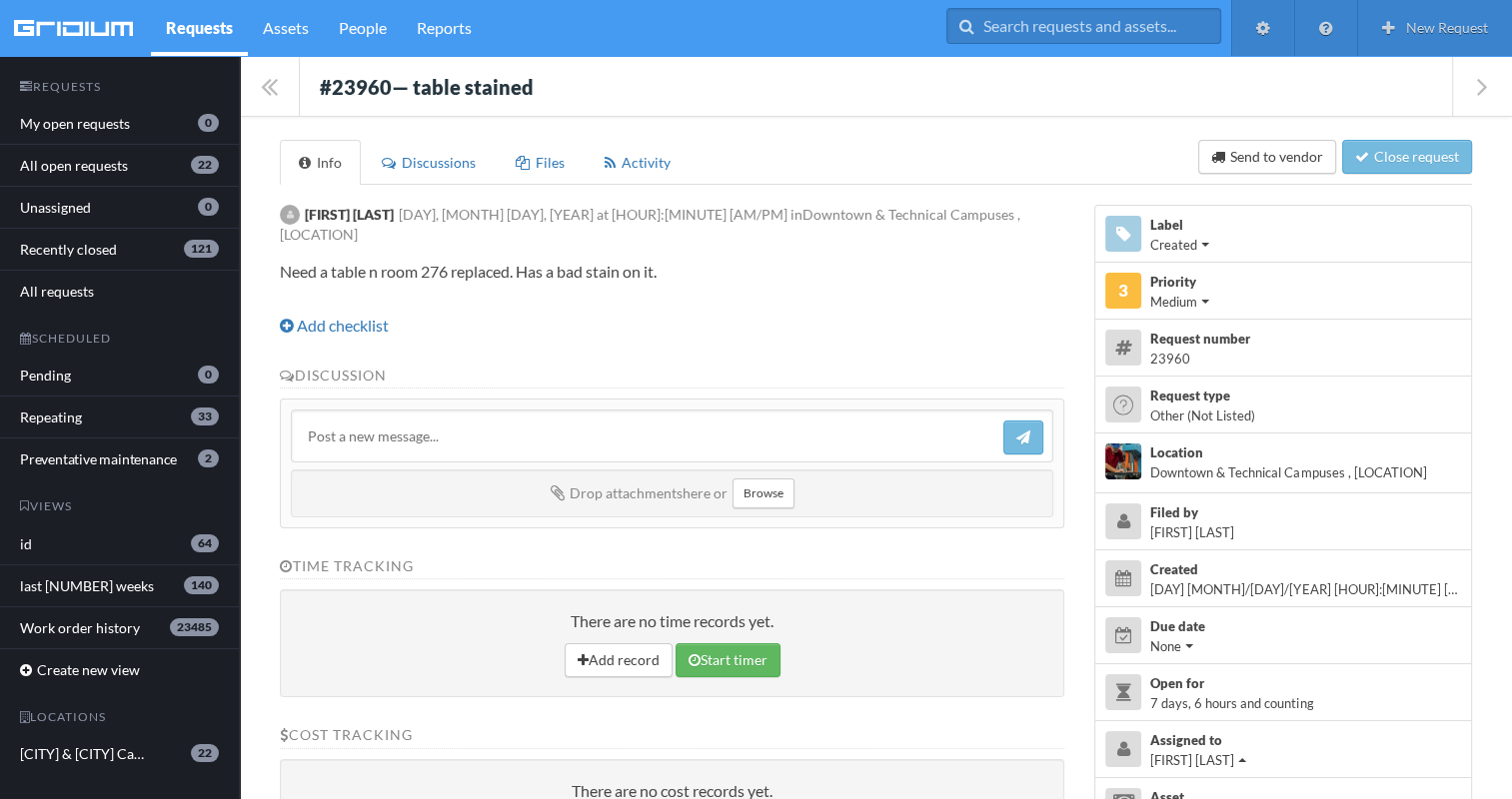 drag, startPoint x: 320, startPoint y: 68, endPoint x: 690, endPoint y: 261, distance: 417.31163 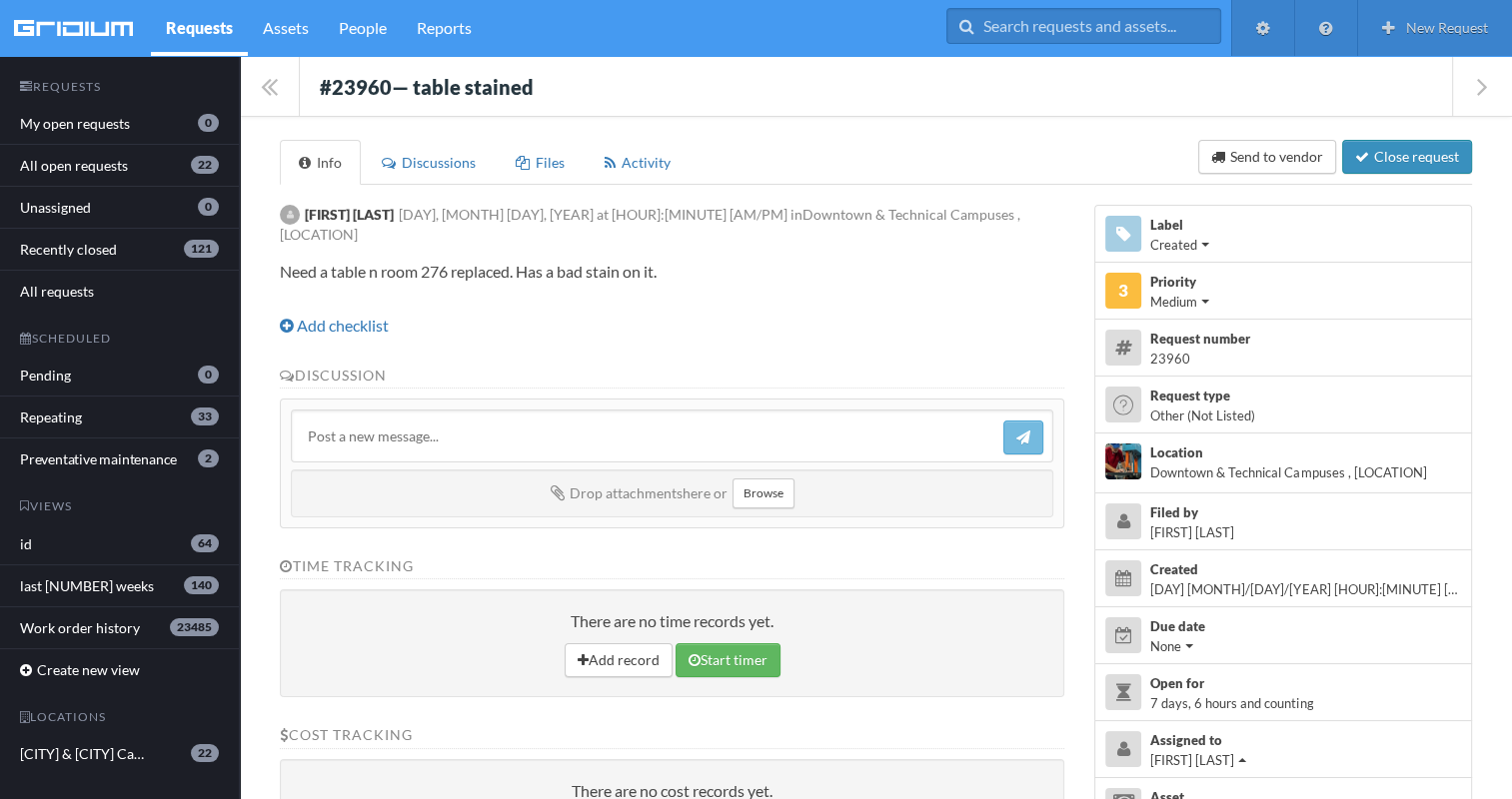 click on "Close request" at bounding box center [1407, 157] 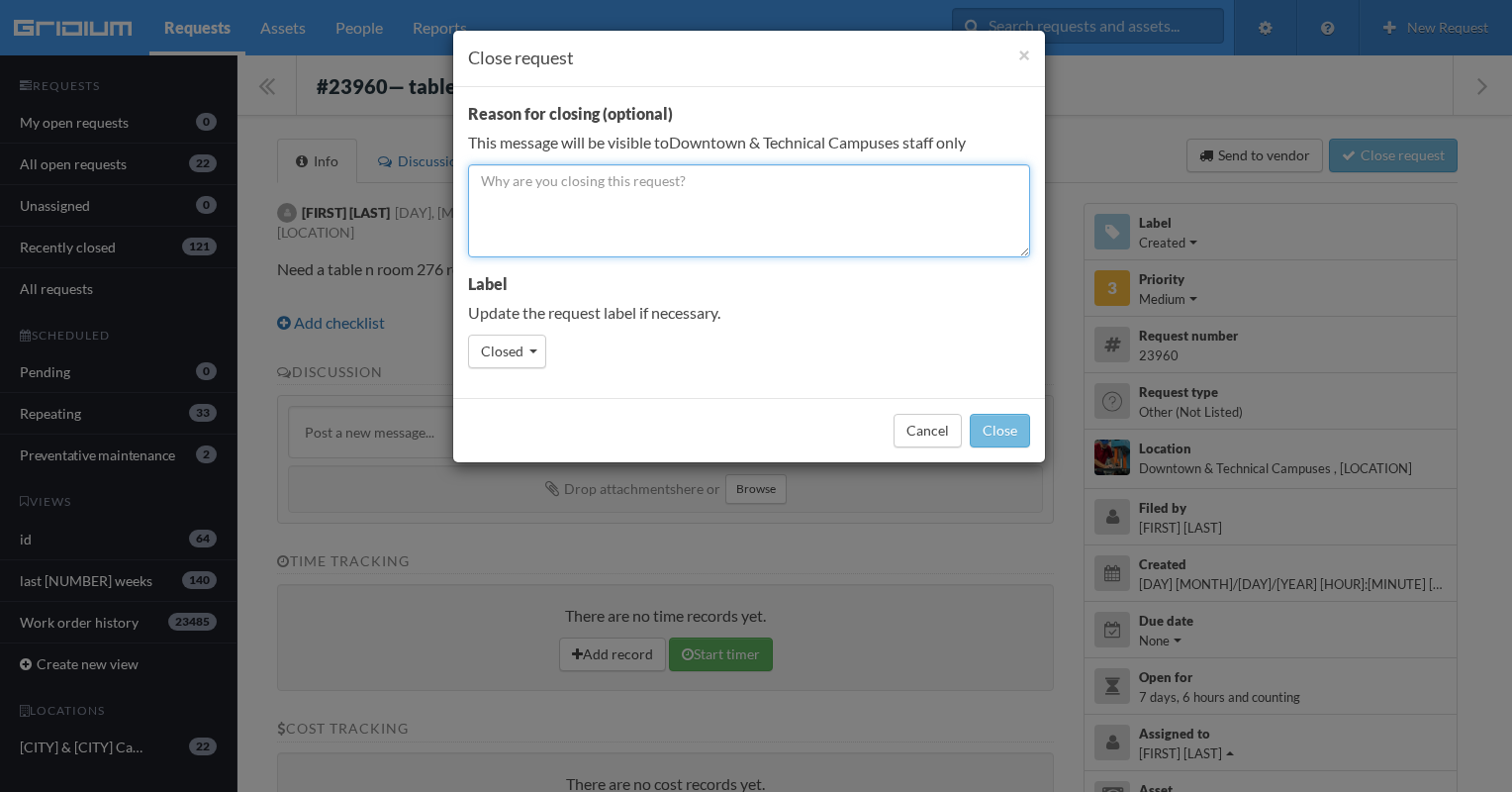 click at bounding box center (749, 211) 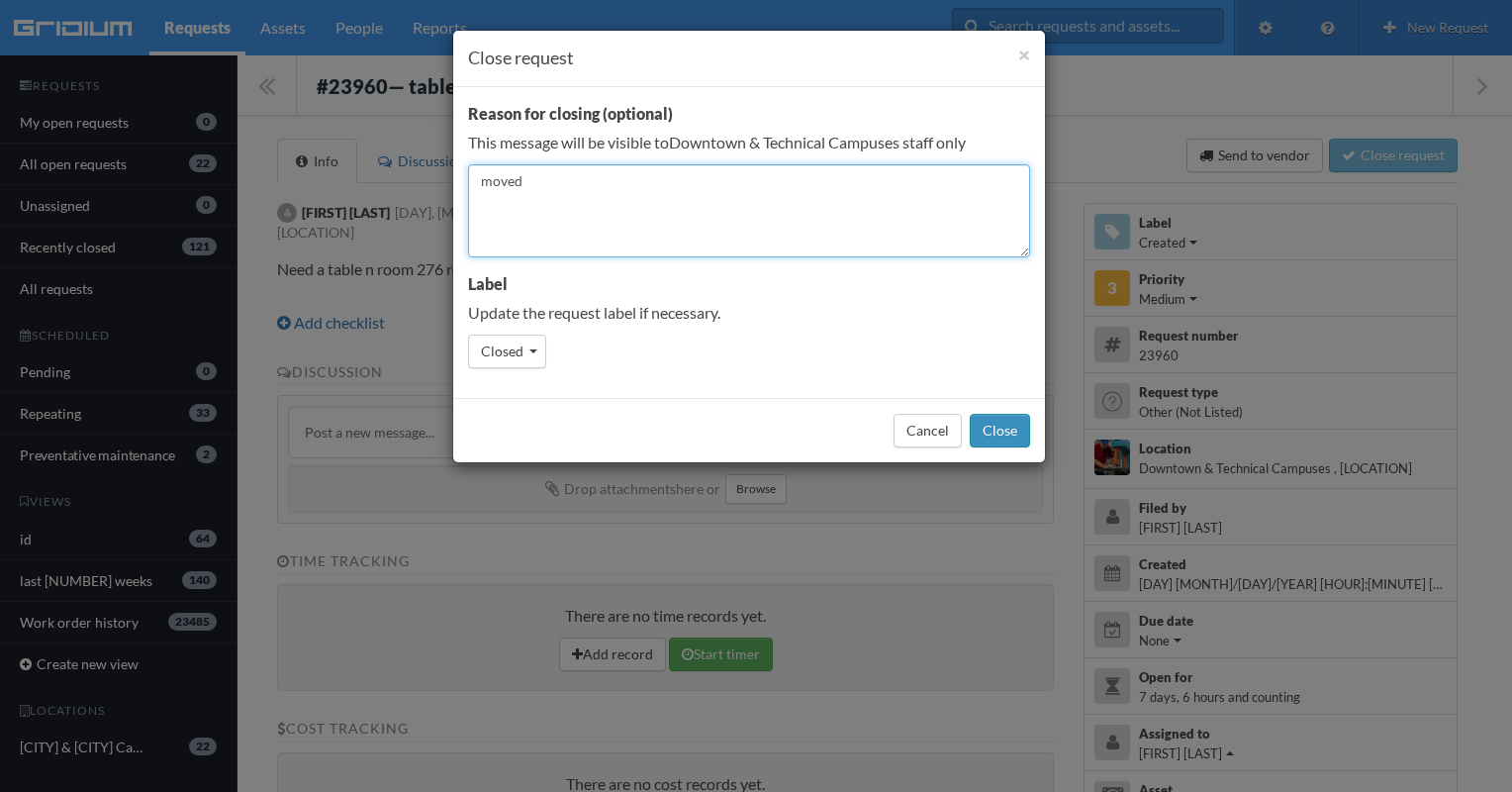 type on "moved" 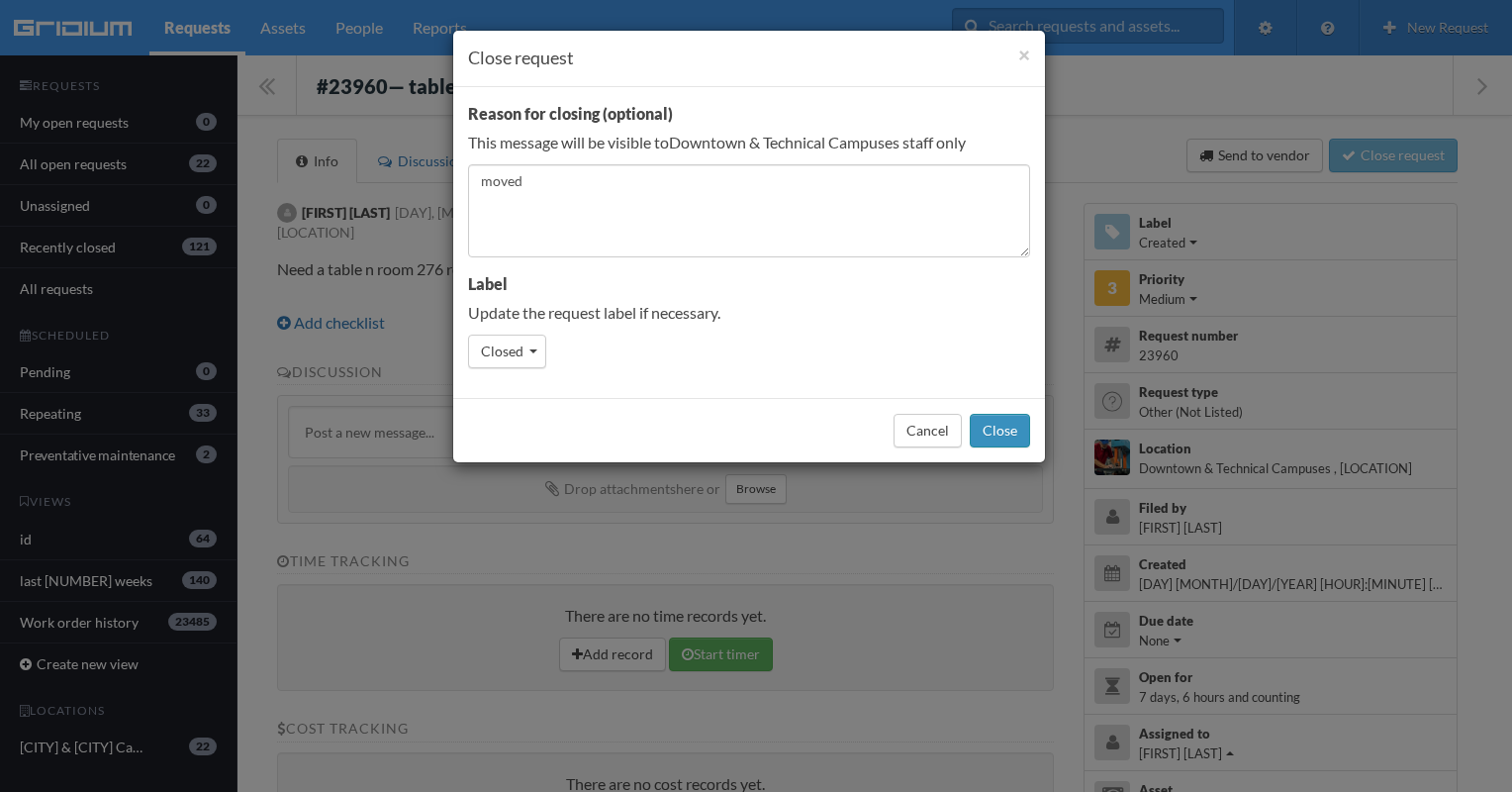 click on "Close" at bounding box center (999, 431) 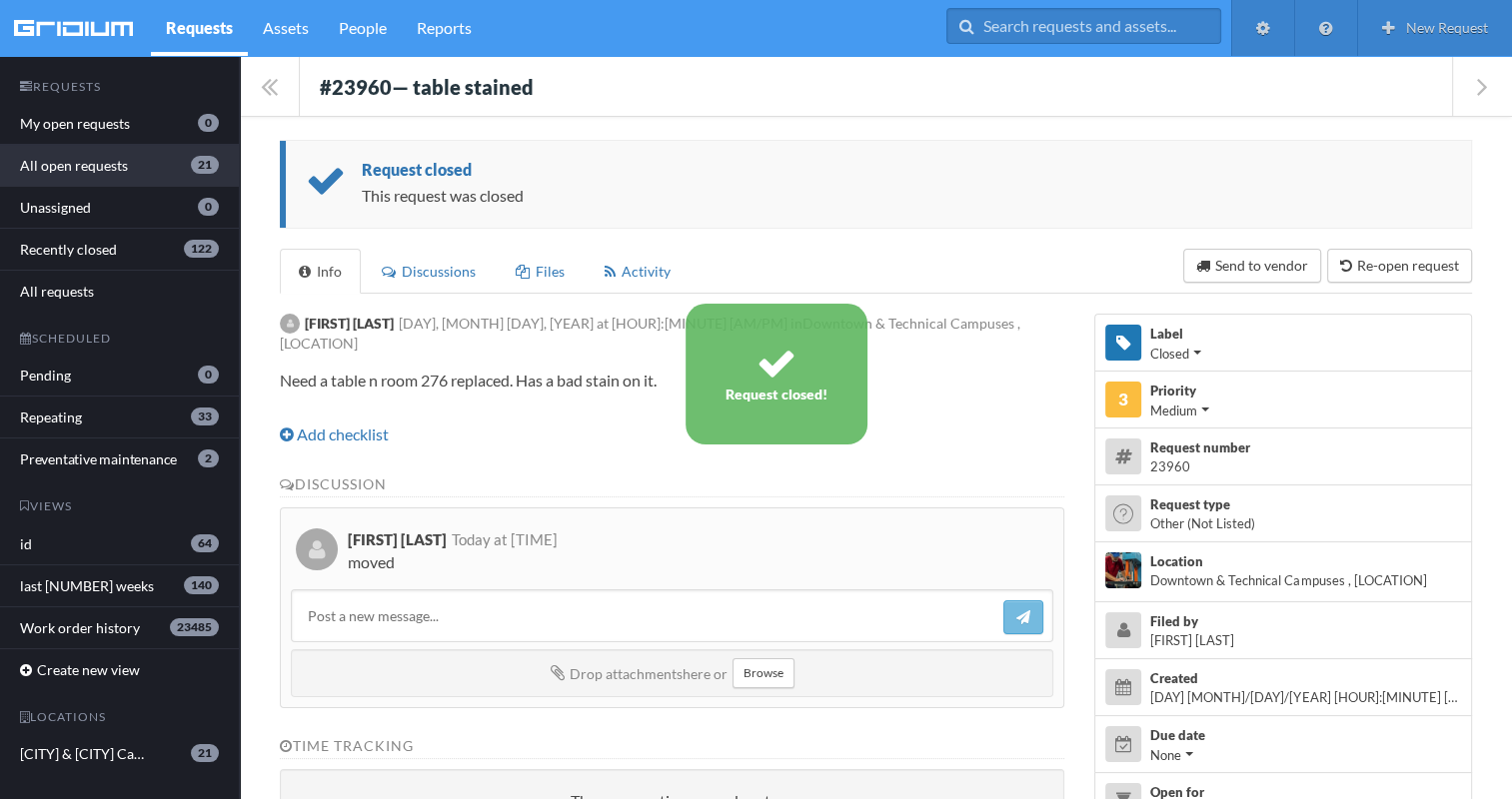 click on "All open requests  21" at bounding box center [119, 166] 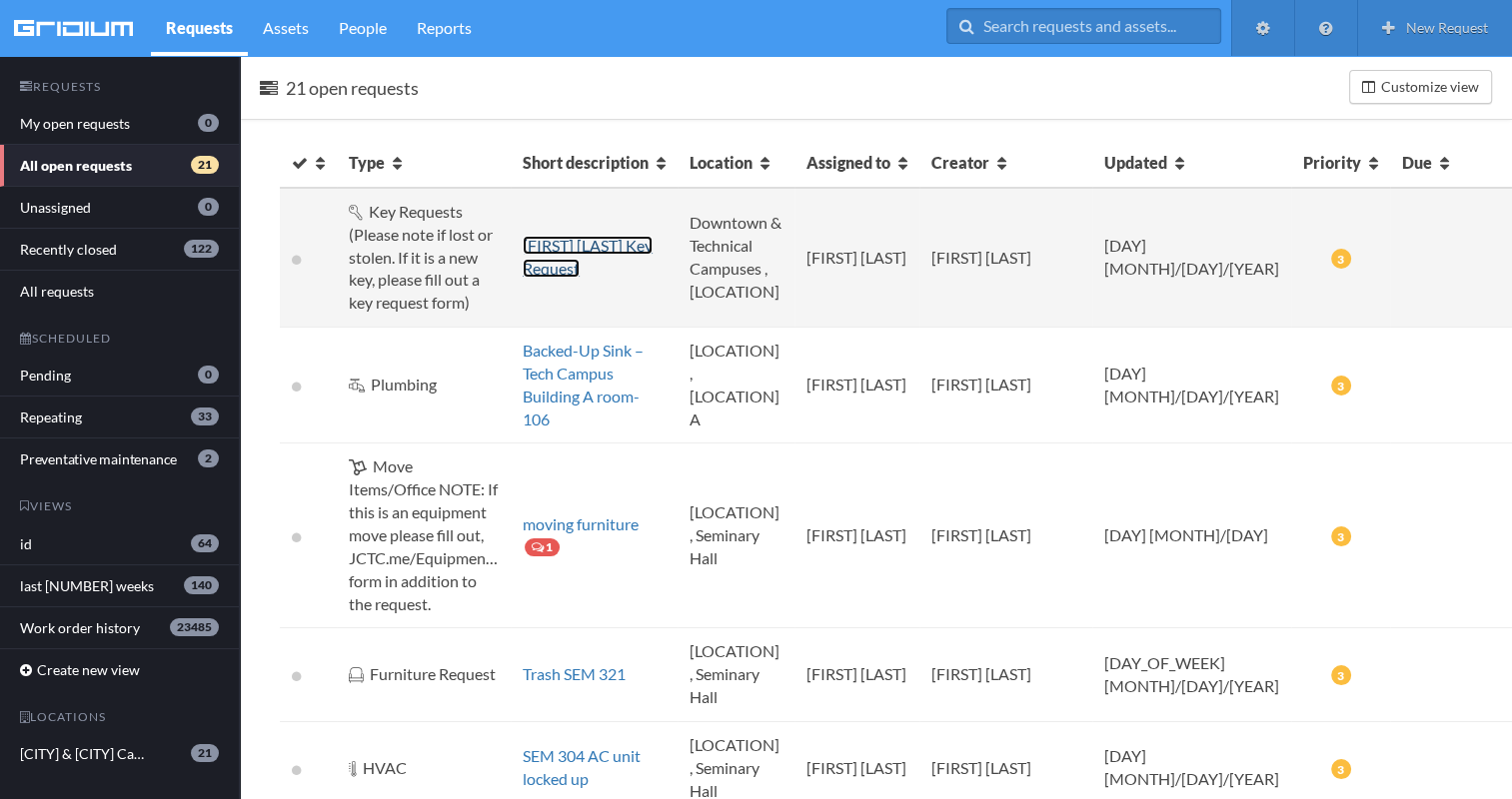 click on "[FIRST] [LAST] Key Request" at bounding box center (588, 257) 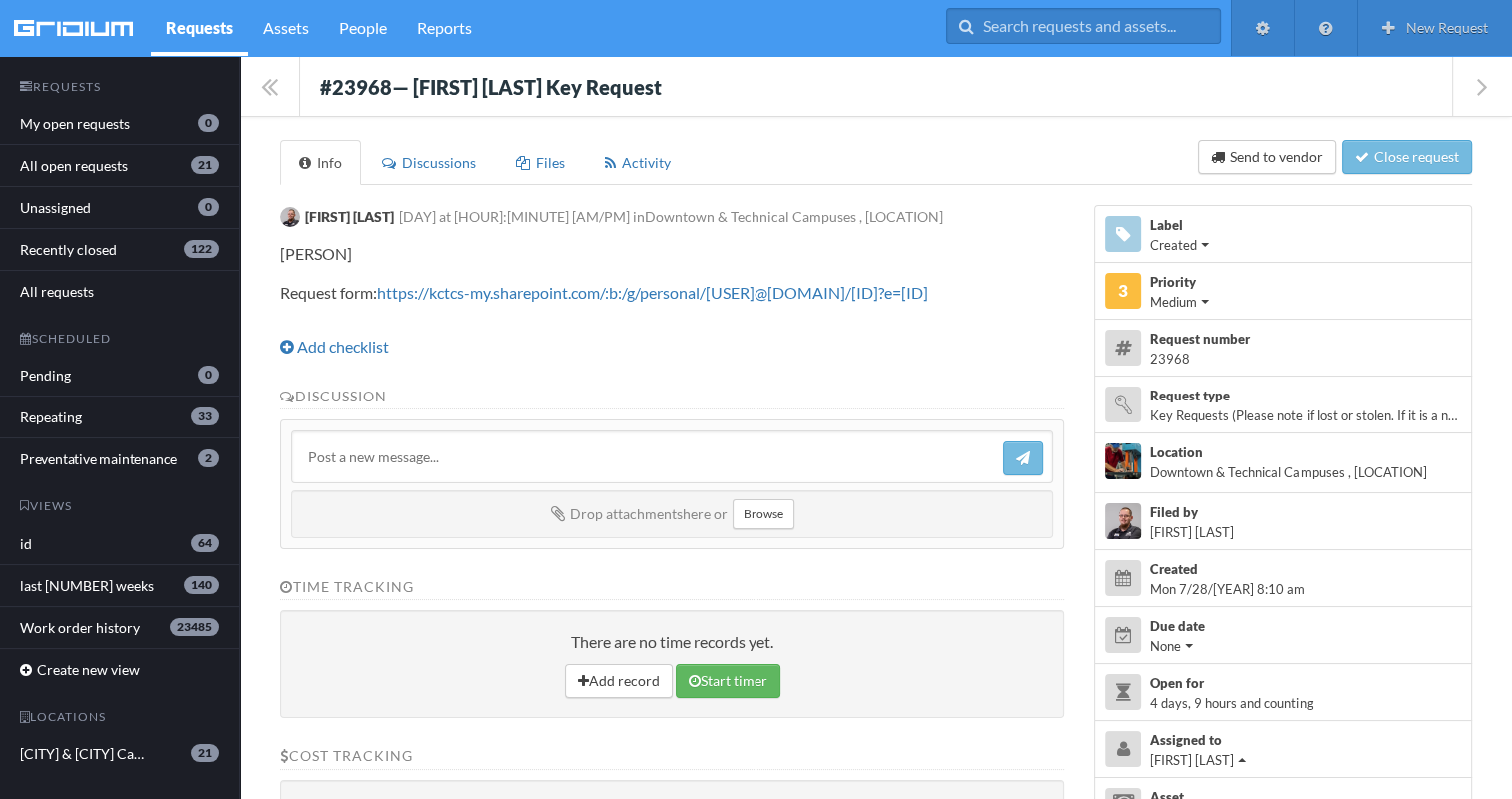 drag, startPoint x: 317, startPoint y: 70, endPoint x: 585, endPoint y: 341, distance: 381.13646 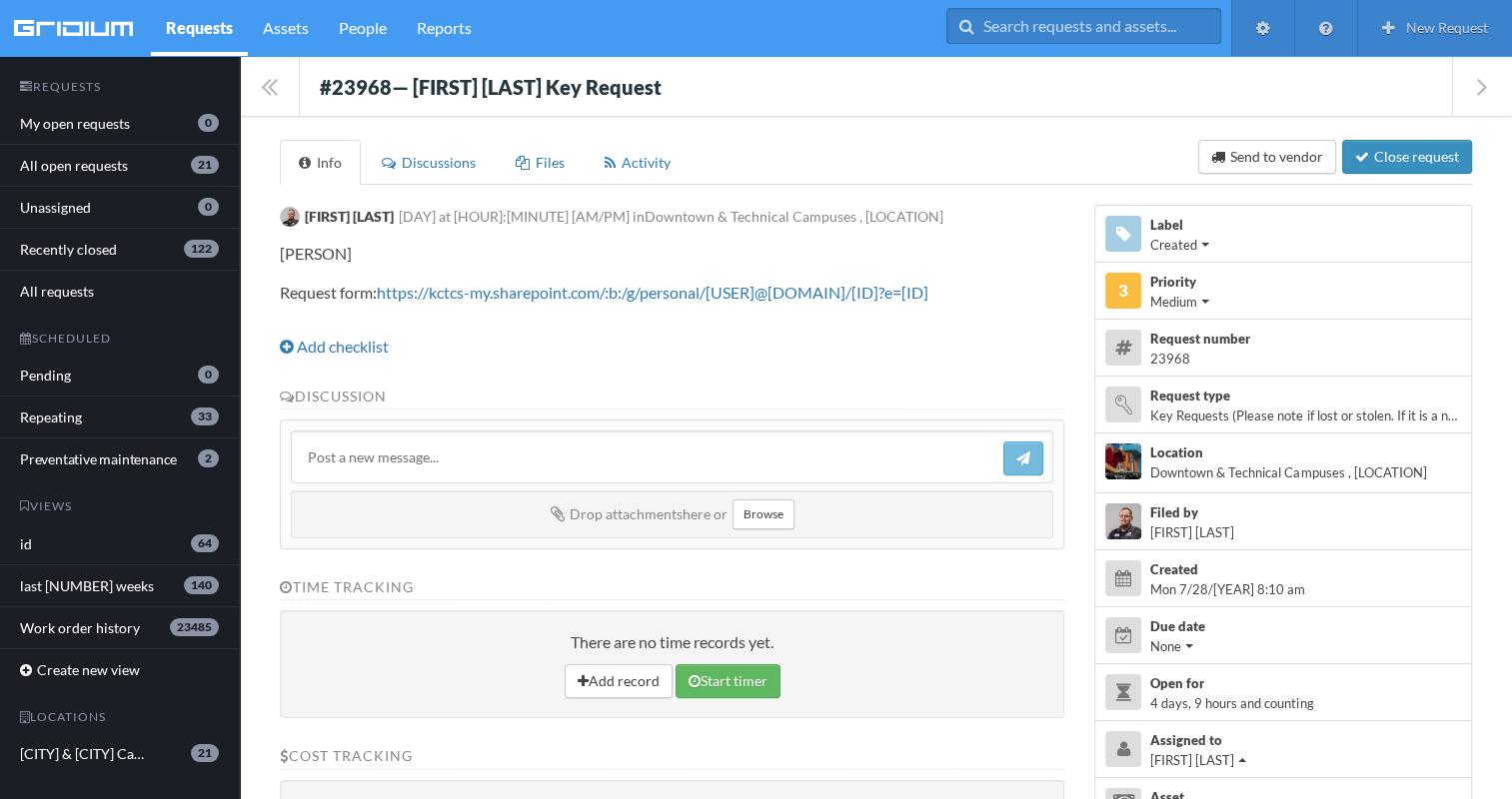 click on "Close request" at bounding box center [1407, 157] 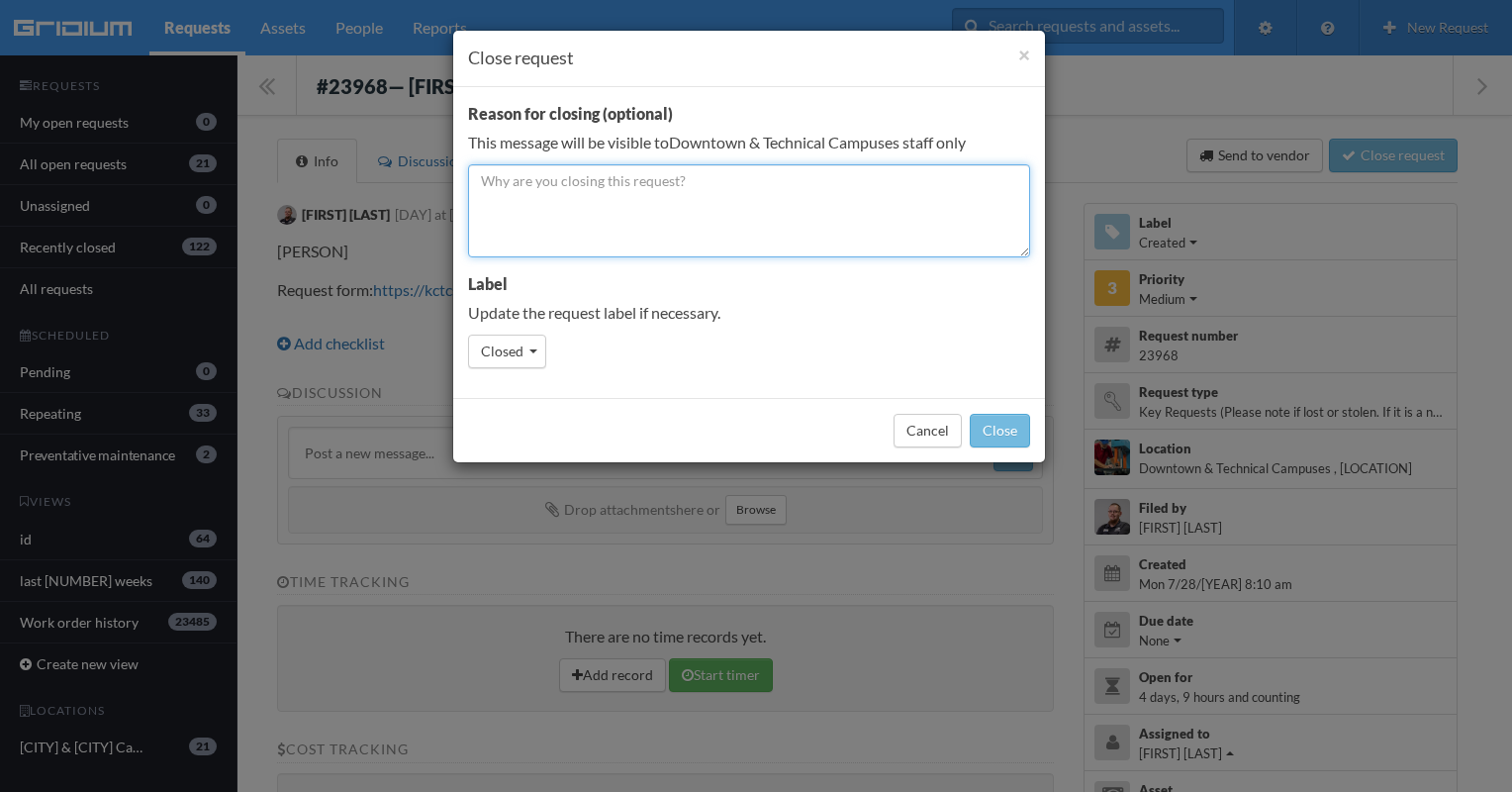 click at bounding box center (749, 211) 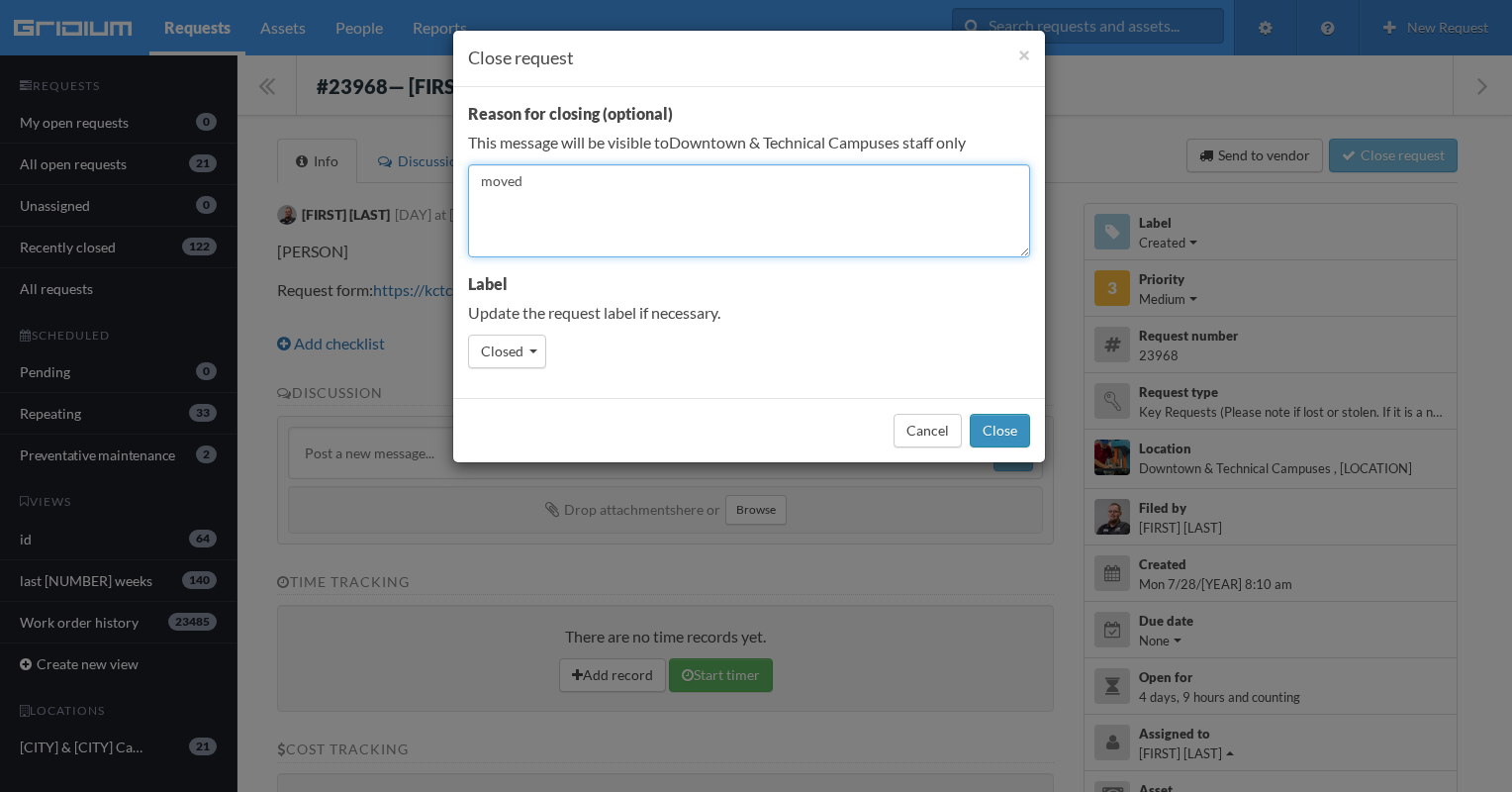 type on "moved" 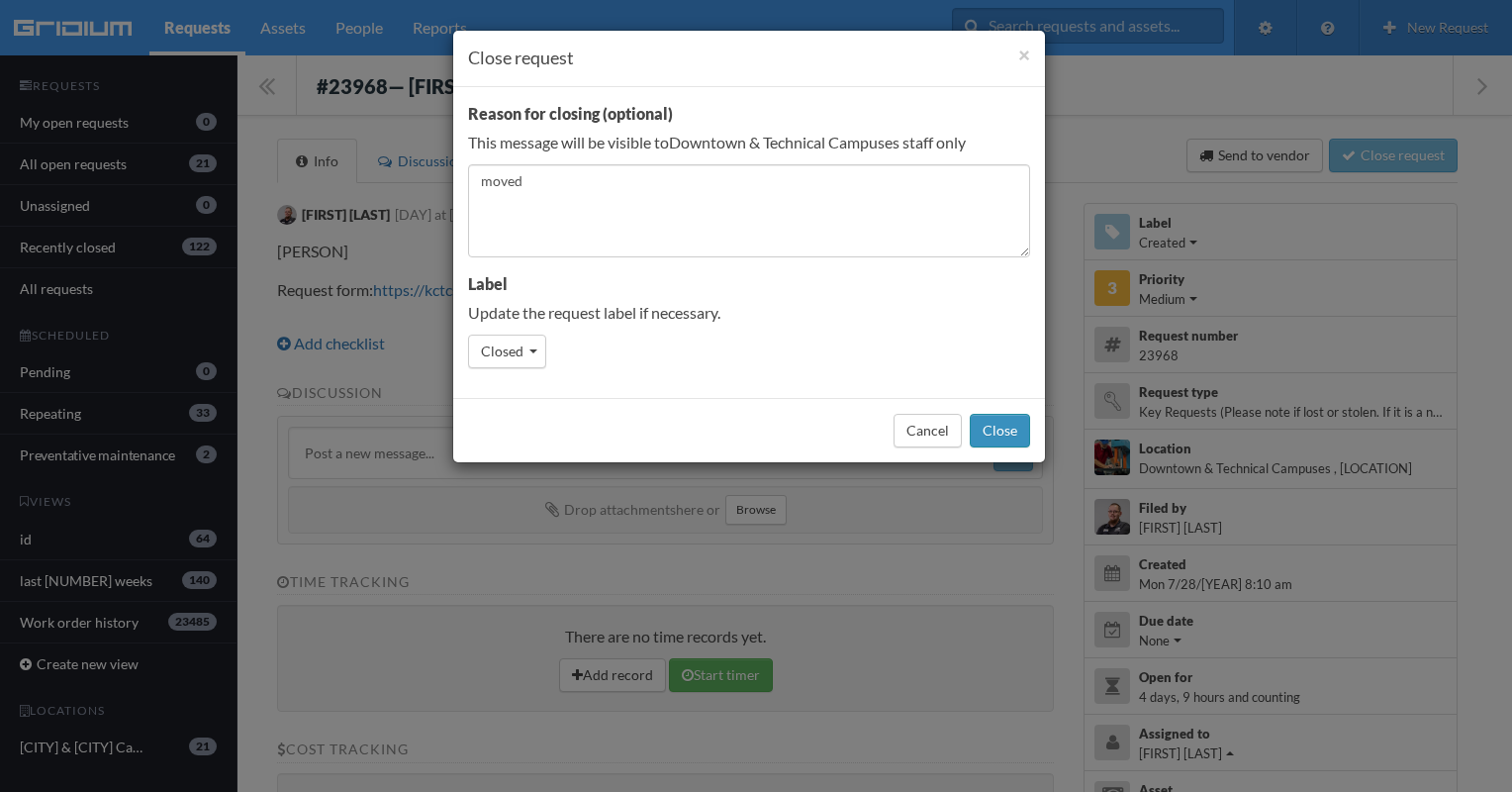 click on "Close" at bounding box center [999, 431] 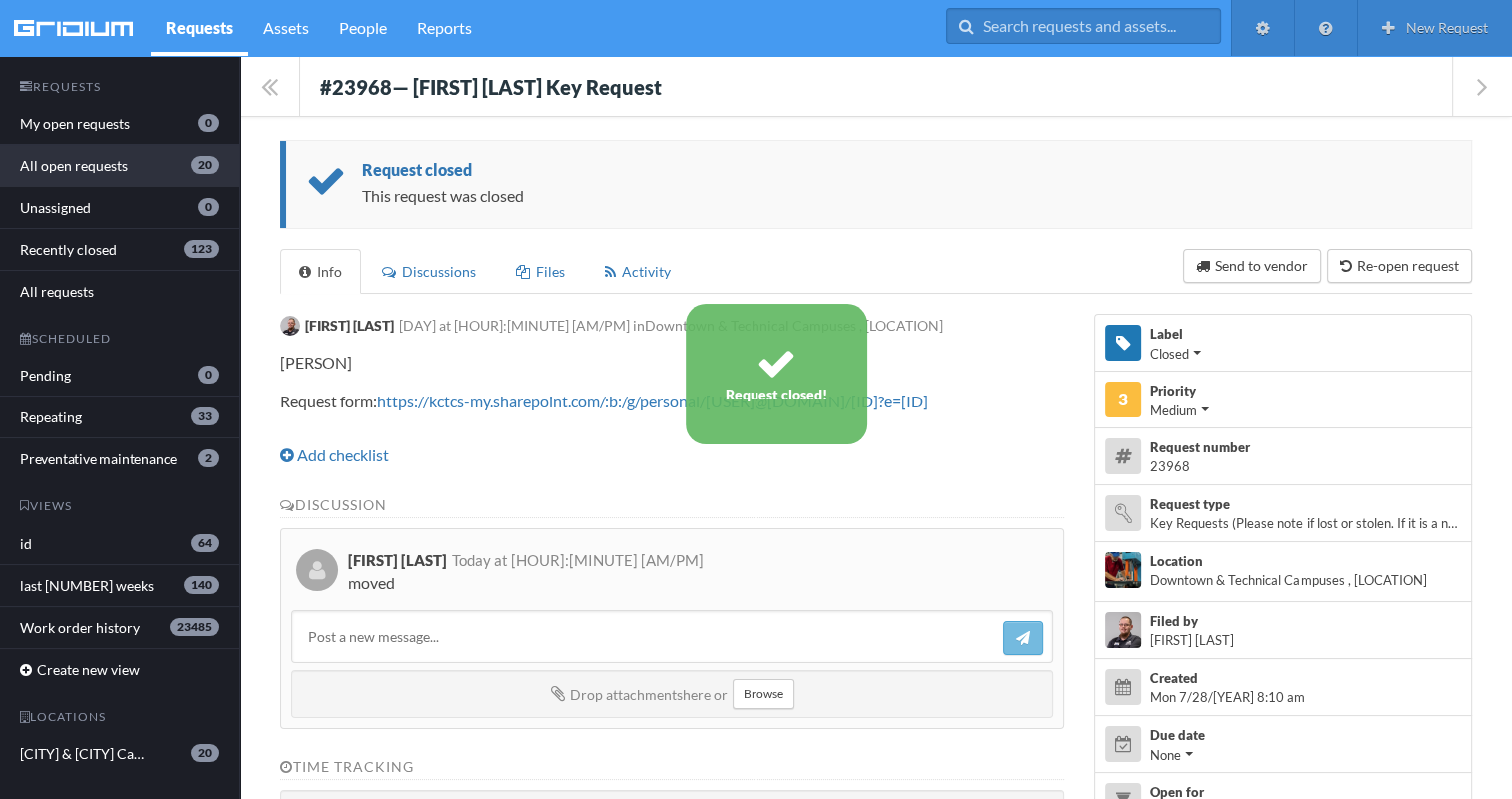 click on "All open requests  20" at bounding box center (119, 166) 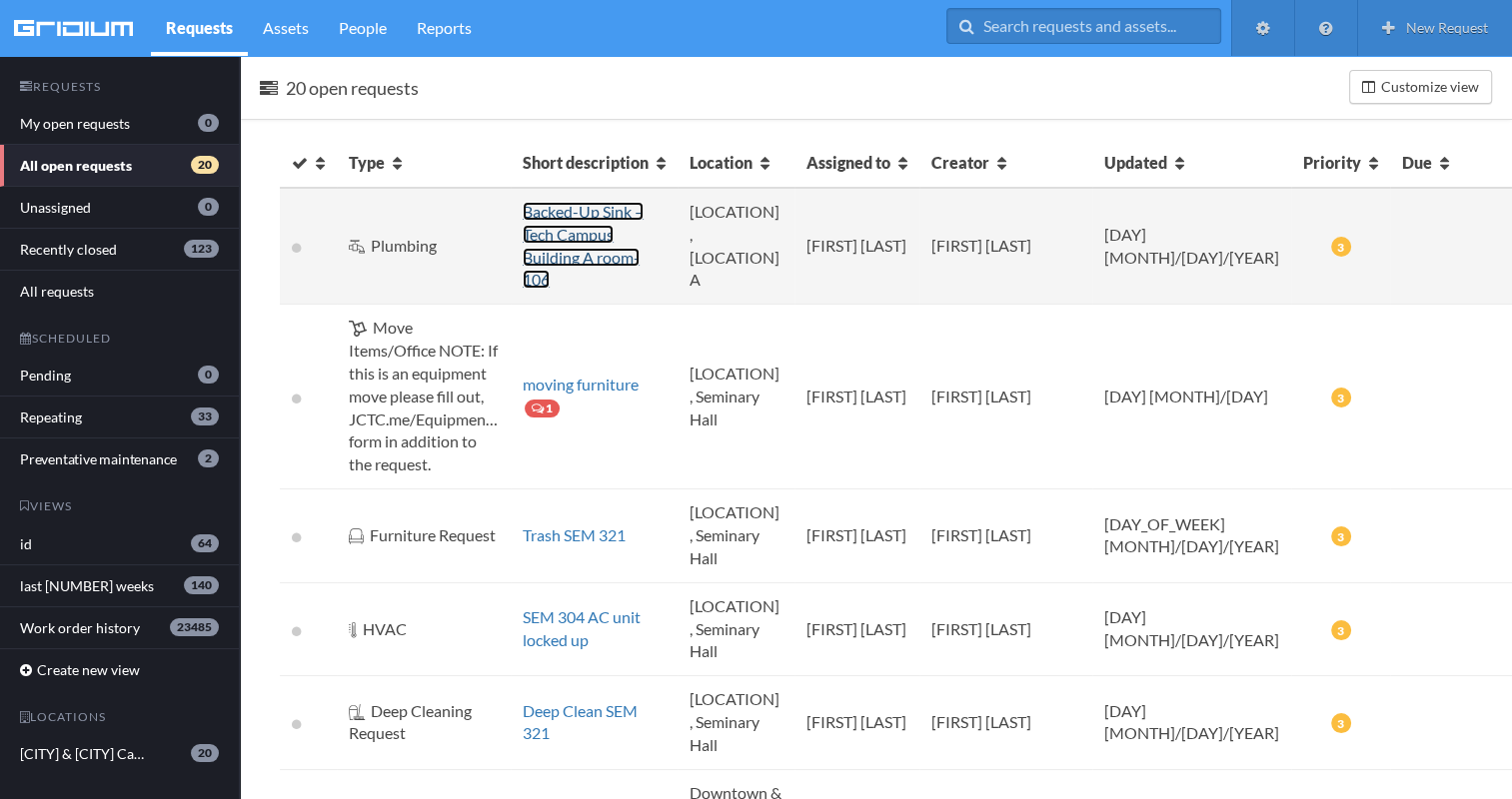 click on "Backed-Up Sink – Tech Campus Building A room-106" at bounding box center (583, 246) 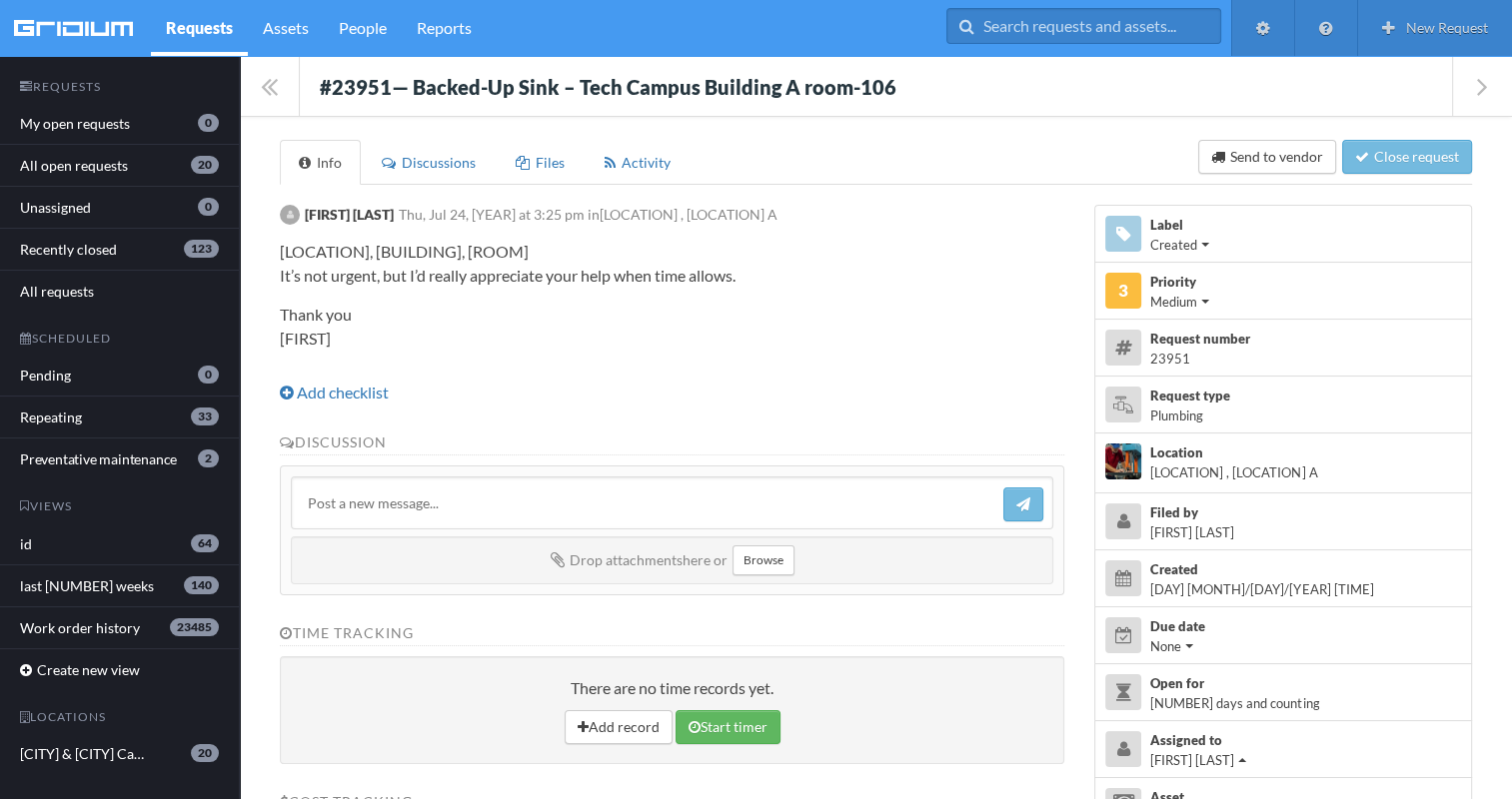 drag, startPoint x: 324, startPoint y: 63, endPoint x: 632, endPoint y: 354, distance: 423.7275 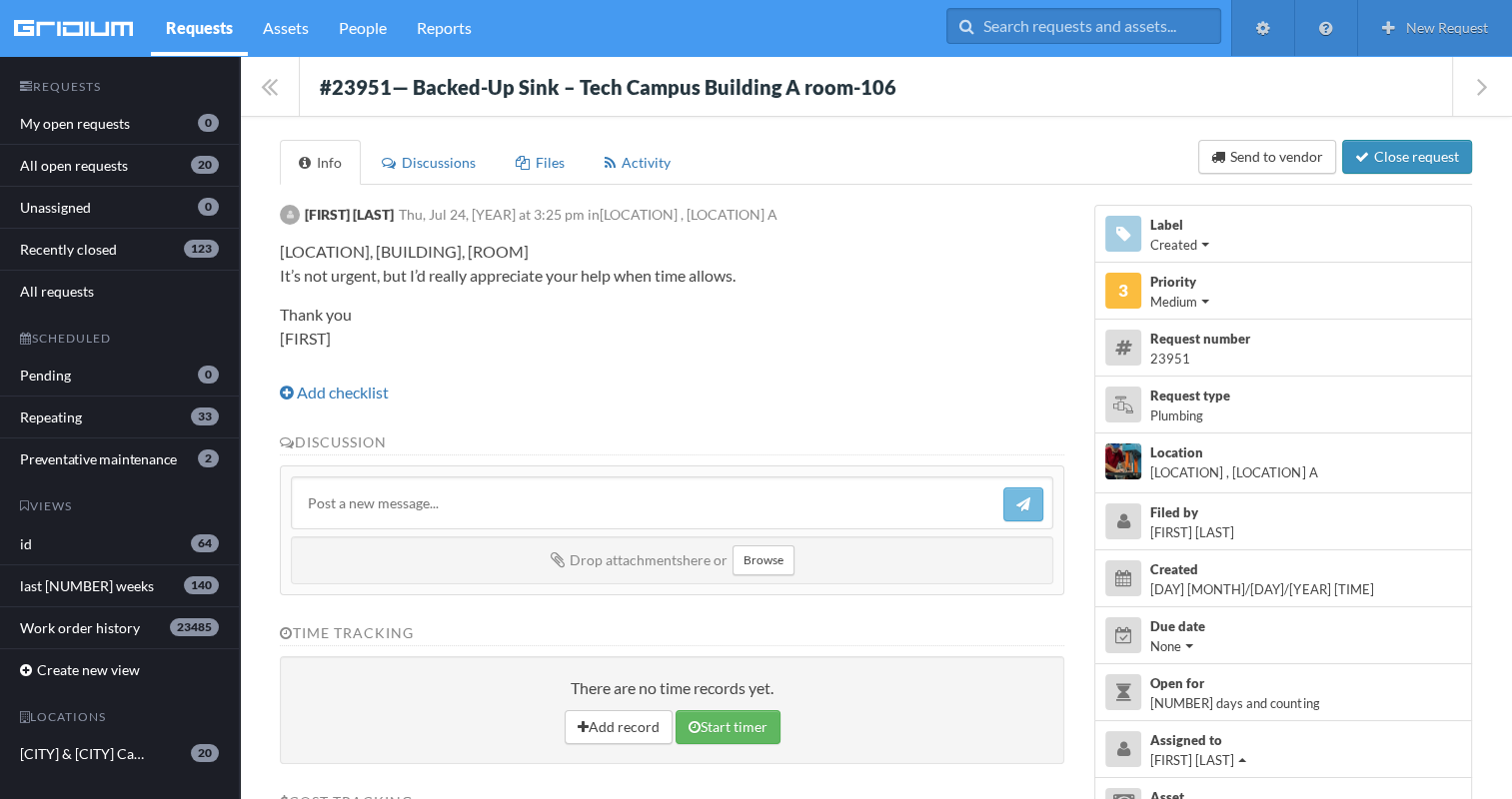 click on "Close request" at bounding box center [1407, 157] 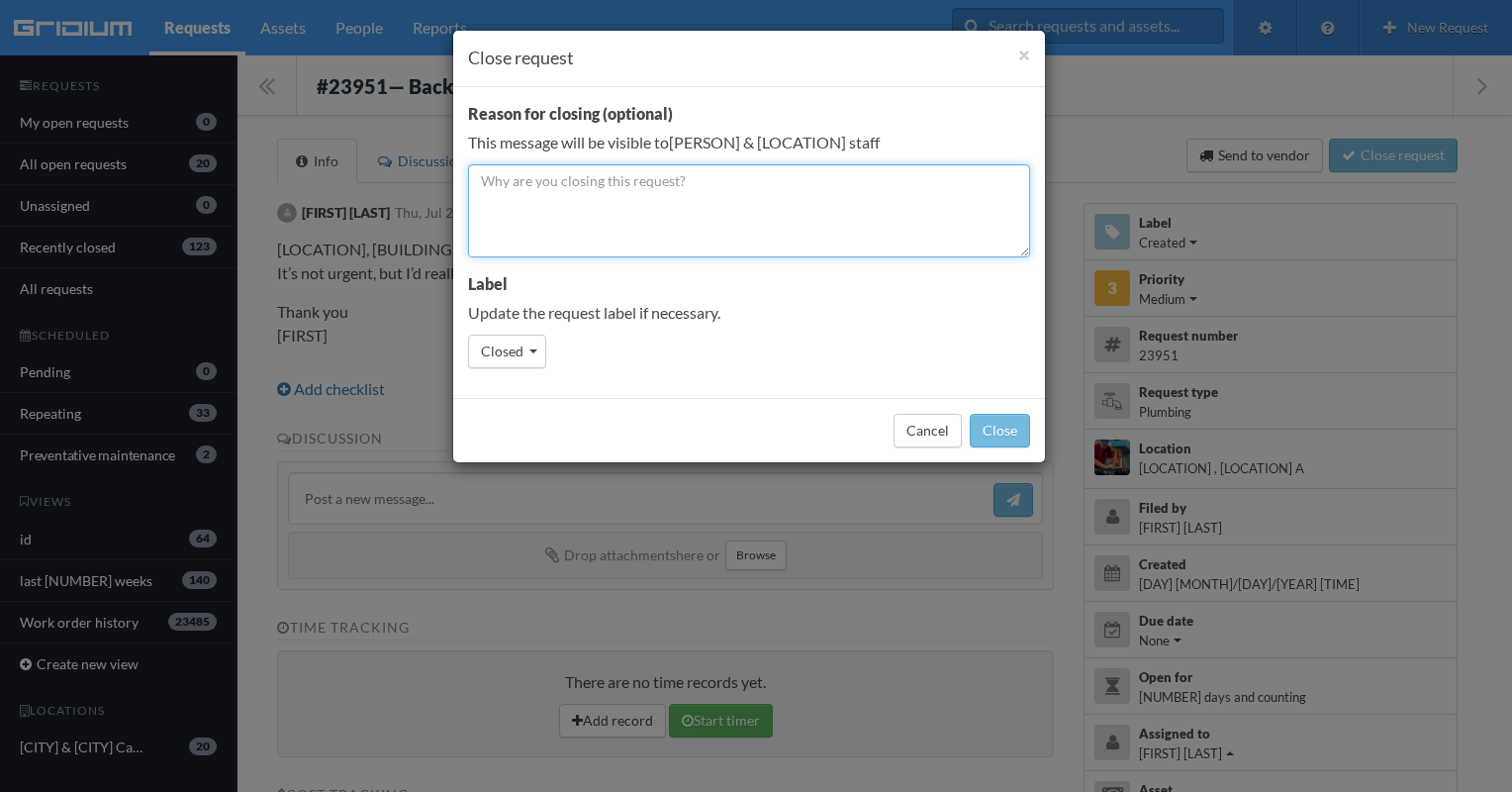 click at bounding box center [749, 211] 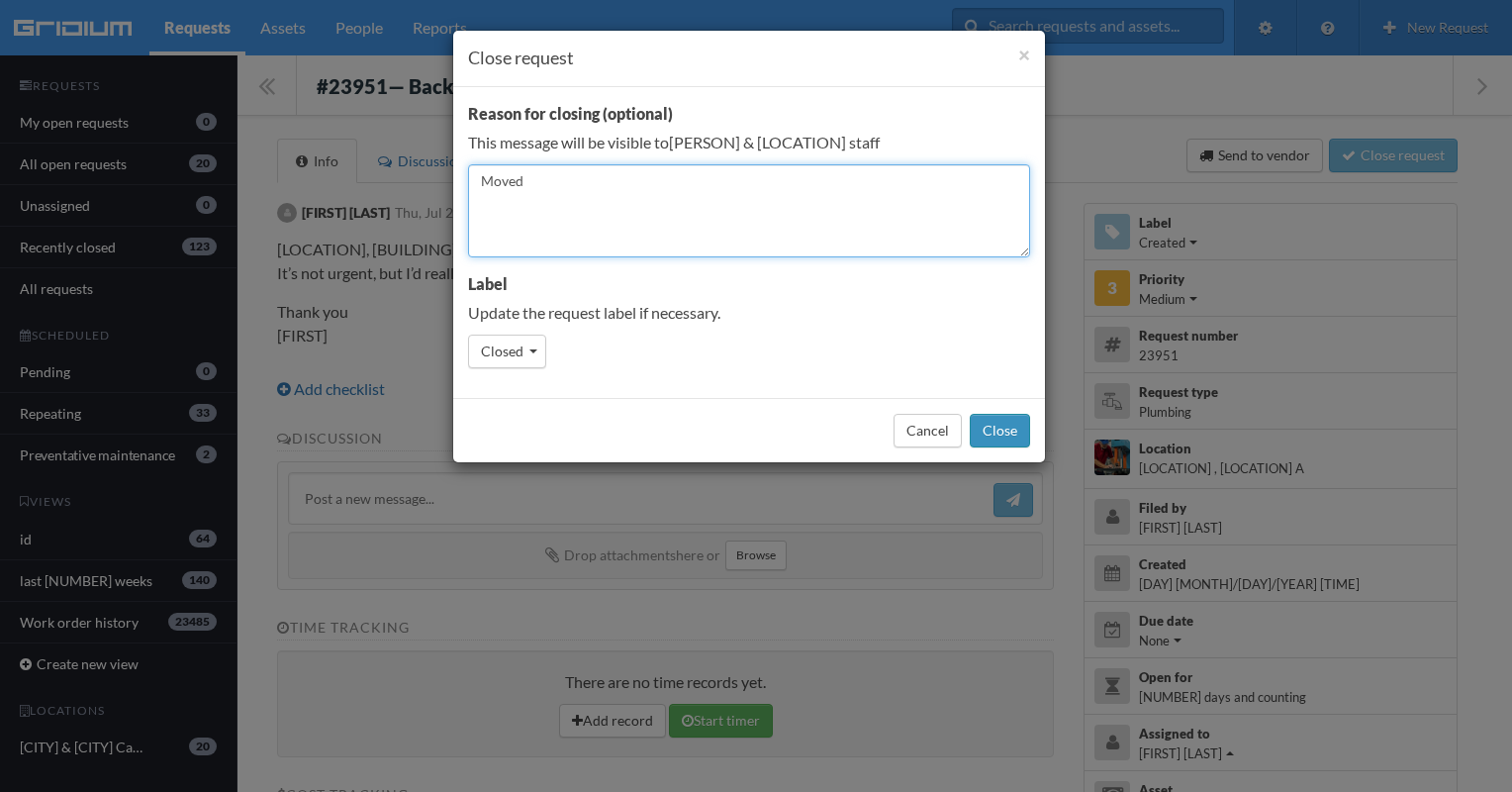 type on "Moved" 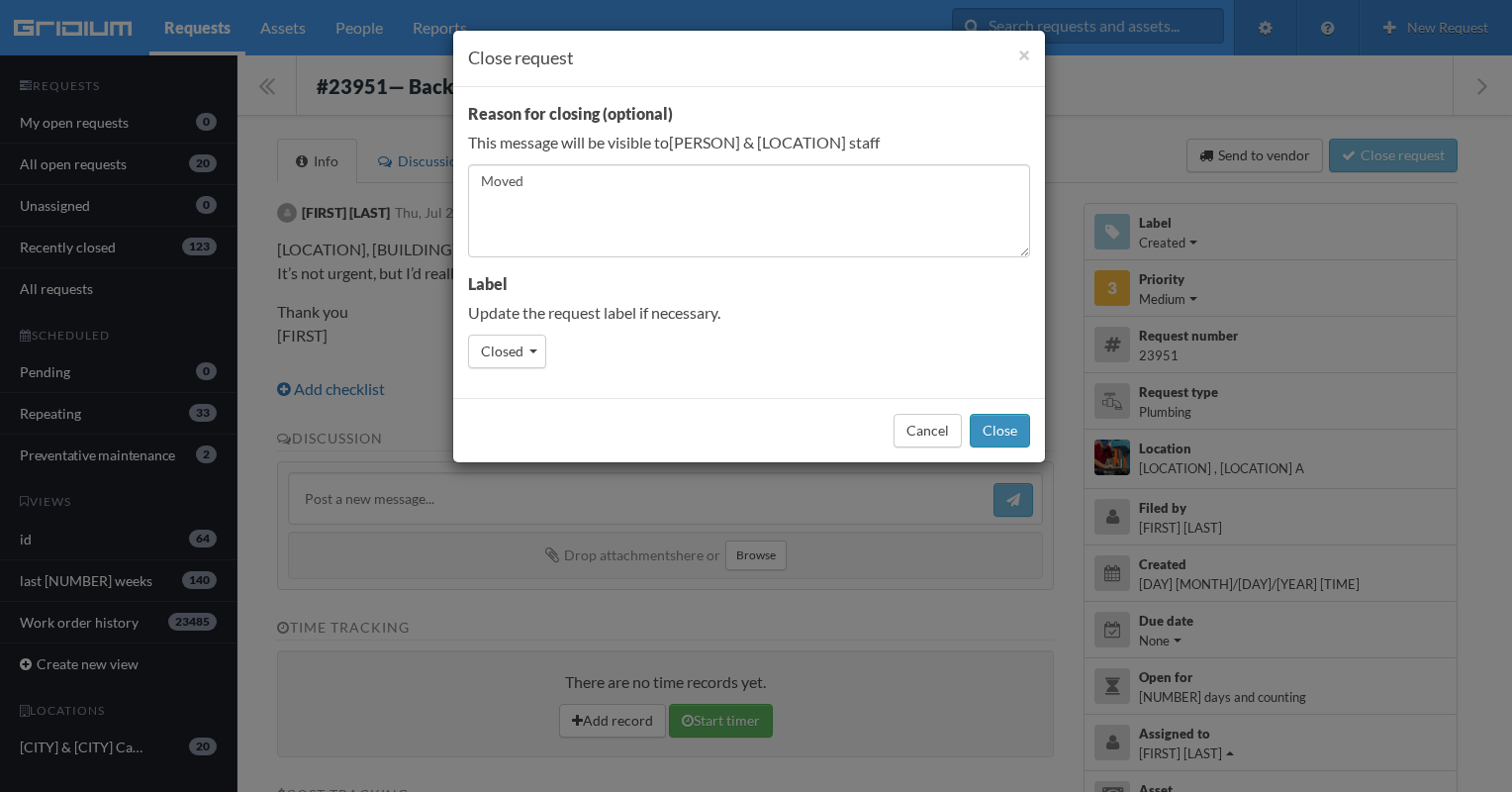 click on "Close" at bounding box center [999, 431] 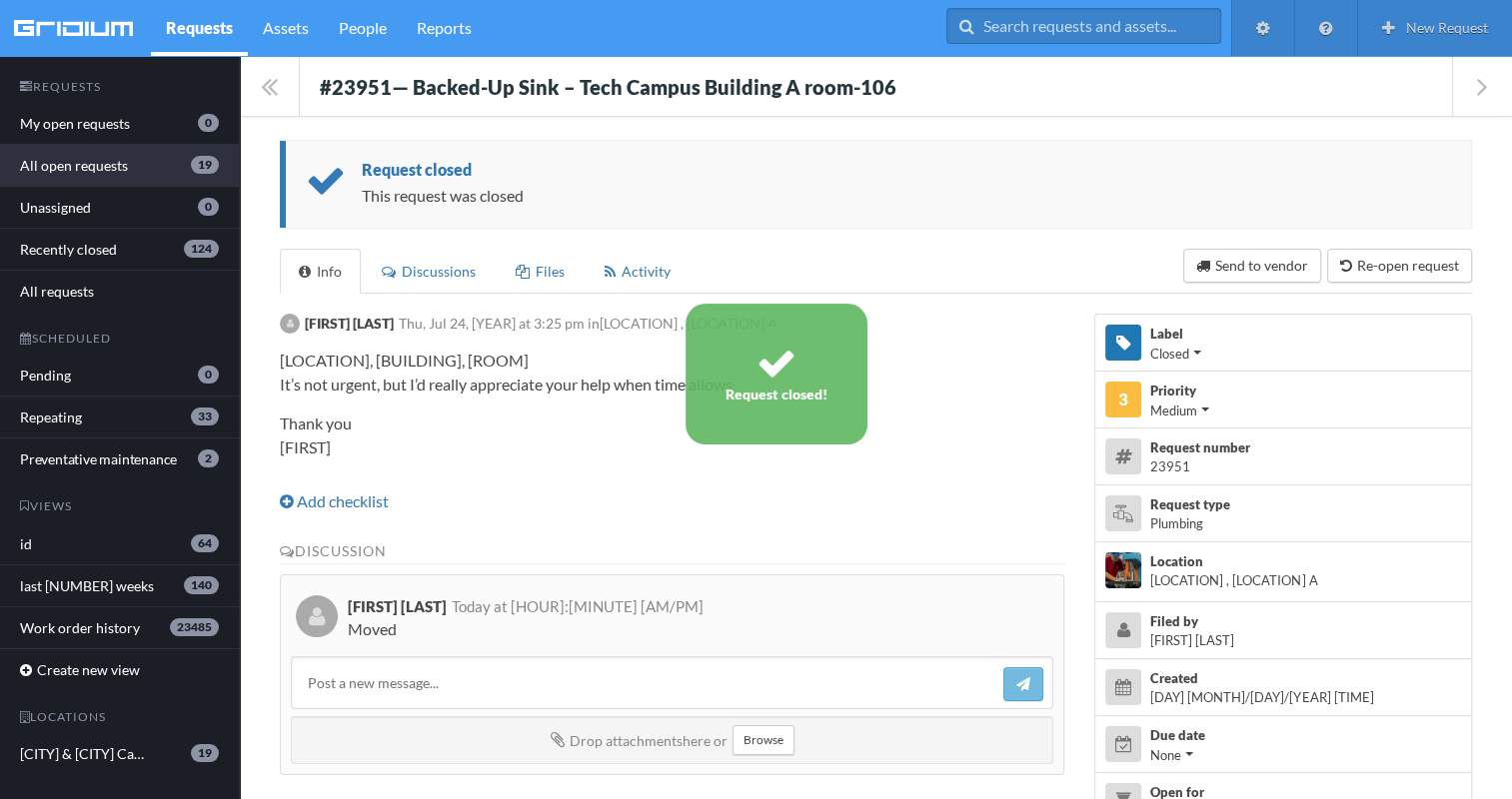click on "All open requests  19" at bounding box center (119, 166) 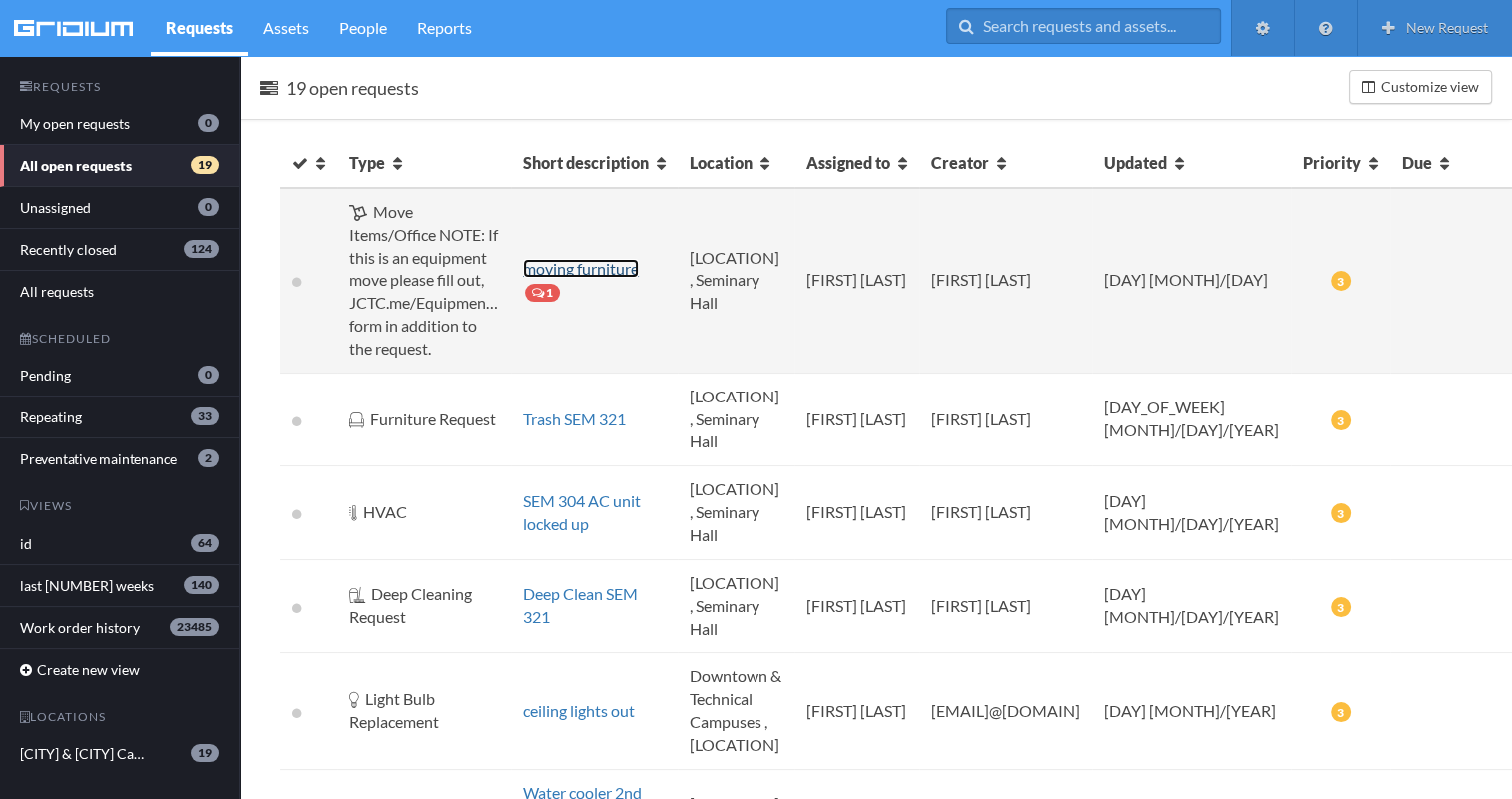 click on "moving furniture" at bounding box center [581, 268] 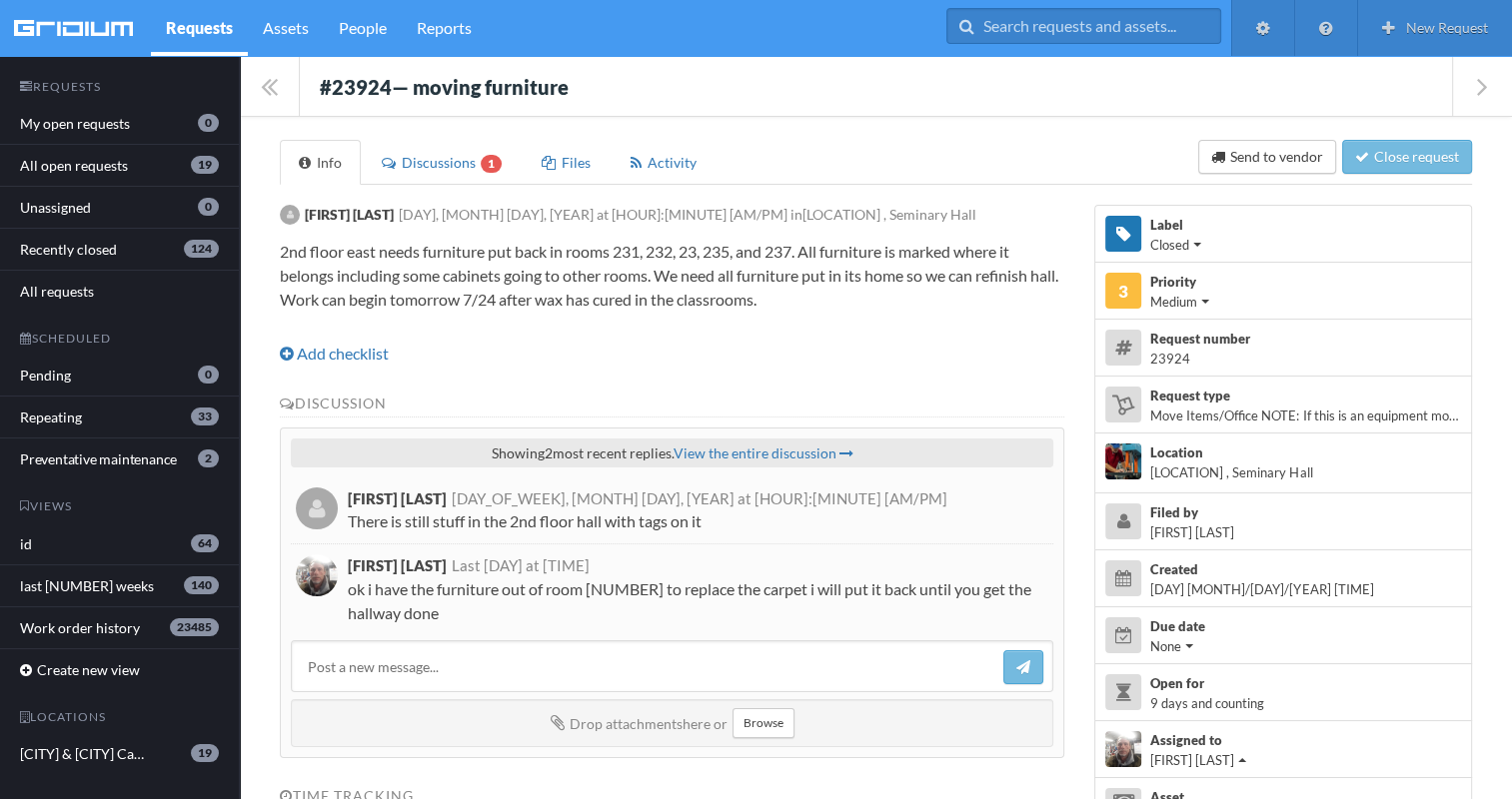 drag, startPoint x: 318, startPoint y: 69, endPoint x: 941, endPoint y: 611, distance: 825.76813 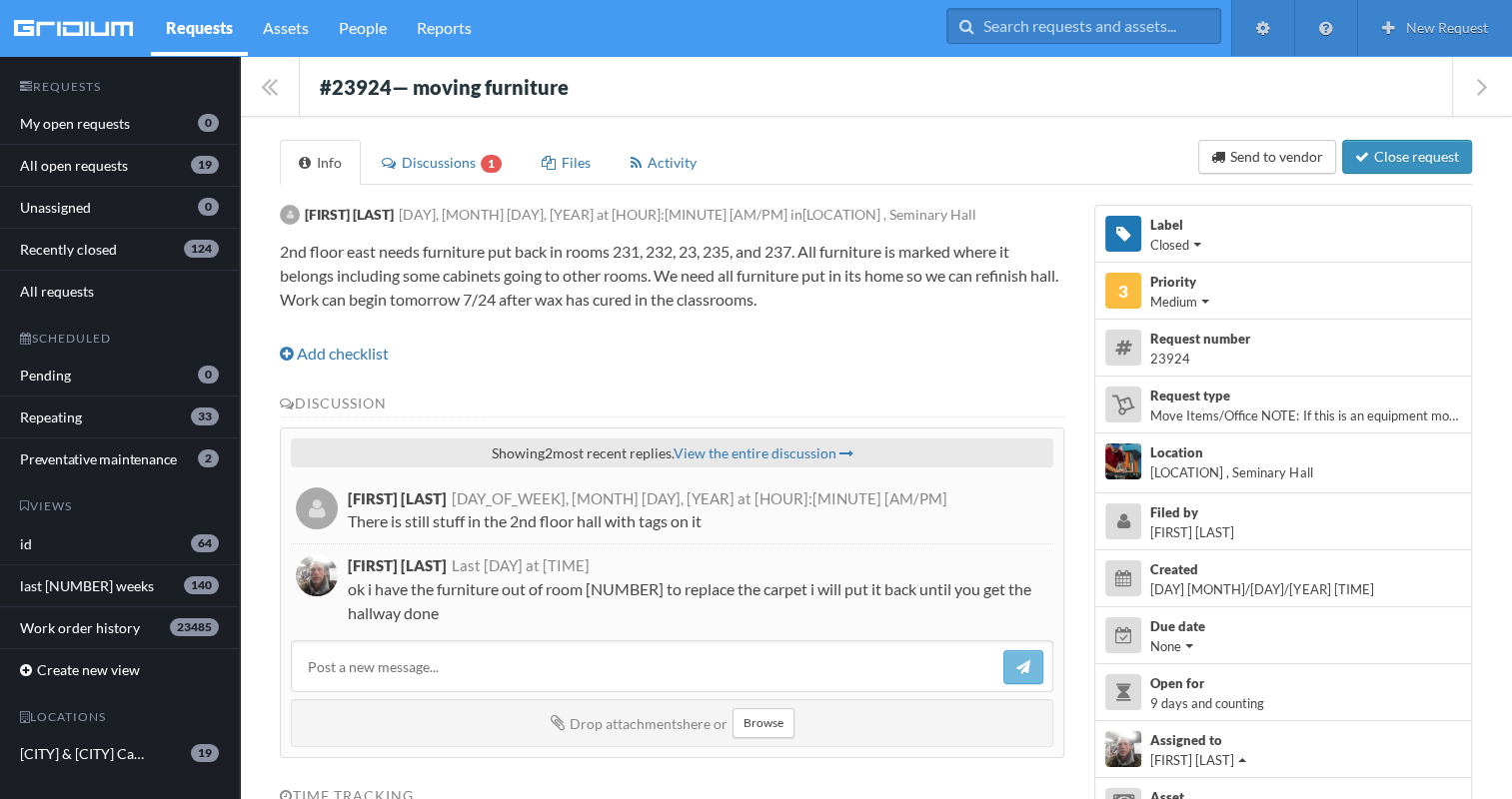 click on "Close request" at bounding box center (1407, 157) 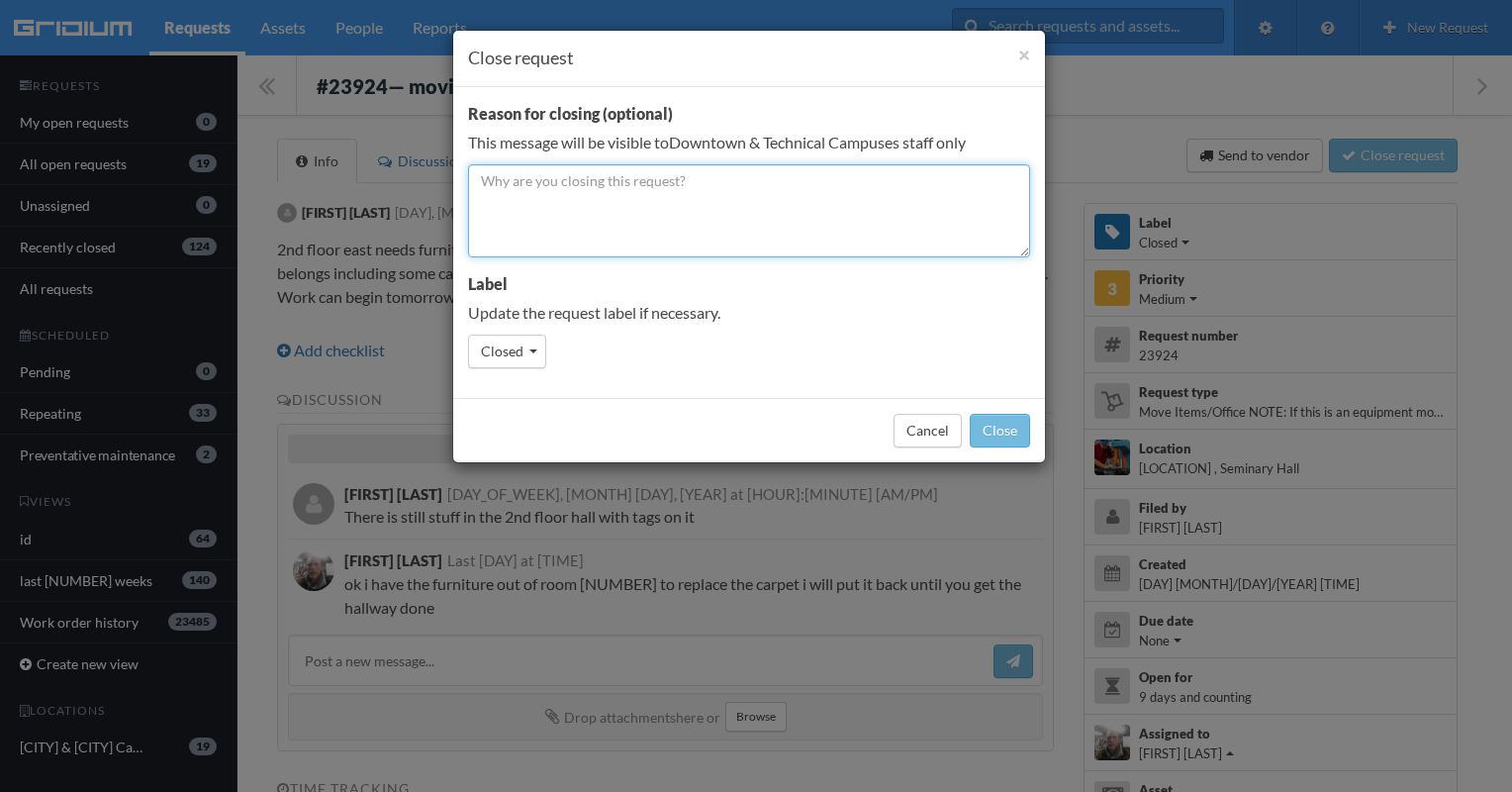 click at bounding box center [749, 211] 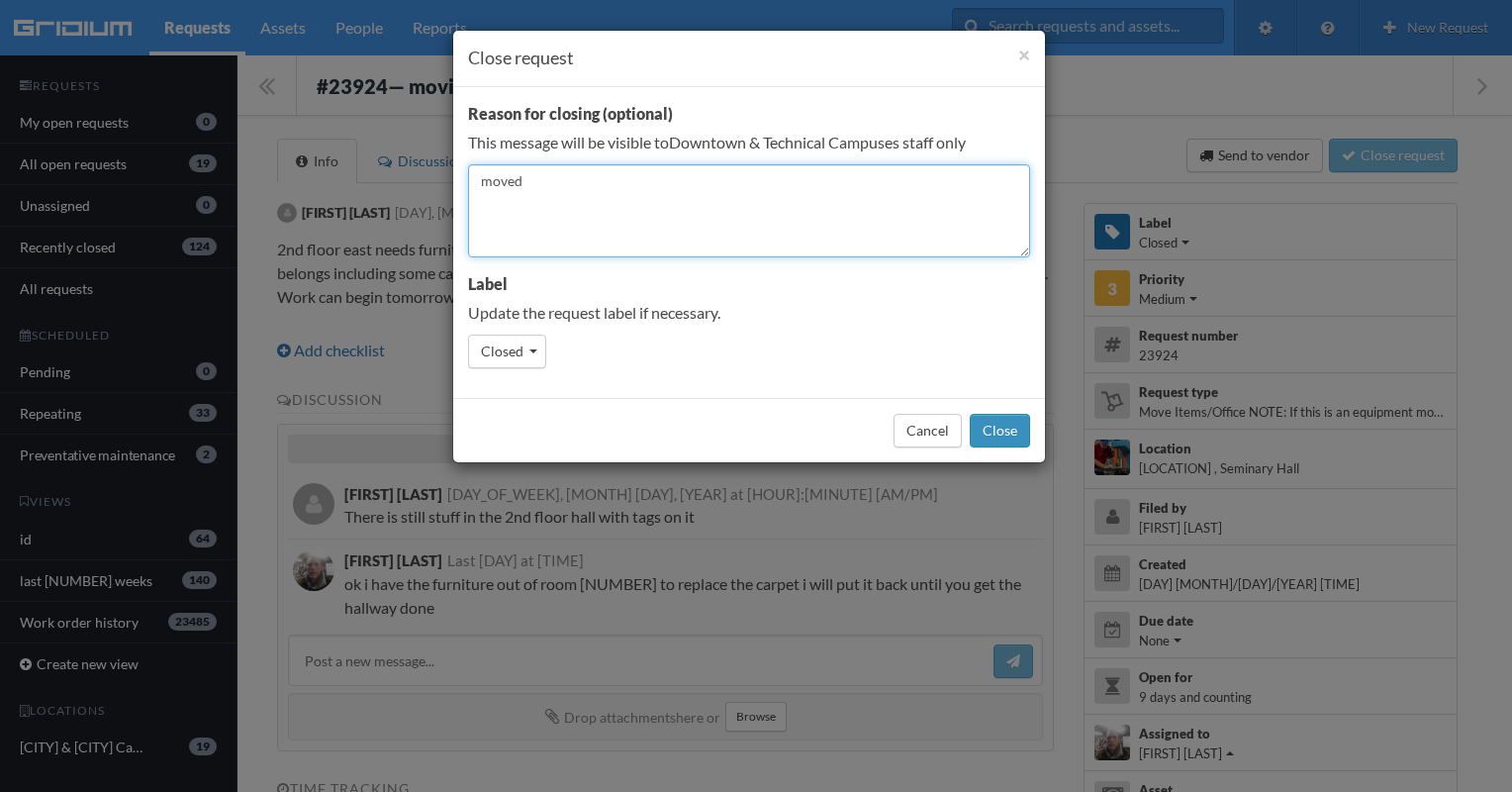 type on "moved" 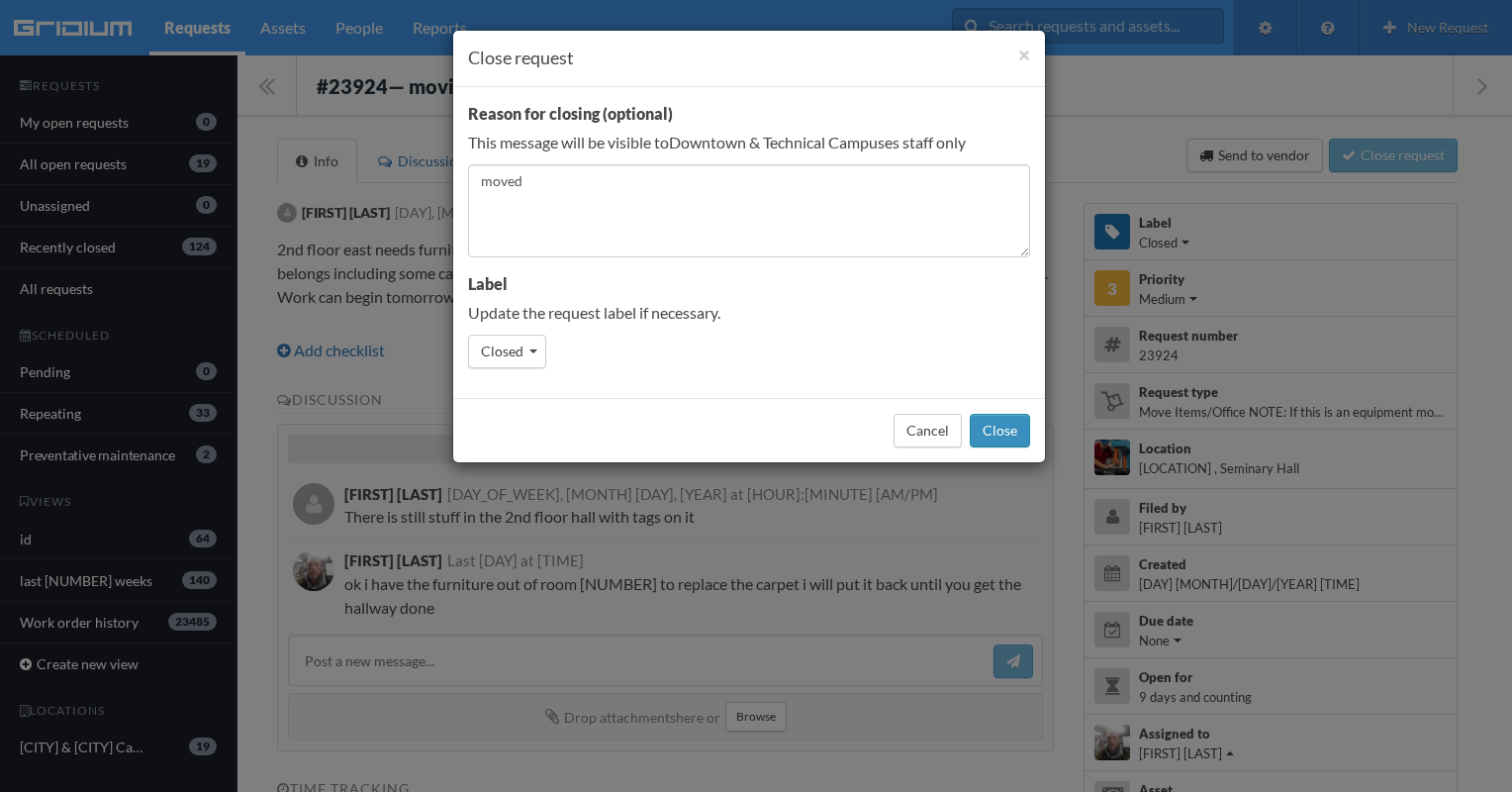 click on "Close" at bounding box center [999, 431] 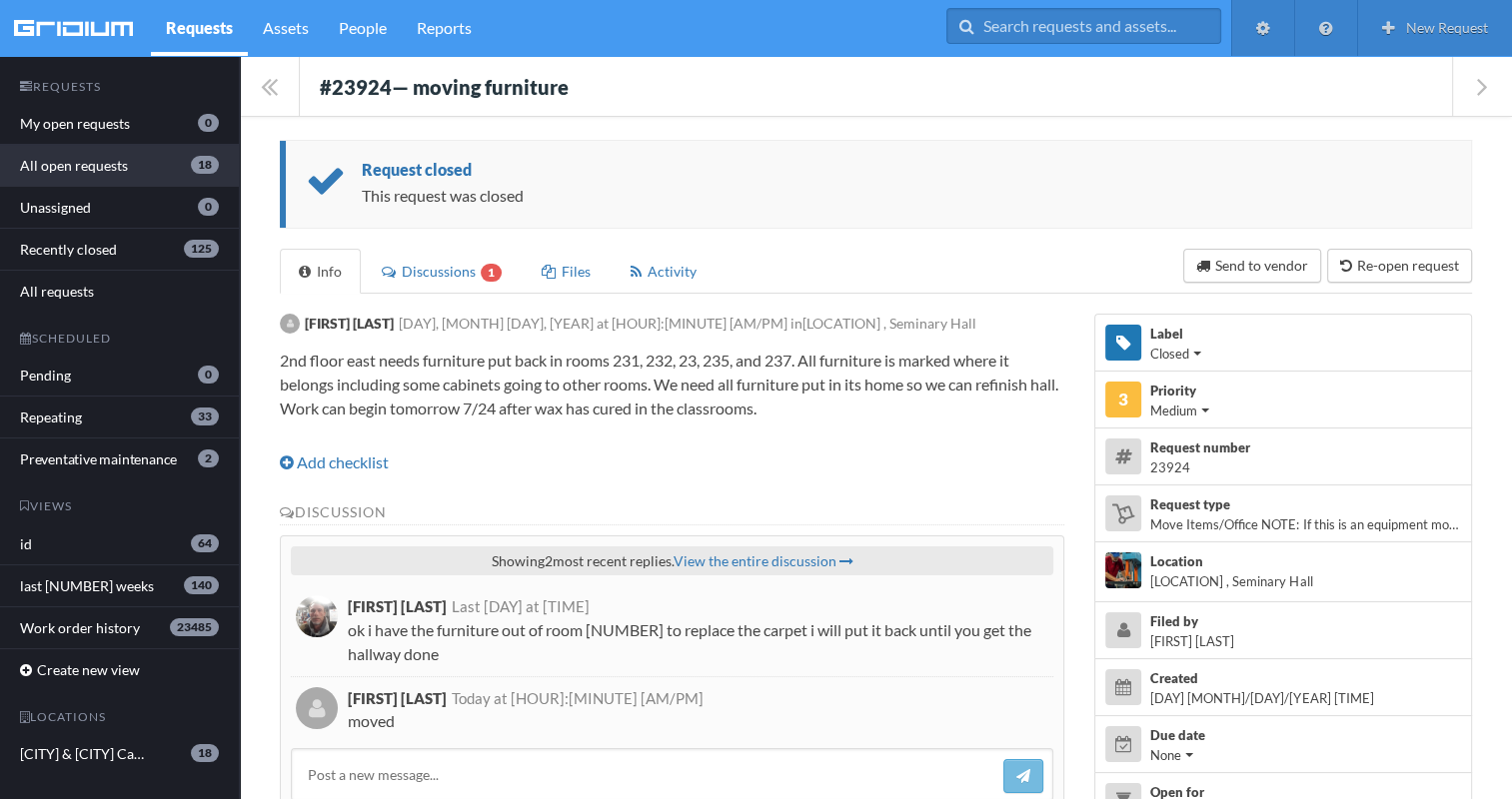 click on "All open requests  18" at bounding box center [119, 166] 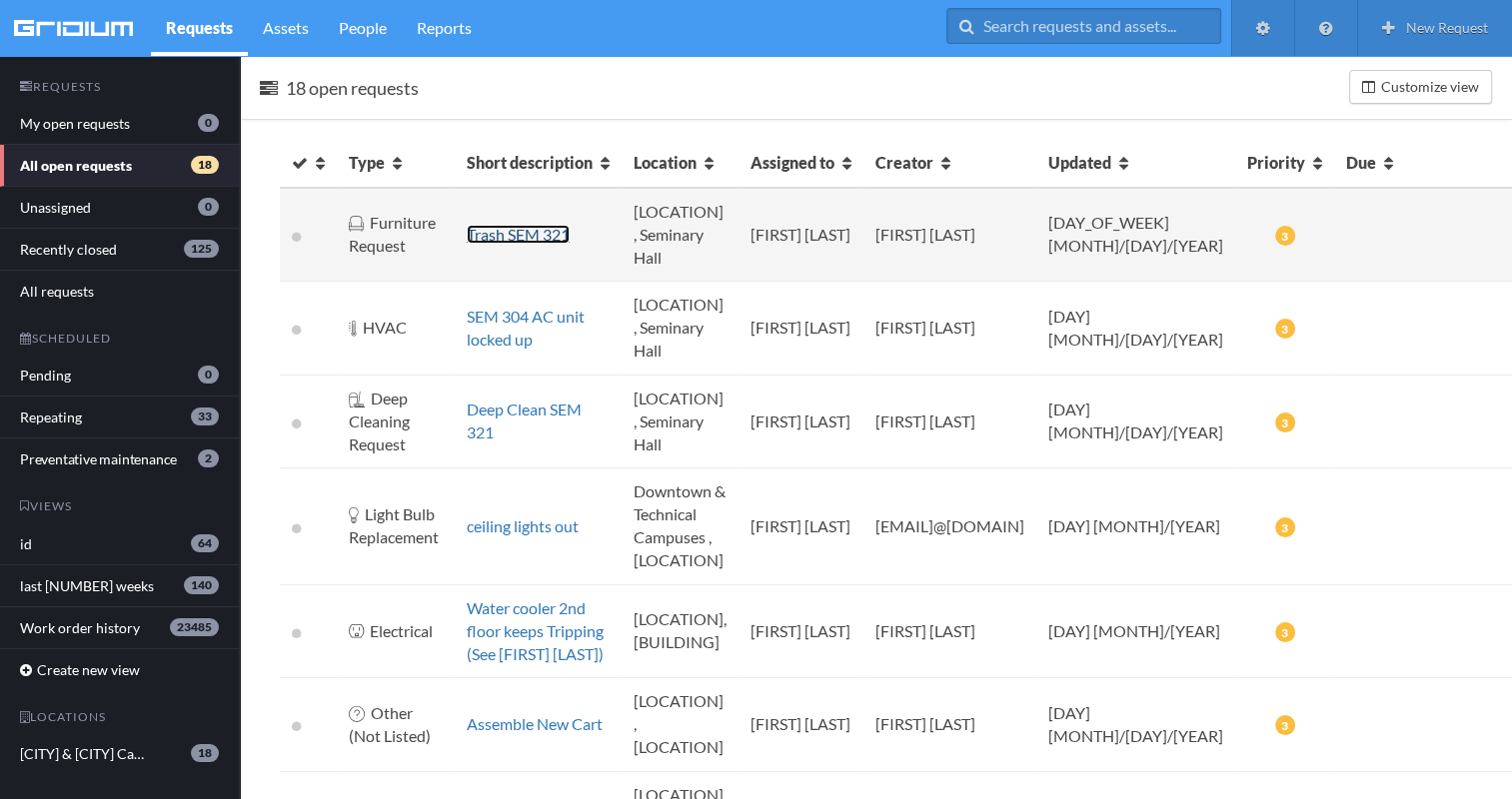 click on "Trash SEM 321" at bounding box center (518, 234) 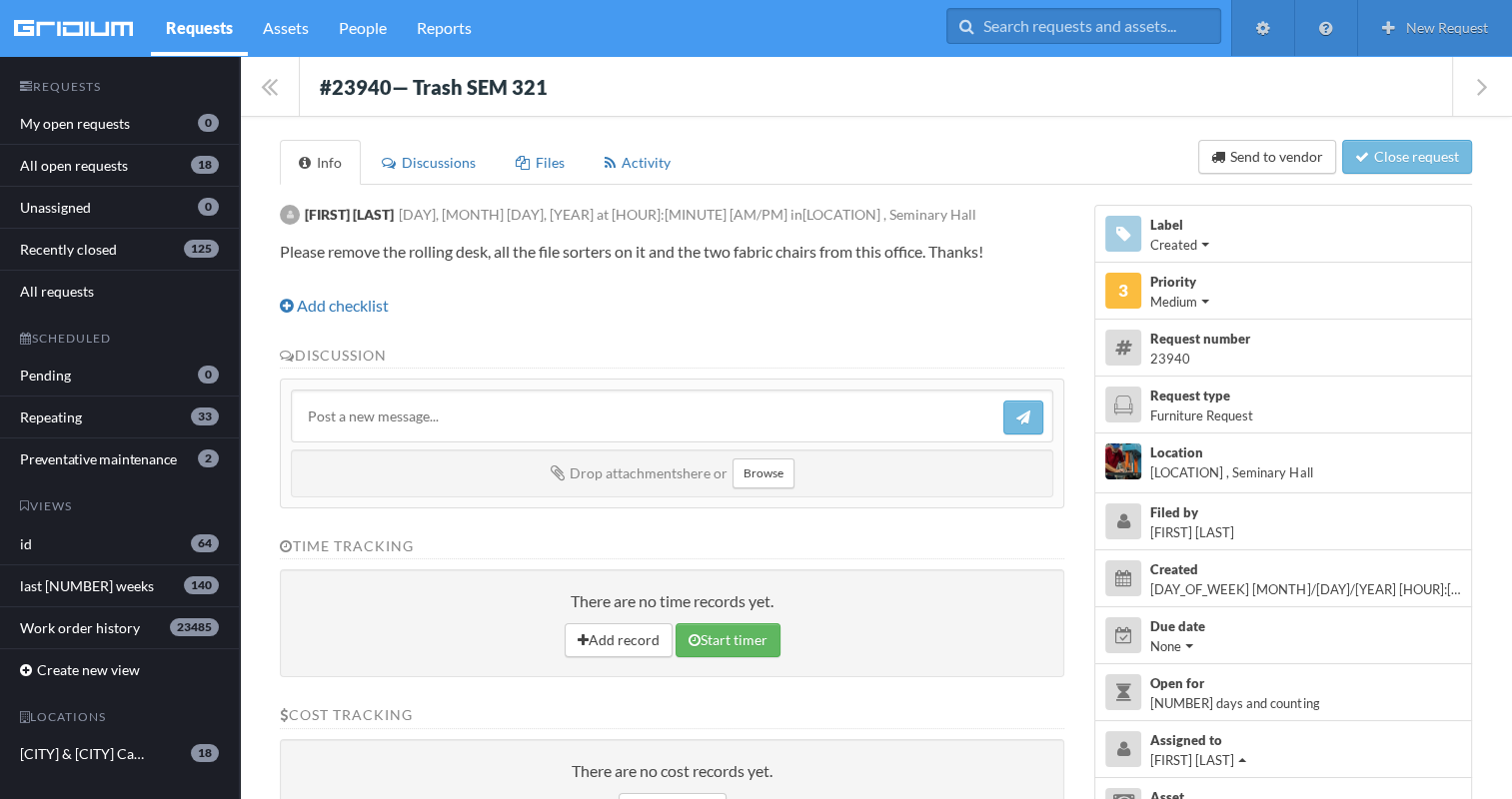 drag, startPoint x: 318, startPoint y: 64, endPoint x: 1015, endPoint y: 260, distance: 724.0338 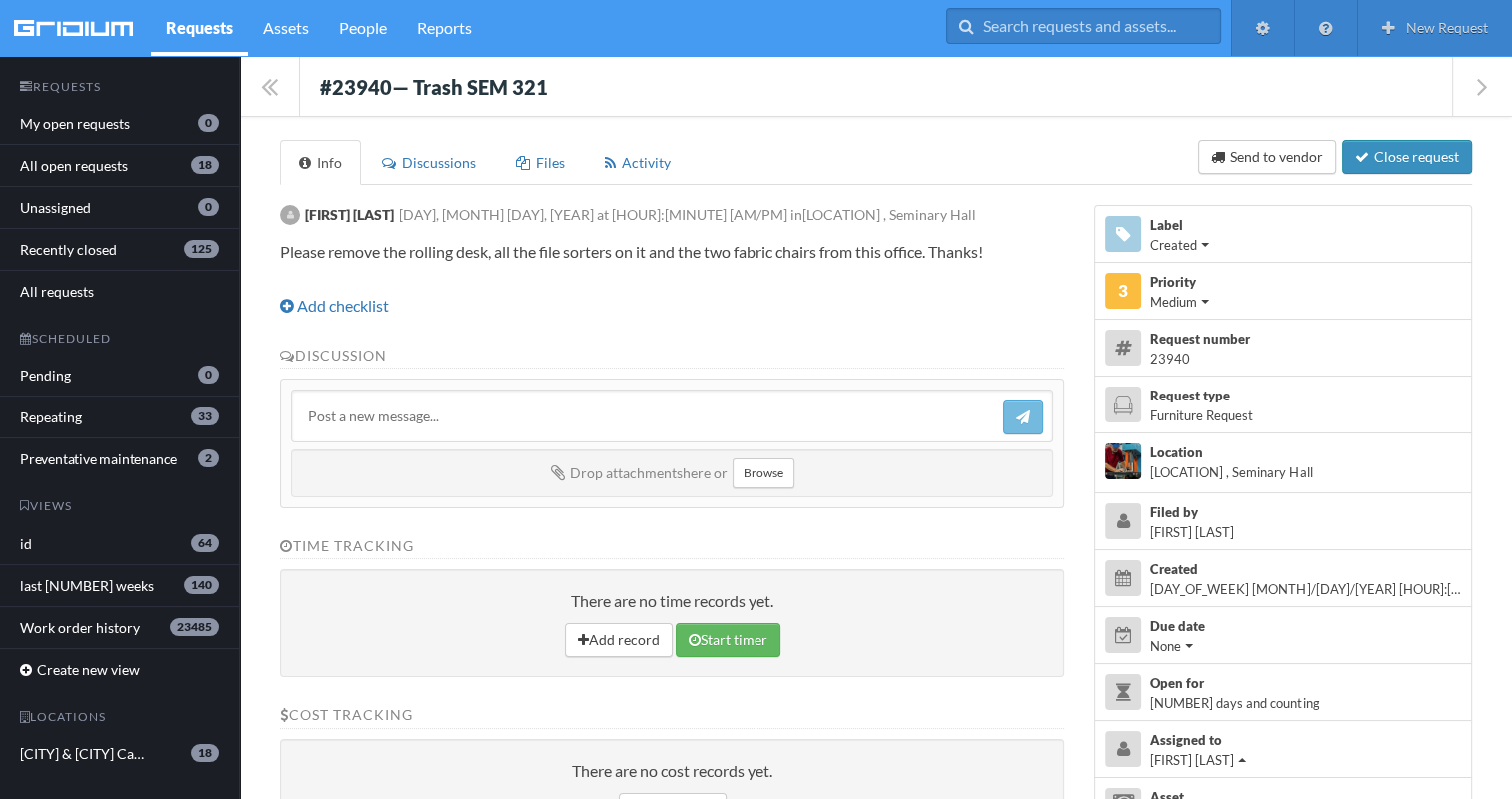 click on "Close request" at bounding box center [1407, 157] 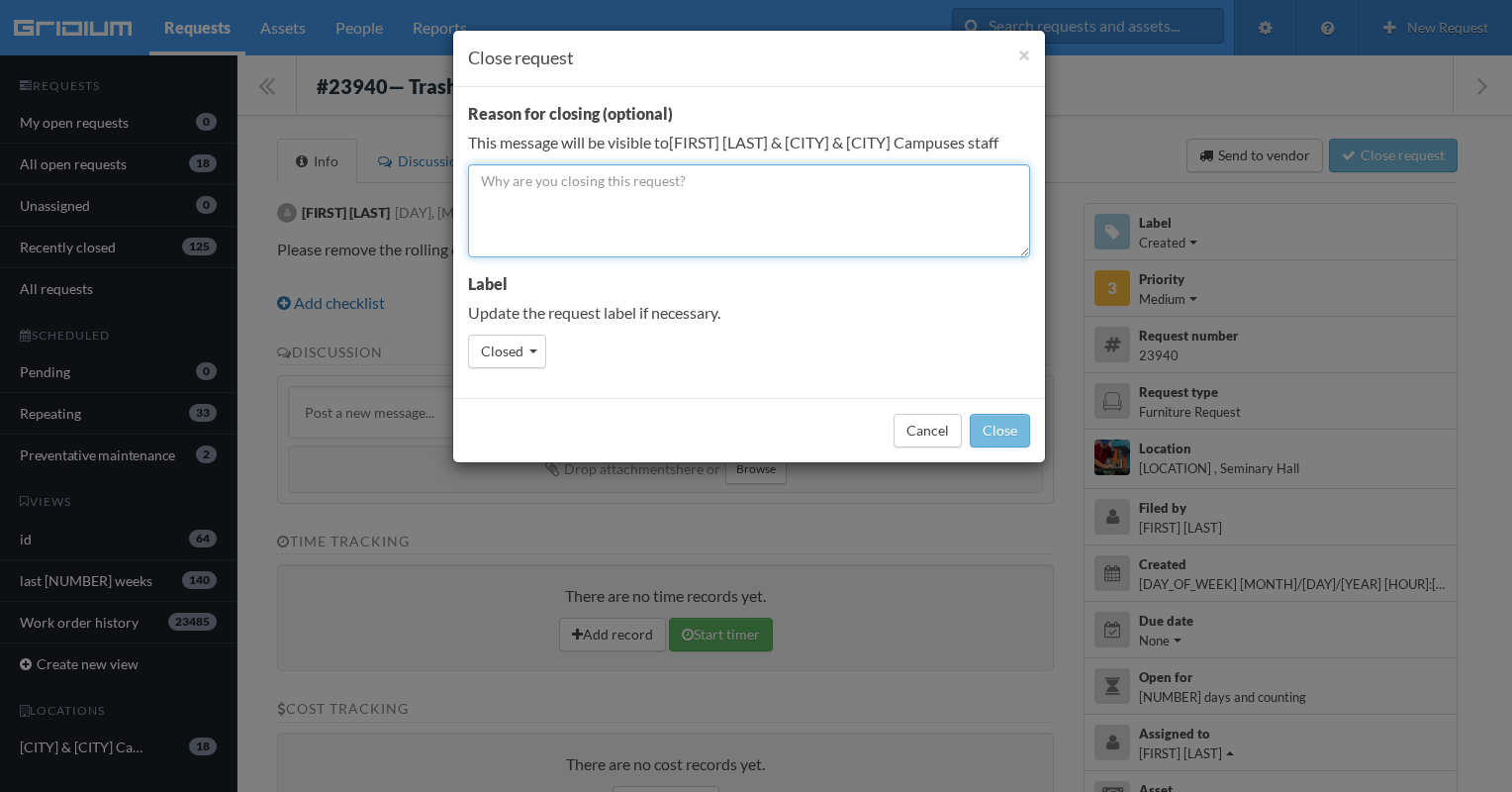 click at bounding box center (749, 211) 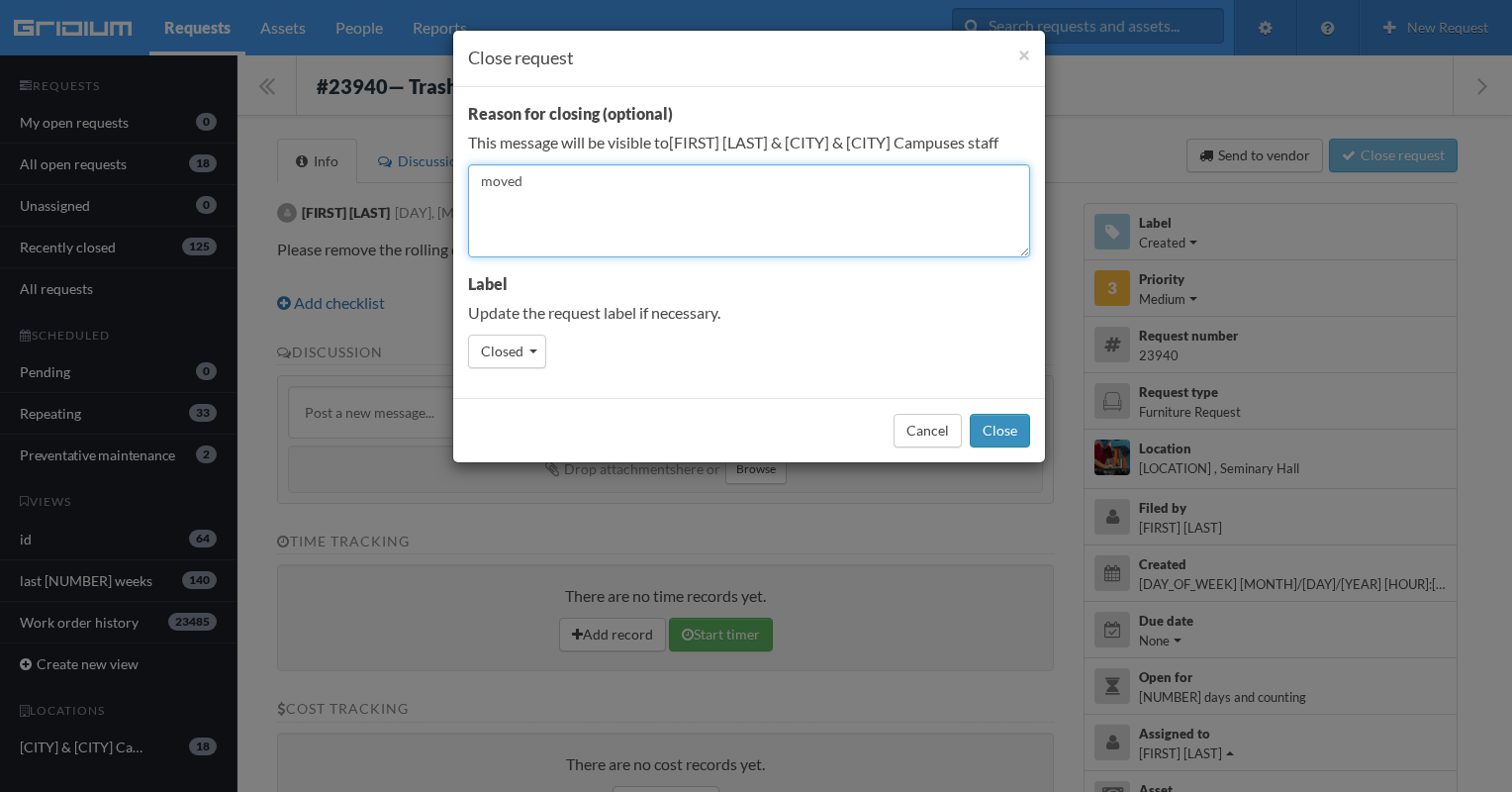 type on "moved" 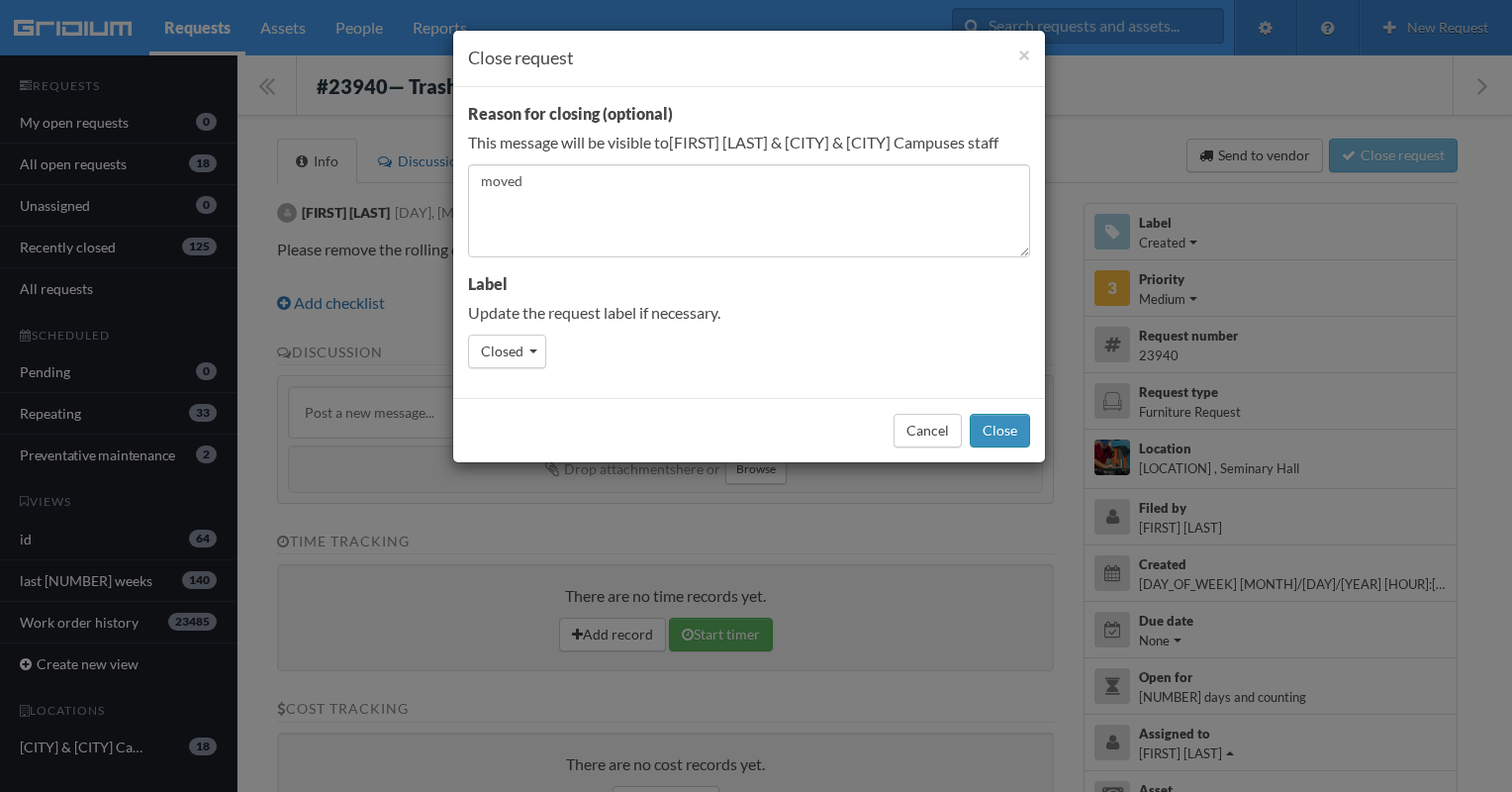 click on "Close" at bounding box center (999, 431) 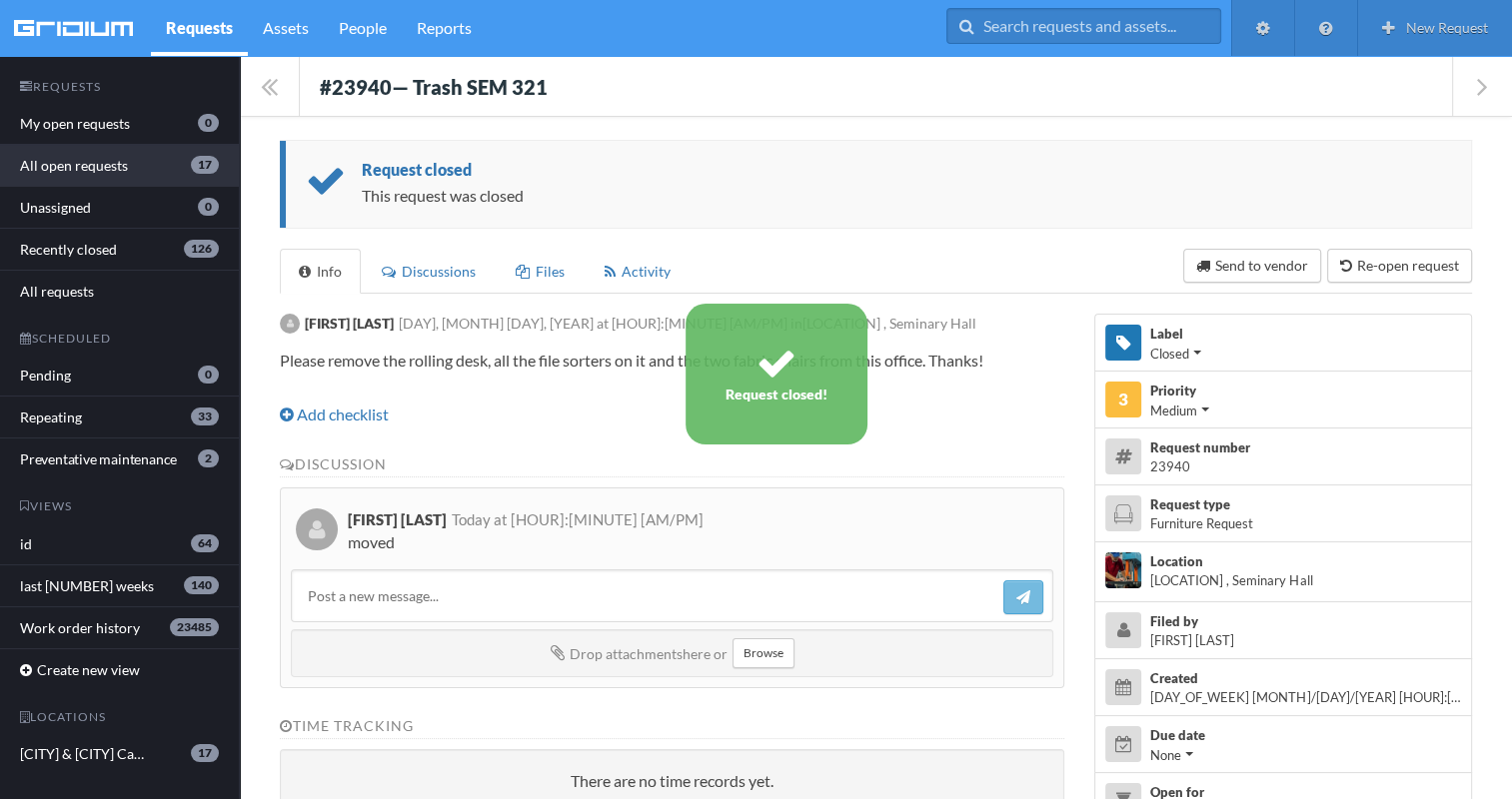 click on "All open requests  17" at bounding box center [119, 166] 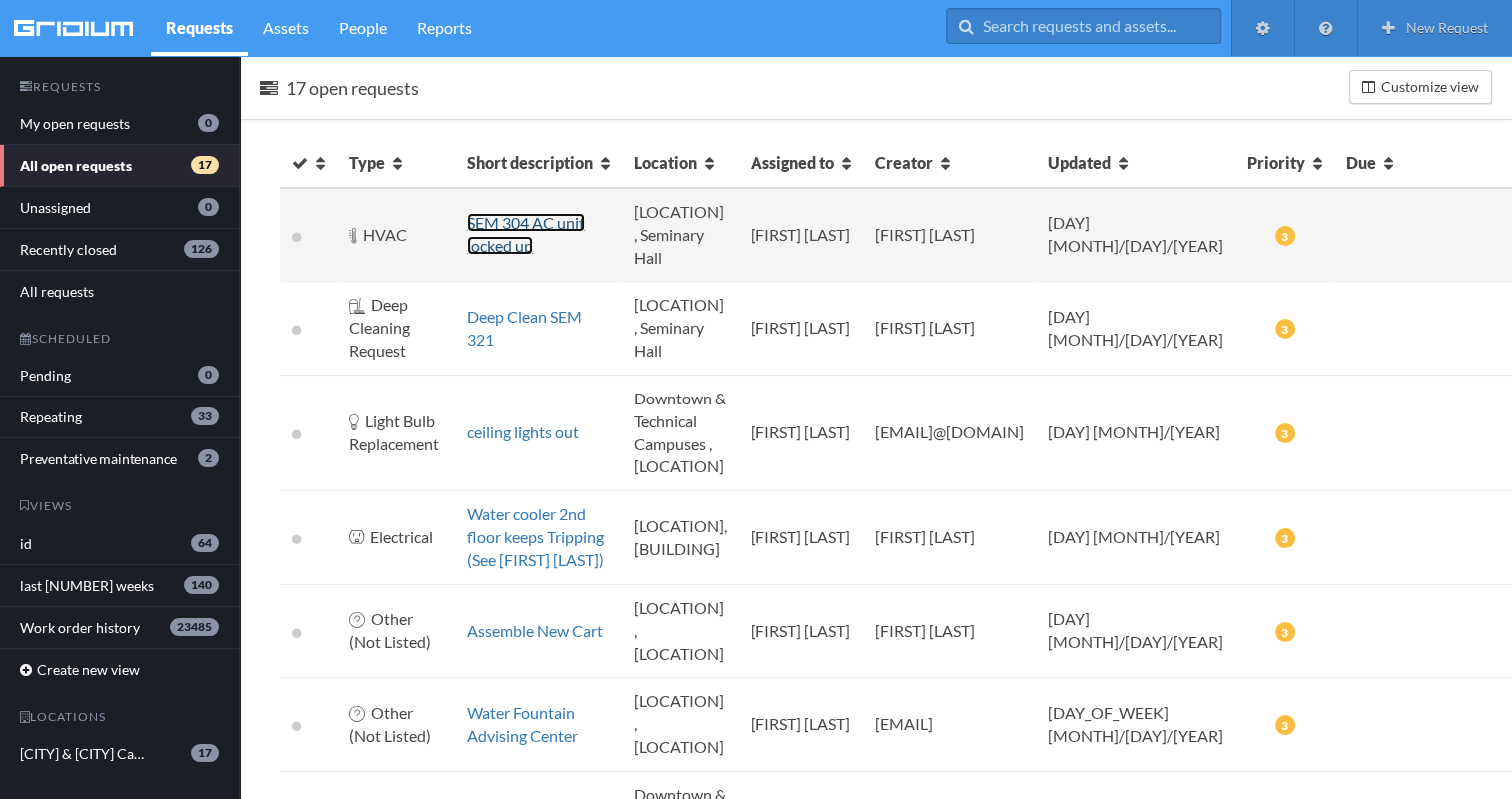 click on "SEM 304 AC unit locked up" at bounding box center [526, 234] 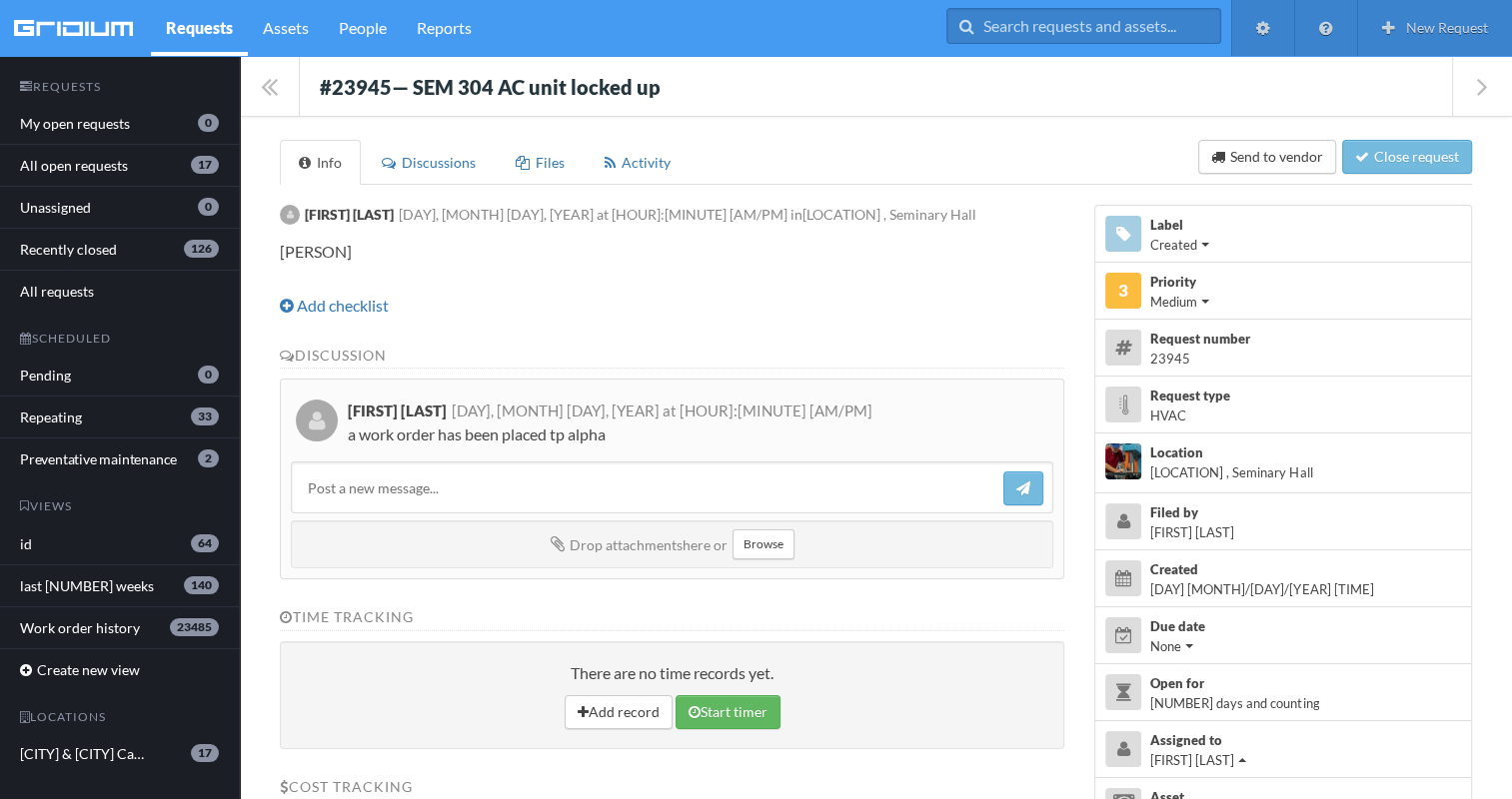 drag, startPoint x: 323, startPoint y: 66, endPoint x: 698, endPoint y: 431, distance: 523.30679 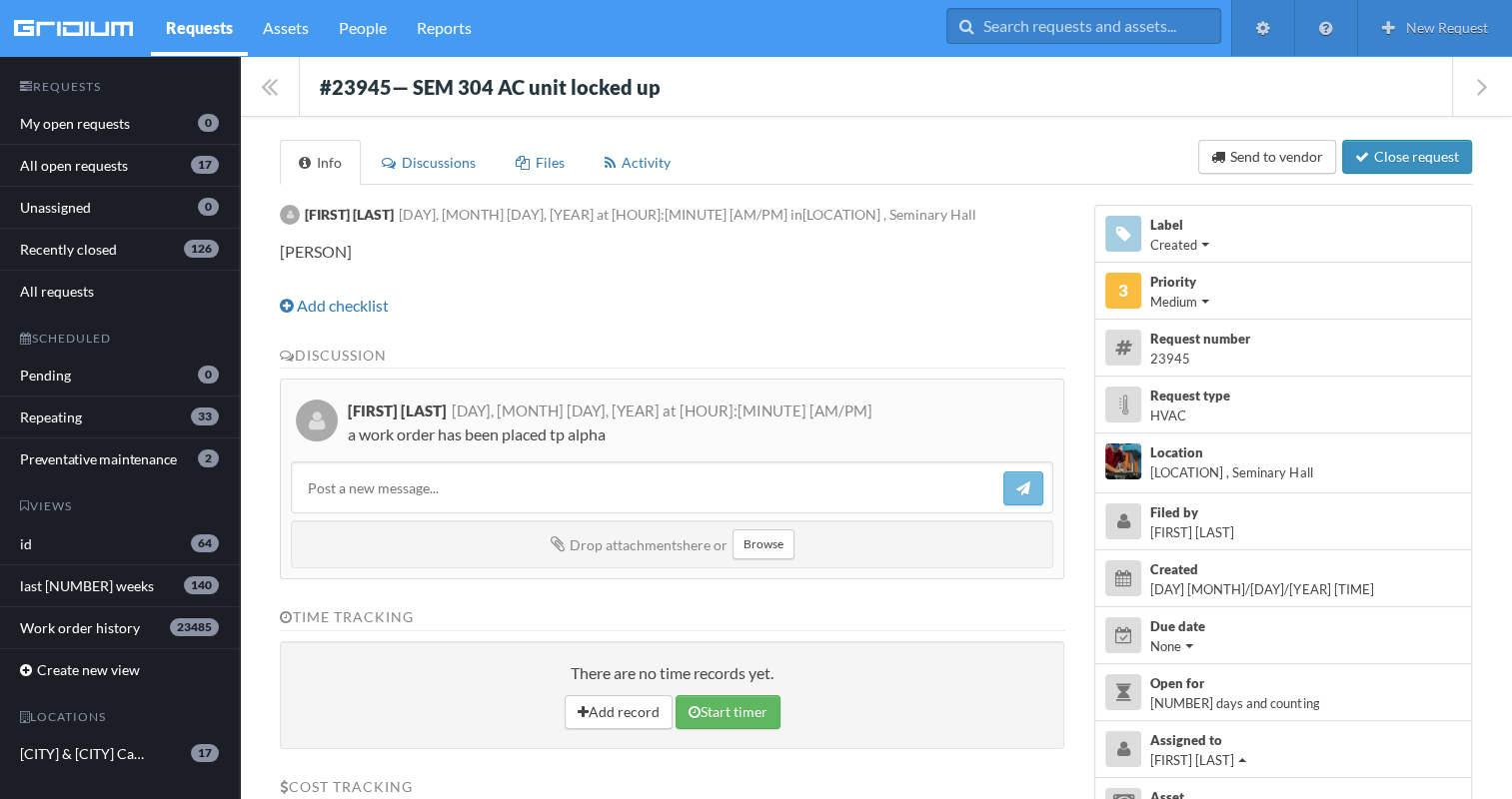 click on "Close request" at bounding box center [1407, 157] 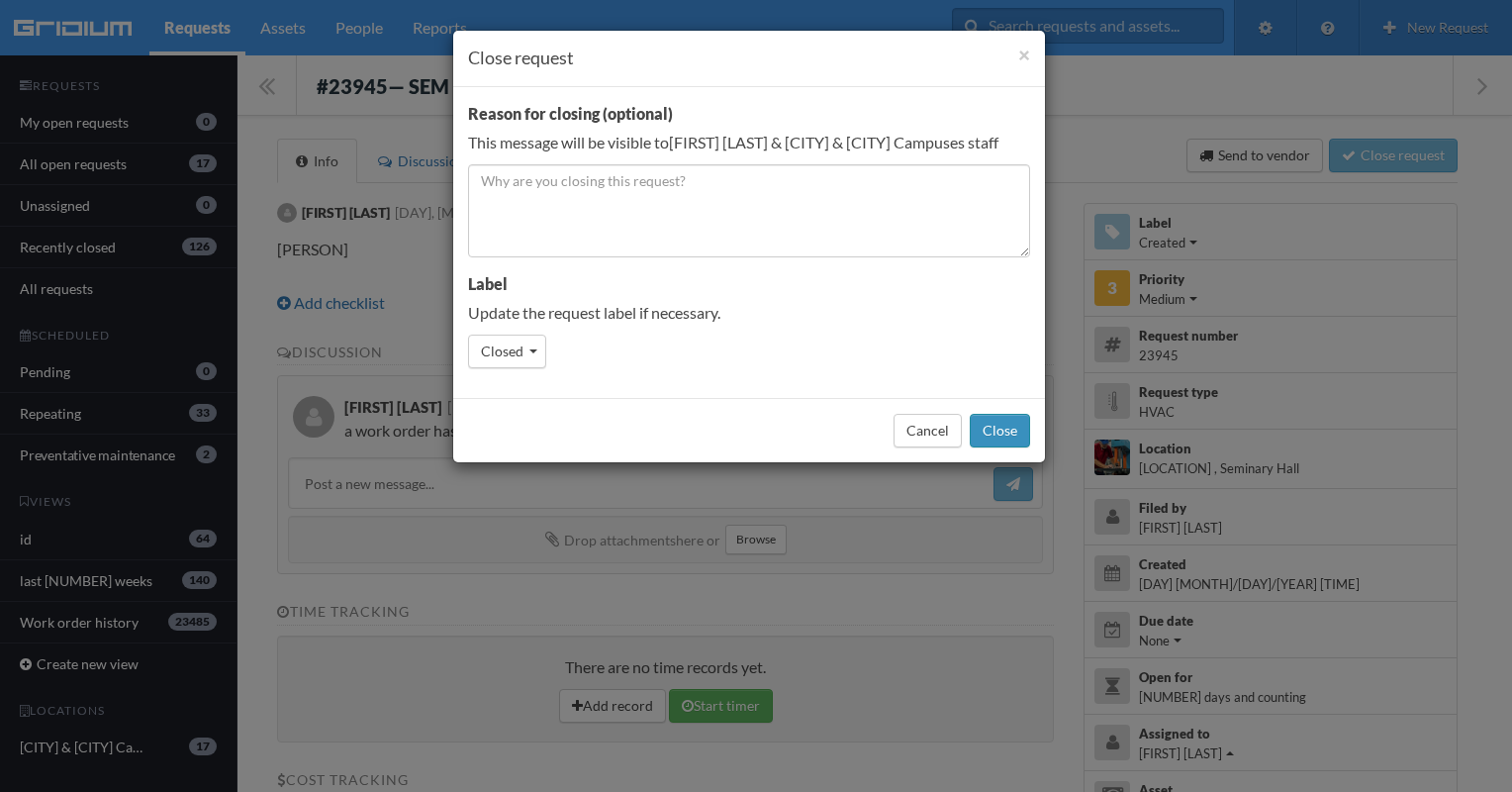 click on "Close" at bounding box center (999, 431) 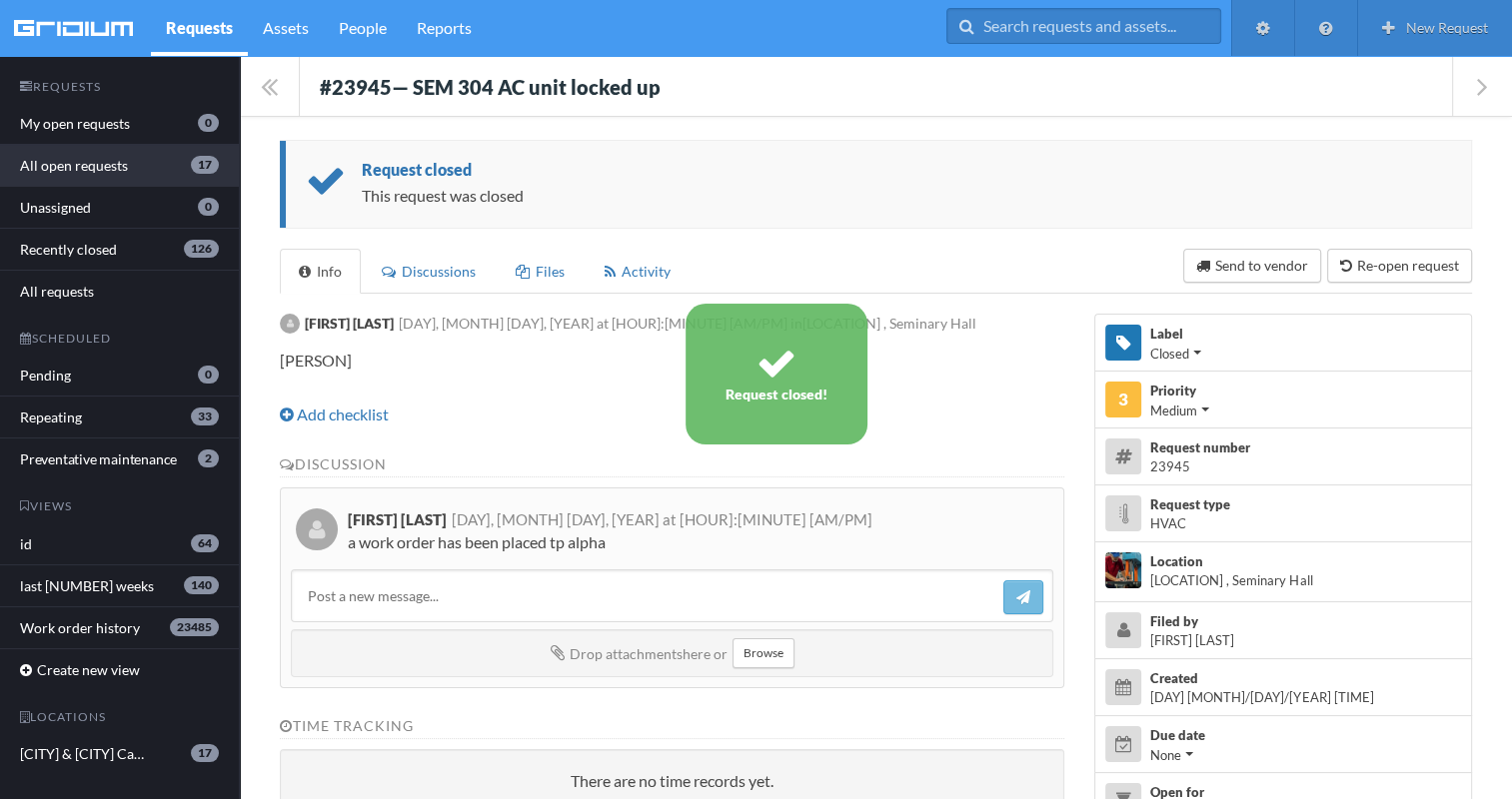 click on "All open requests  17" at bounding box center [119, 166] 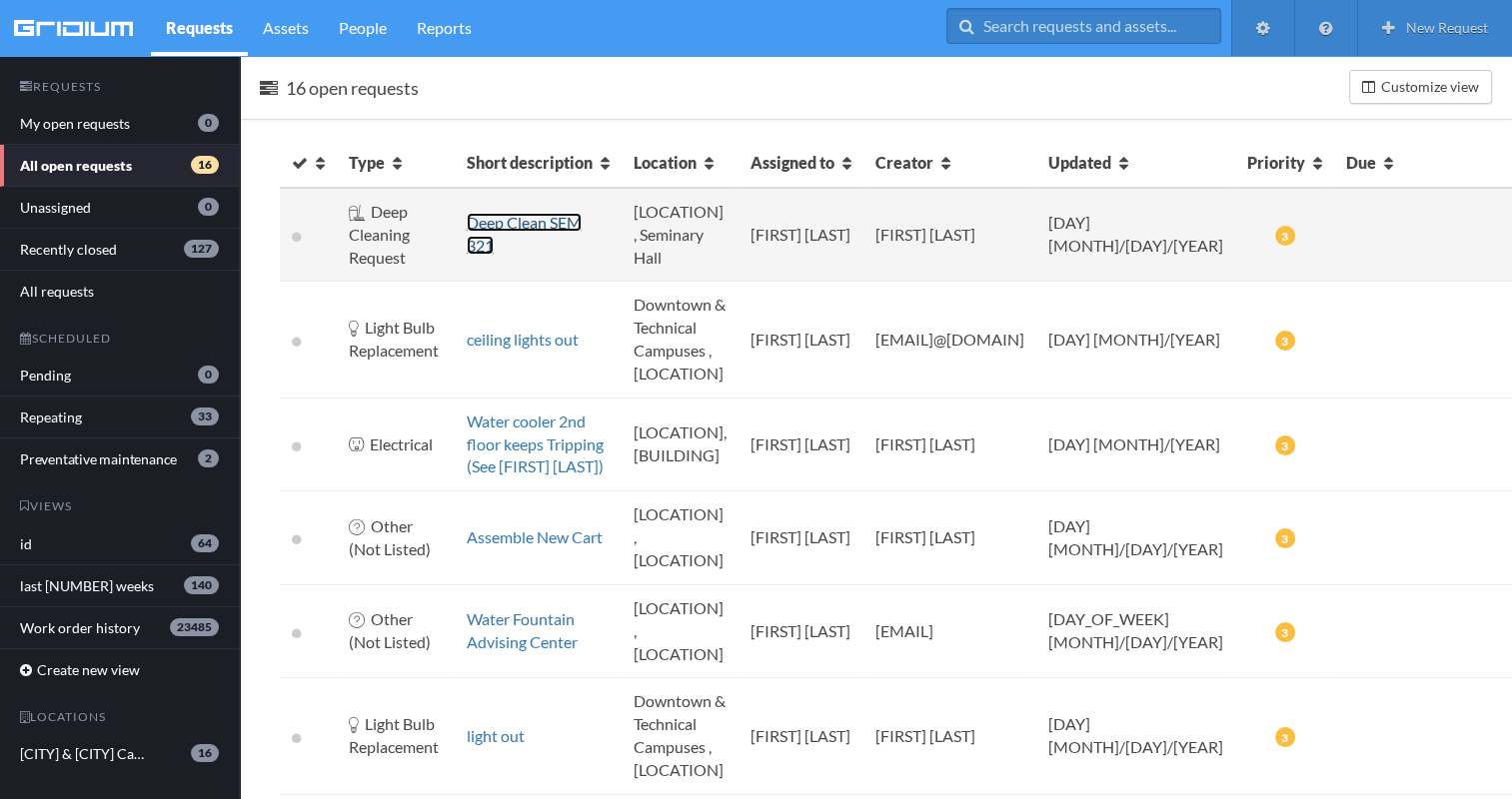click on "Deep Clean SEM 321" at bounding box center [524, 234] 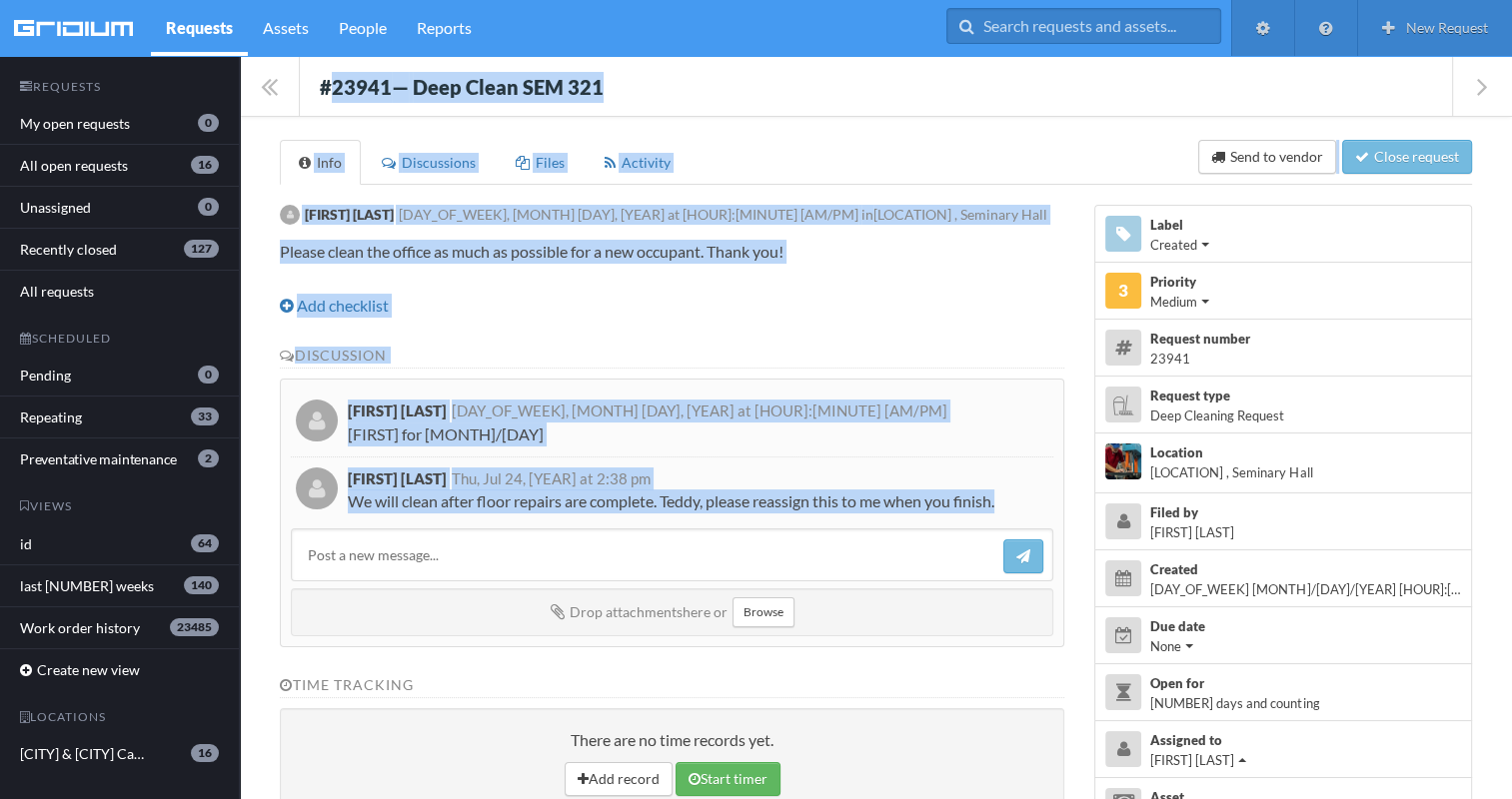 drag, startPoint x: 333, startPoint y: 68, endPoint x: 1046, endPoint y: 512, distance: 839.943 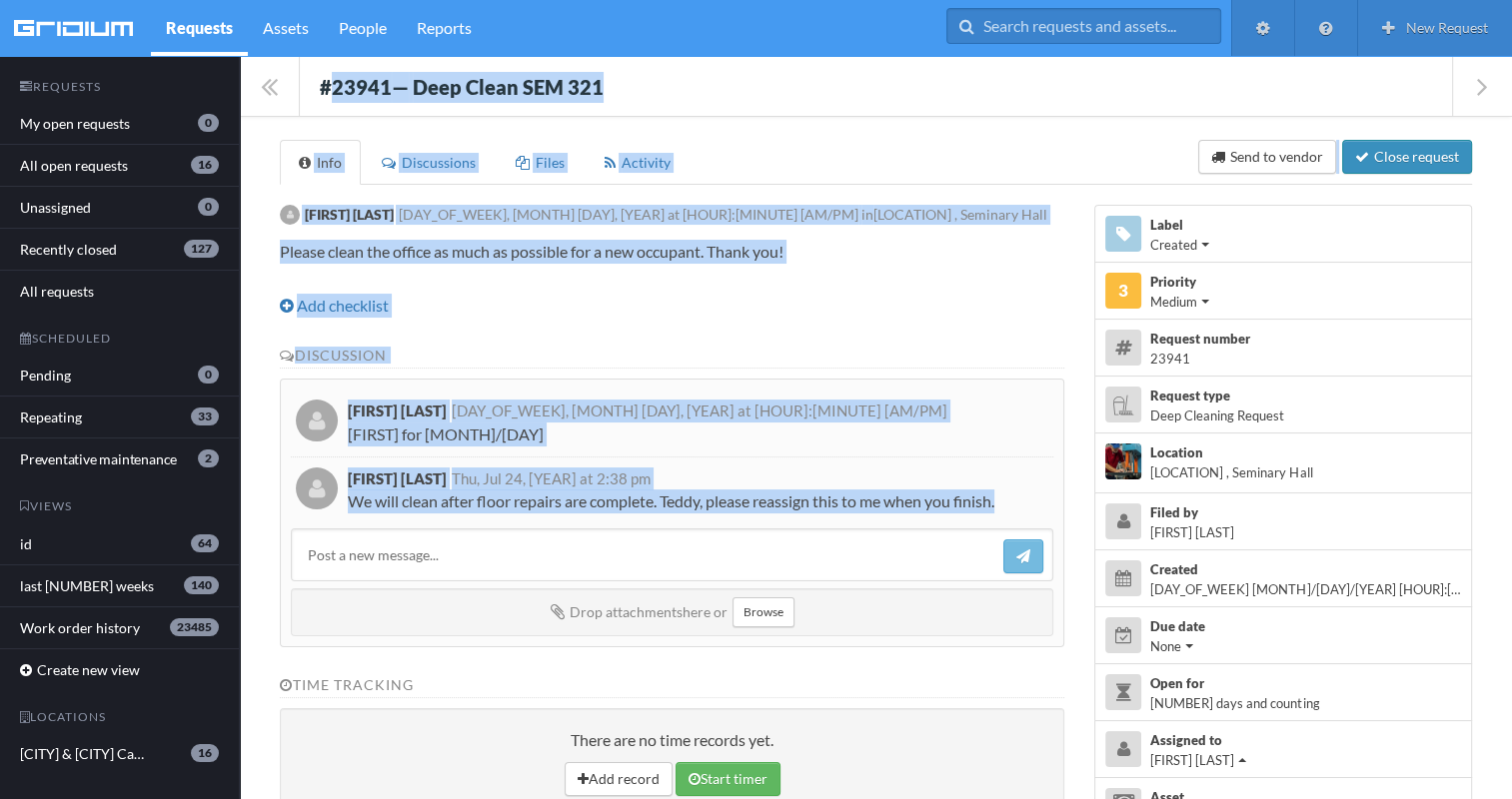 click on "Close request" at bounding box center (1407, 157) 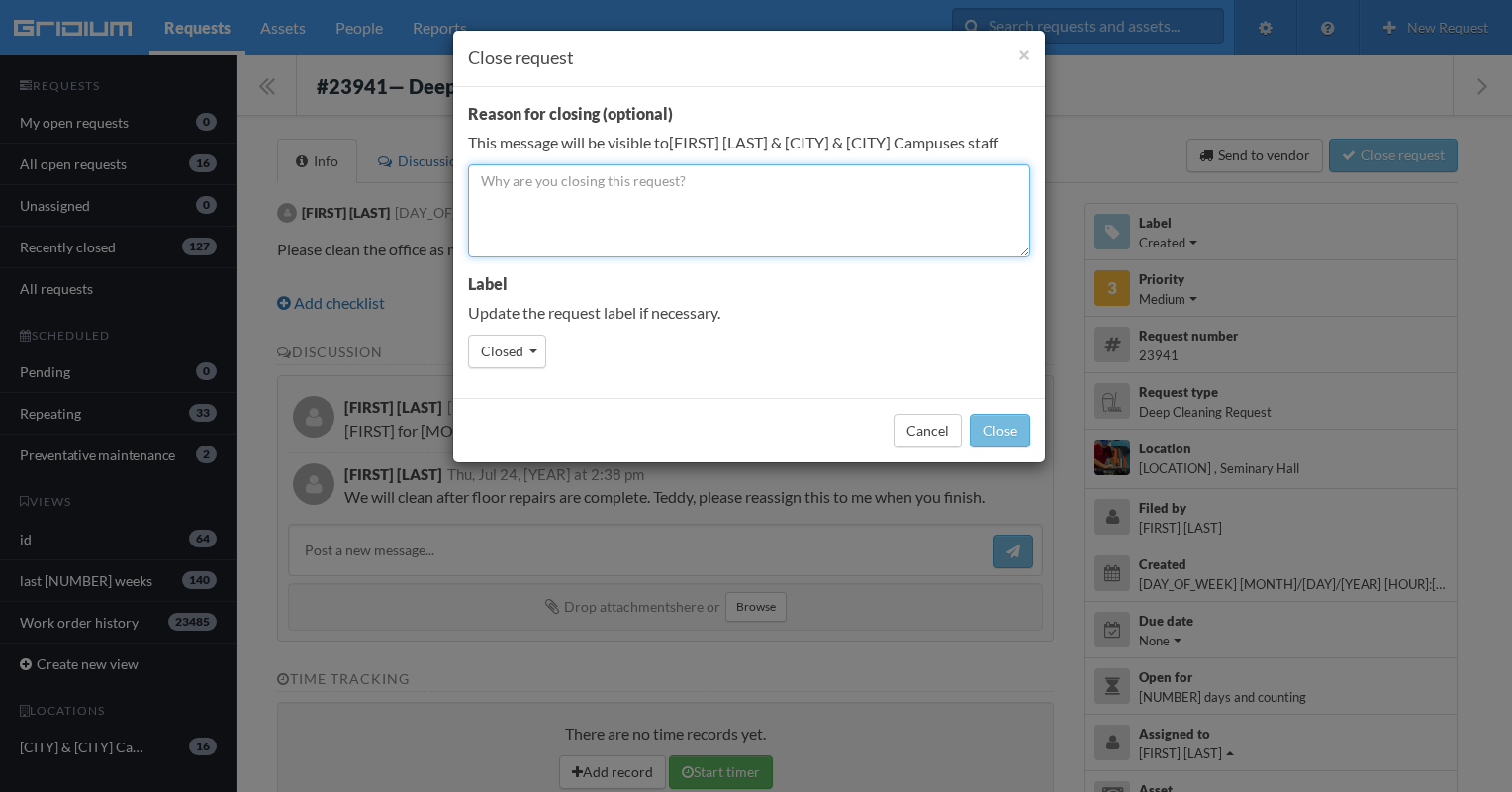 click at bounding box center [749, 211] 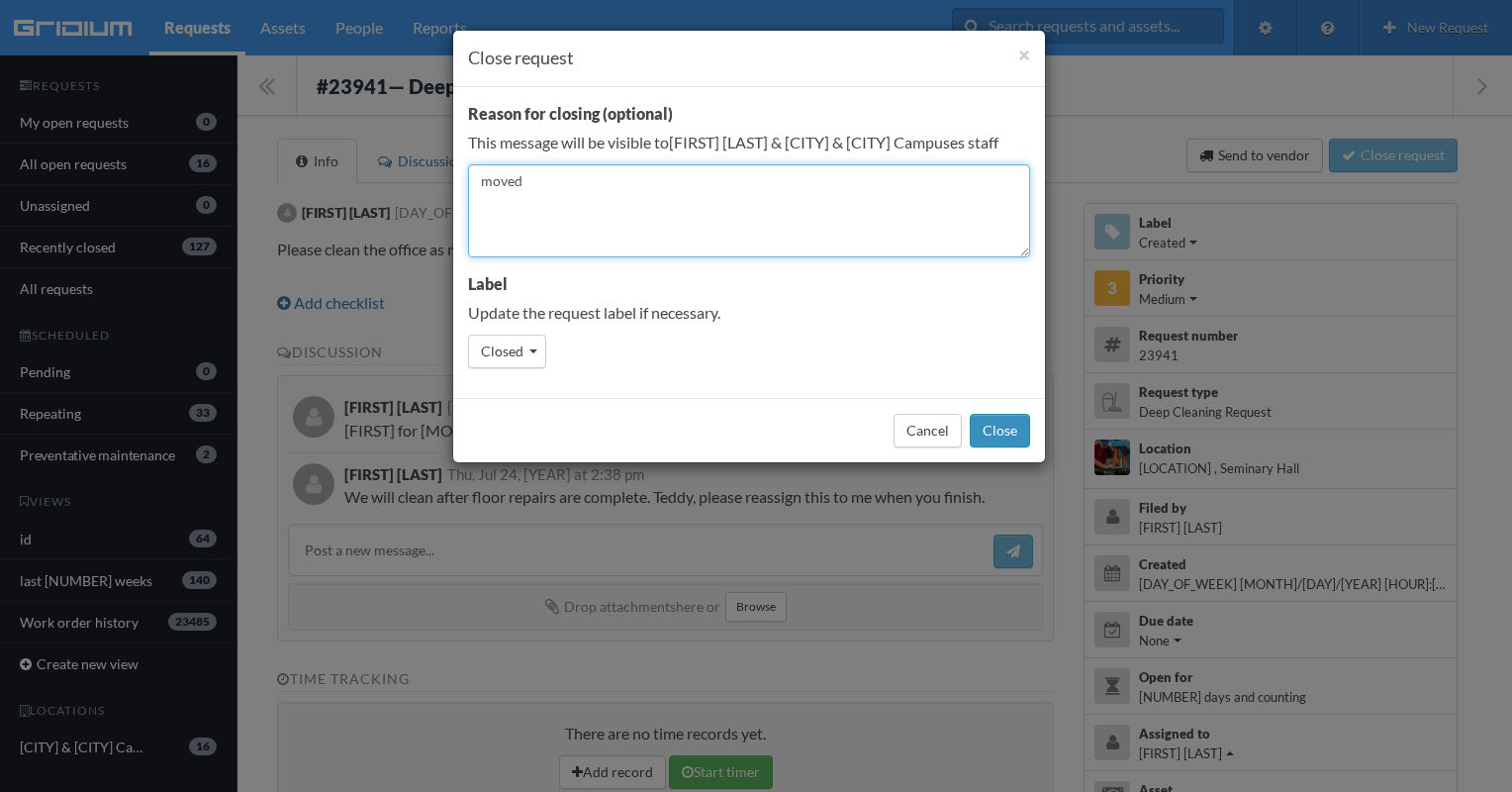type on "moved" 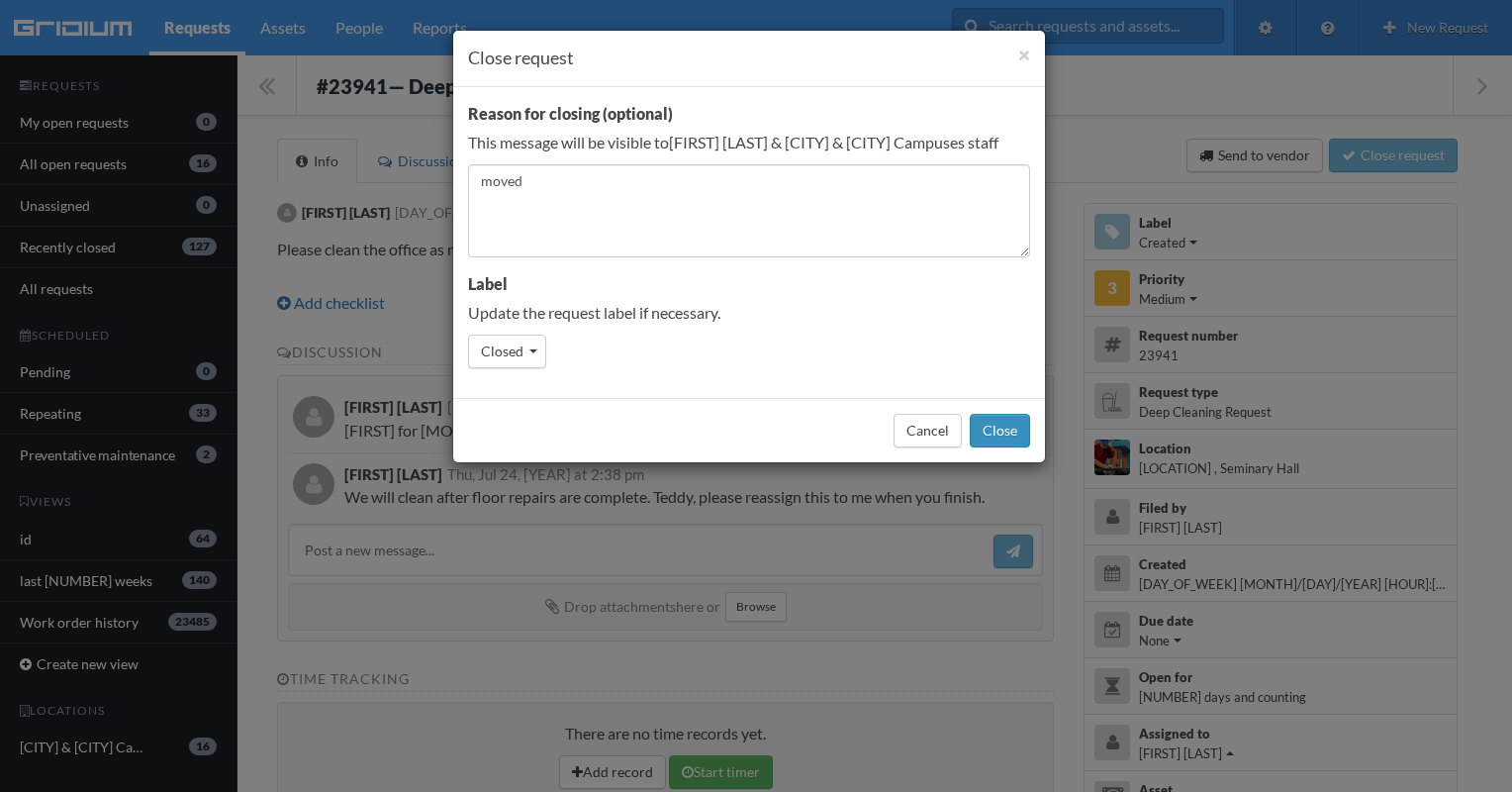 click on "Close" at bounding box center [999, 431] 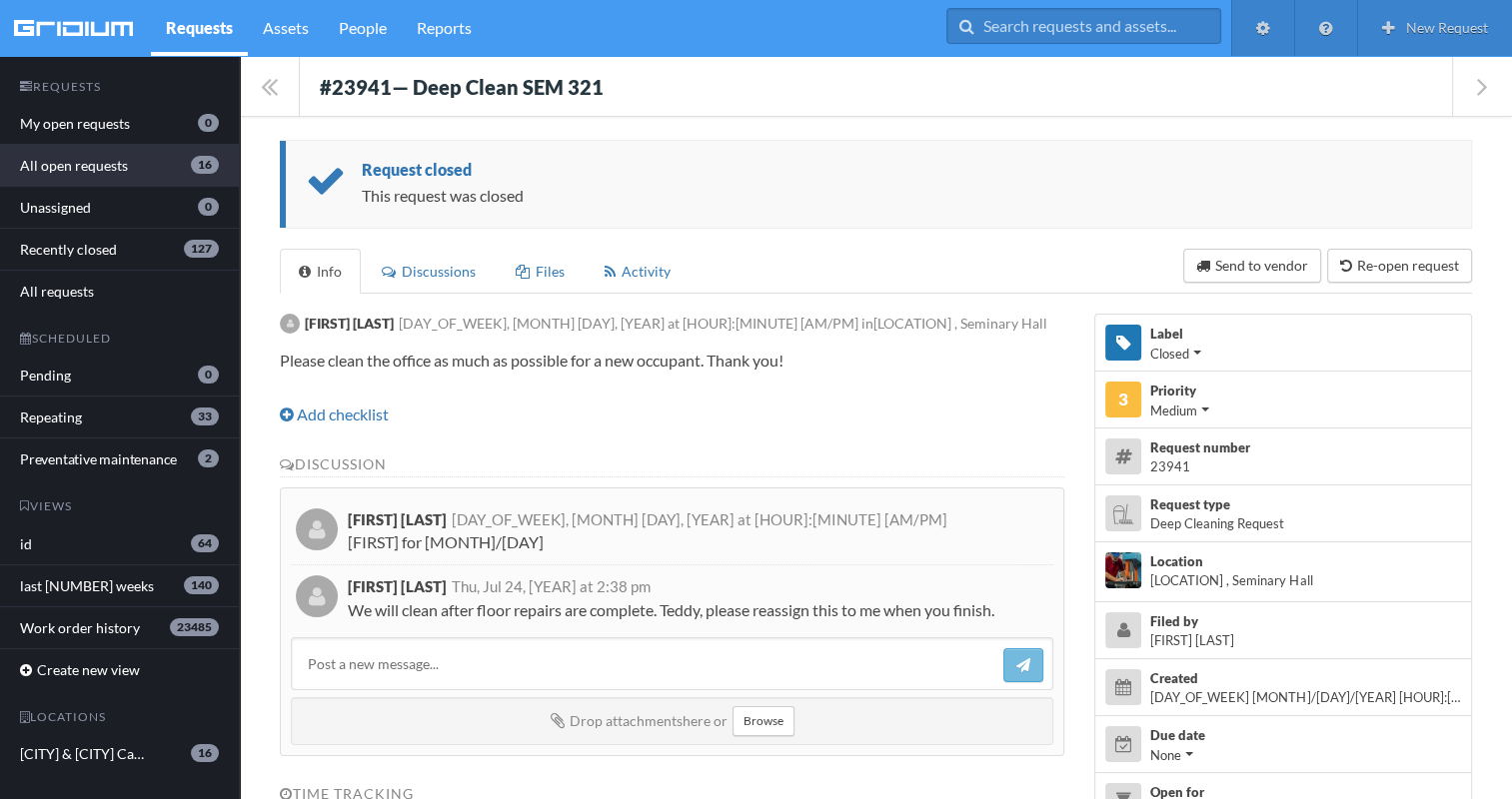 click on "All open requests  16" at bounding box center [119, 166] 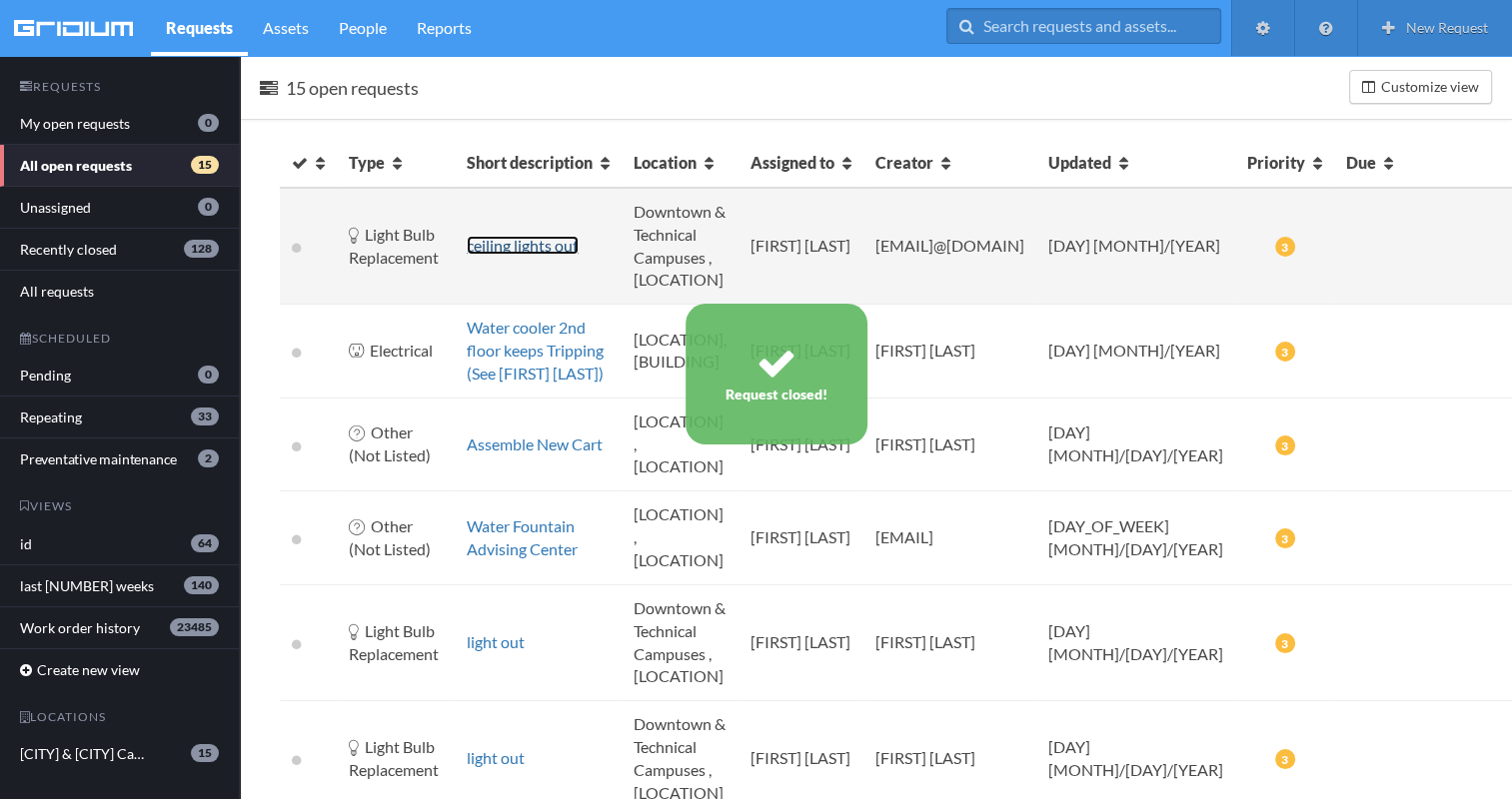 click on "ceiling lights out" at bounding box center (523, 245) 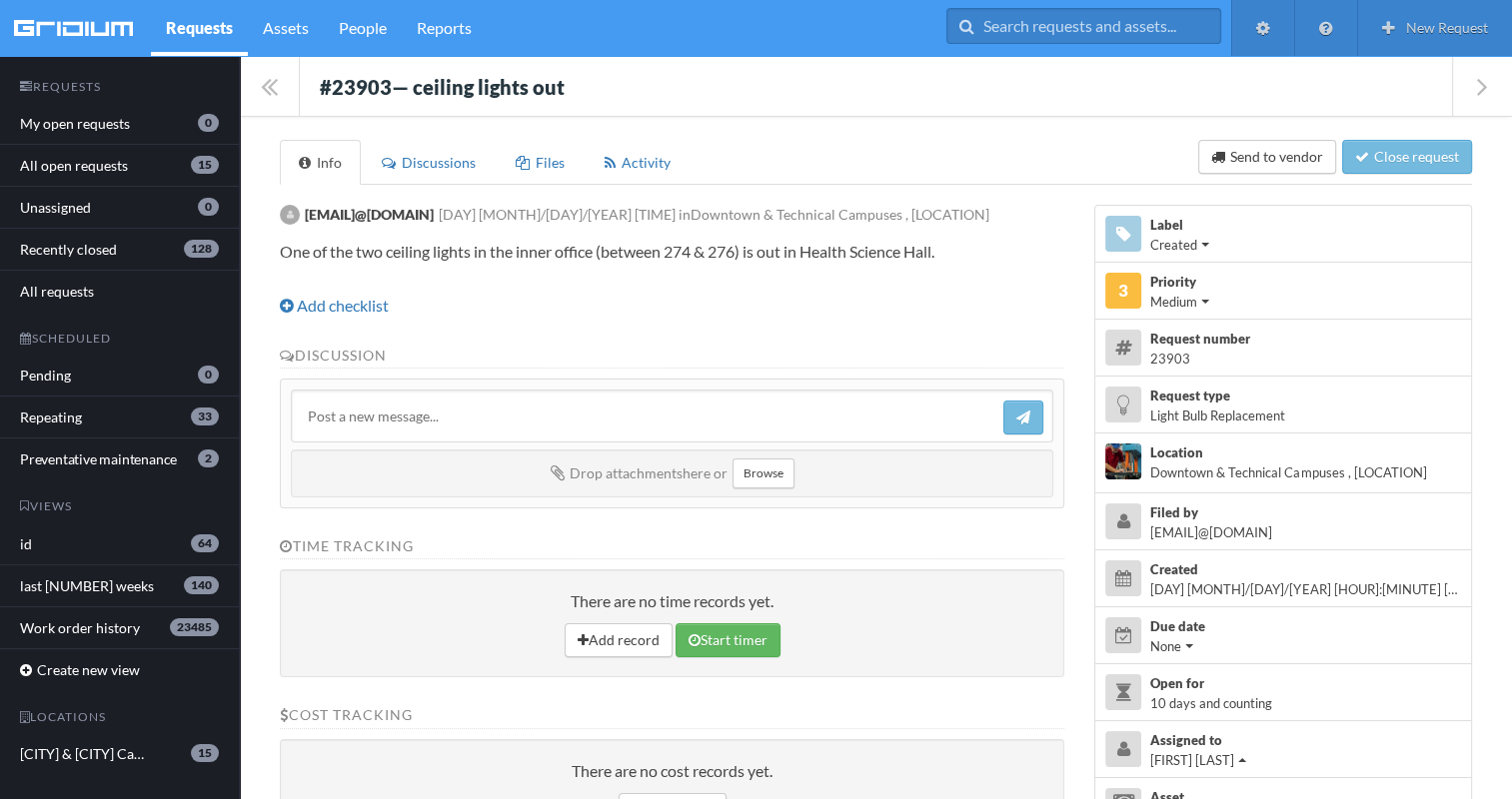 drag, startPoint x: 320, startPoint y: 61, endPoint x: 946, endPoint y: 254, distance: 655.076 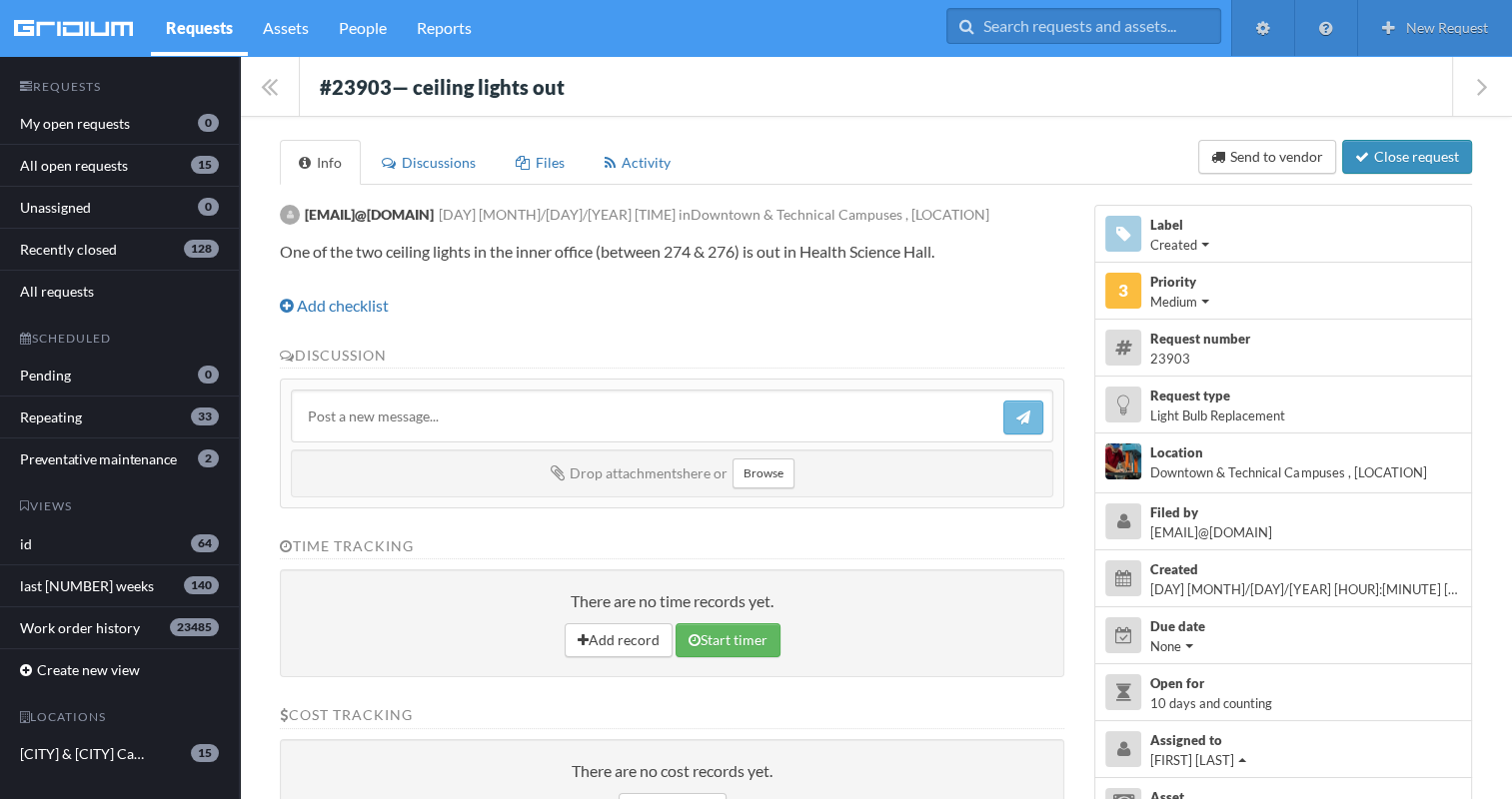 click on "Close request" at bounding box center [1407, 157] 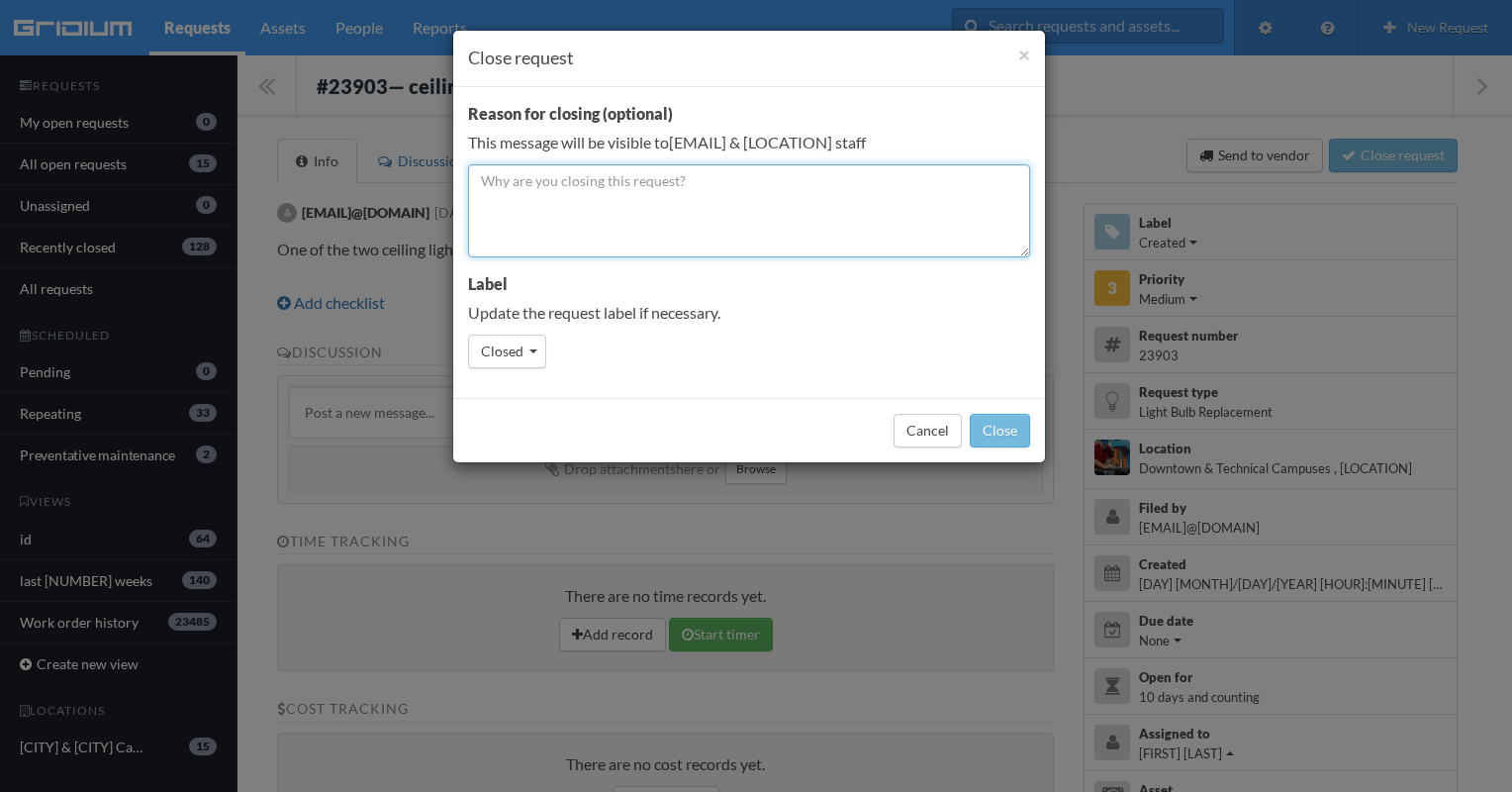 click at bounding box center (749, 211) 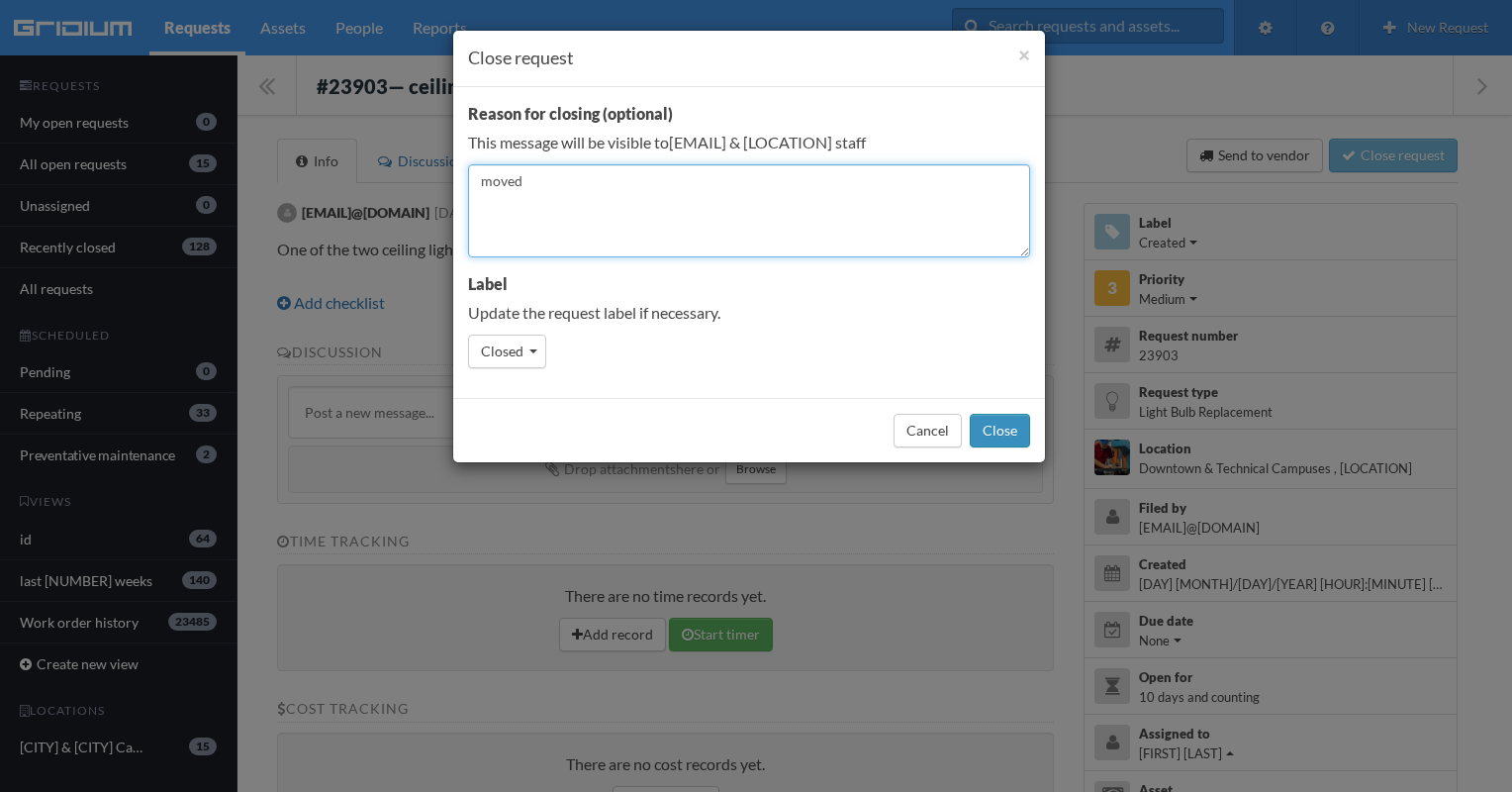 type on "moved" 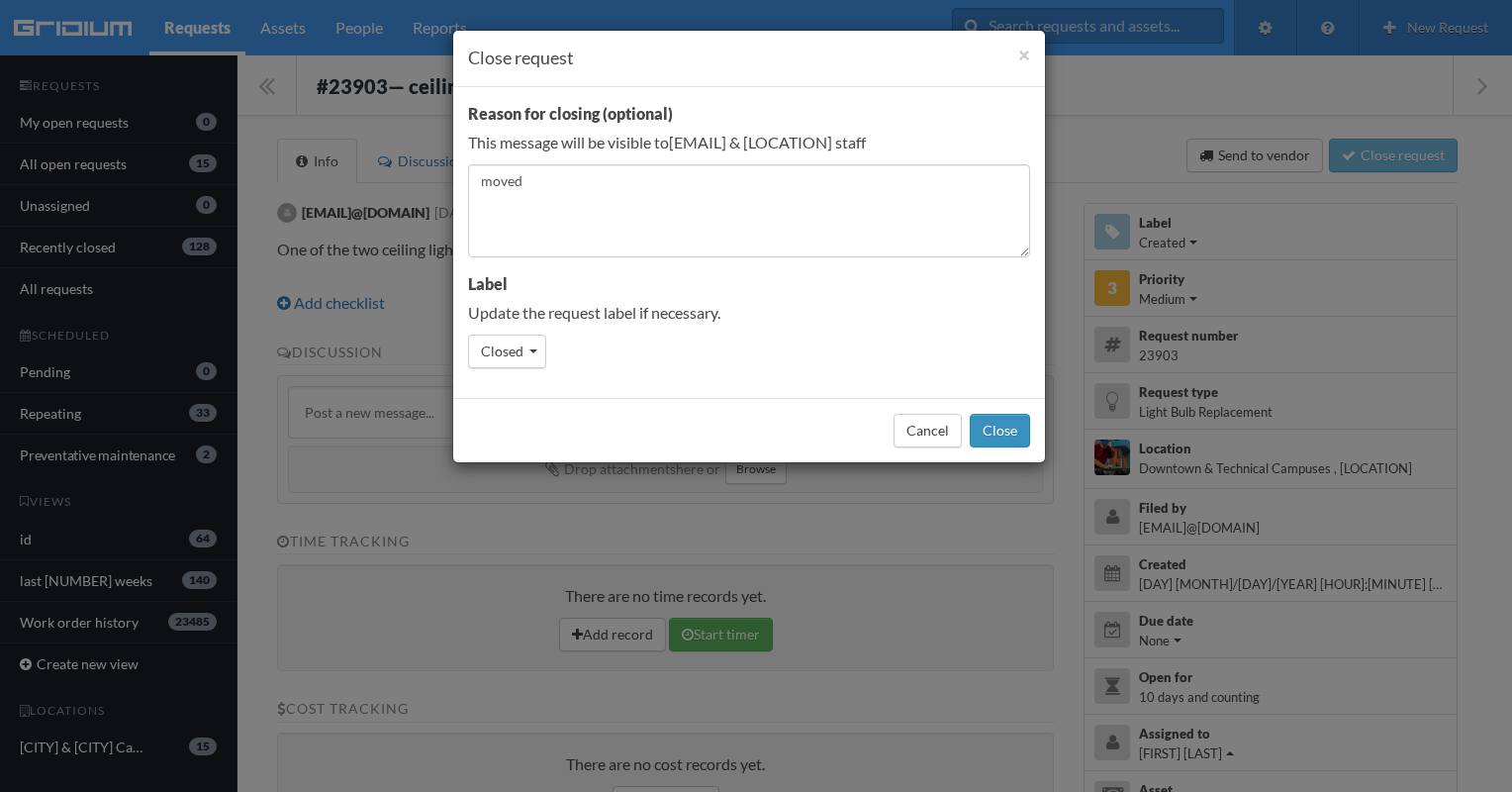 click on "Close" at bounding box center (999, 431) 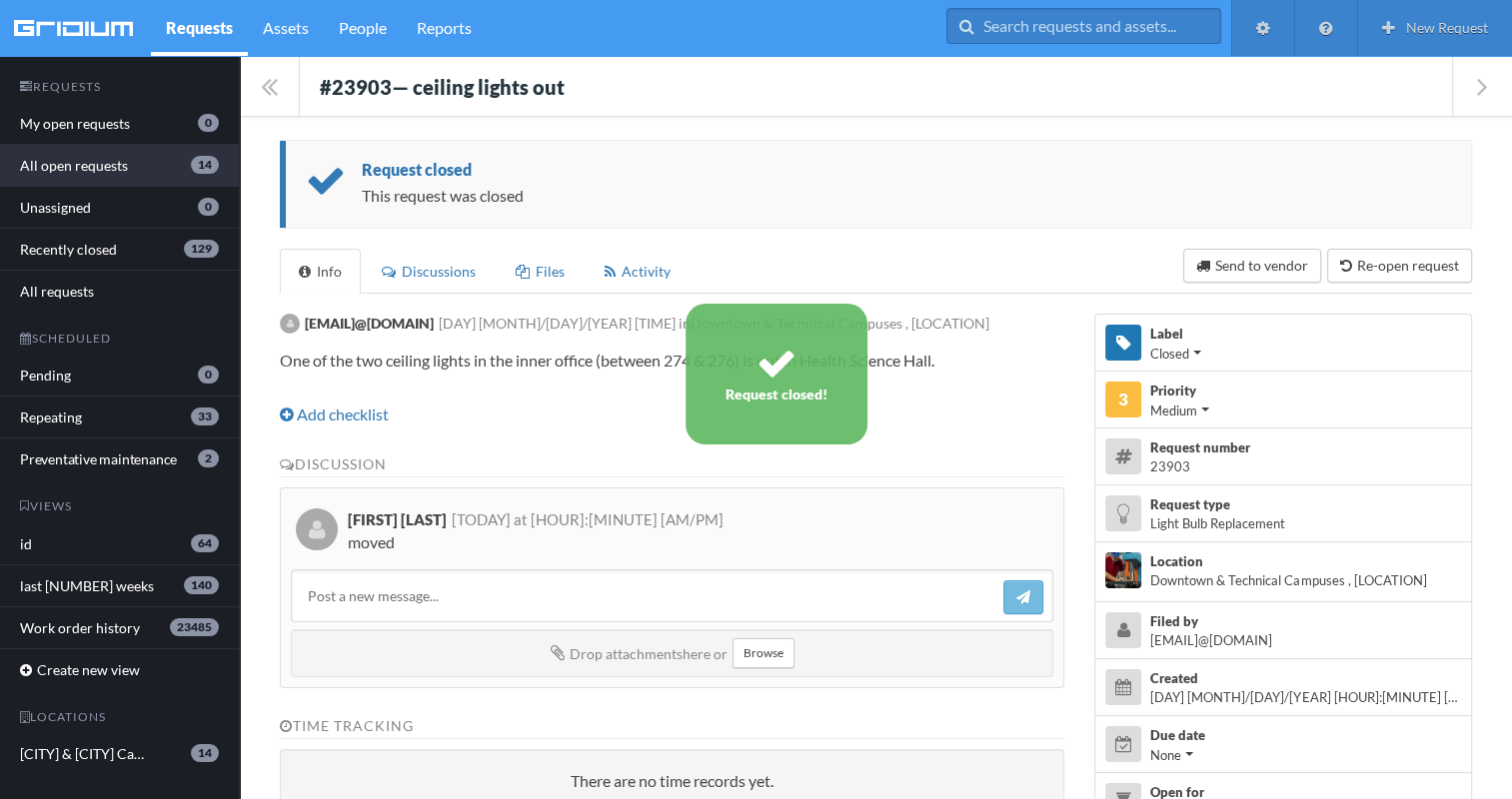 click on "All open requests  14" at bounding box center [119, 166] 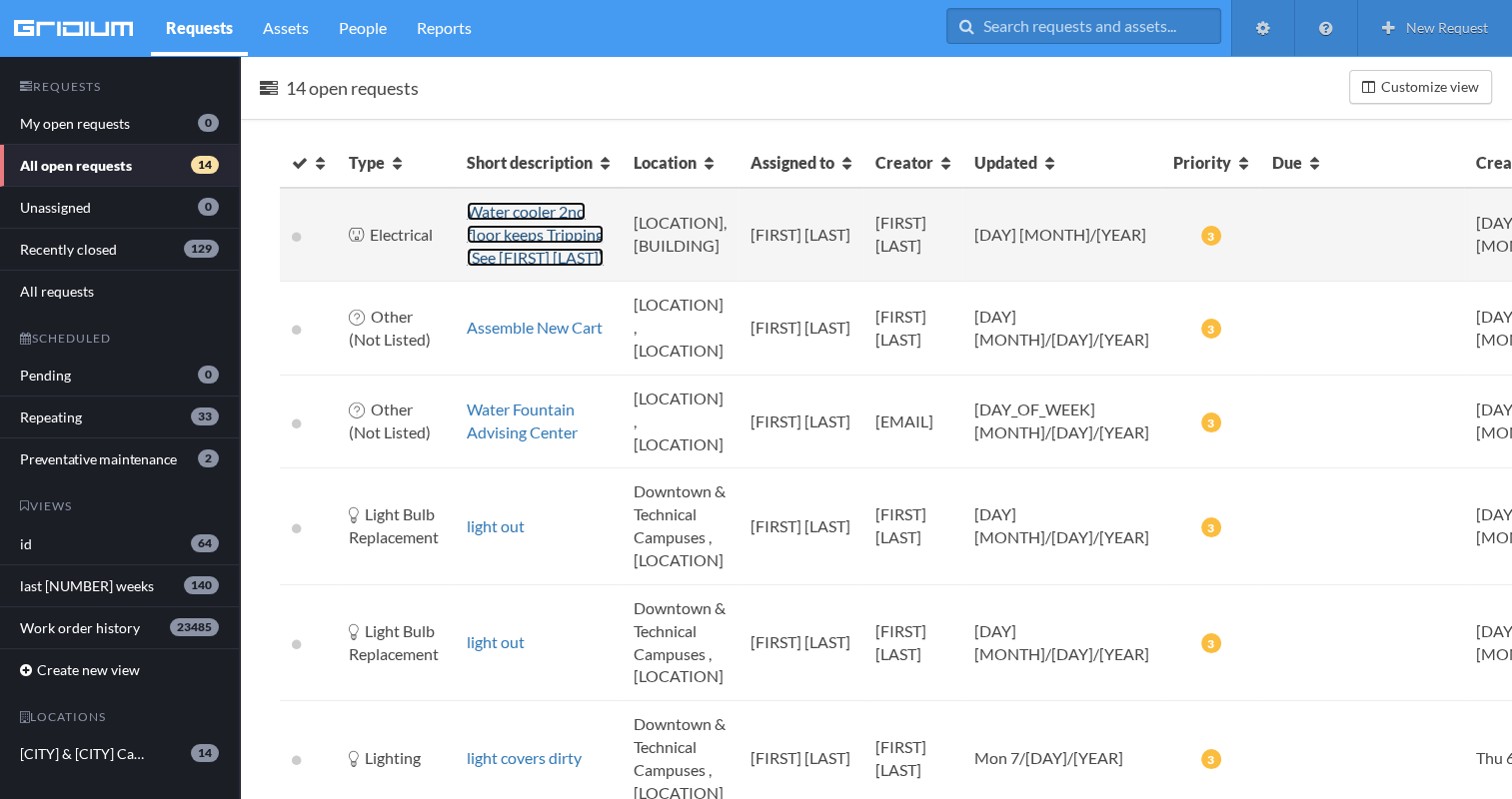 click on "Water cooler 2nd floor keeps Tripping (See [FIRST] [LAST])" at bounding box center (535, 234) 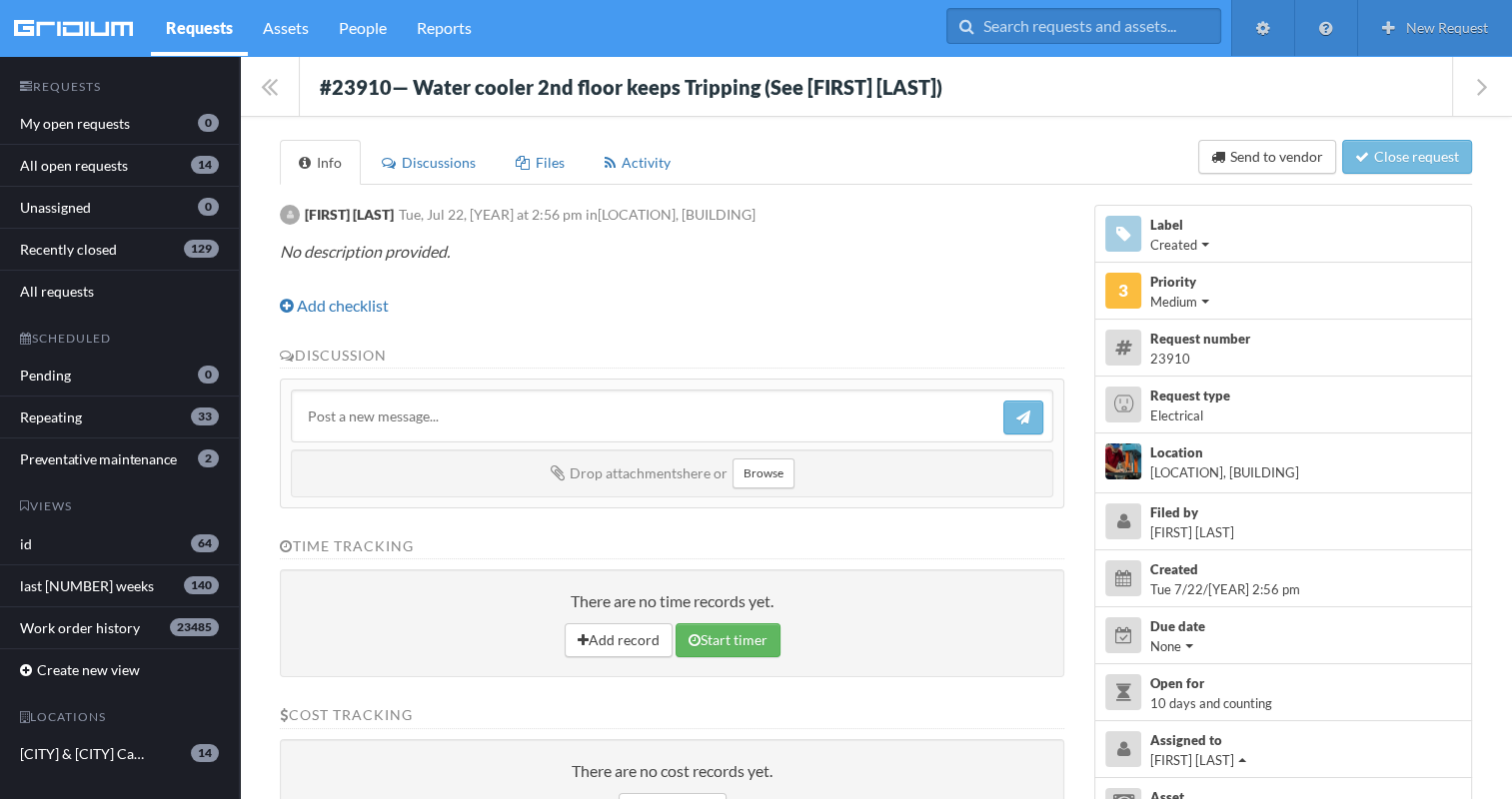 drag, startPoint x: 319, startPoint y: 73, endPoint x: 908, endPoint y: 229, distance: 609.3086 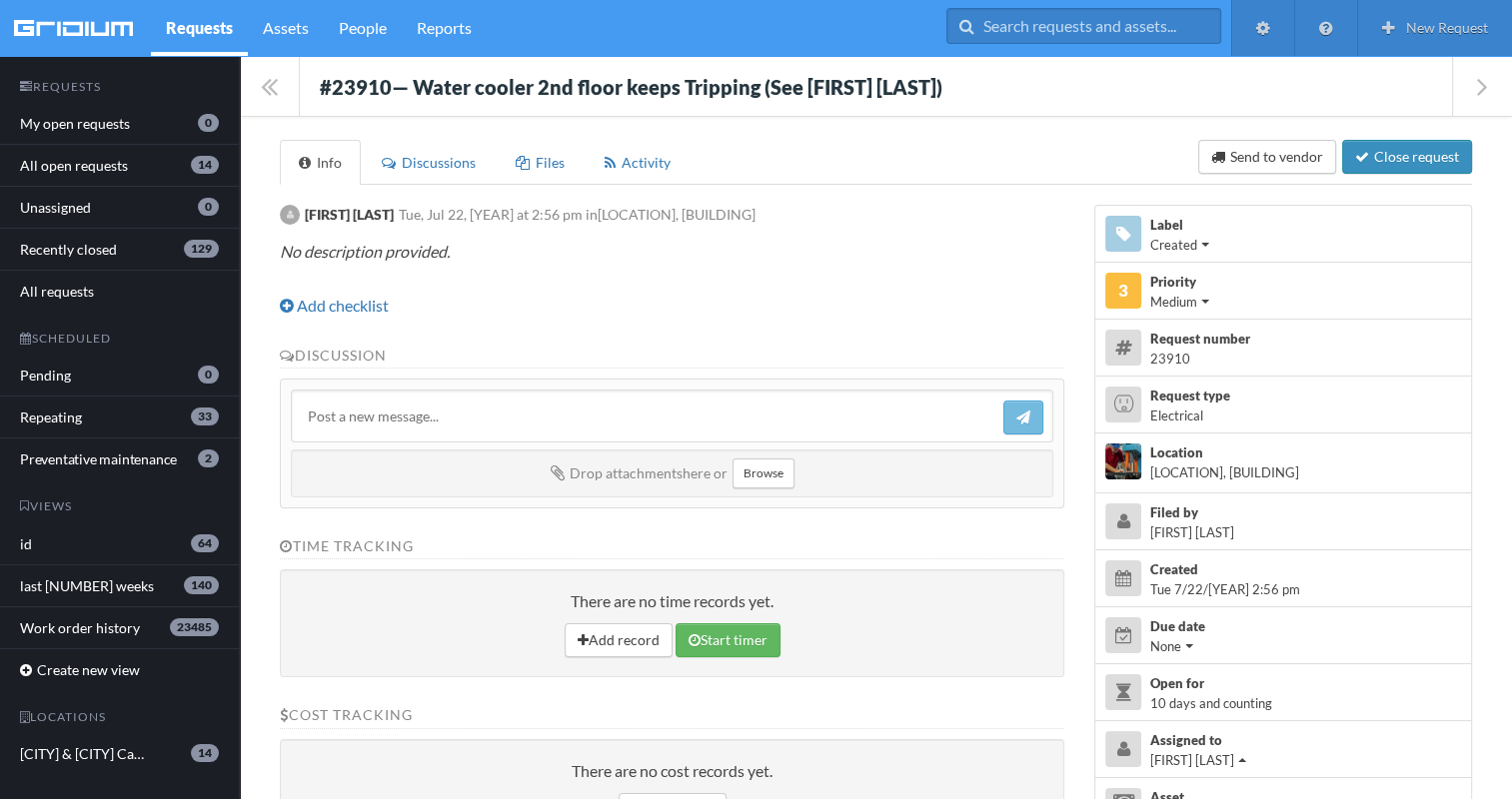 click on "Close request" at bounding box center [1407, 157] 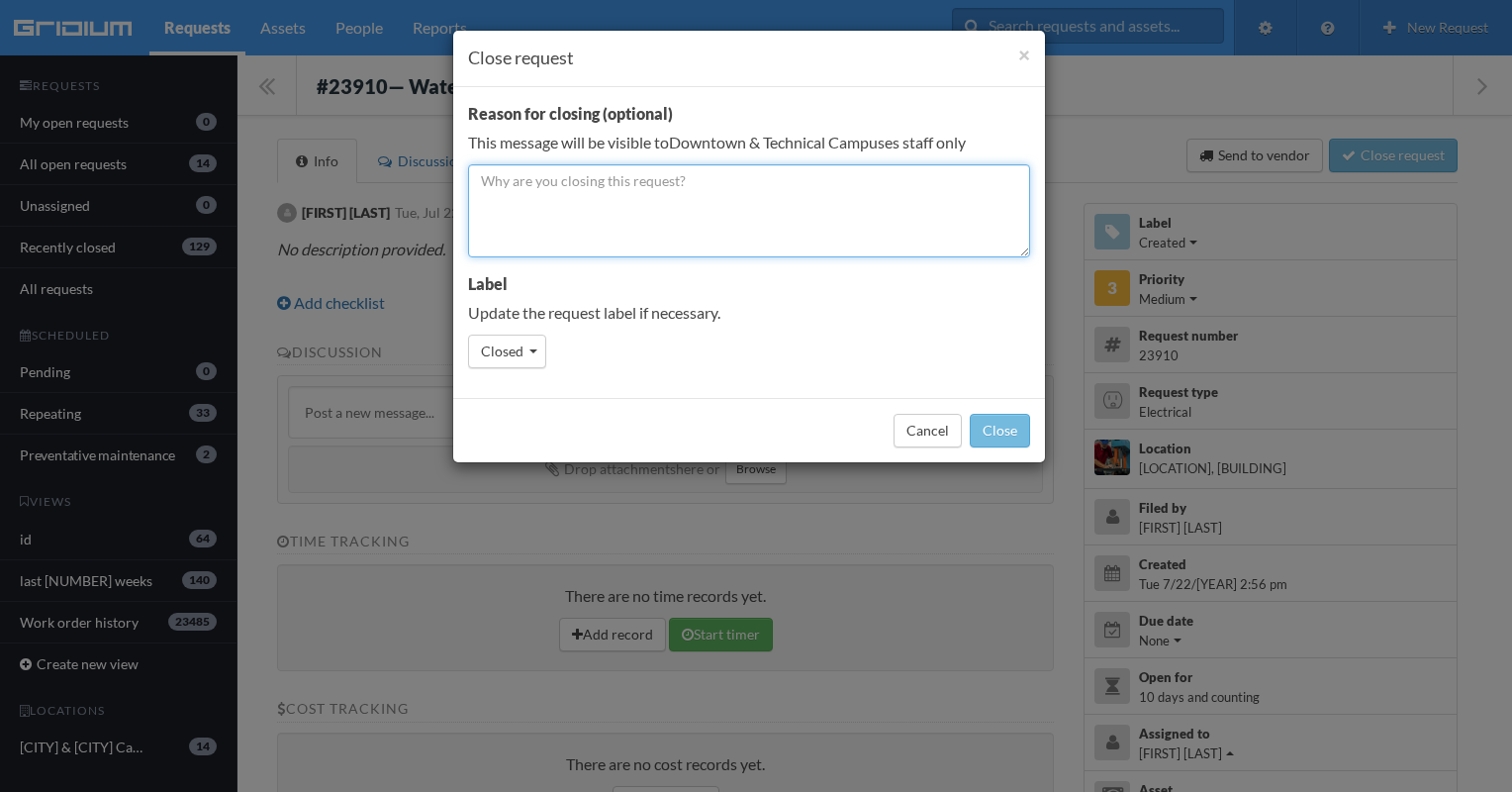 click at bounding box center [749, 211] 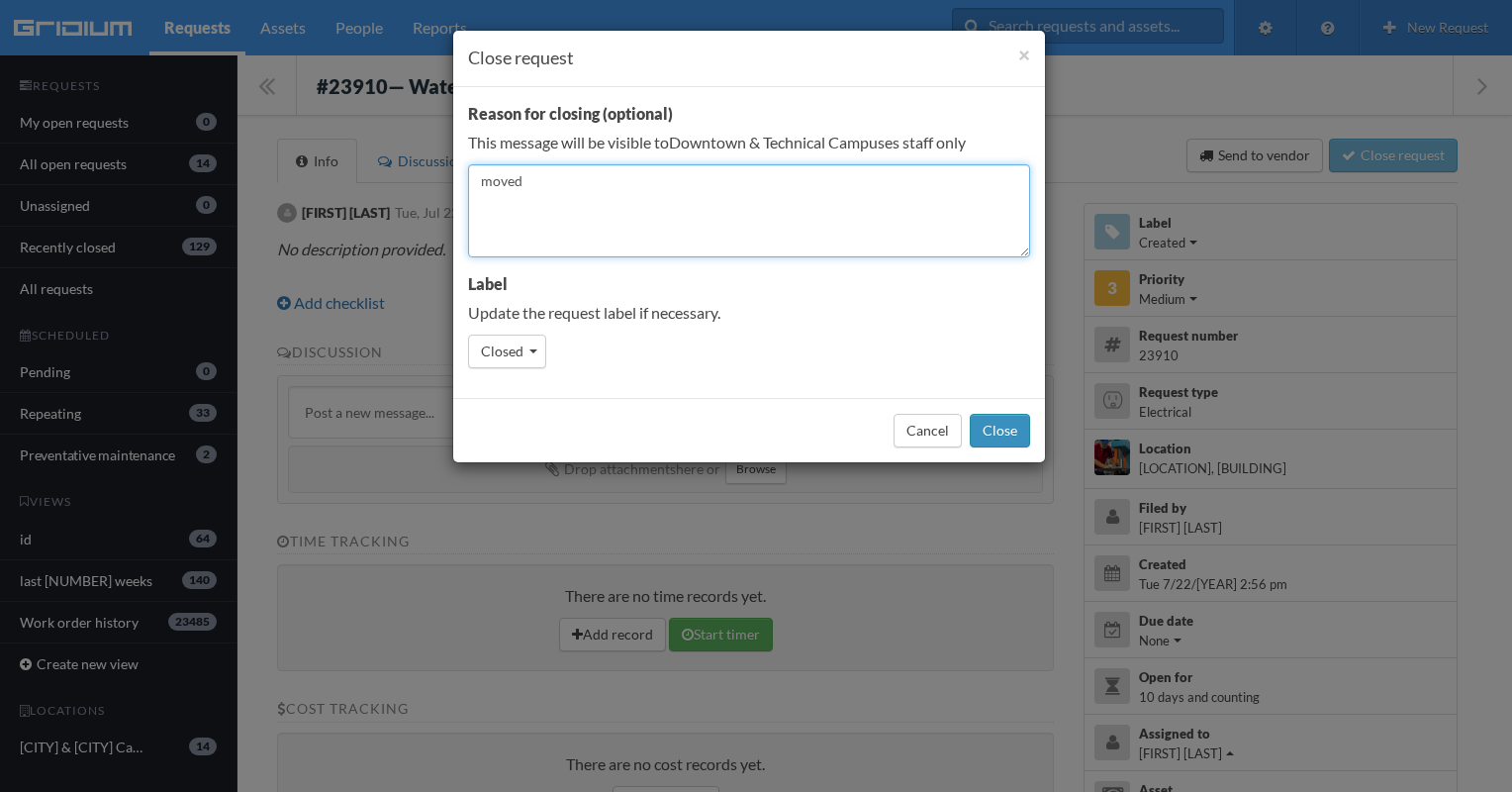 type on "moved" 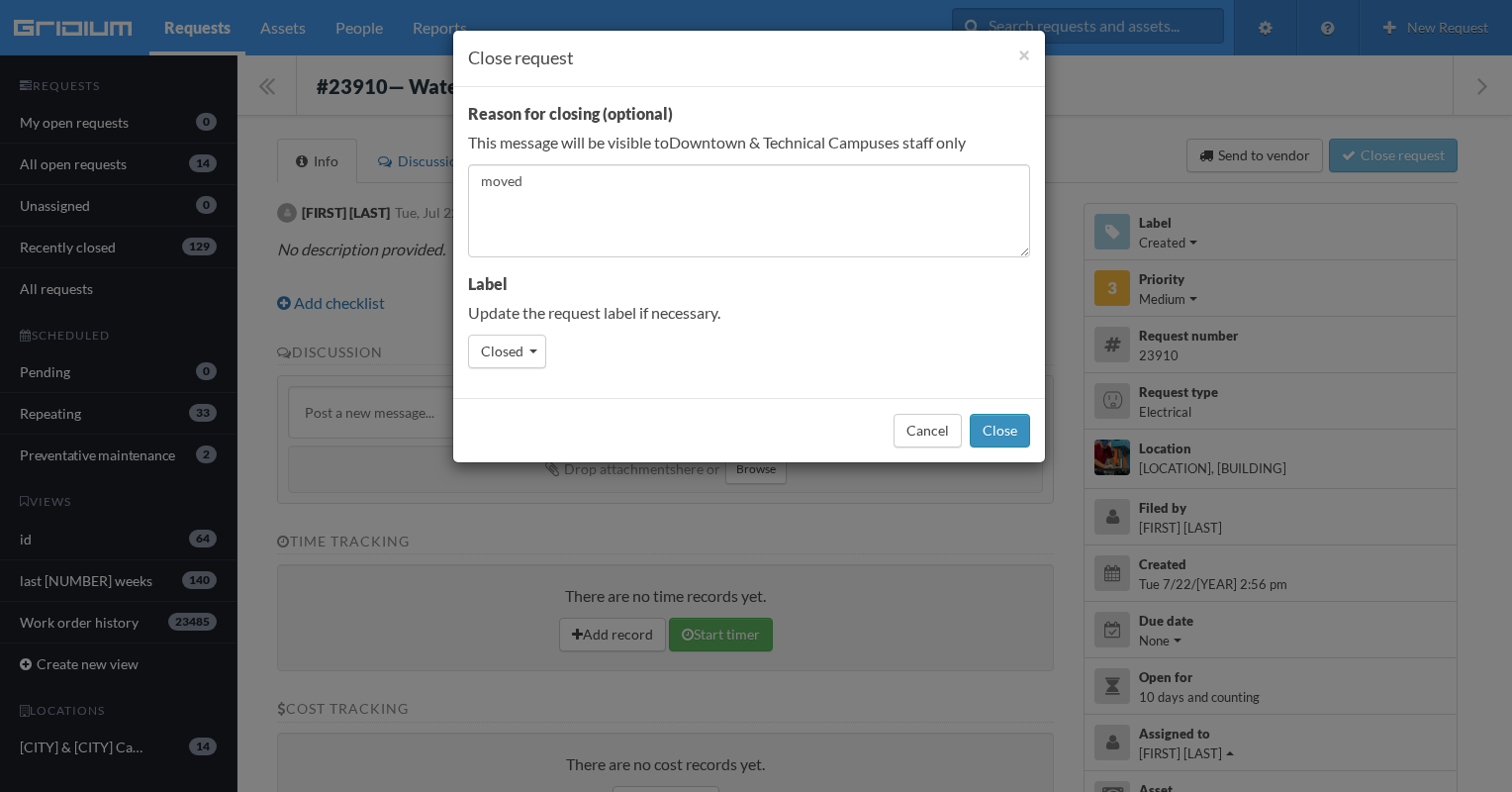 click on "Close" at bounding box center [999, 431] 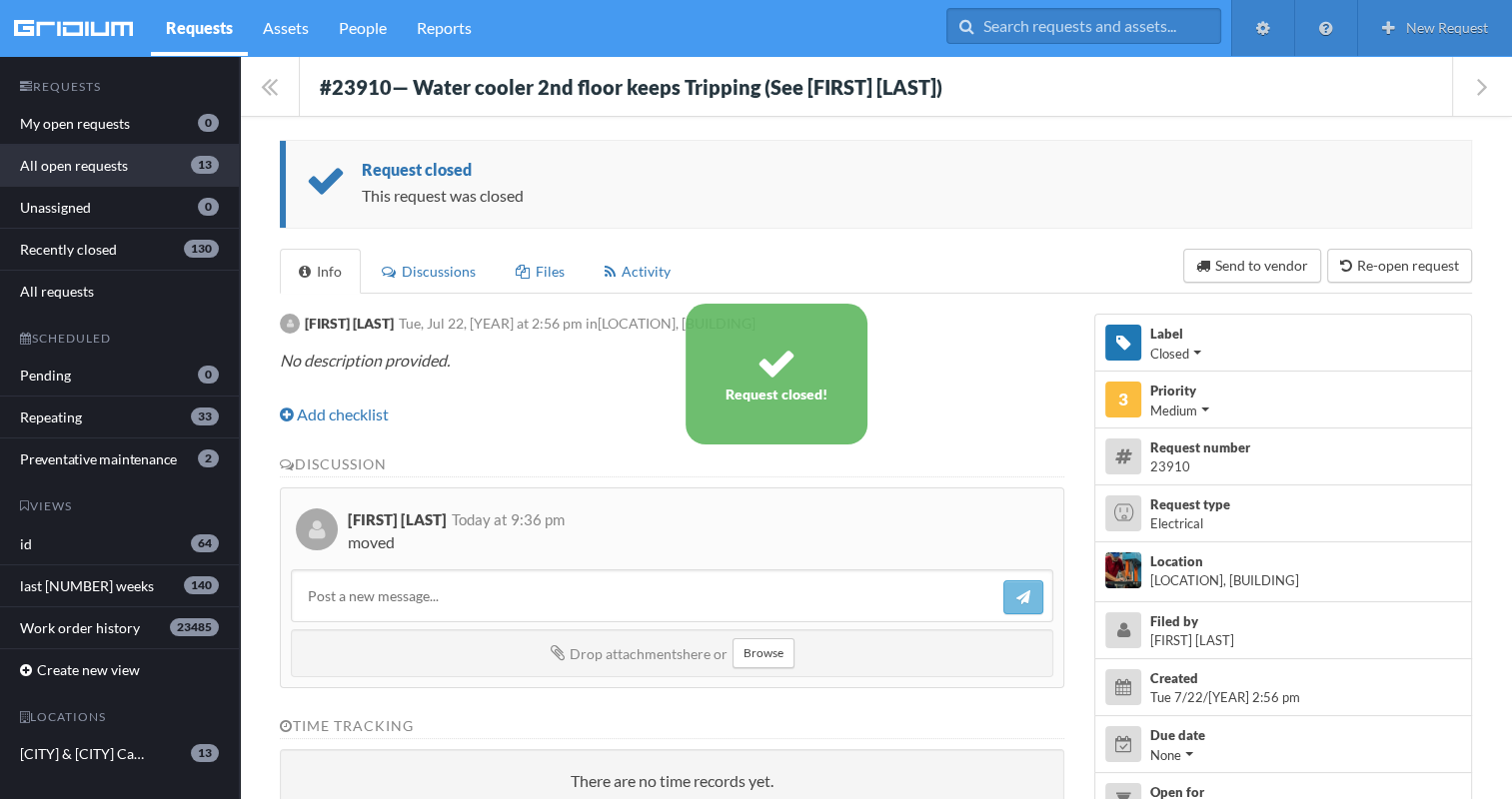 click on "All open requests 13" at bounding box center (119, 166) 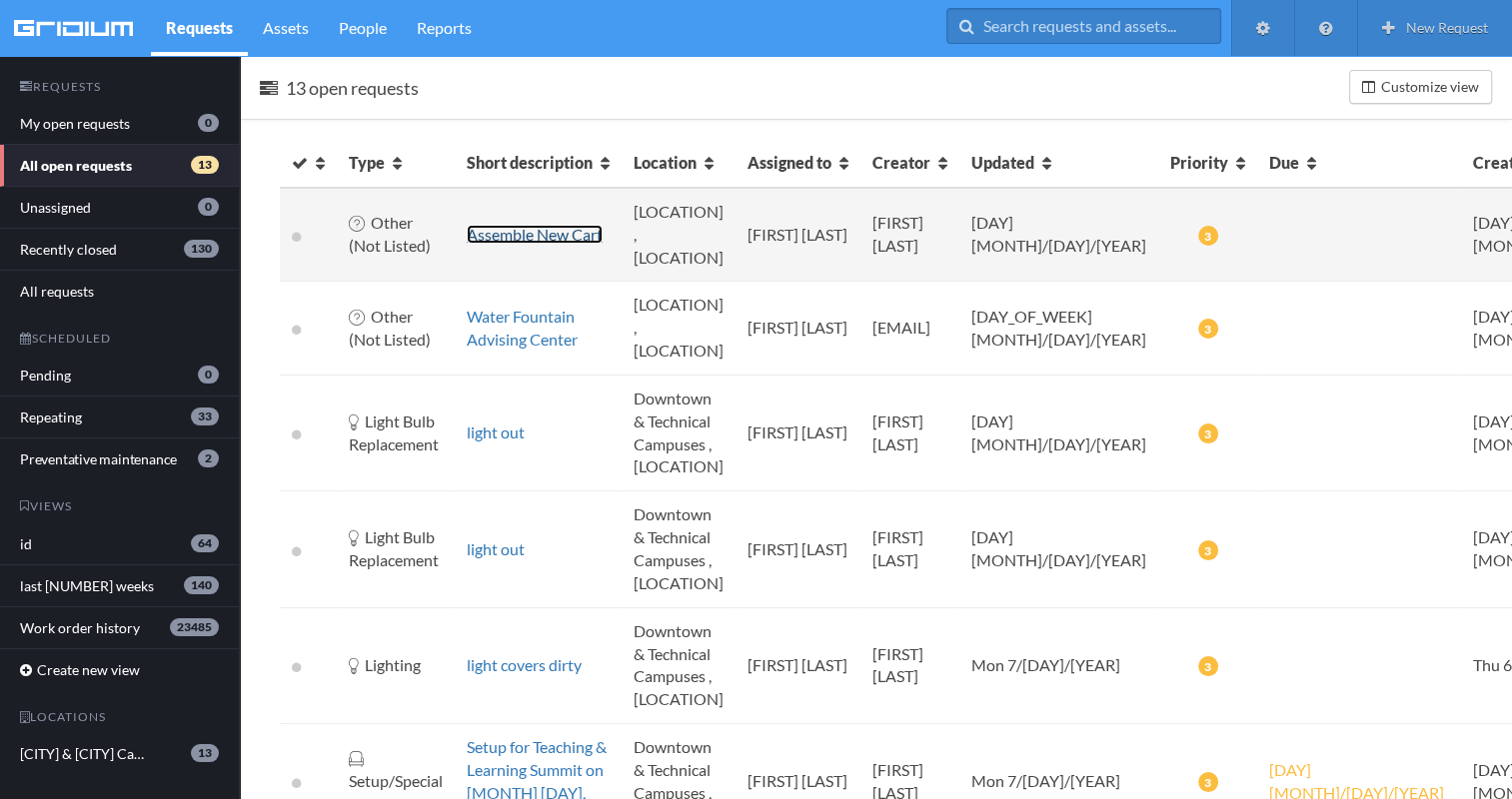 click on "Assemble New Cart" at bounding box center (535, 234) 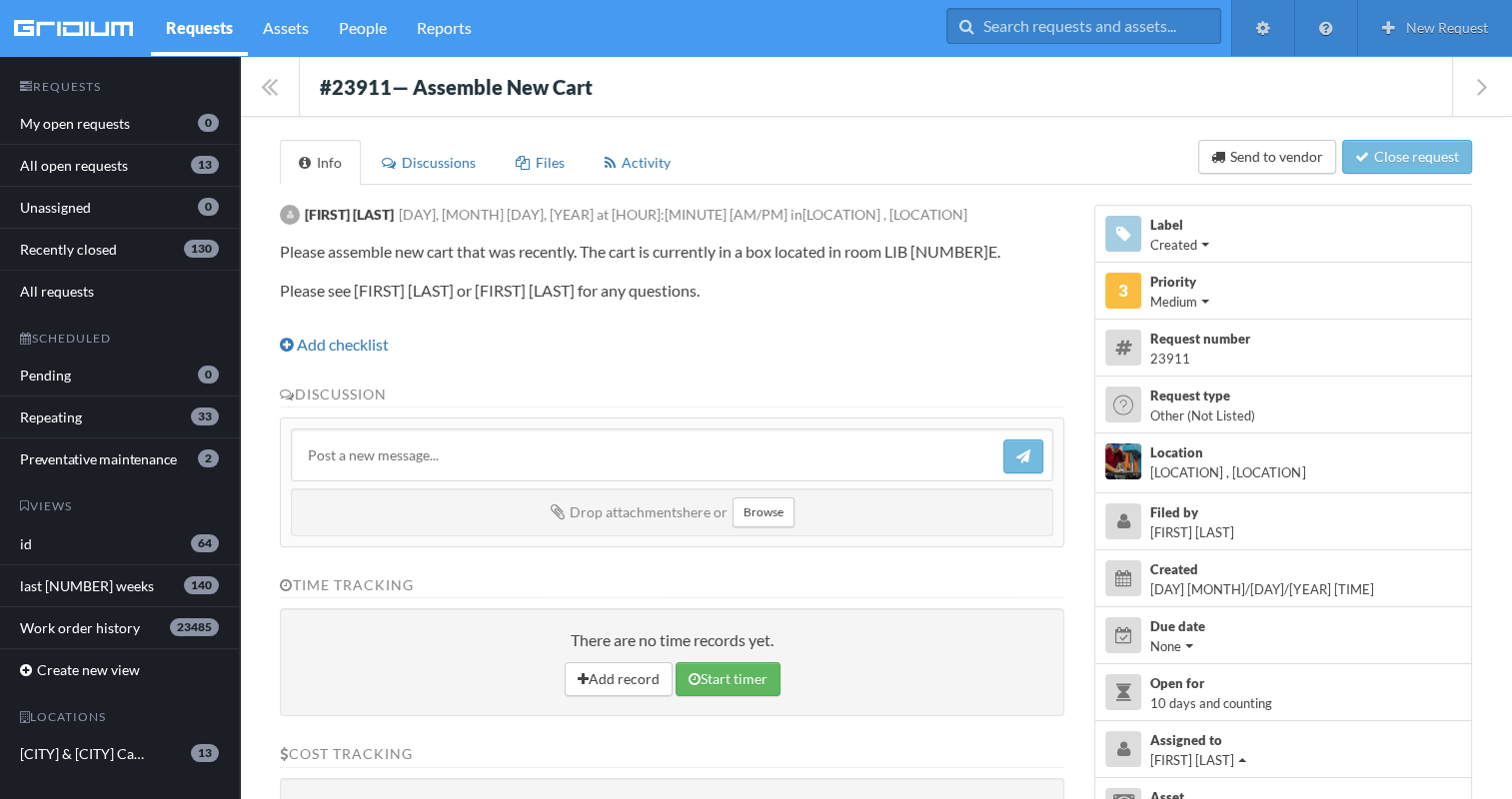 drag, startPoint x: 315, startPoint y: 67, endPoint x: 757, endPoint y: 289, distance: 494.61905 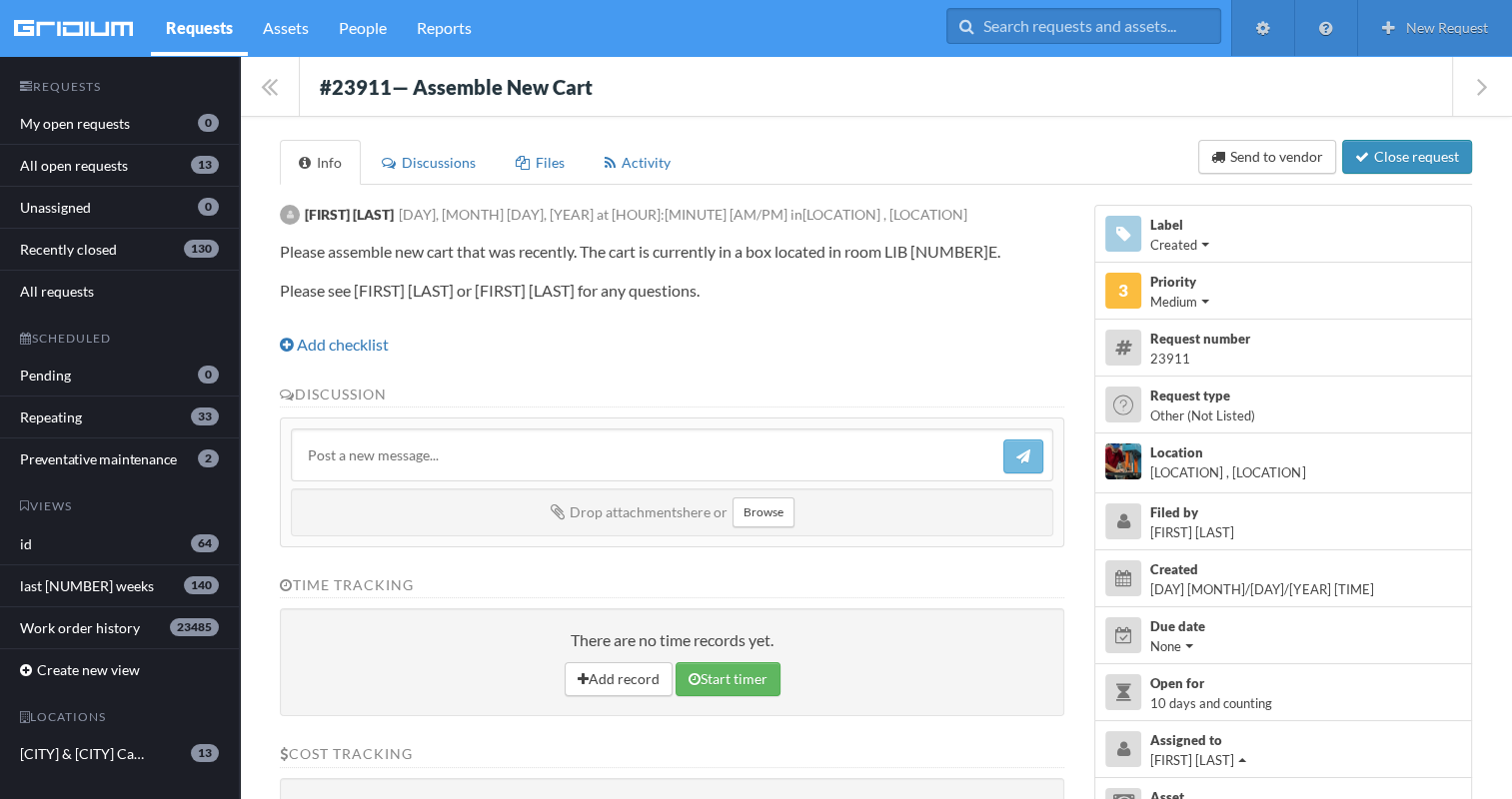click on "Close request" at bounding box center [1407, 157] 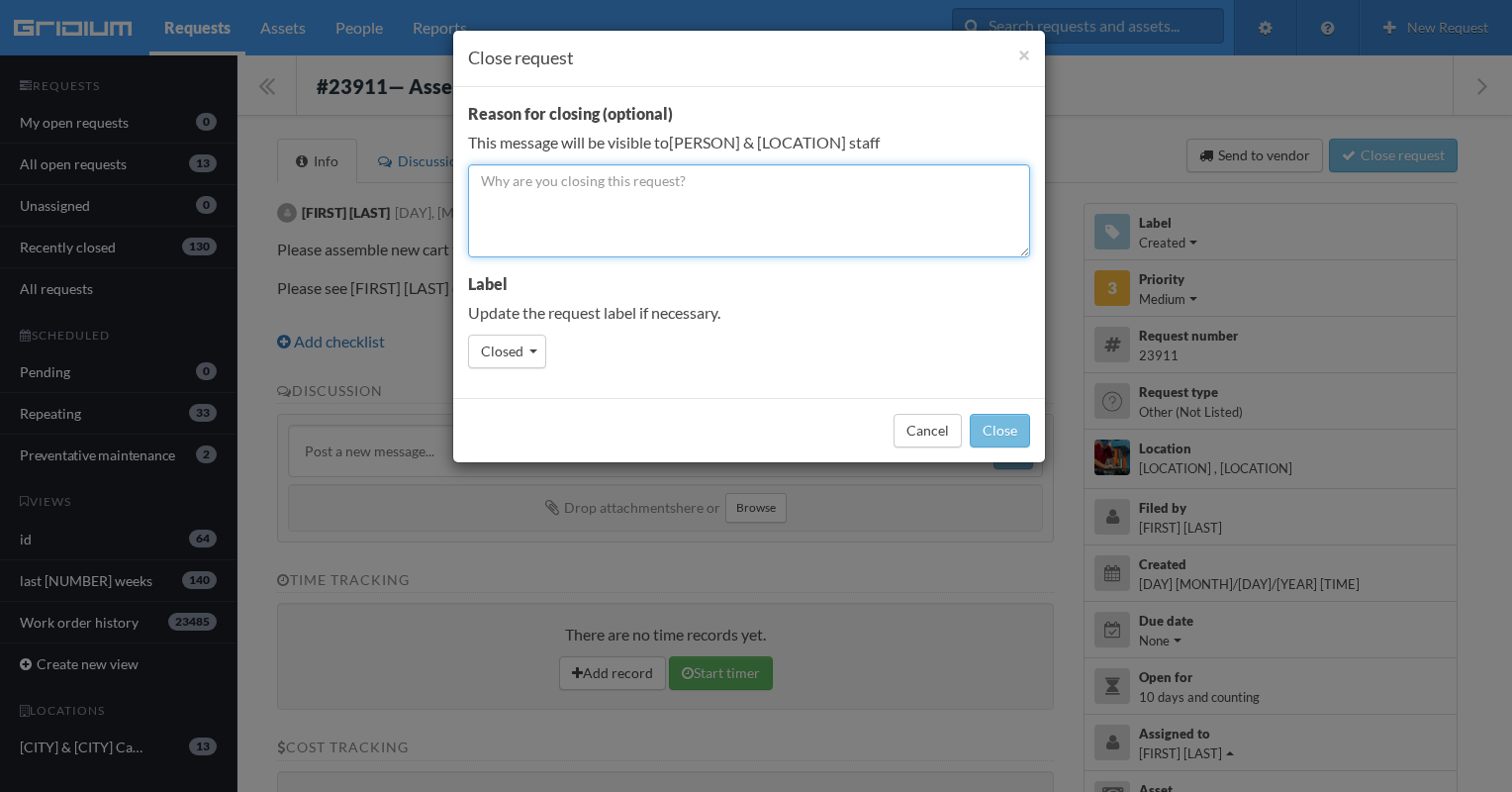 click at bounding box center [749, 211] 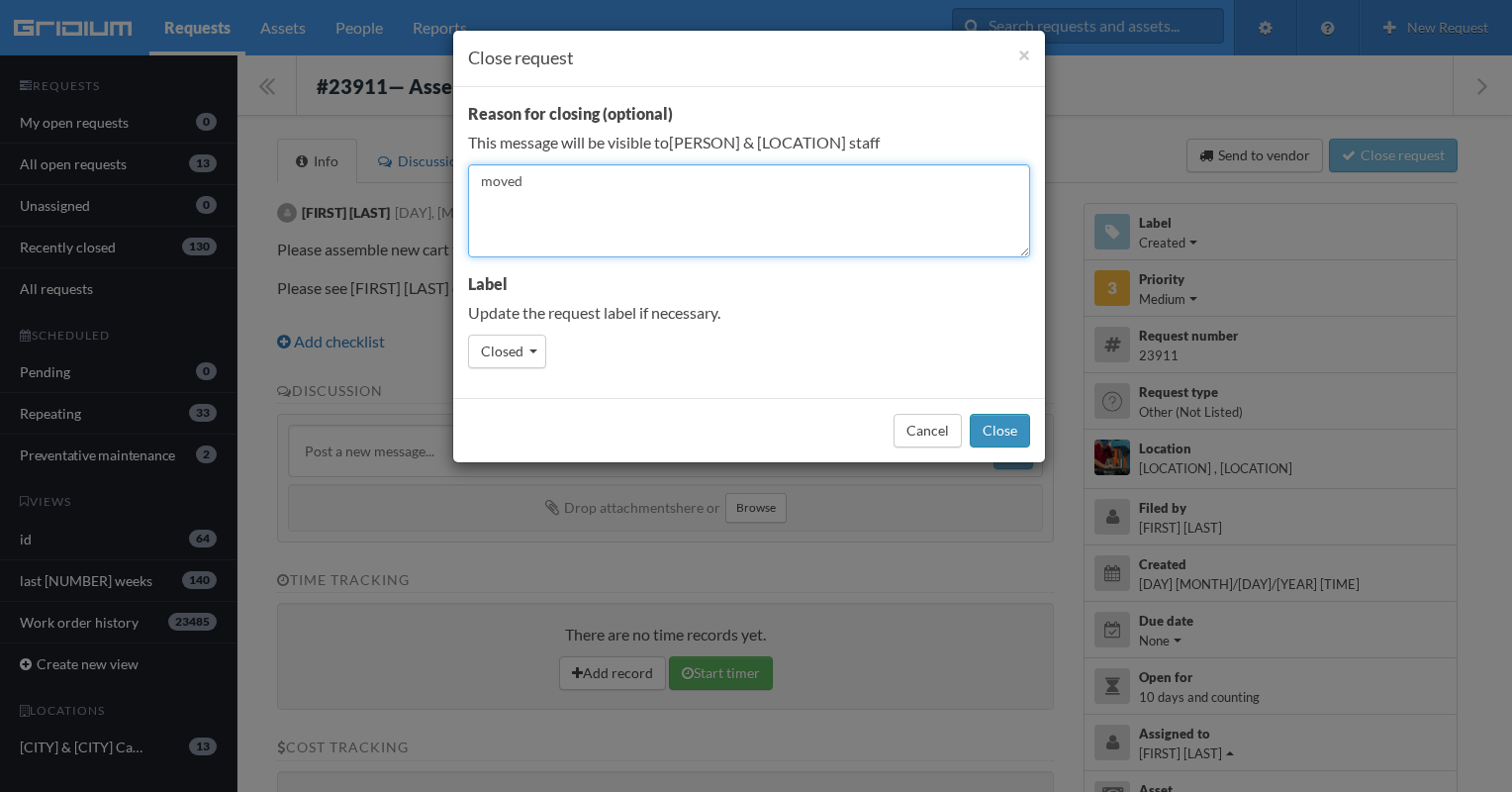 type on "moved" 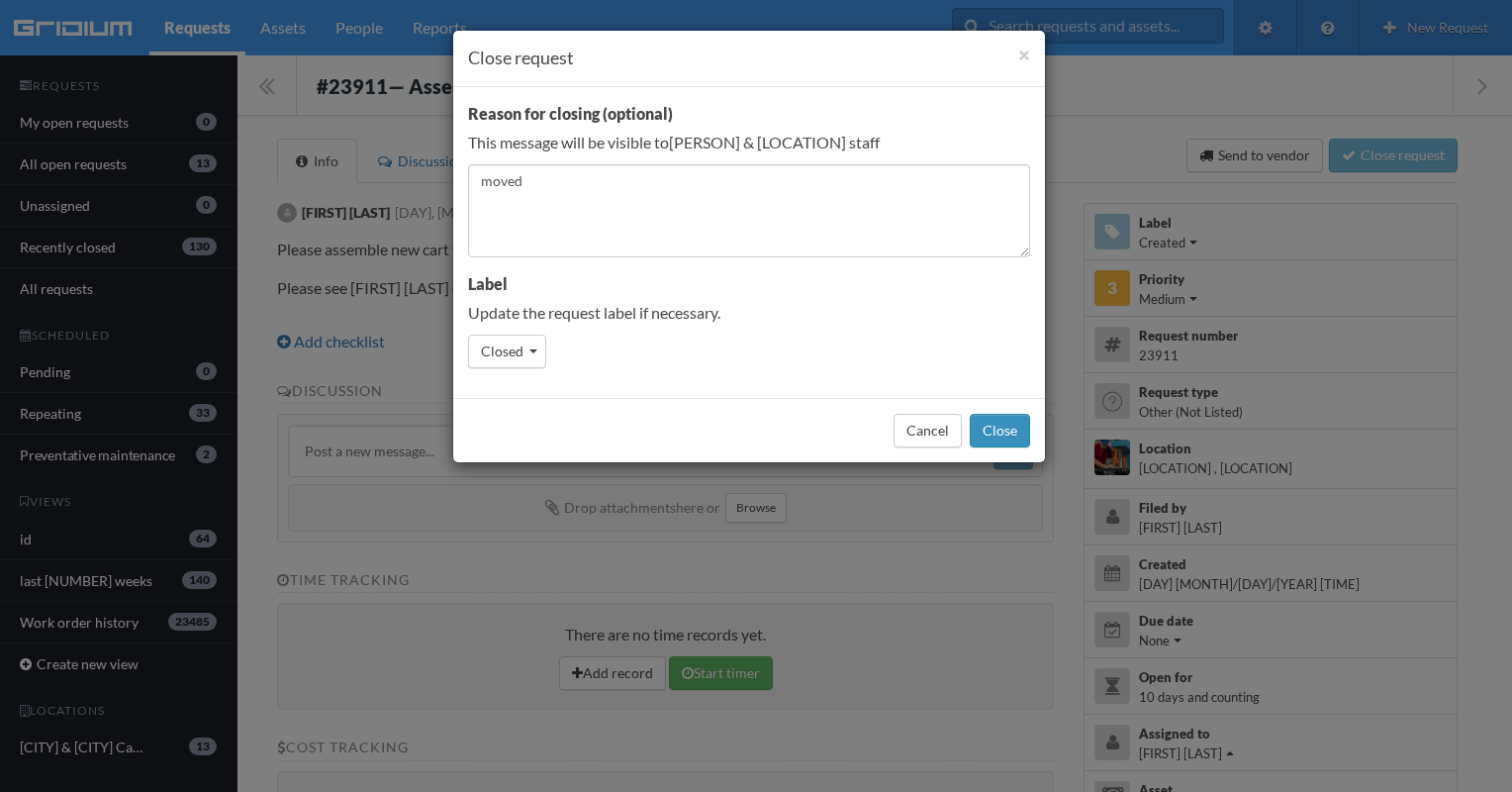 click on "Close" at bounding box center [999, 431] 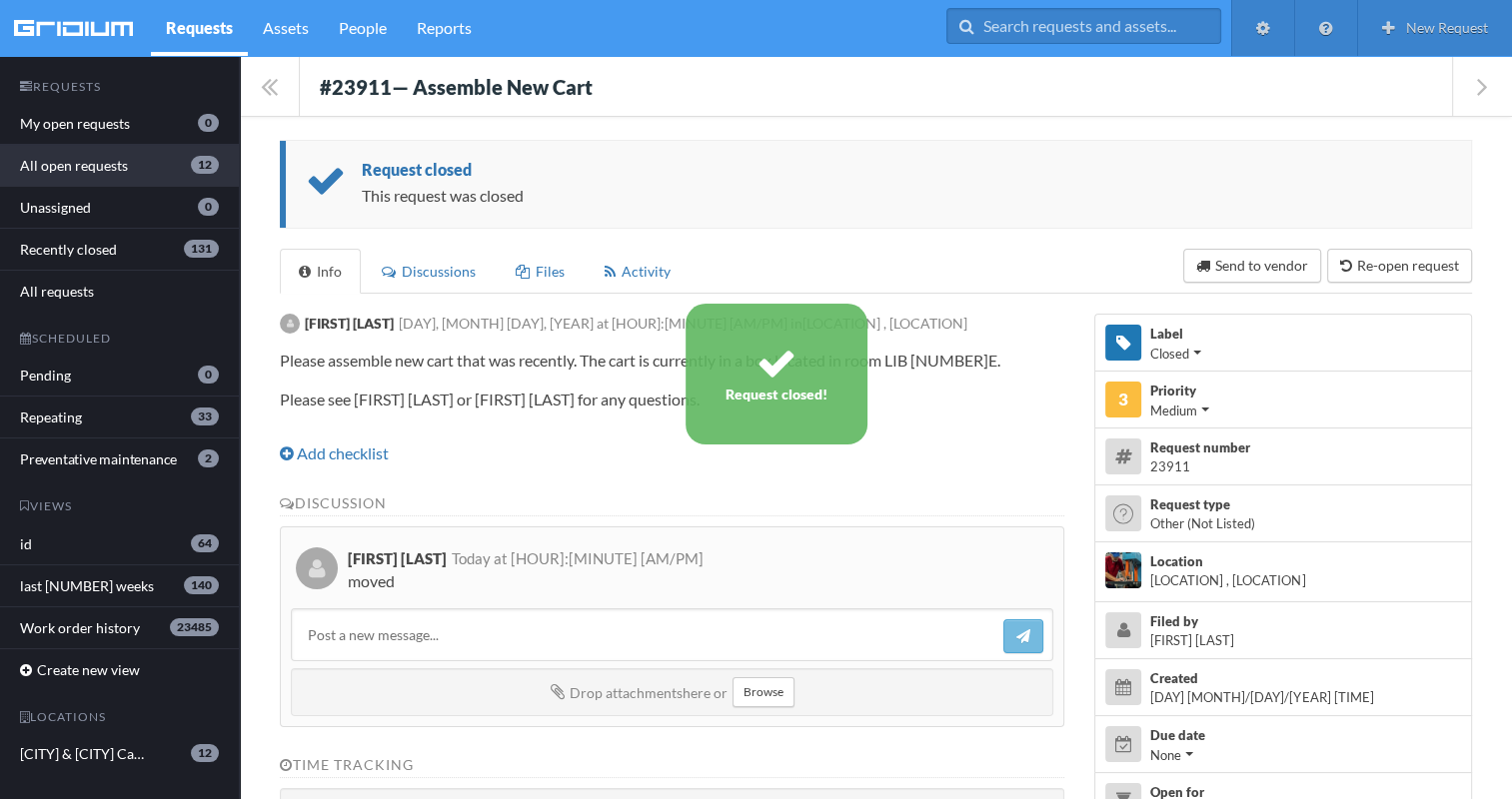 click on "All open requests  12" at bounding box center (119, 166) 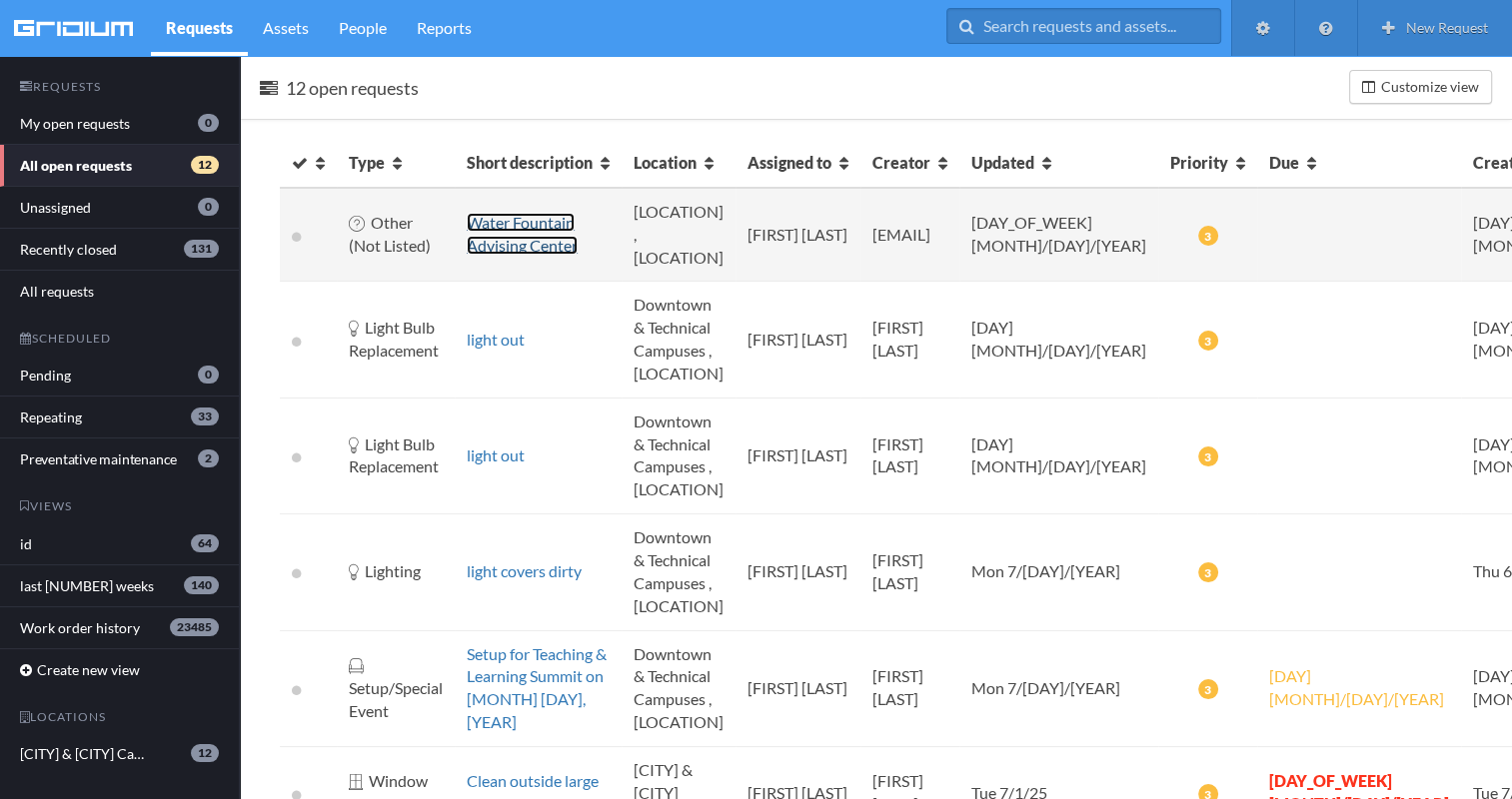 click on "Water Fountain Advising Center" at bounding box center (522, 234) 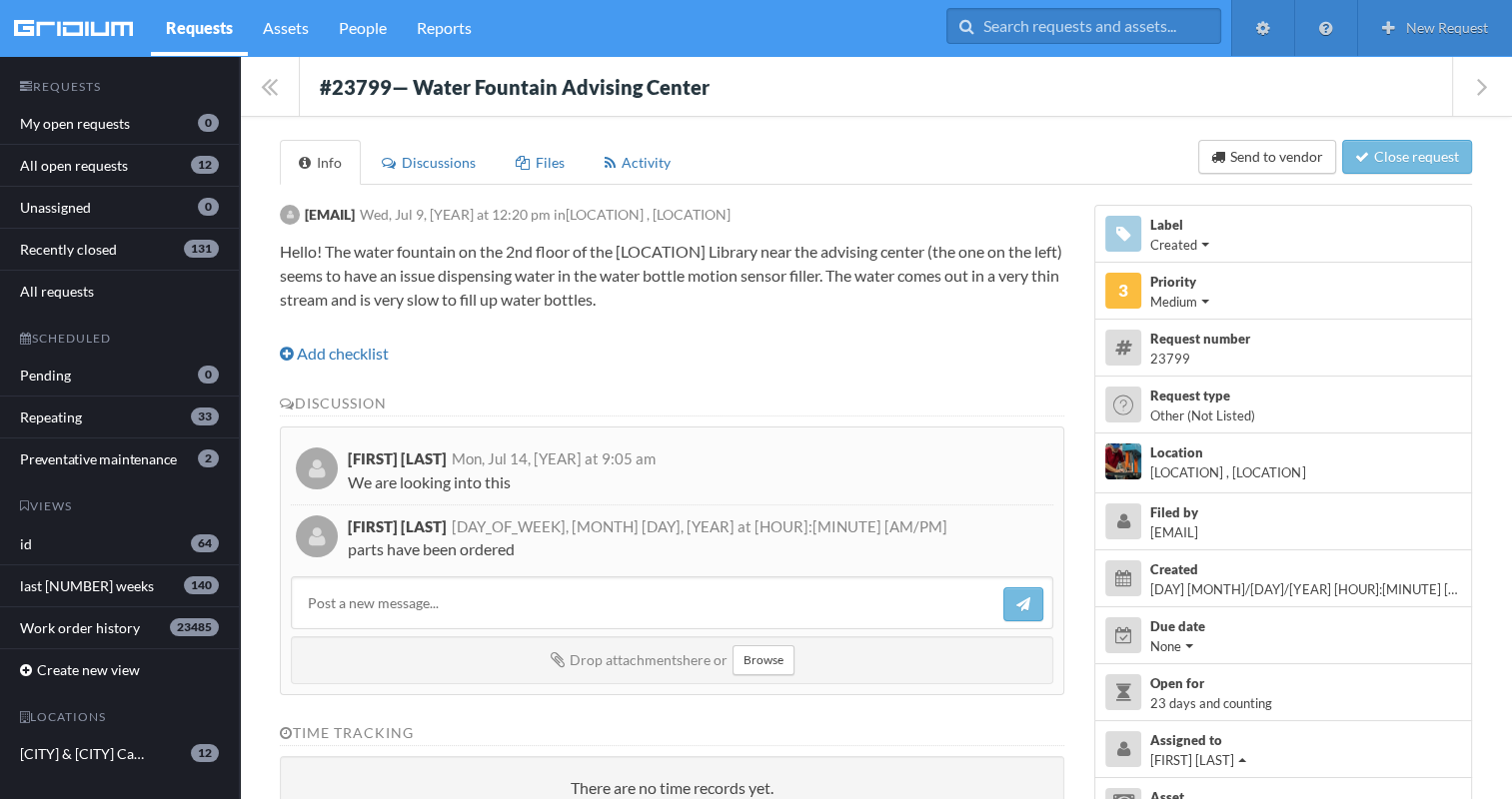 drag, startPoint x: 311, startPoint y: 68, endPoint x: 626, endPoint y: 563, distance: 586.72822 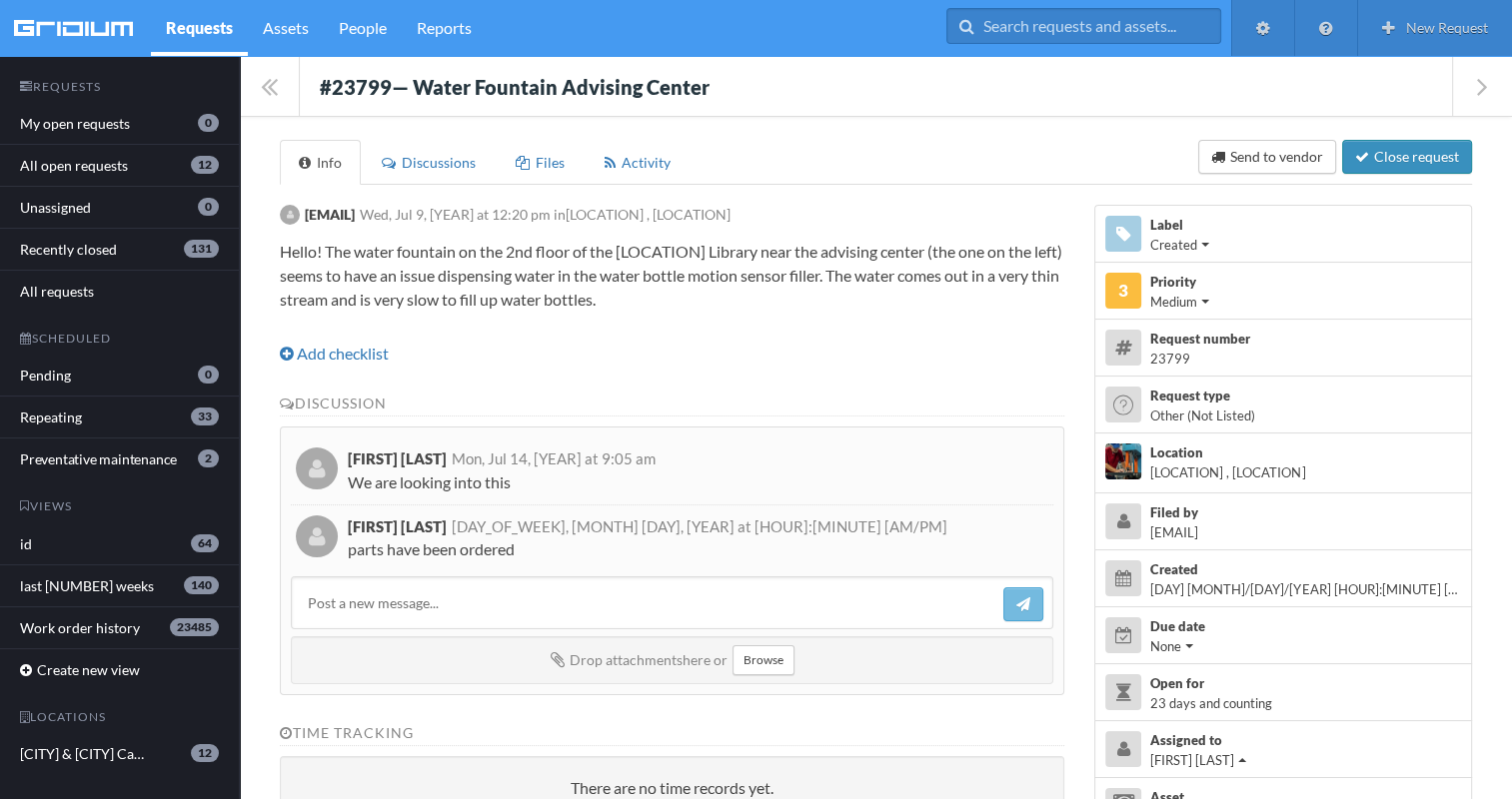 click on "Close request" at bounding box center [1407, 157] 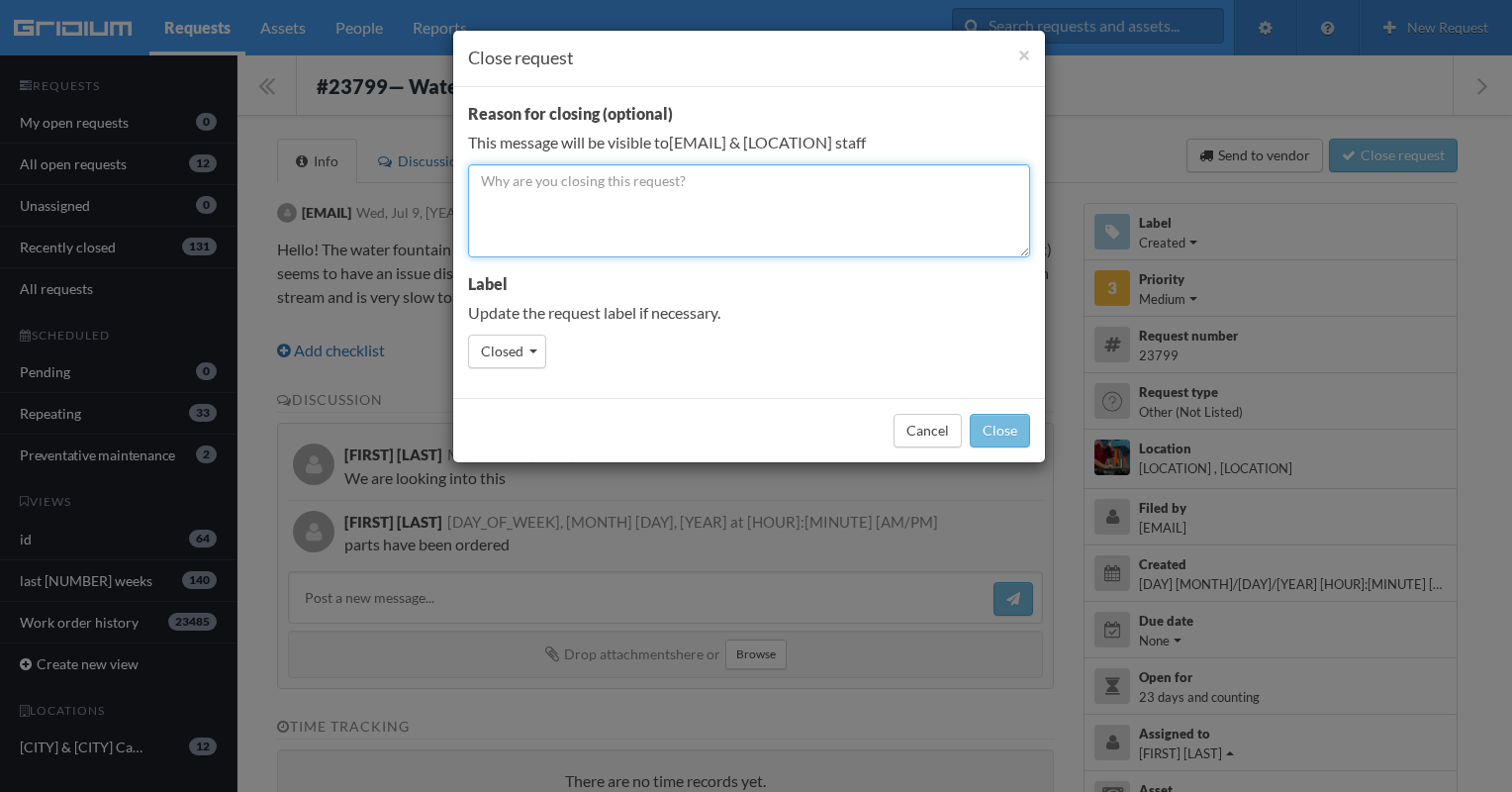 click at bounding box center [749, 211] 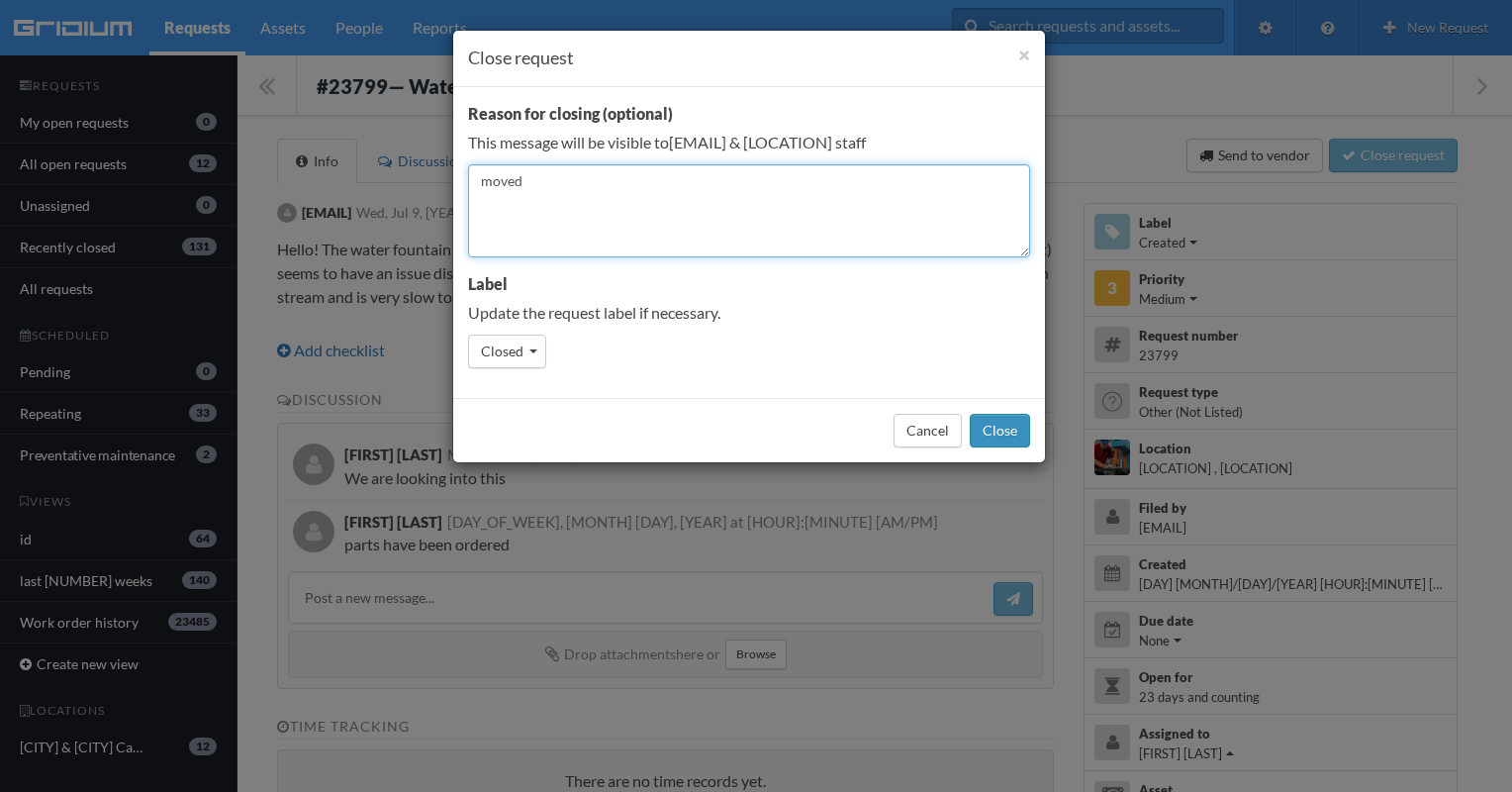 type on "moved" 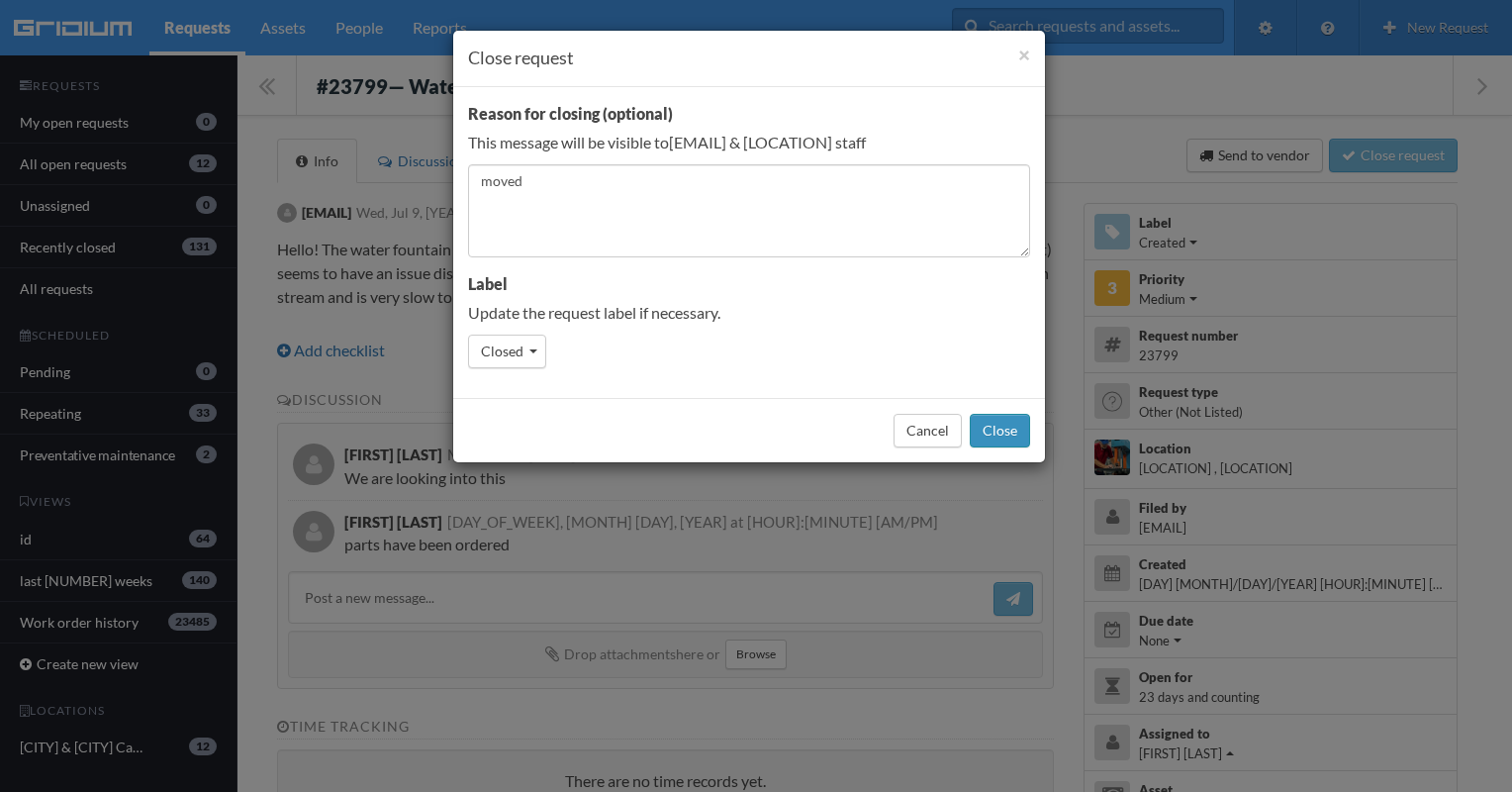 click on "Close" at bounding box center (999, 431) 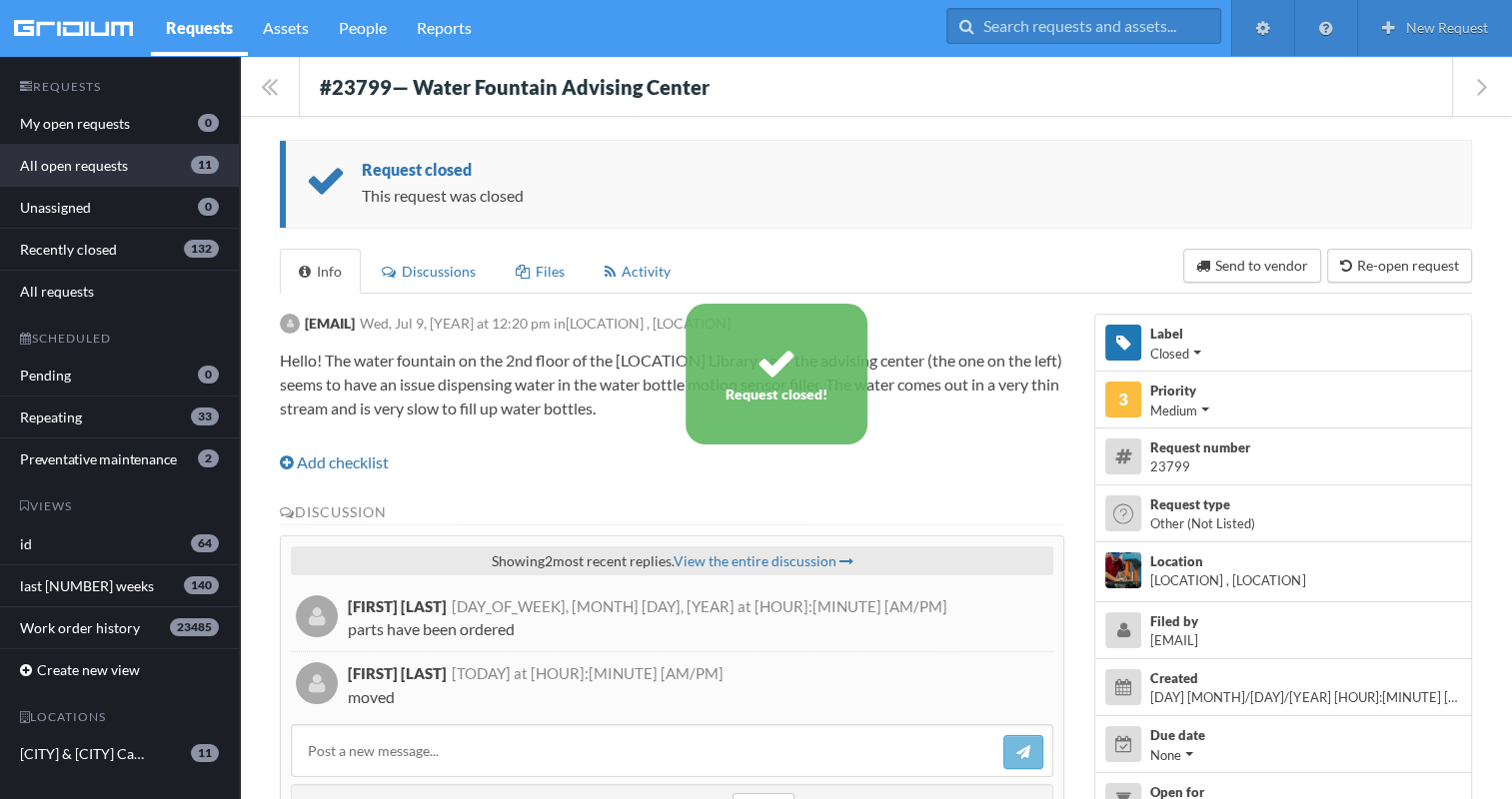click on "All open requests  11" at bounding box center (119, 166) 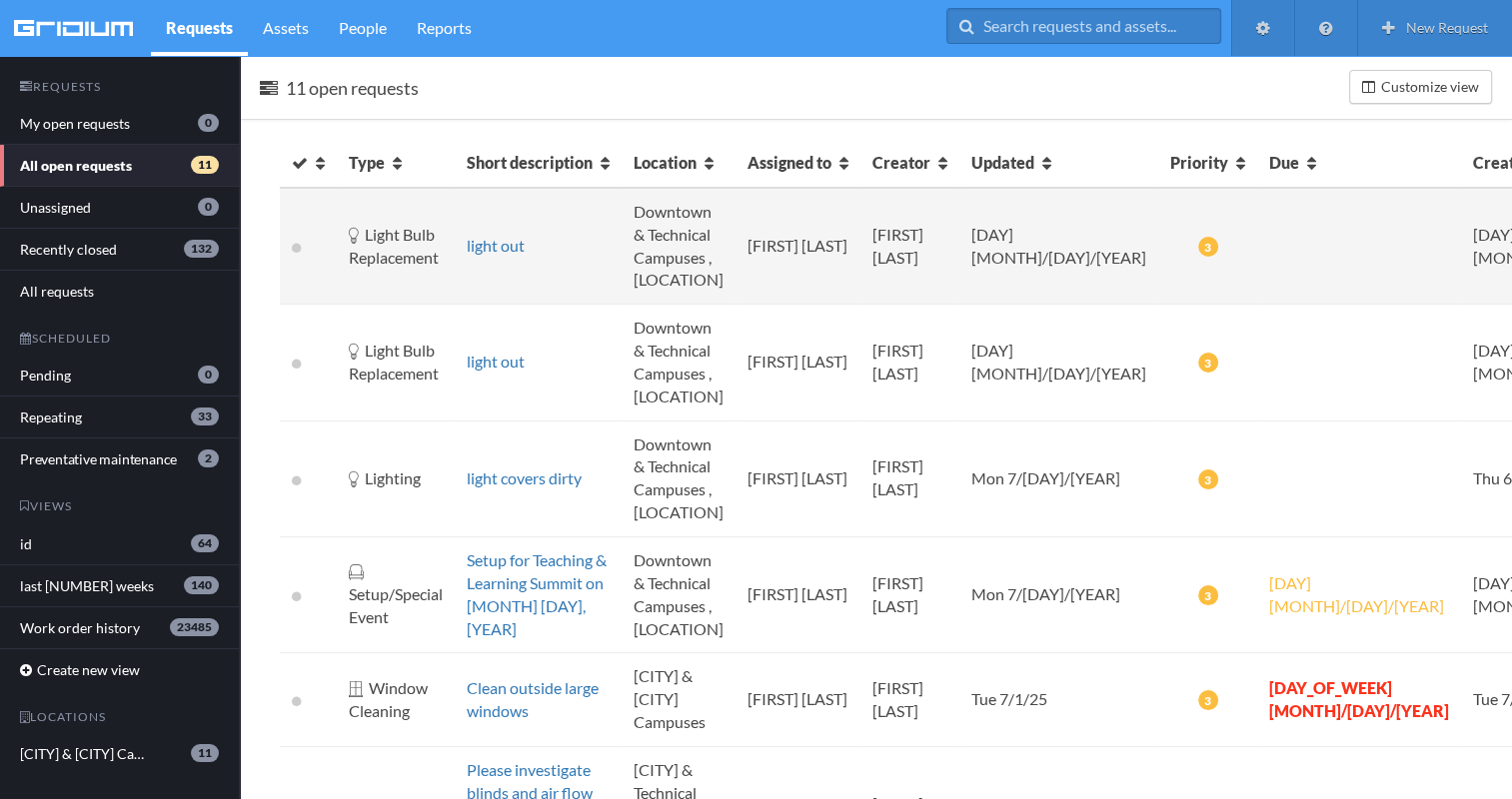 click on "light out" at bounding box center [538, 246] 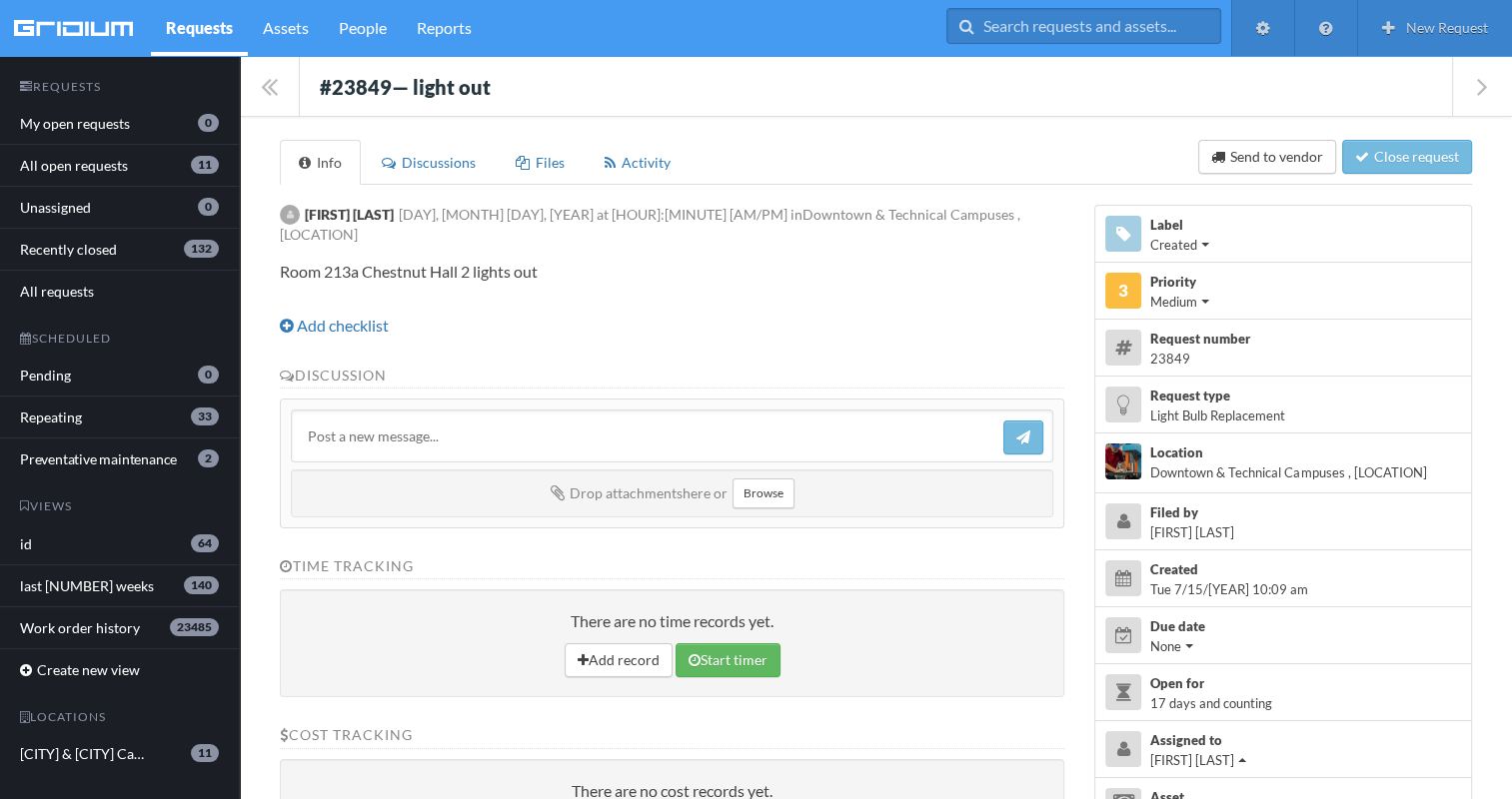 drag, startPoint x: 313, startPoint y: 64, endPoint x: 577, endPoint y: 244, distance: 319.52465 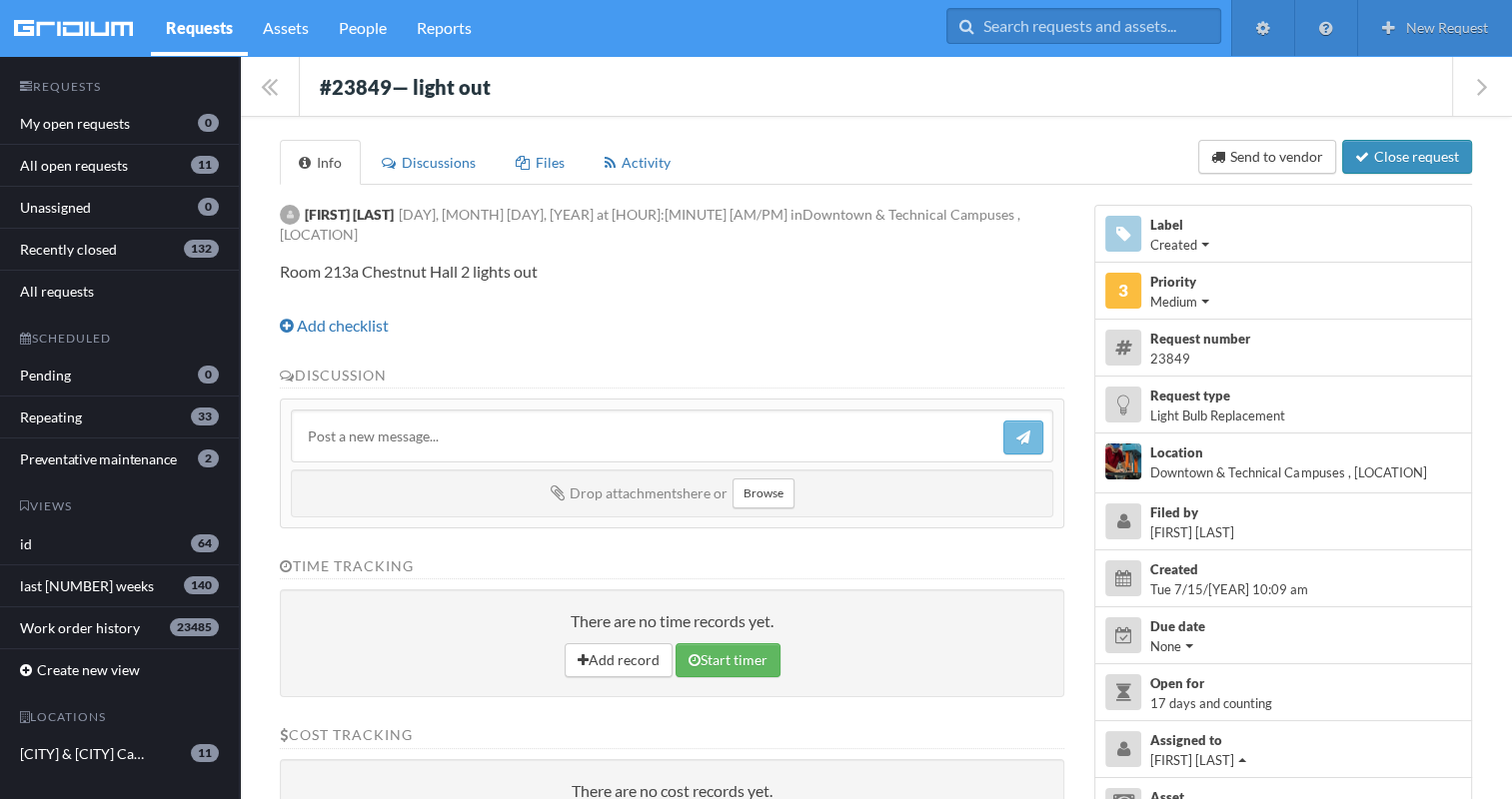 click on "Close request" at bounding box center (1407, 157) 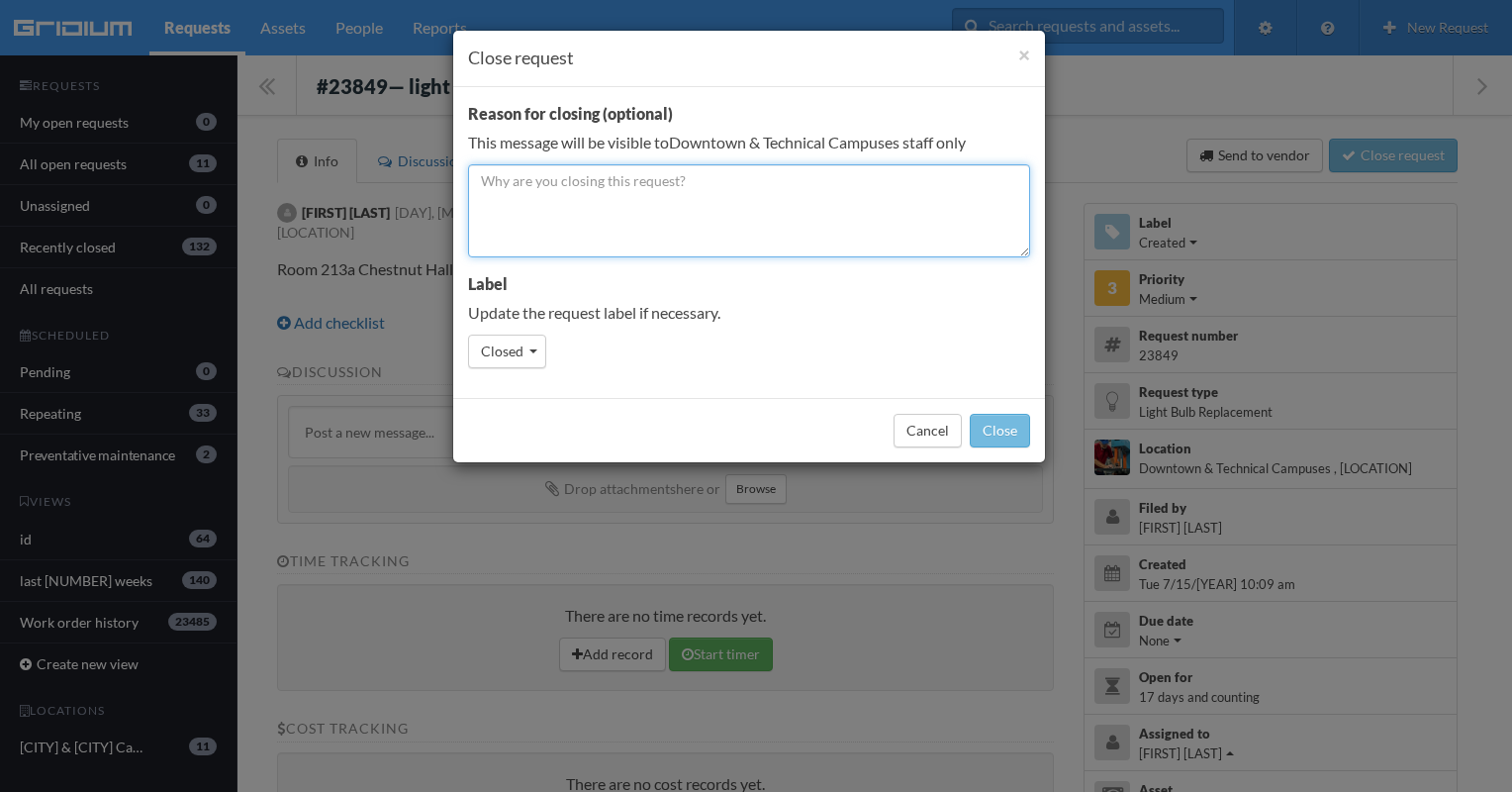 click at bounding box center [749, 211] 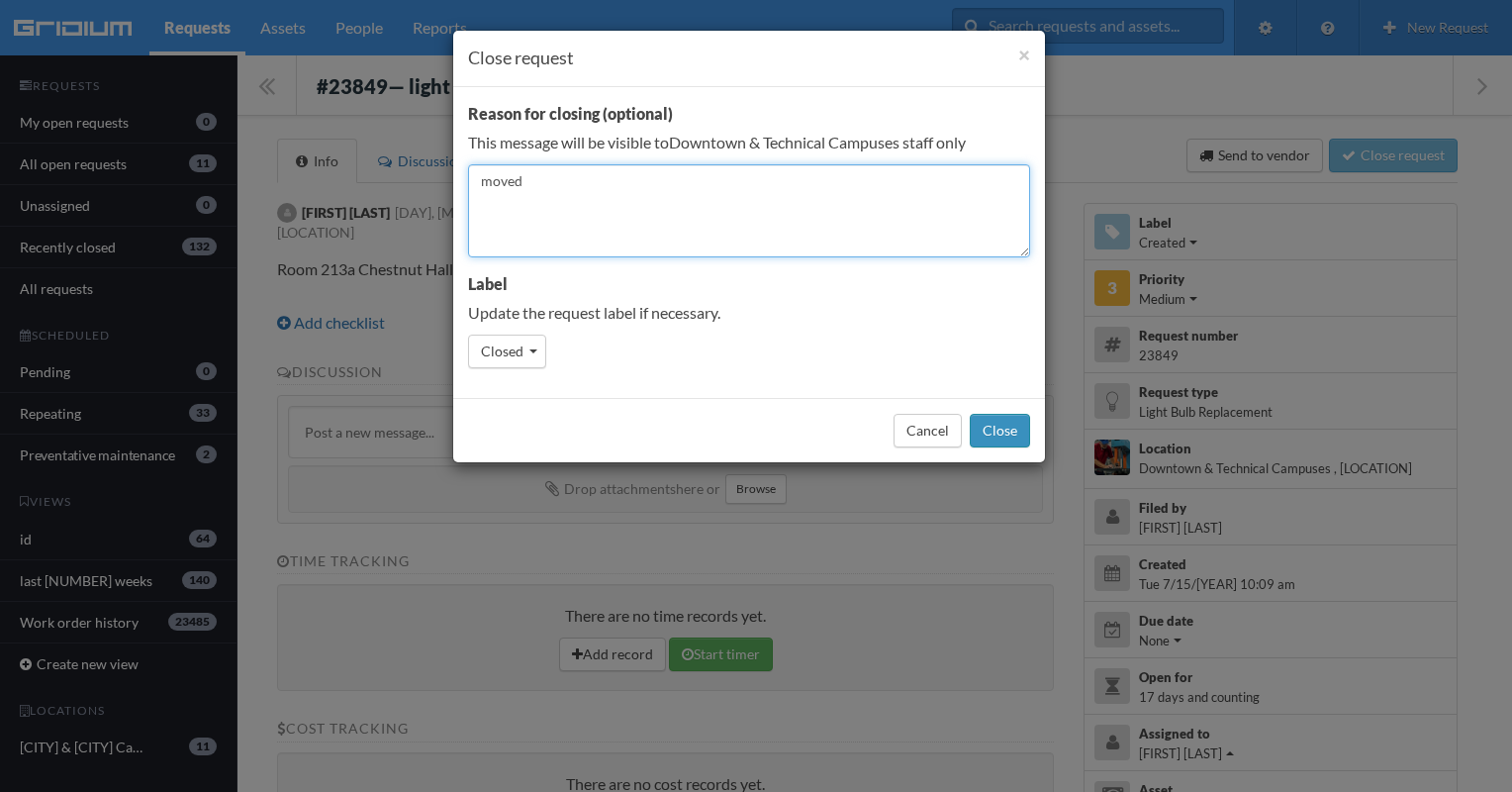 type on "moved" 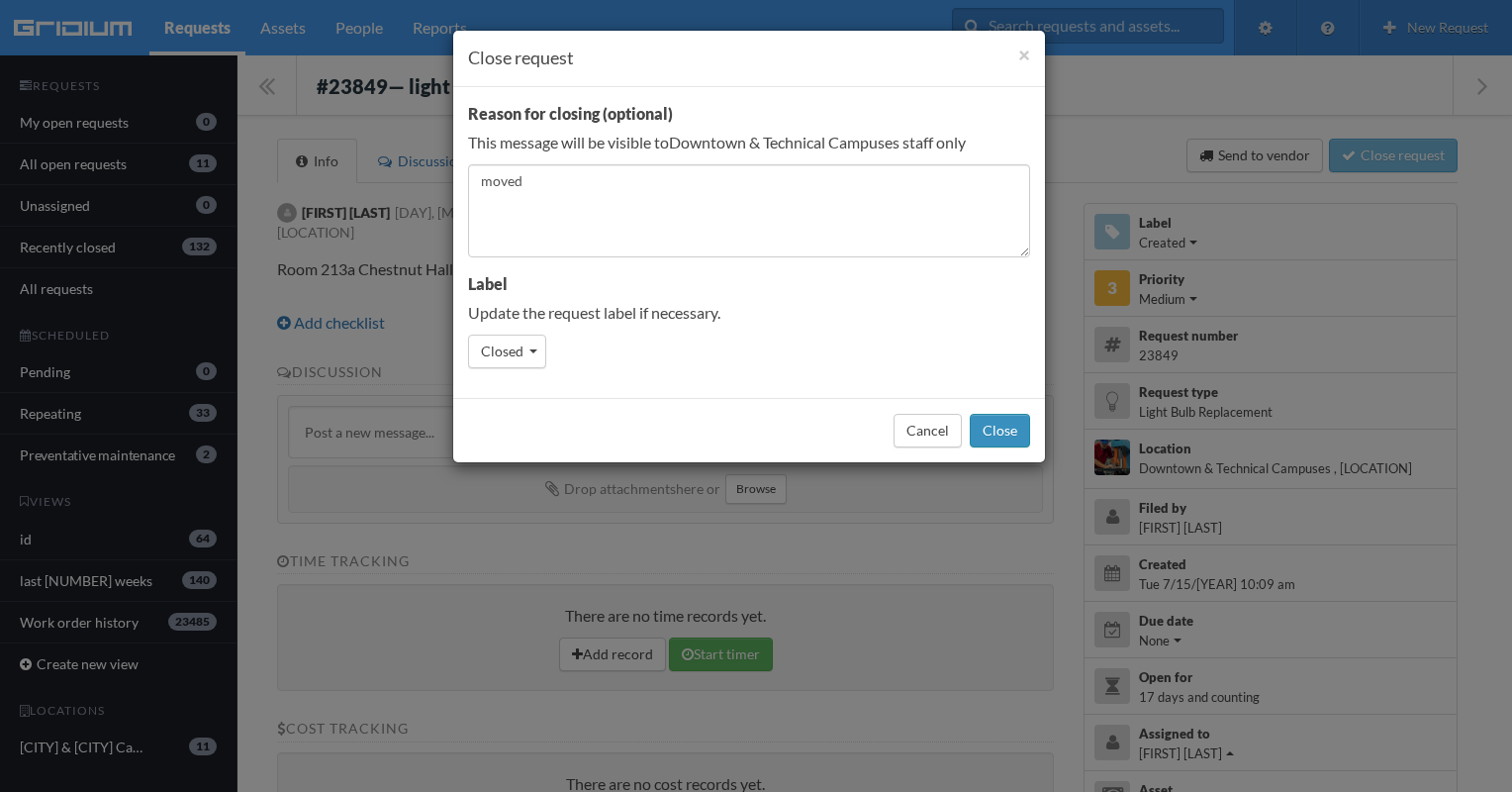 click on "Close" at bounding box center [999, 431] 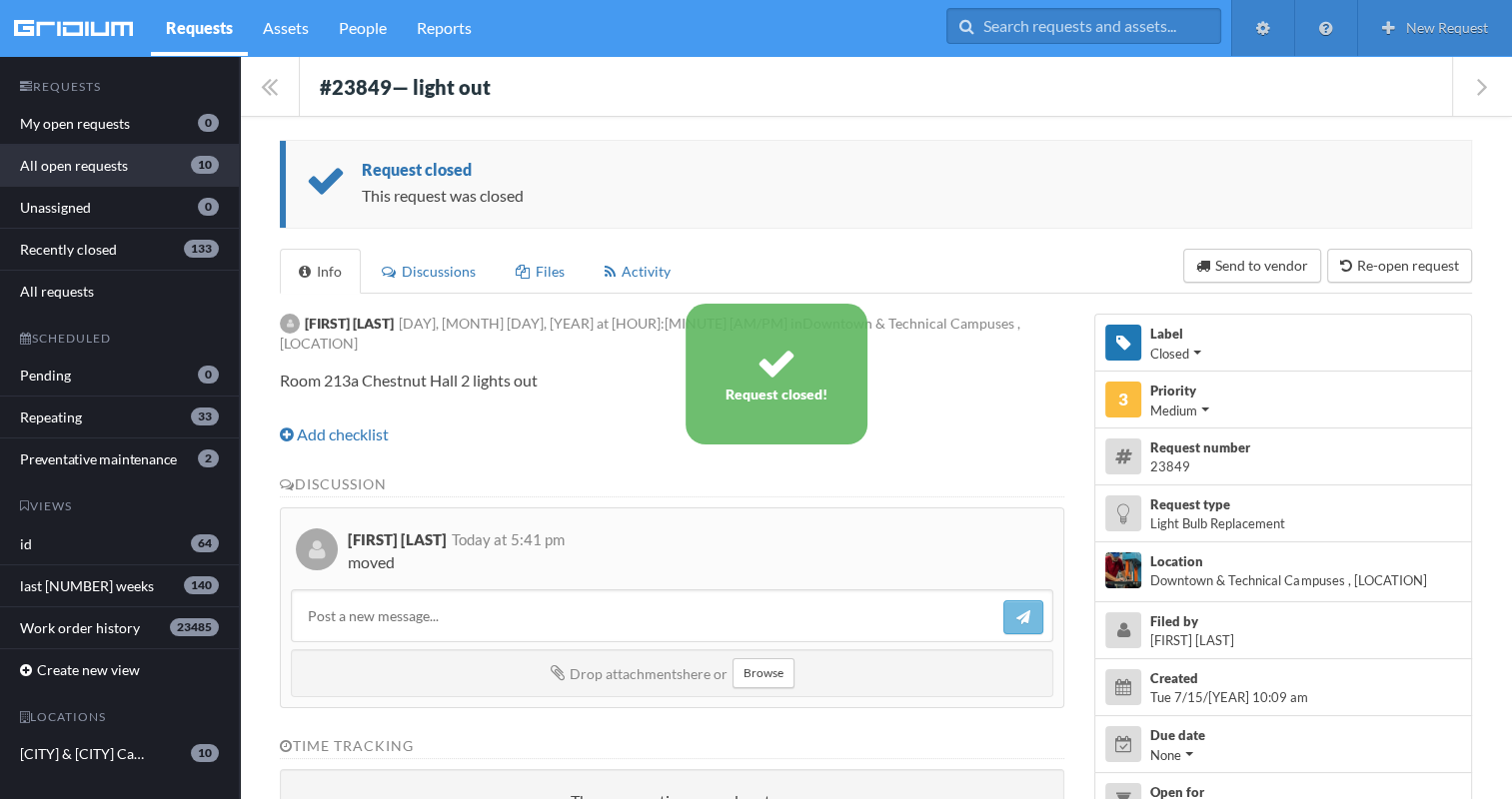 click on "All open requests  10" at bounding box center (119, 166) 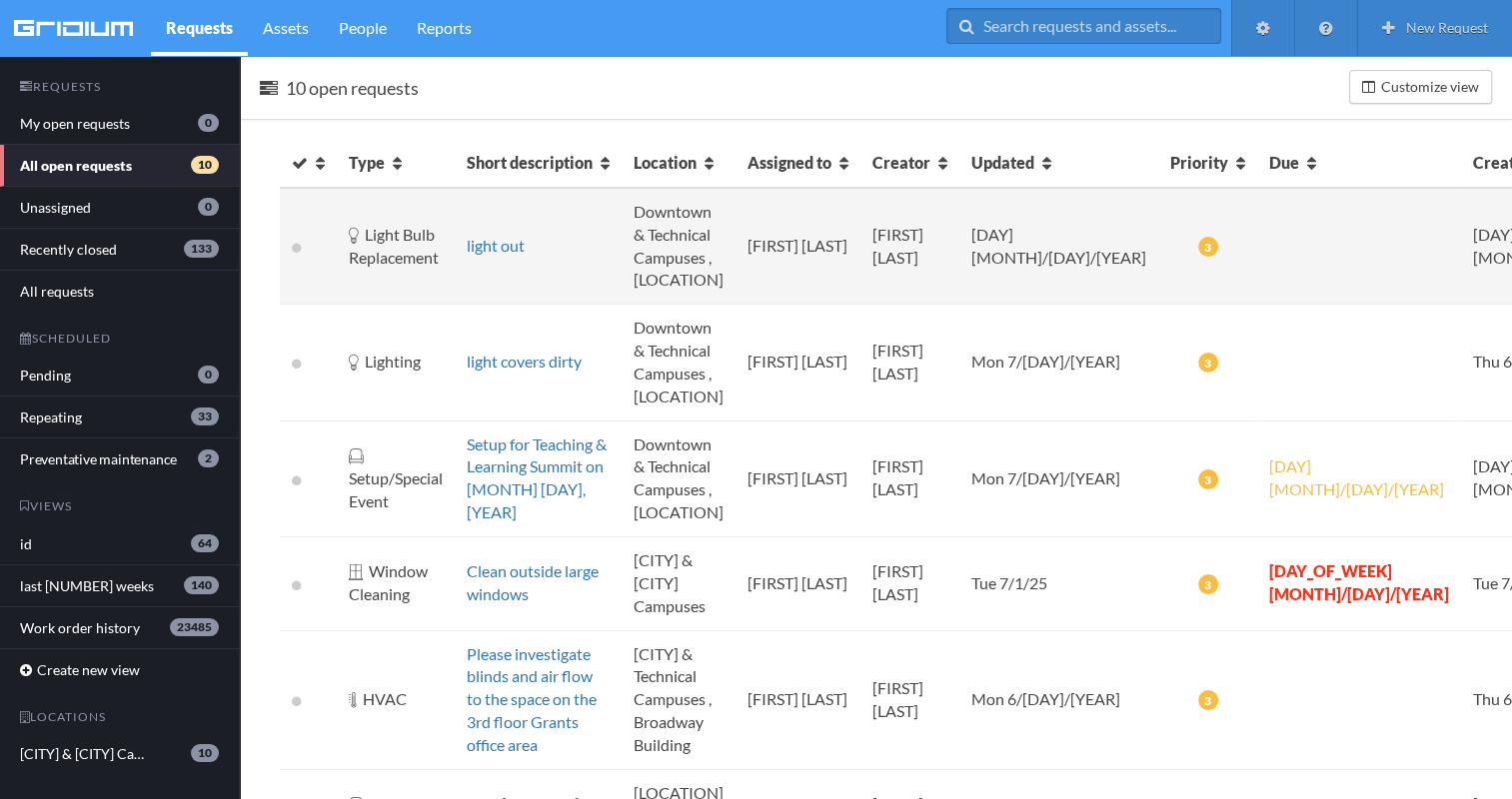 click on "light out" at bounding box center [538, 246] 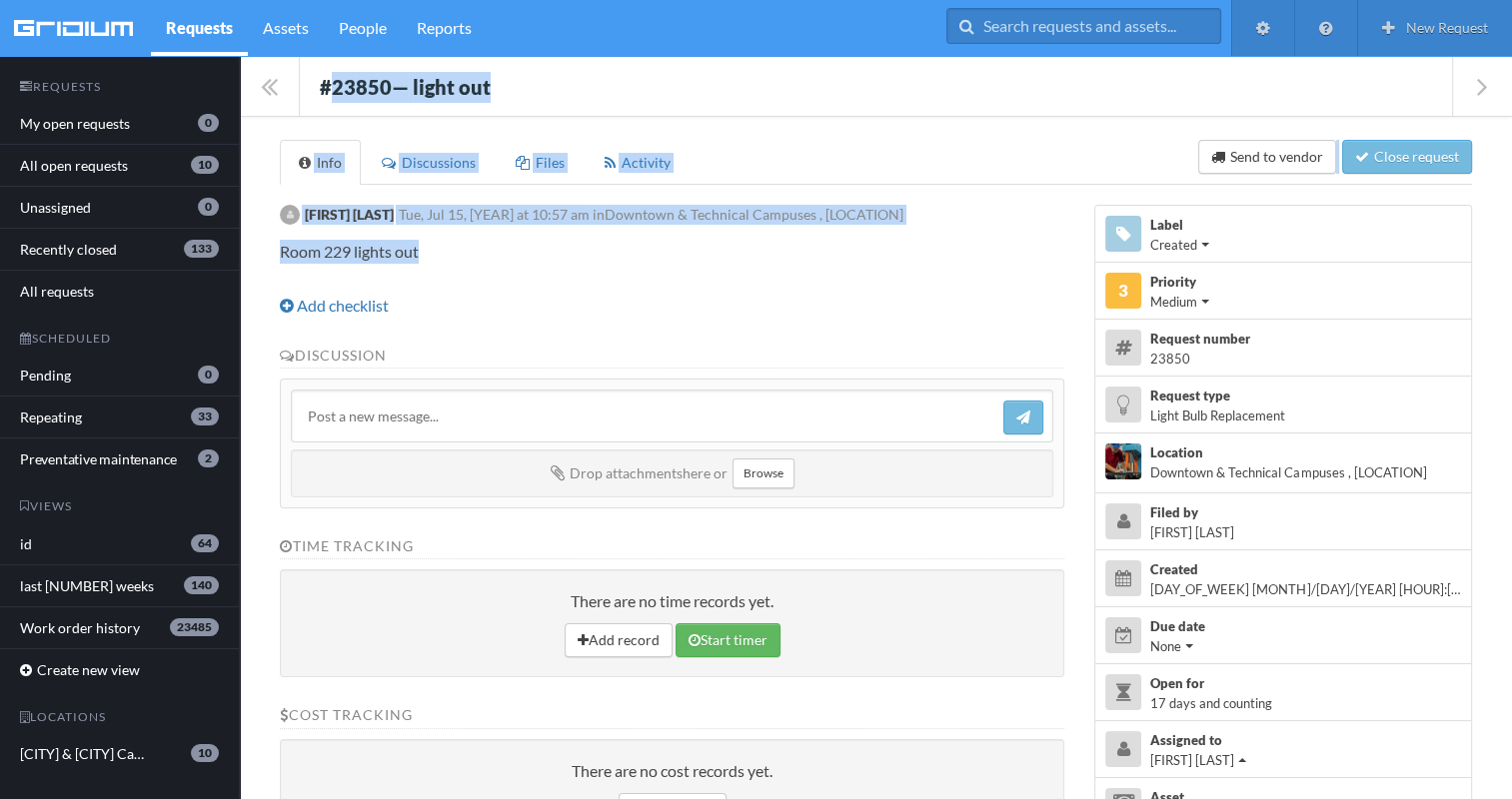 drag, startPoint x: 327, startPoint y: 68, endPoint x: 453, endPoint y: 256, distance: 226.31836 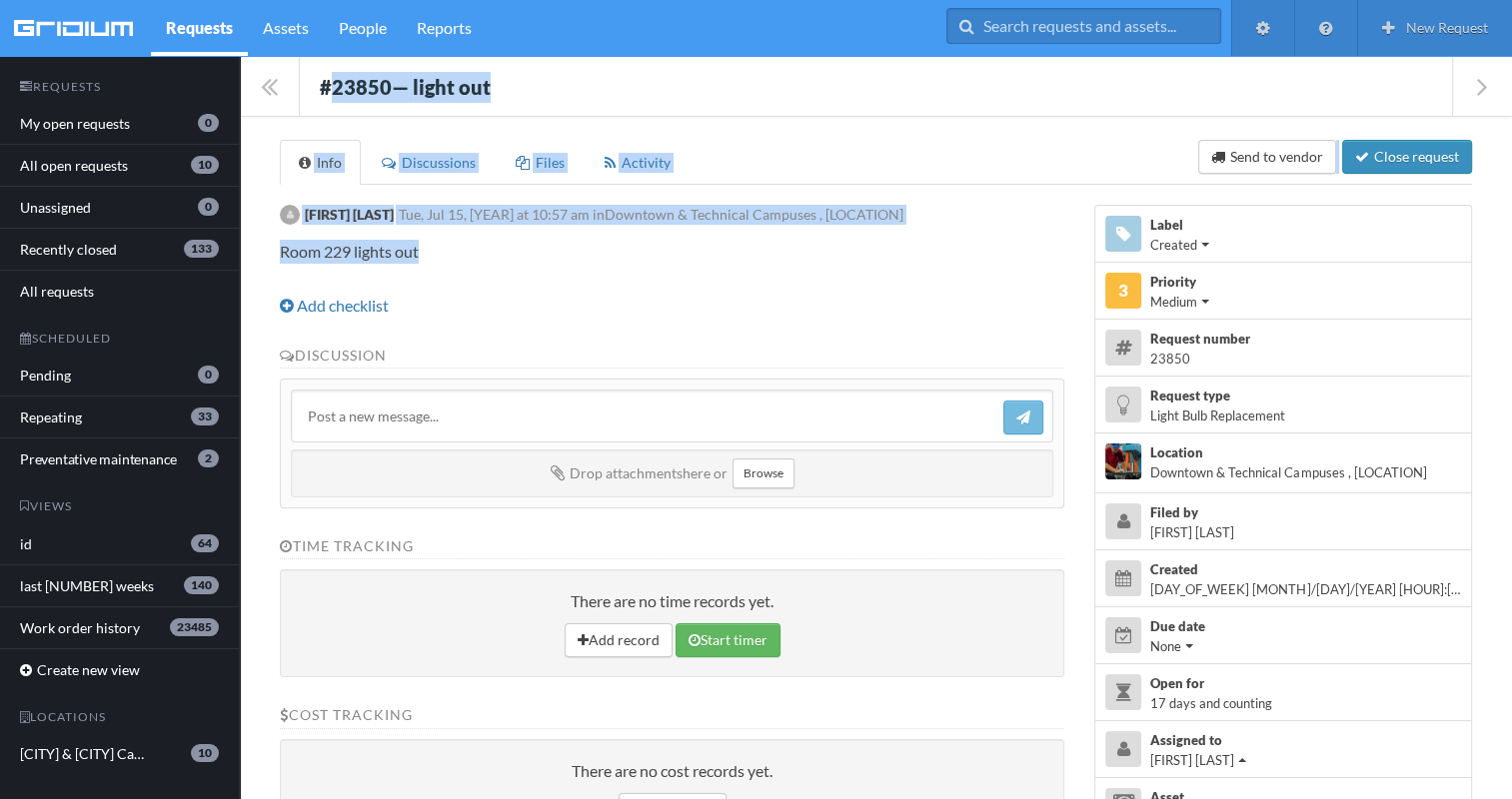 click on "Close request" at bounding box center (1407, 157) 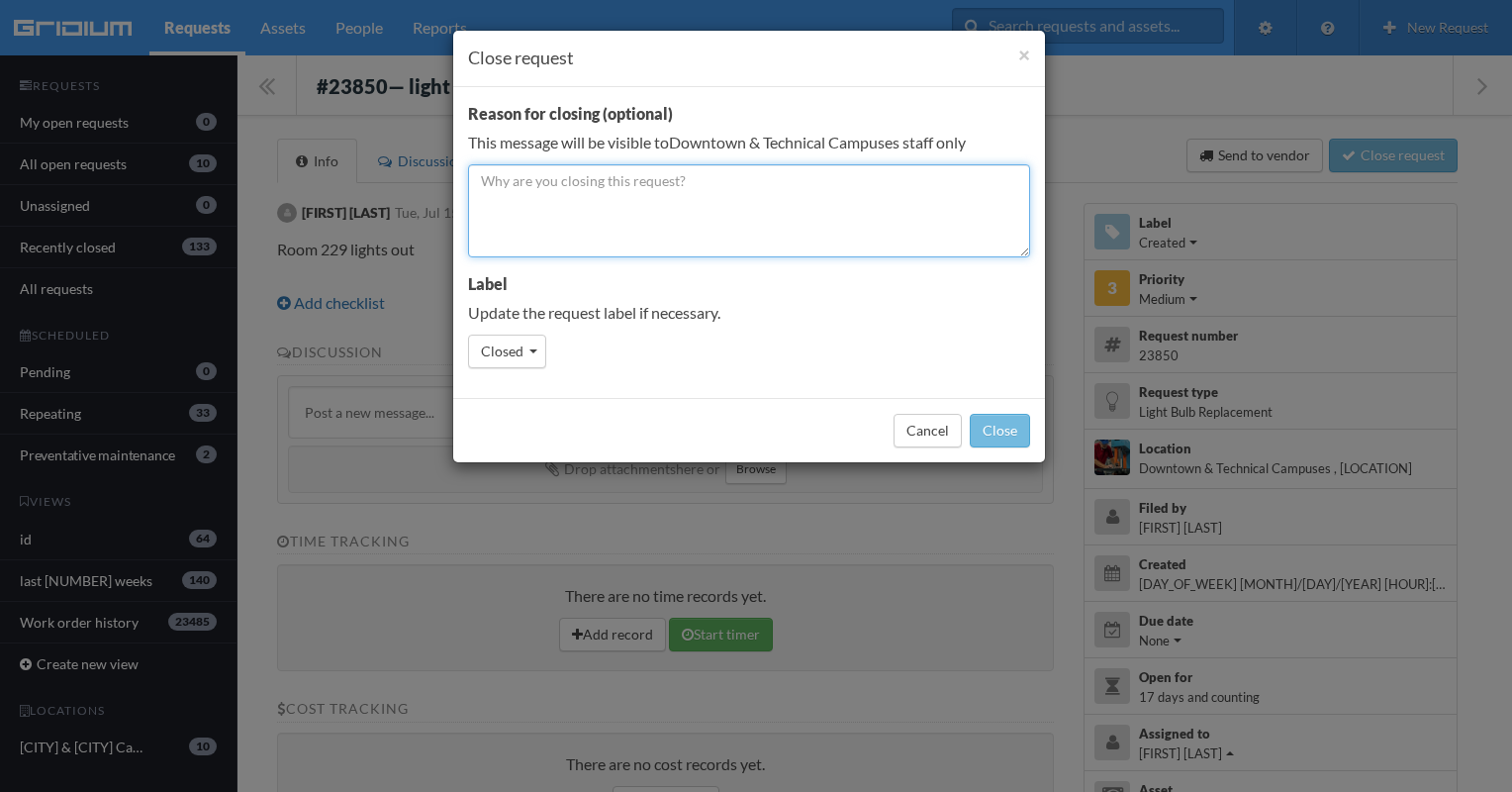 click at bounding box center [749, 211] 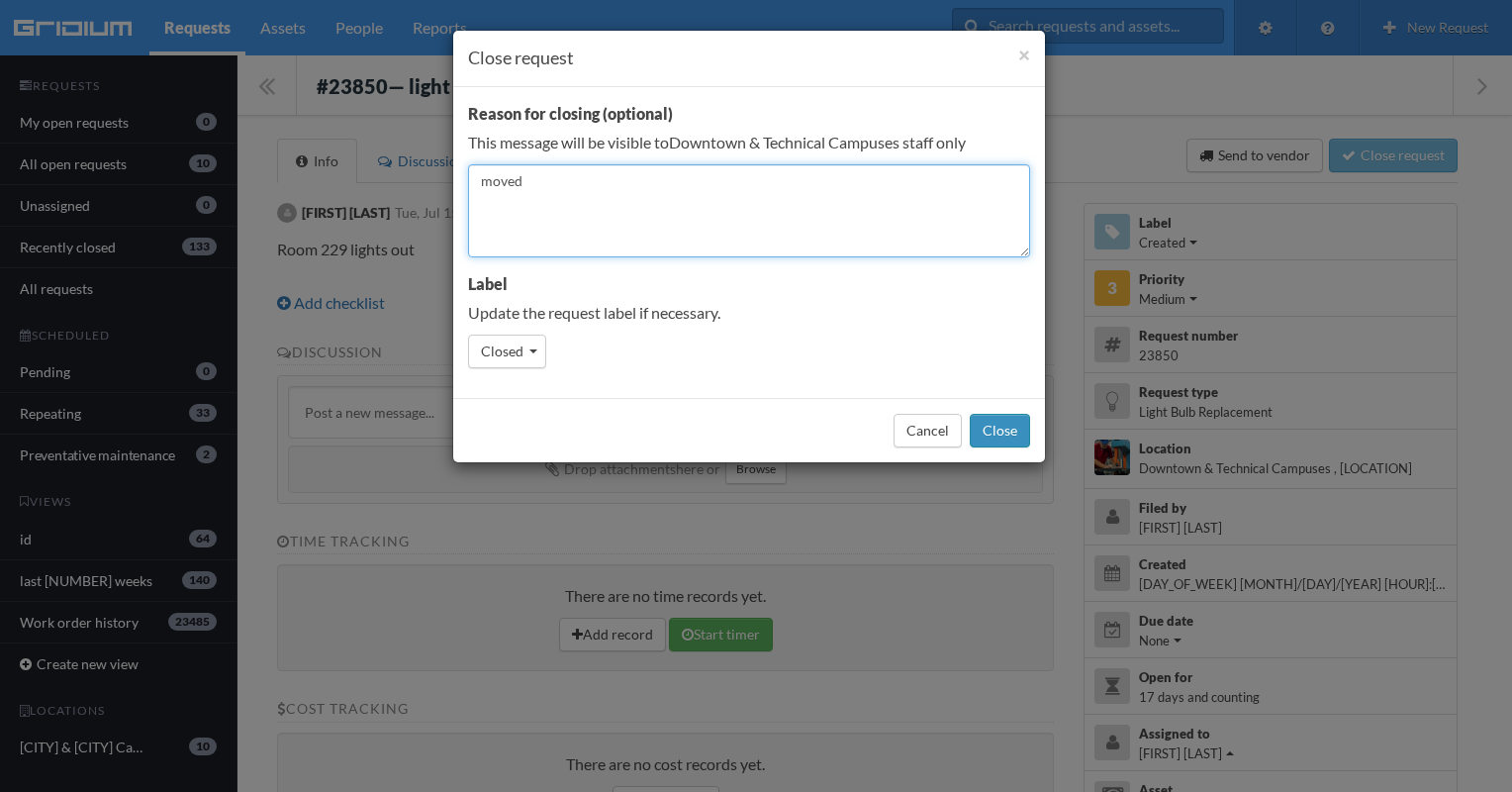 type on "moved" 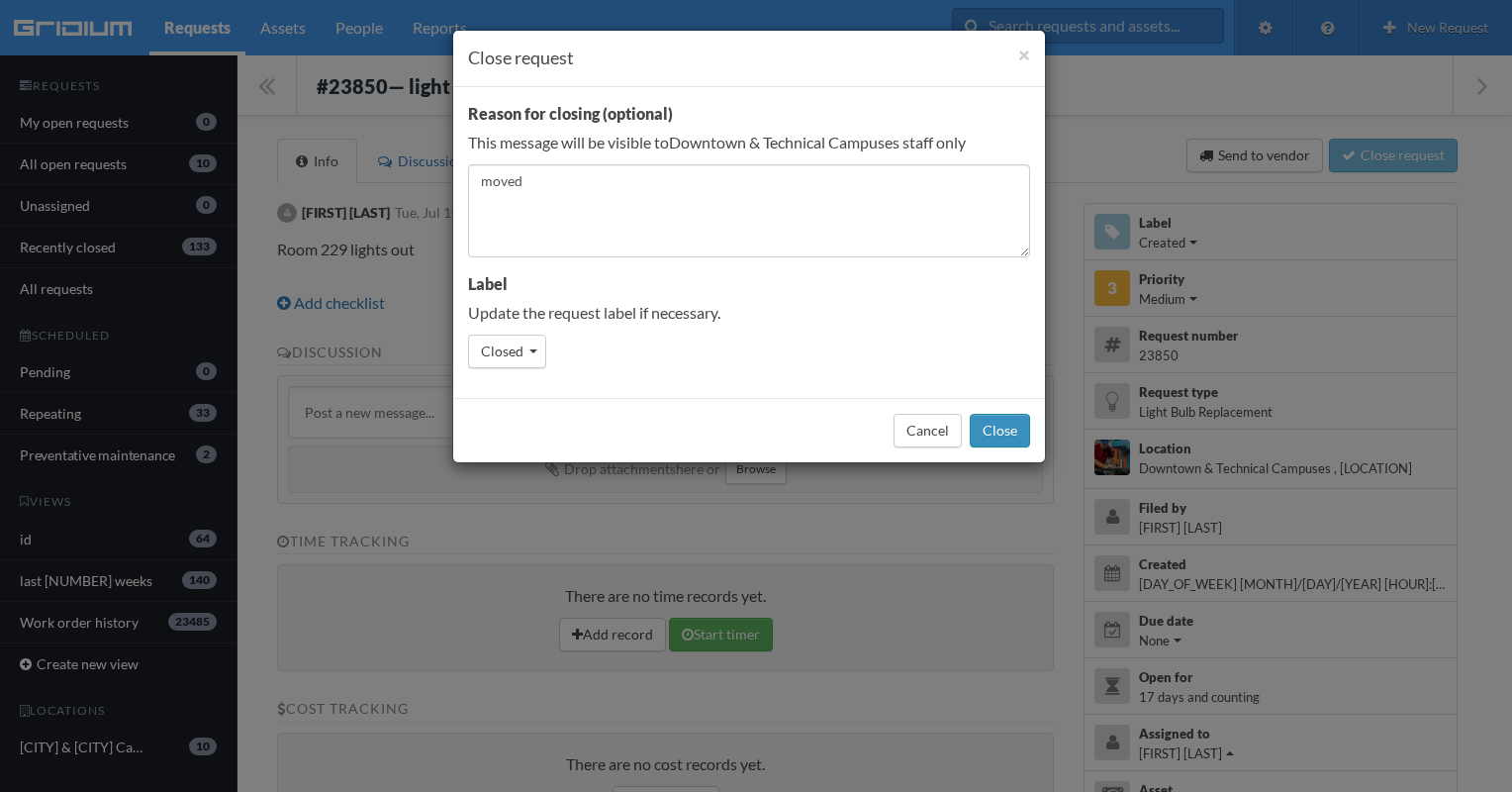click on "Close" at bounding box center [999, 431] 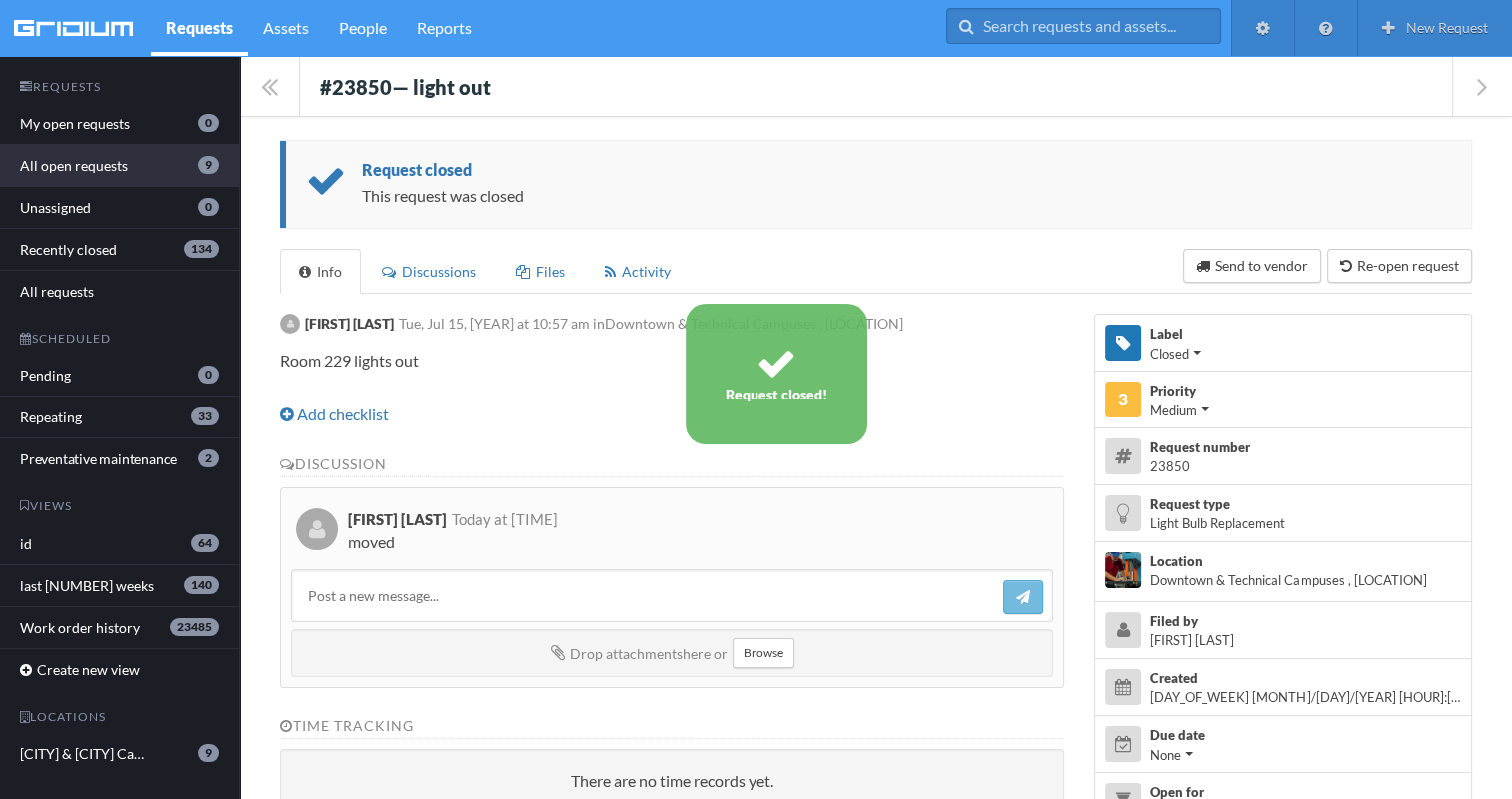 click on "All open requests  9" at bounding box center [119, 166] 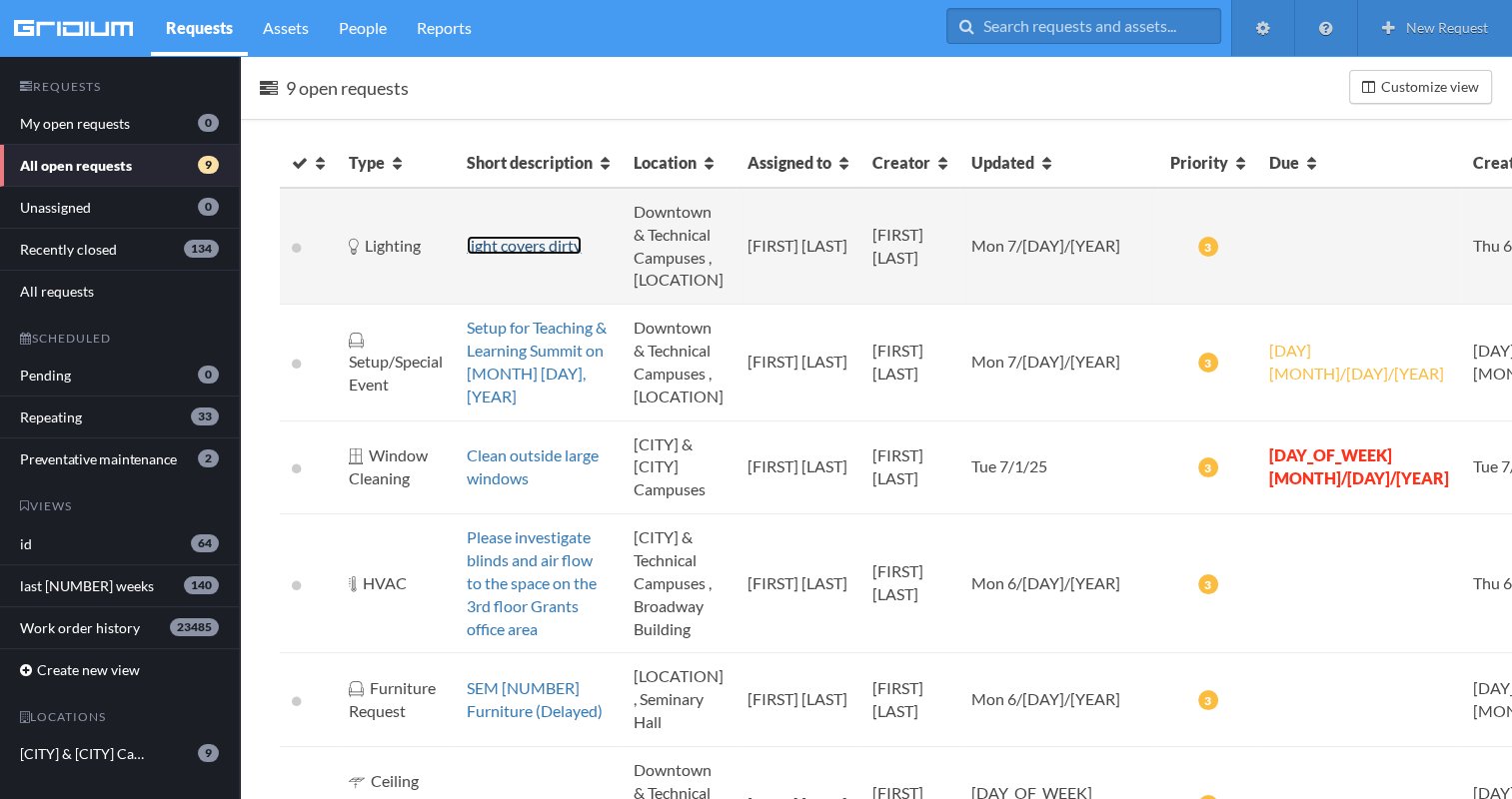 click on "light covers dirty" at bounding box center [524, 245] 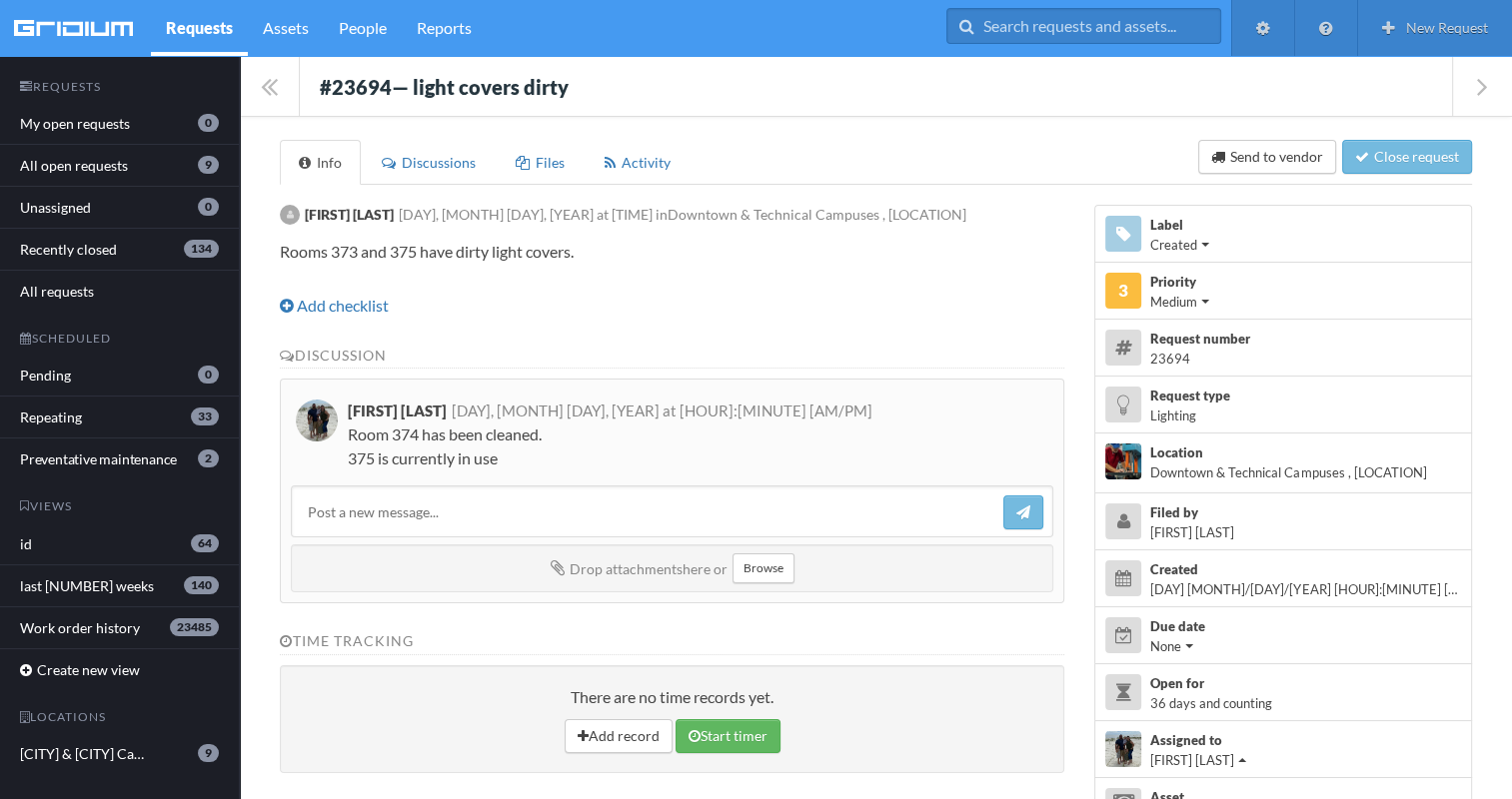 drag, startPoint x: 312, startPoint y: 64, endPoint x: 652, endPoint y: 462, distance: 523.45391 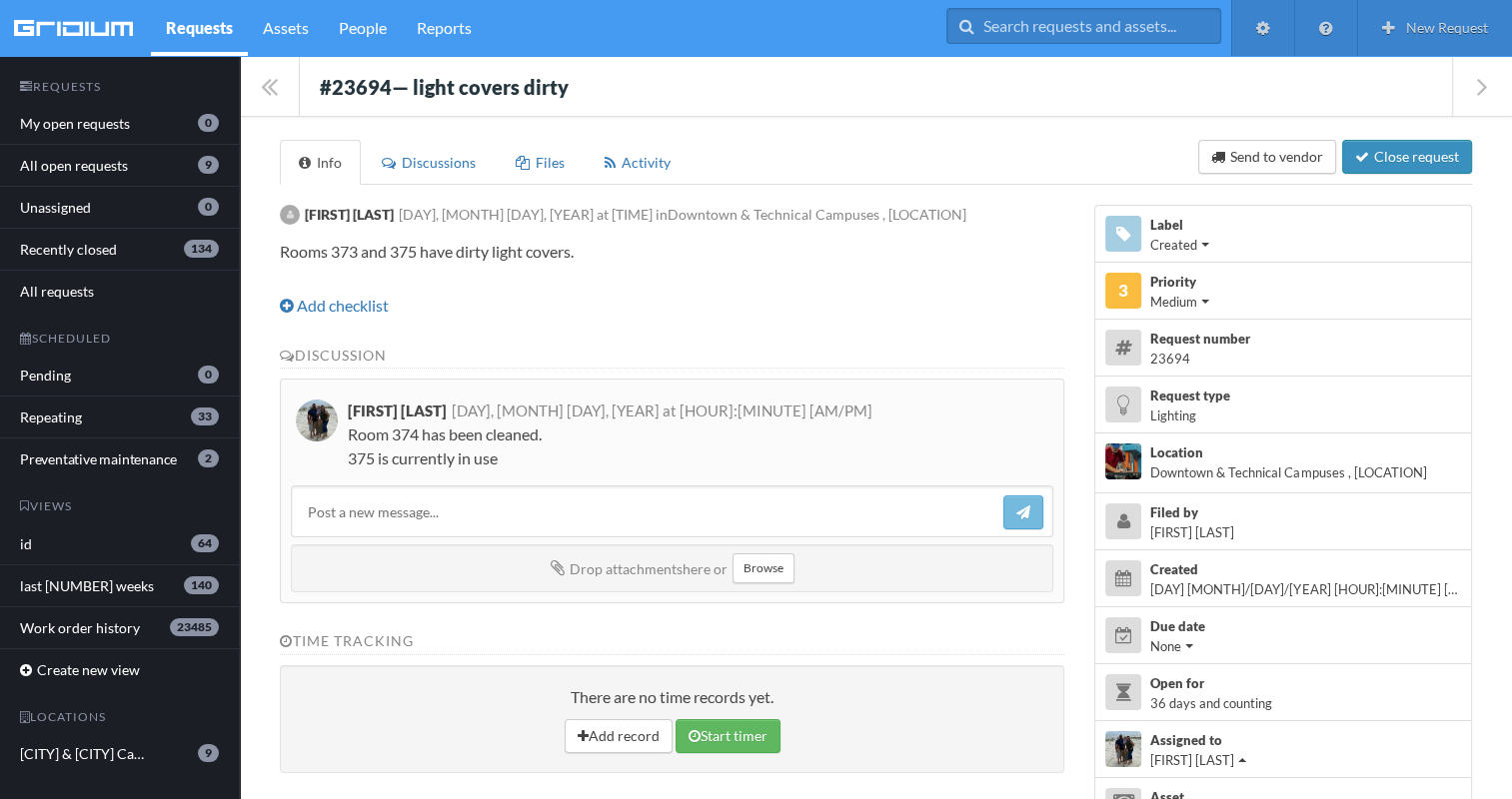 click on "Close request" at bounding box center (1407, 157) 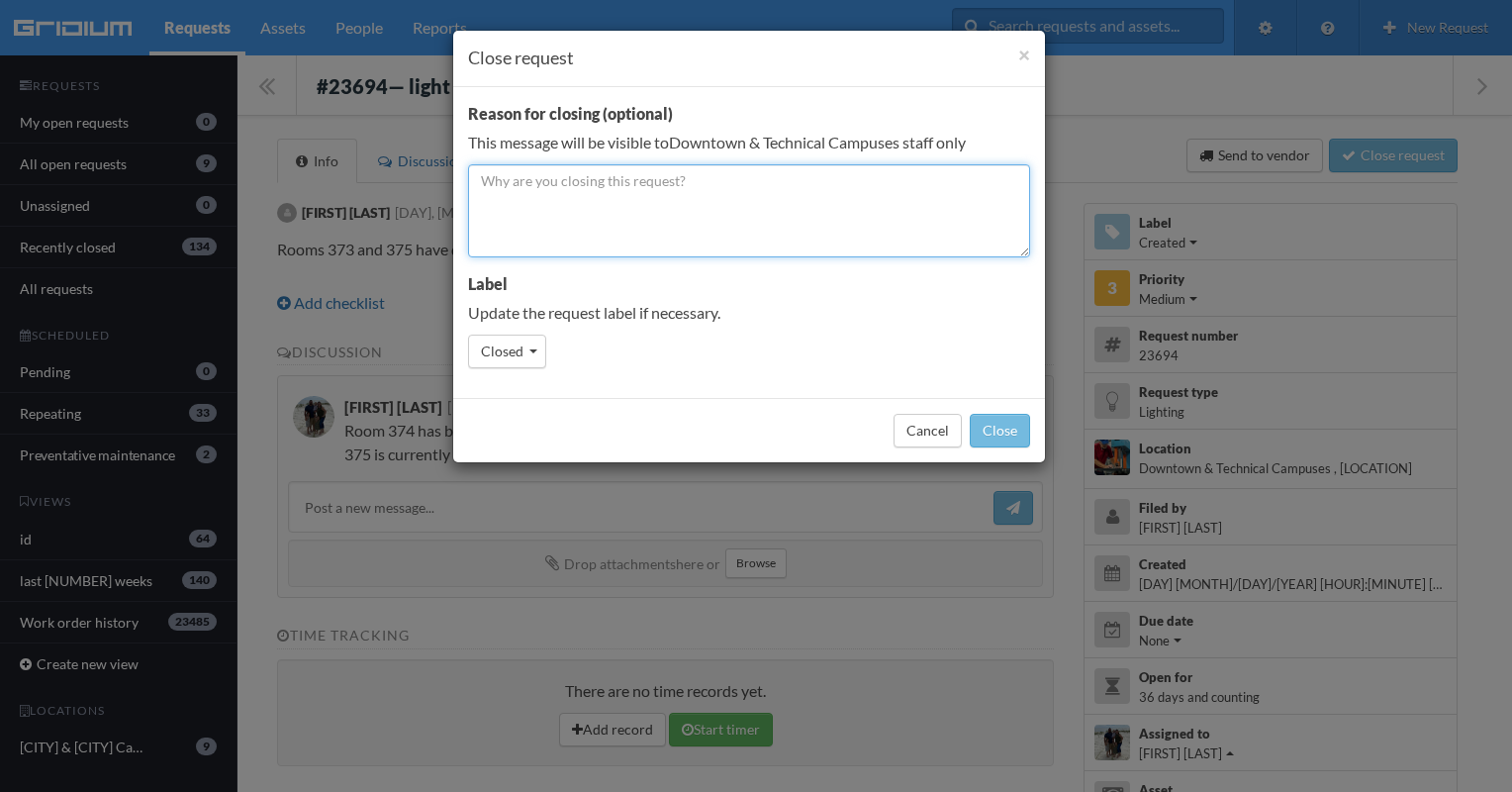 click at bounding box center [749, 211] 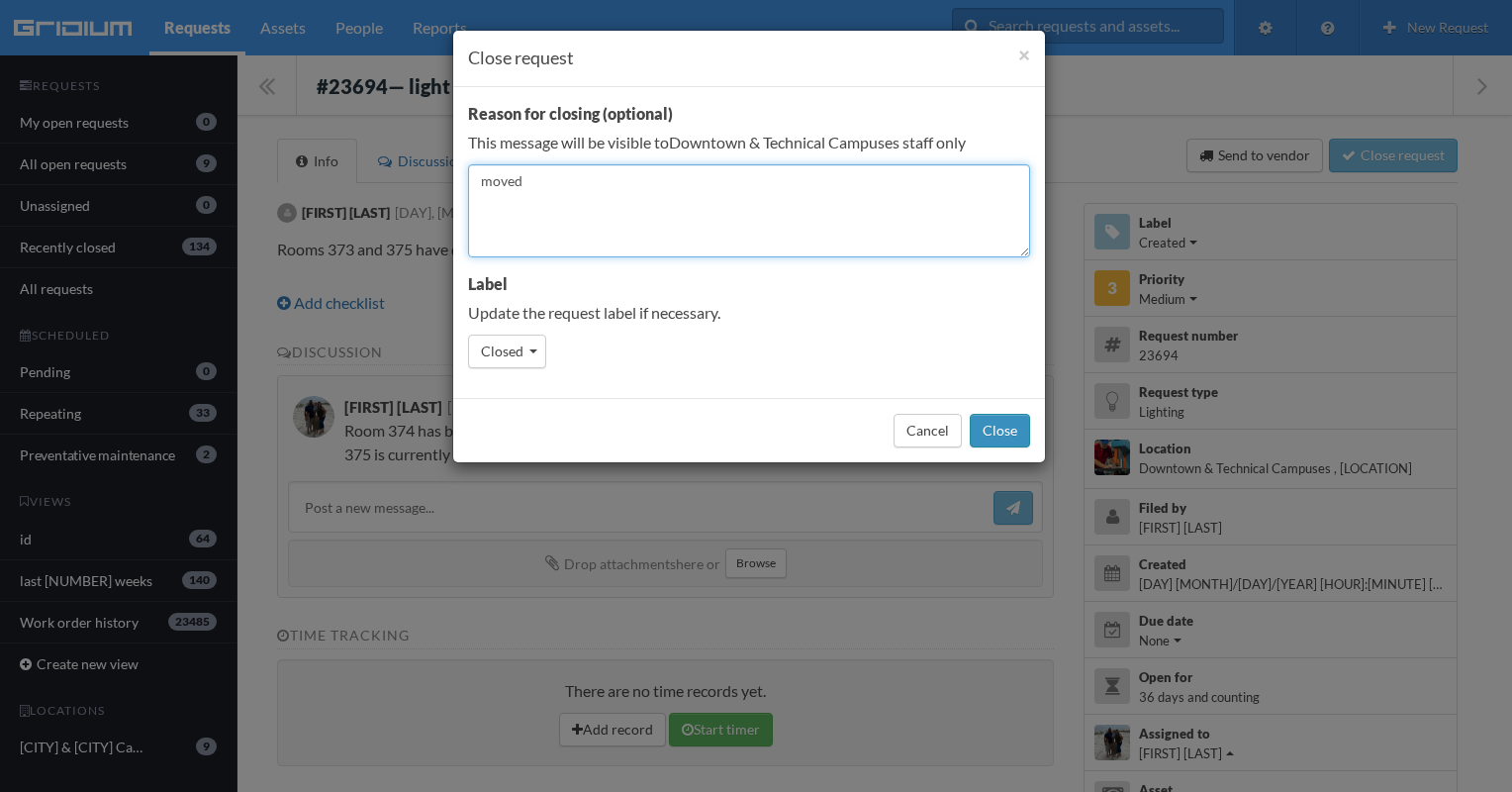type on "moved" 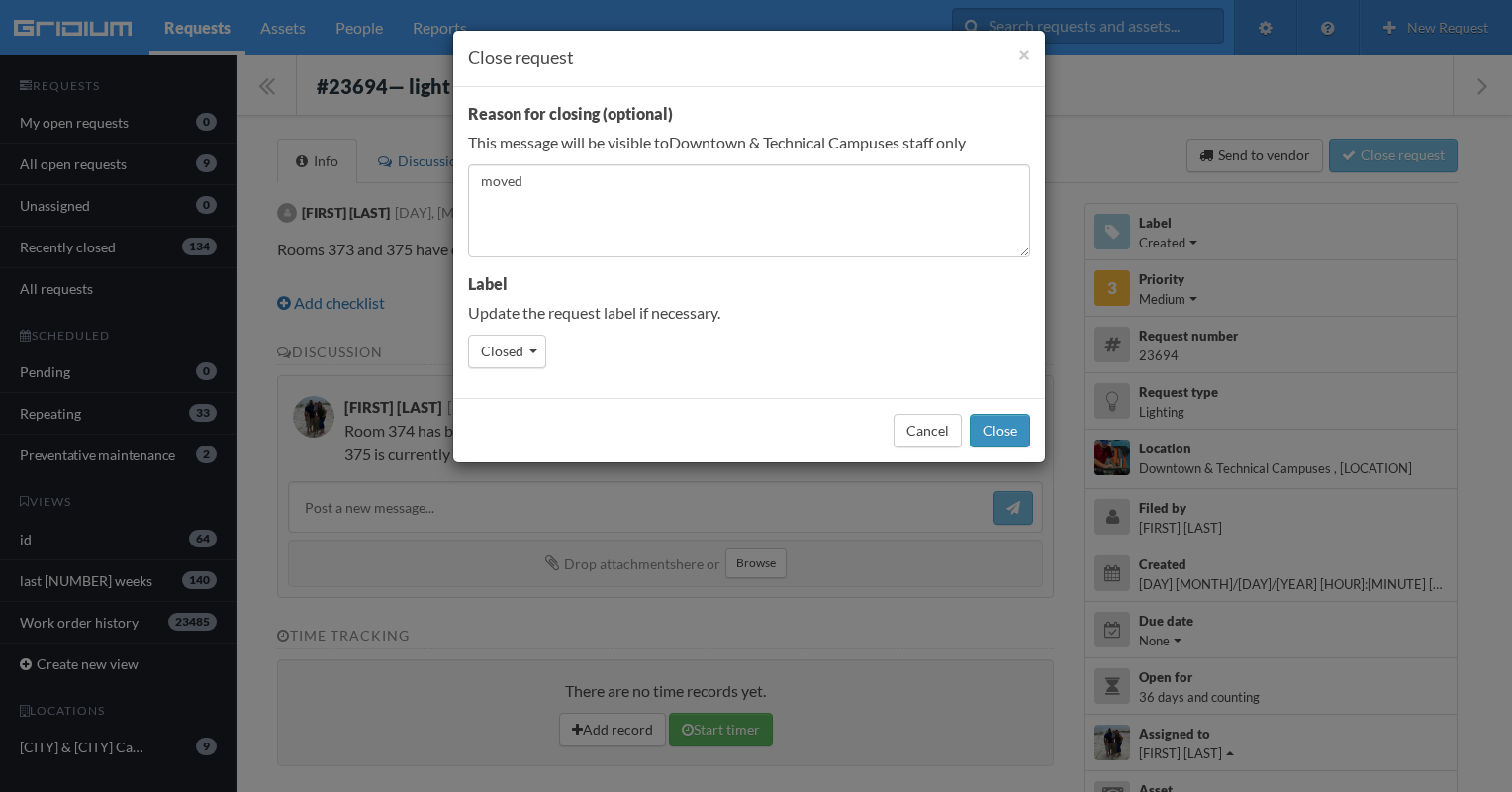 click on "Close" at bounding box center (999, 431) 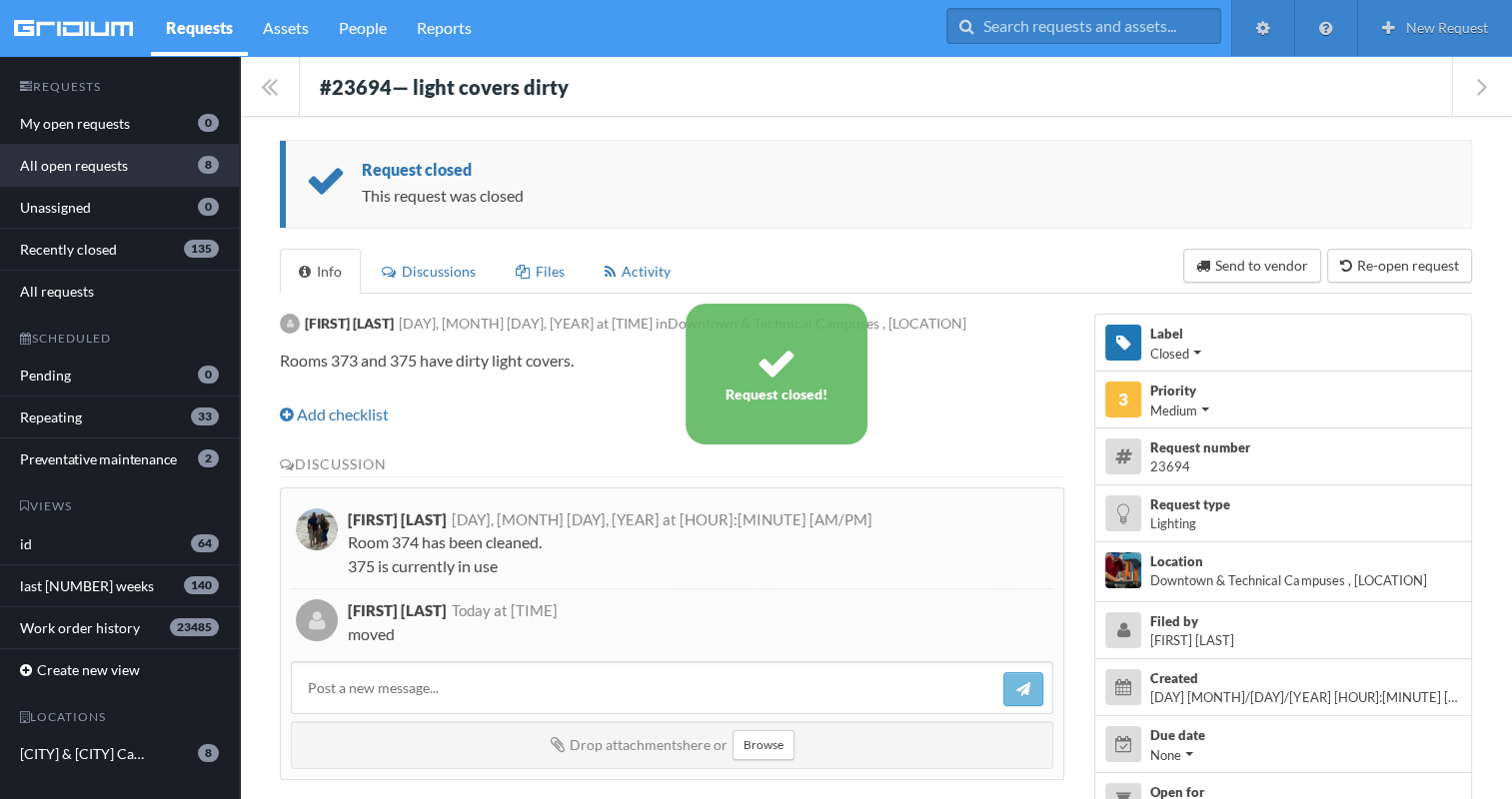 click on "All open requests  8" at bounding box center [119, 166] 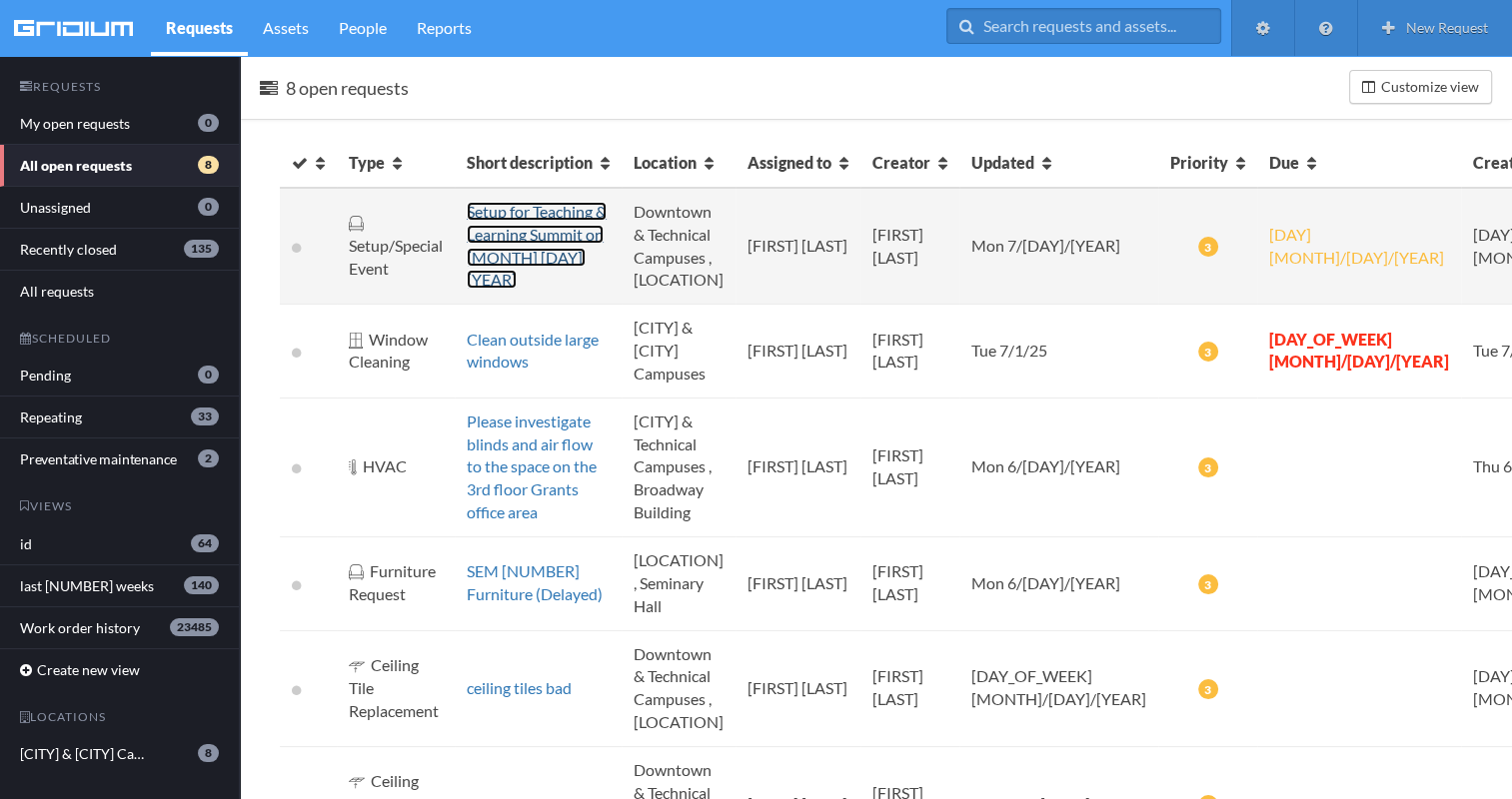click on "Setup for Teaching & Learning Summit on [MONTH] [DAY], [YEAR]" at bounding box center [537, 246] 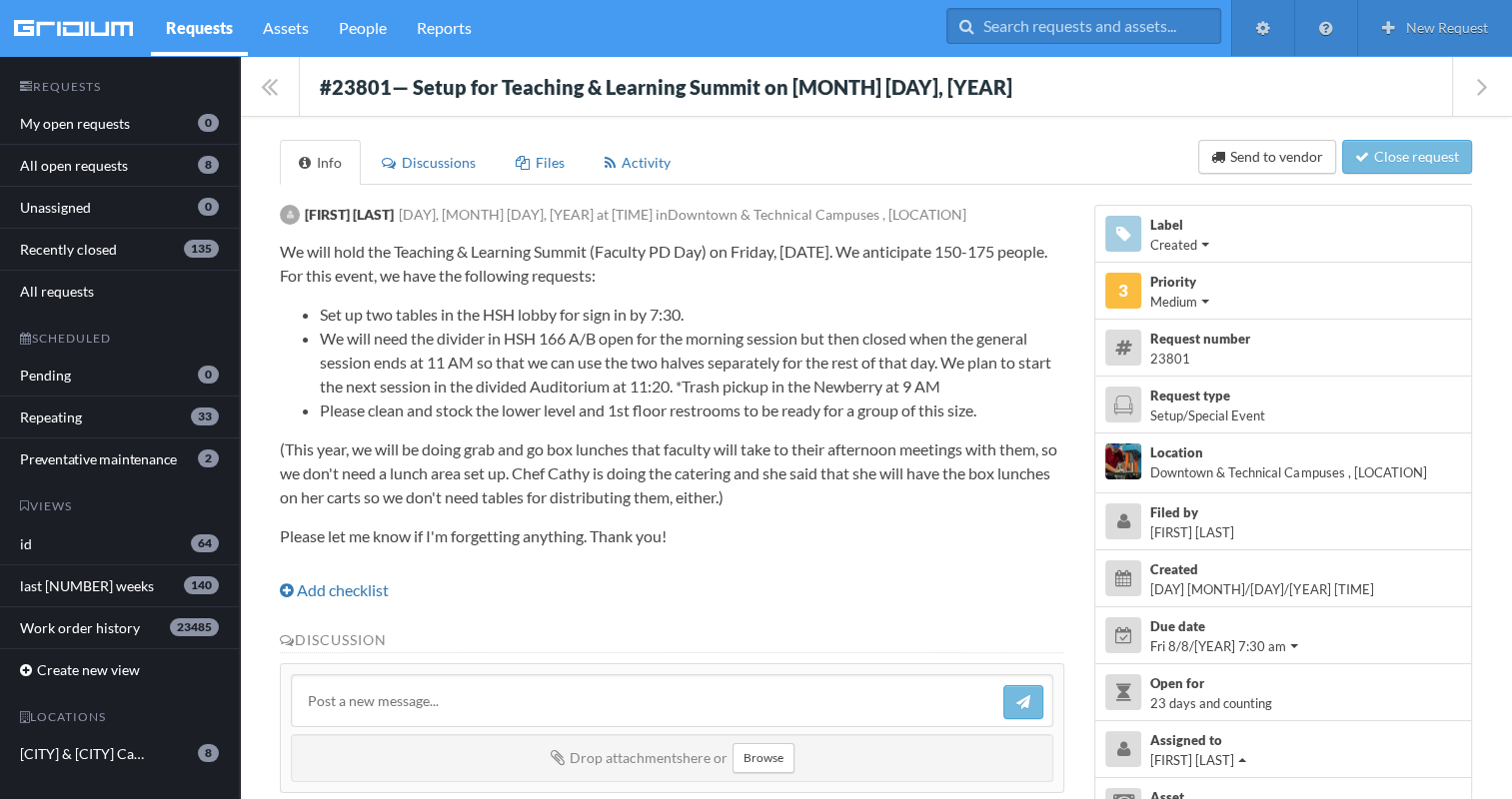 drag, startPoint x: 316, startPoint y: 64, endPoint x: 699, endPoint y: 528, distance: 601.65189 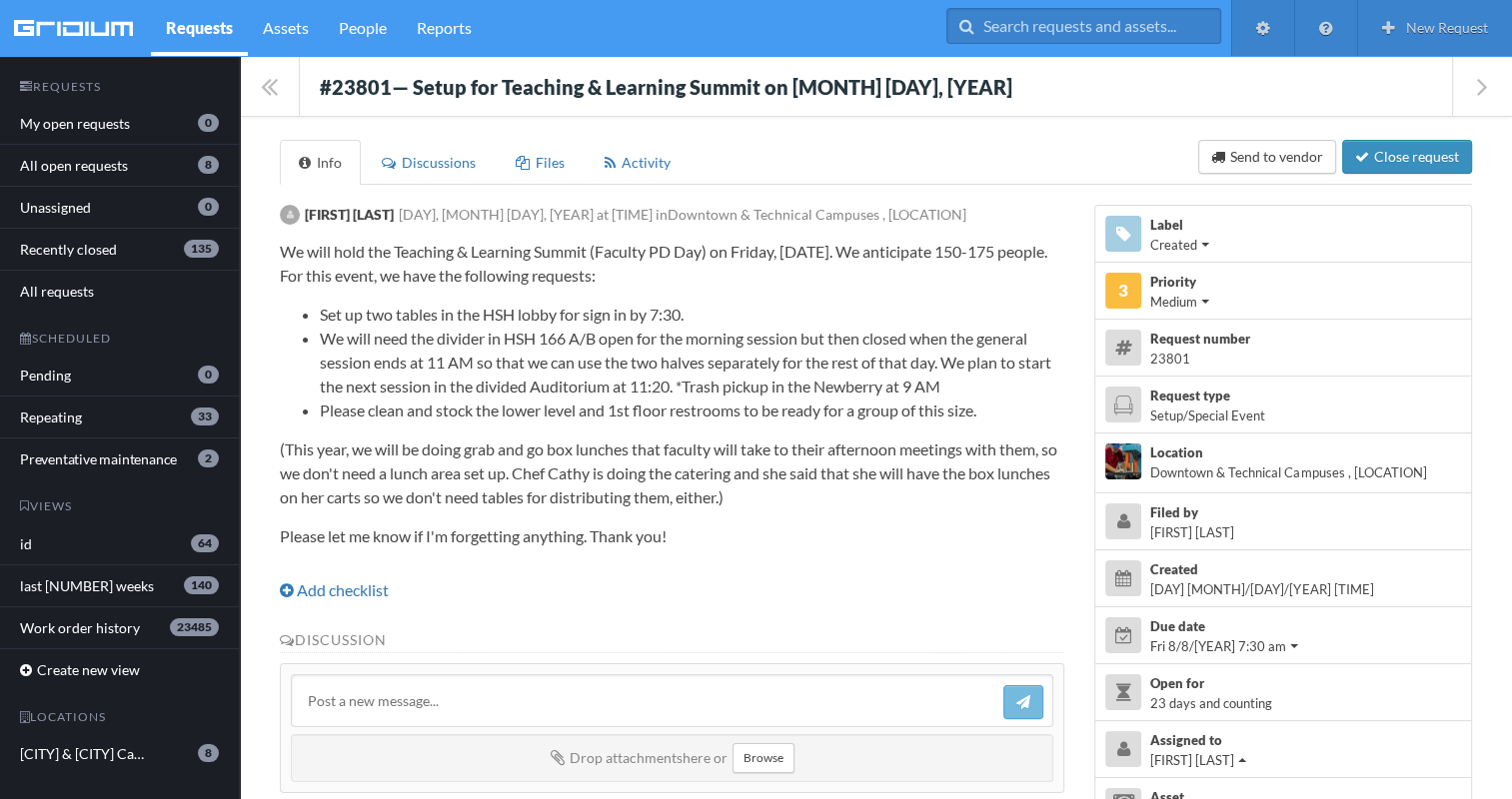 click on "Close request" at bounding box center (1407, 157) 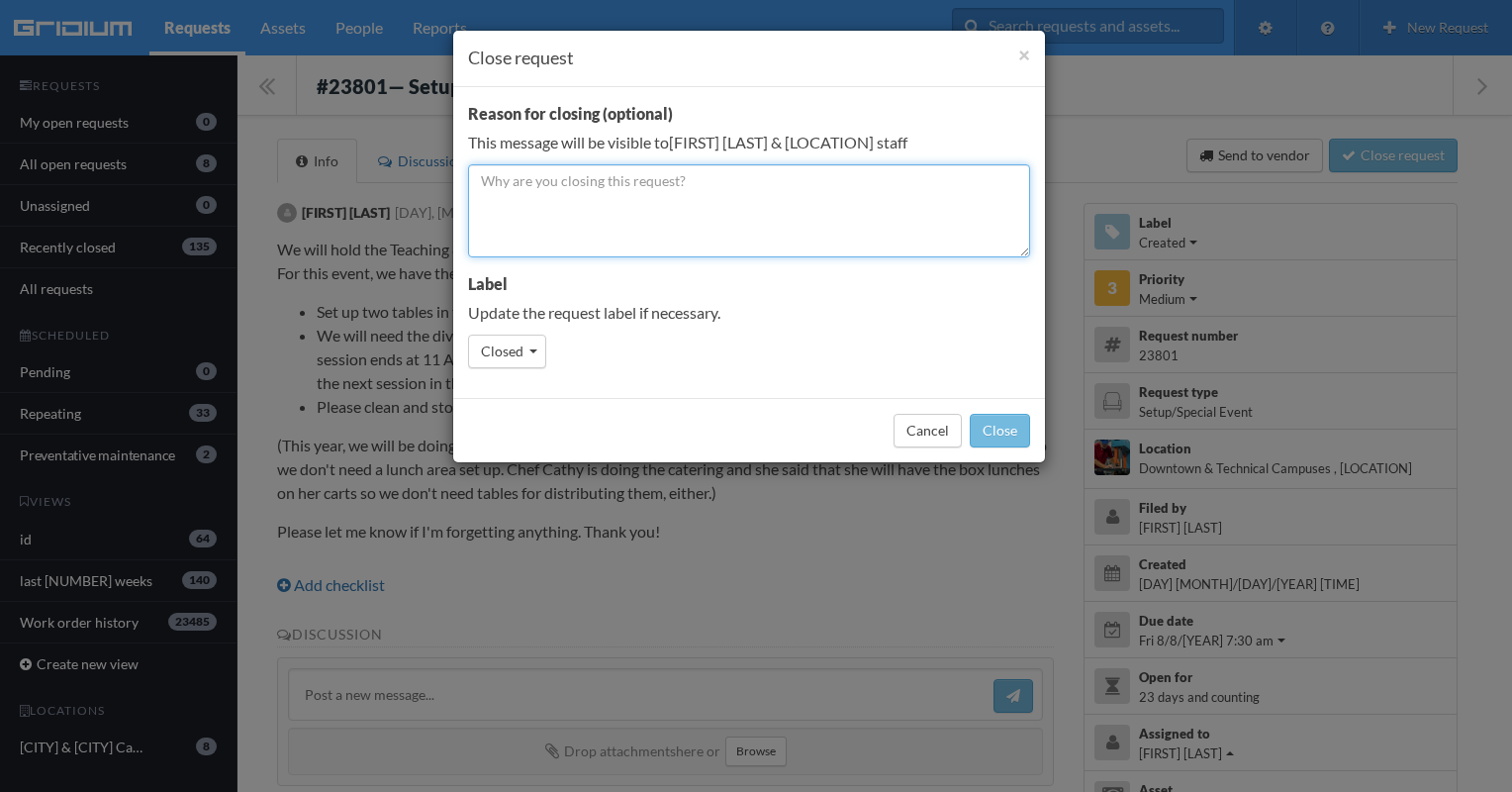 click at bounding box center (749, 211) 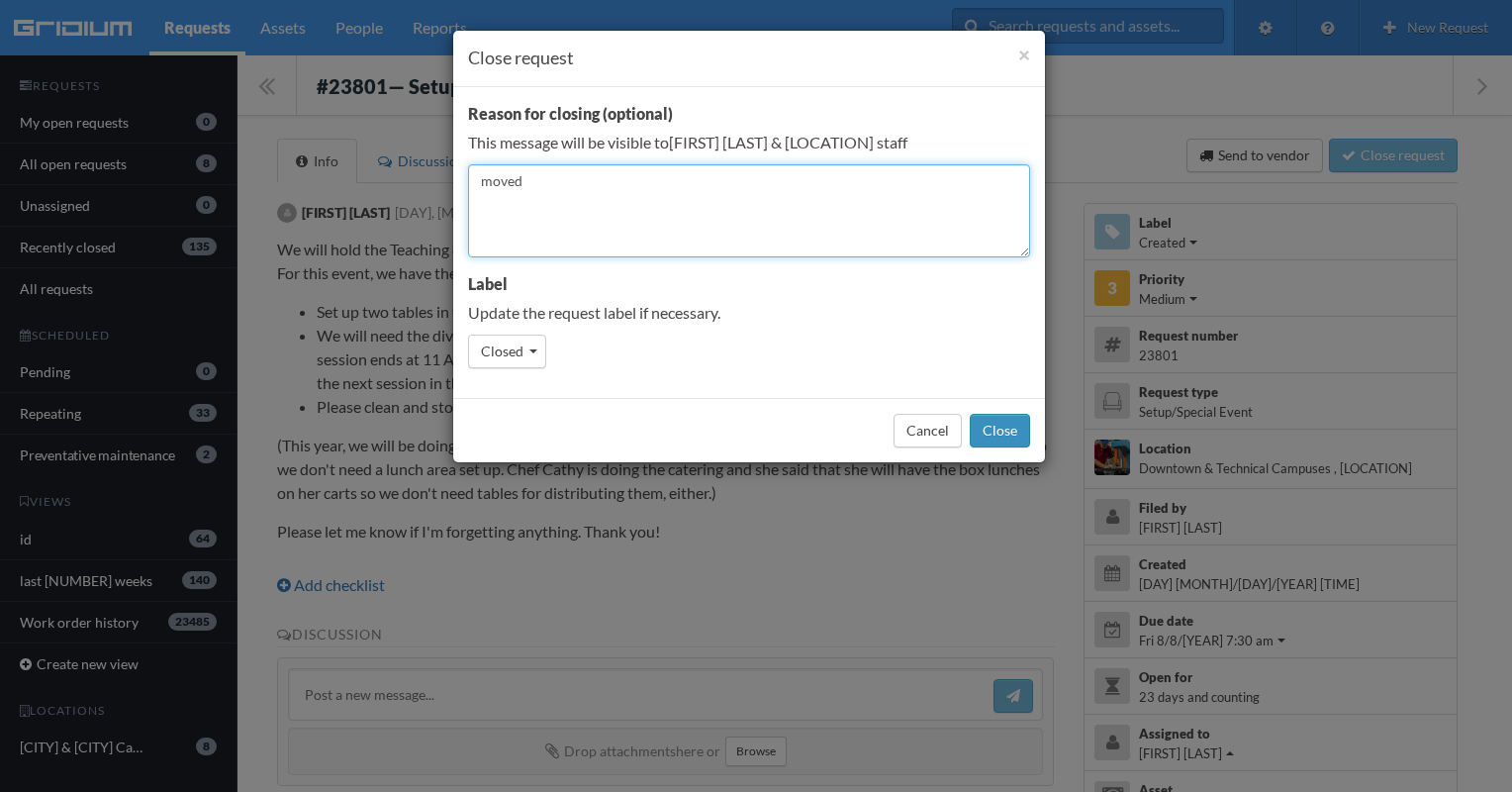 type on "moved" 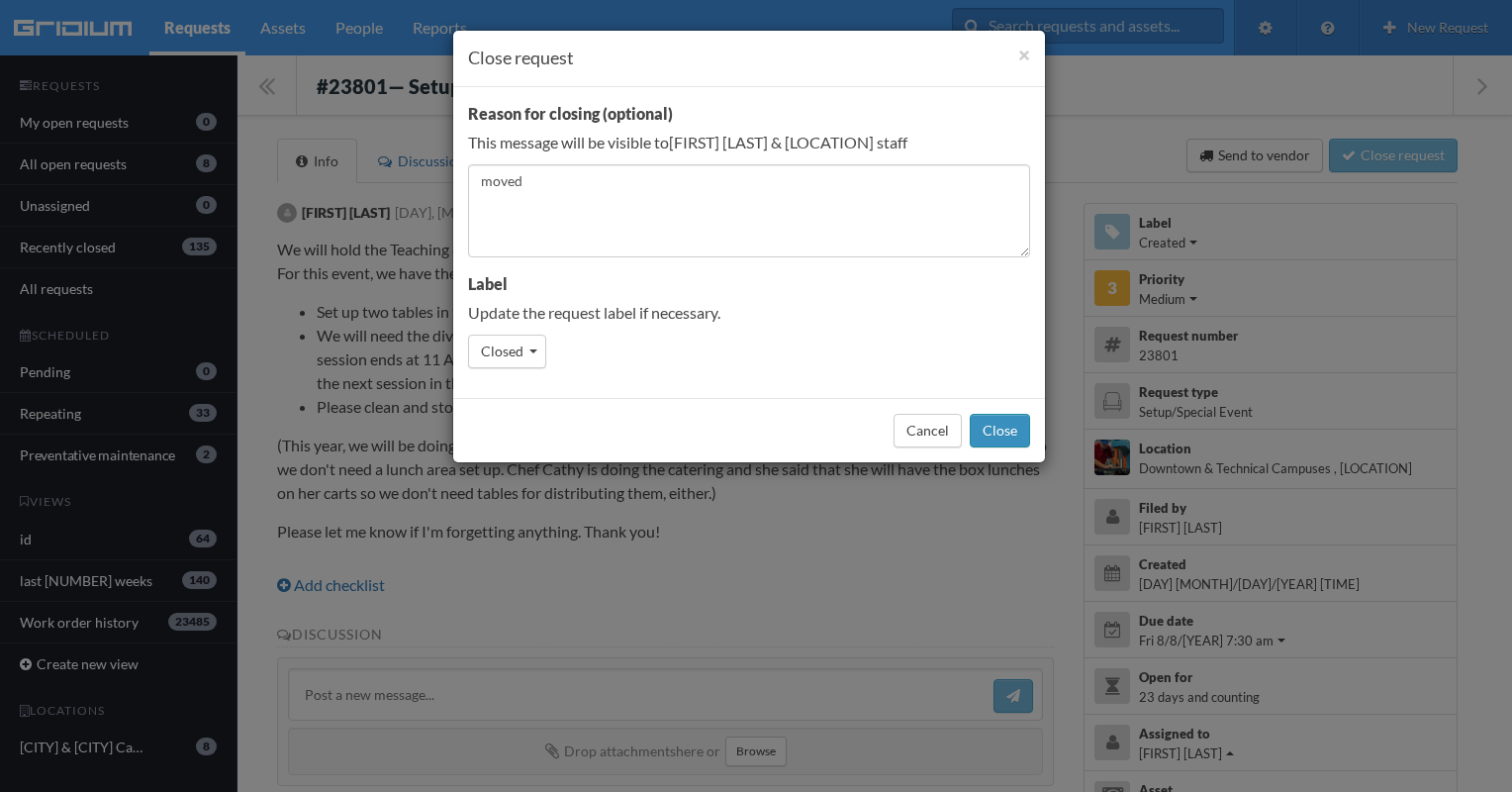 click on "Close" at bounding box center (999, 431) 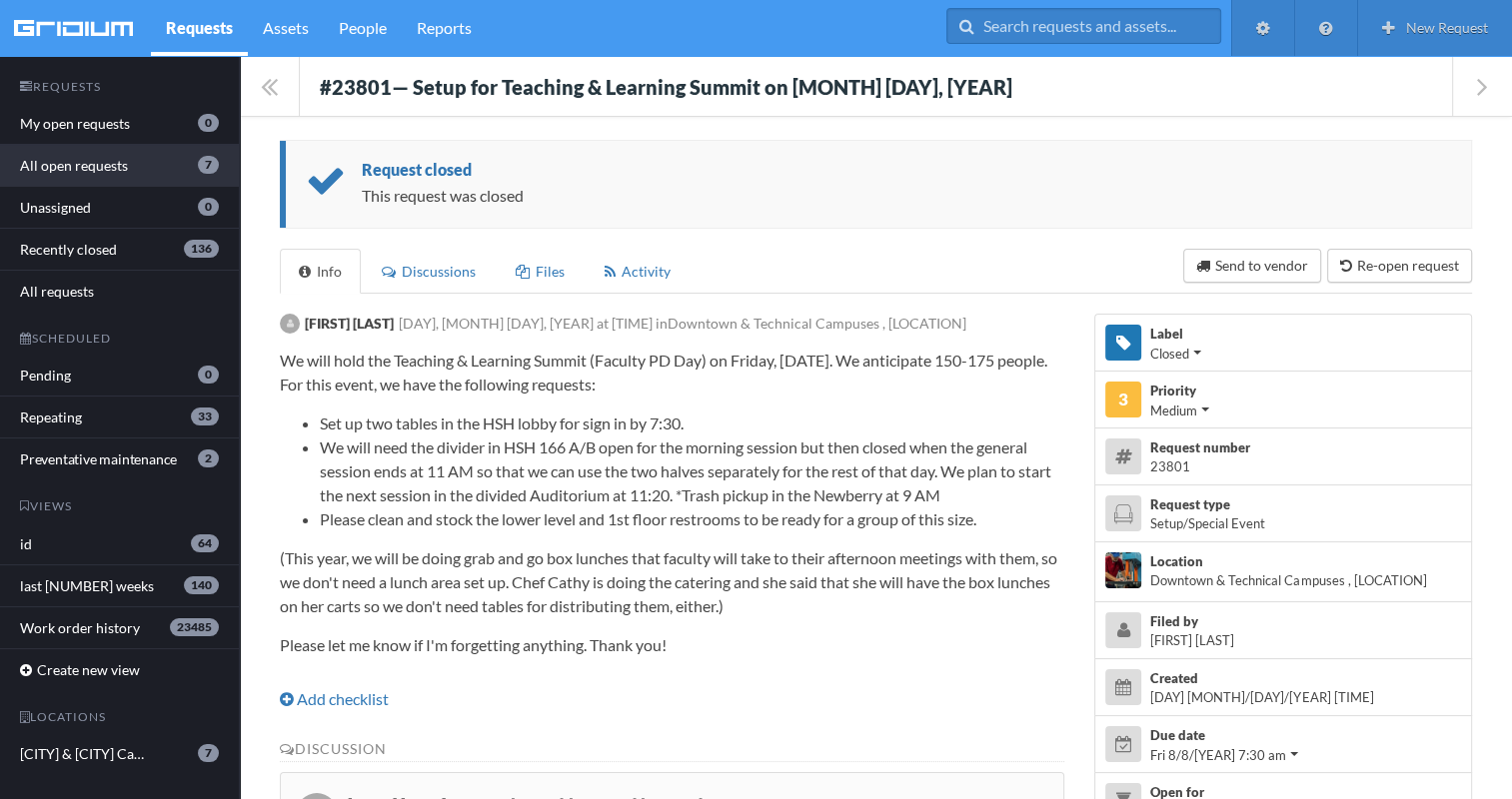 click on "All open requests 7" at bounding box center (119, 166) 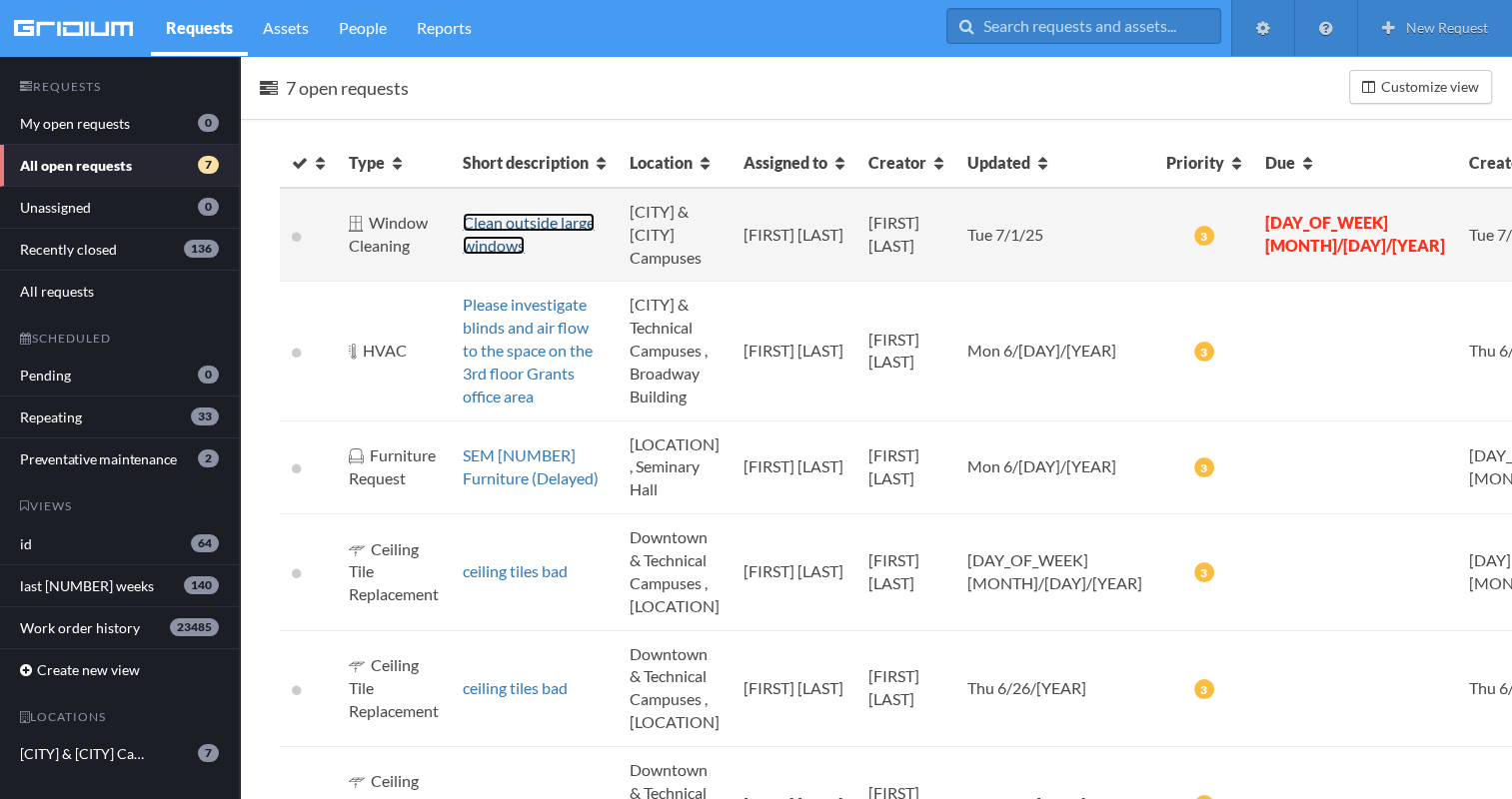 click on "Clean outside large windows" at bounding box center (529, 234) 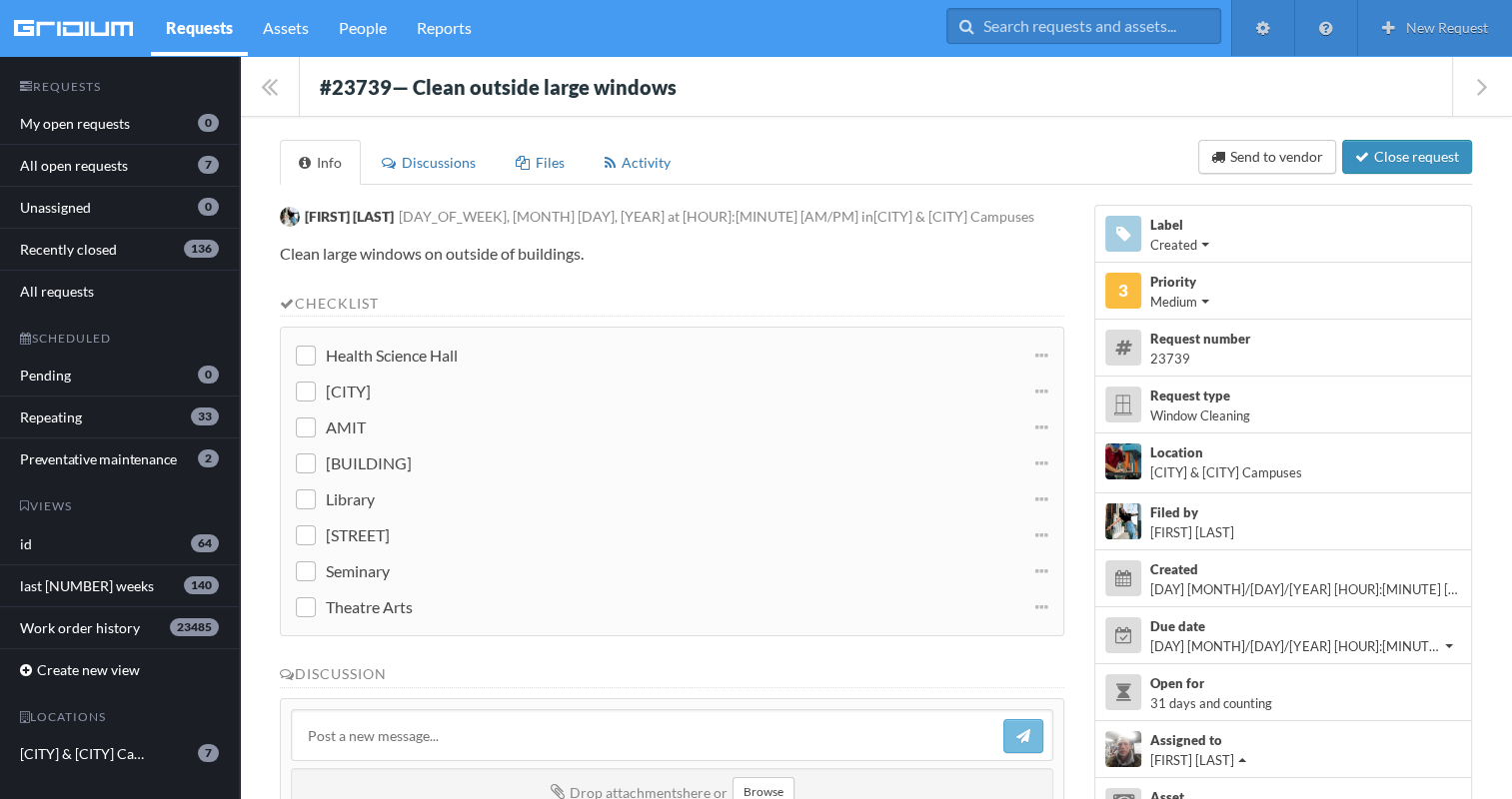 click on "Close request" at bounding box center [1407, 157] 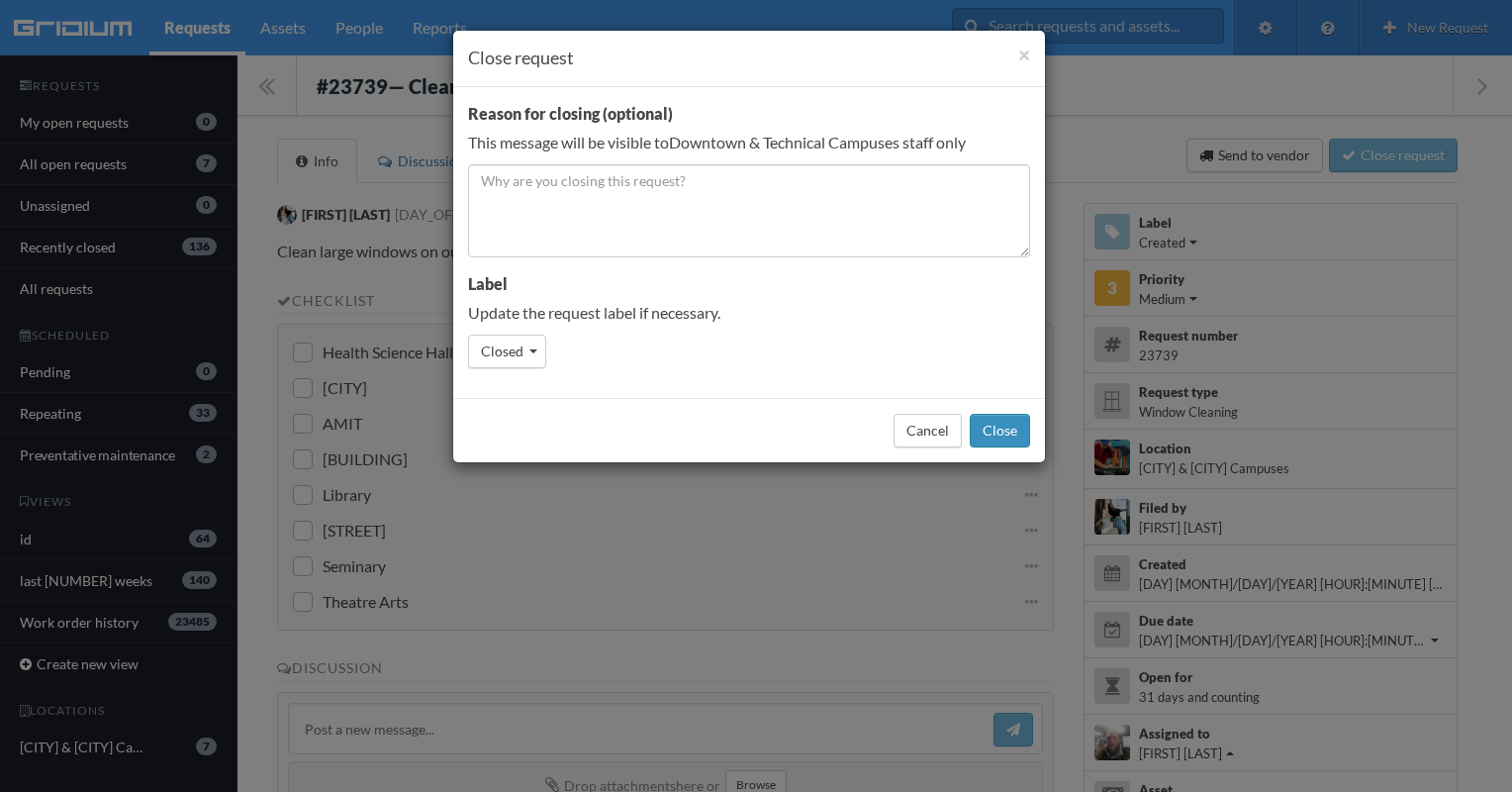 click on "Close" at bounding box center [999, 431] 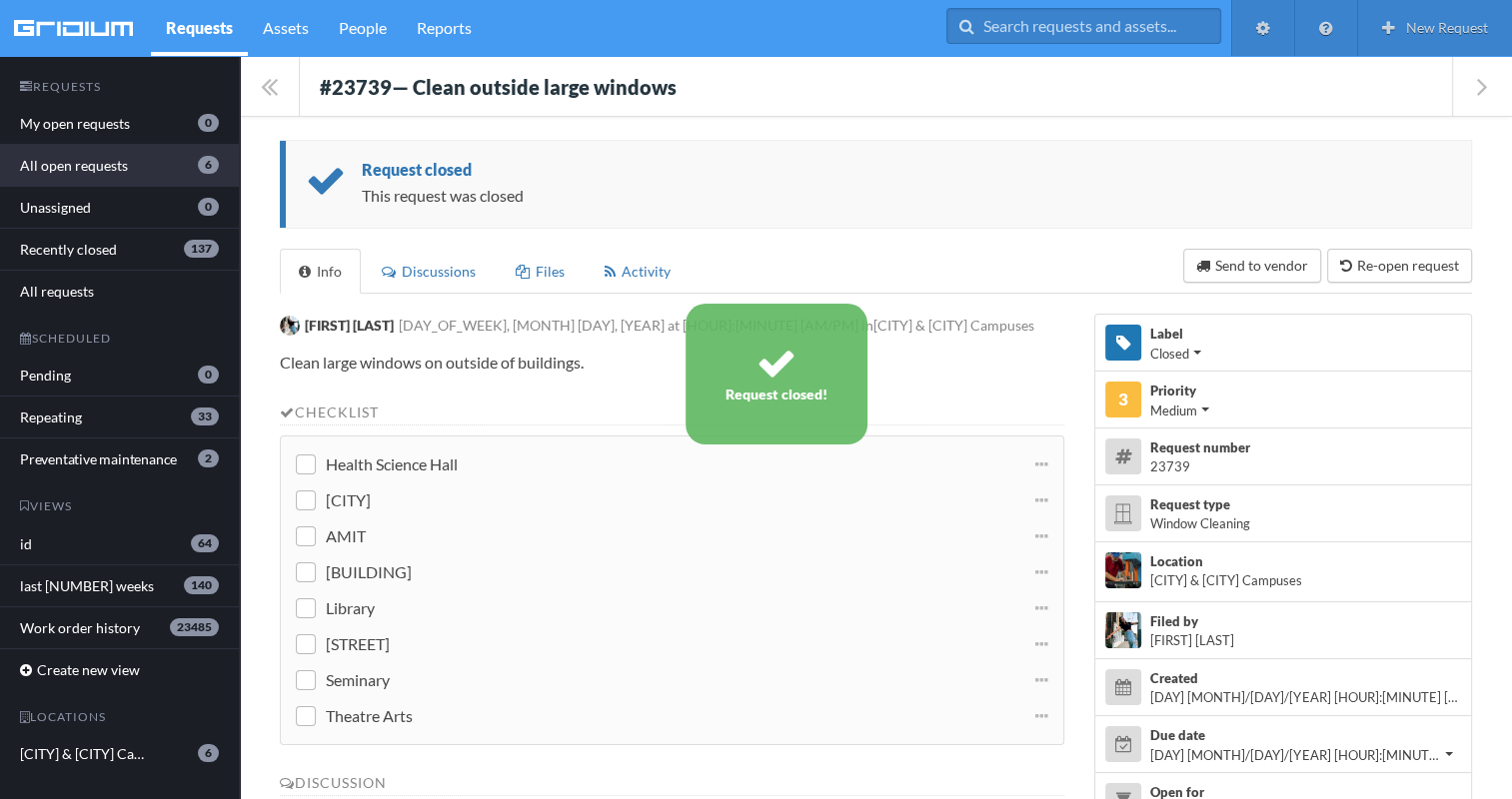 click on "All open requests  6" at bounding box center [119, 166] 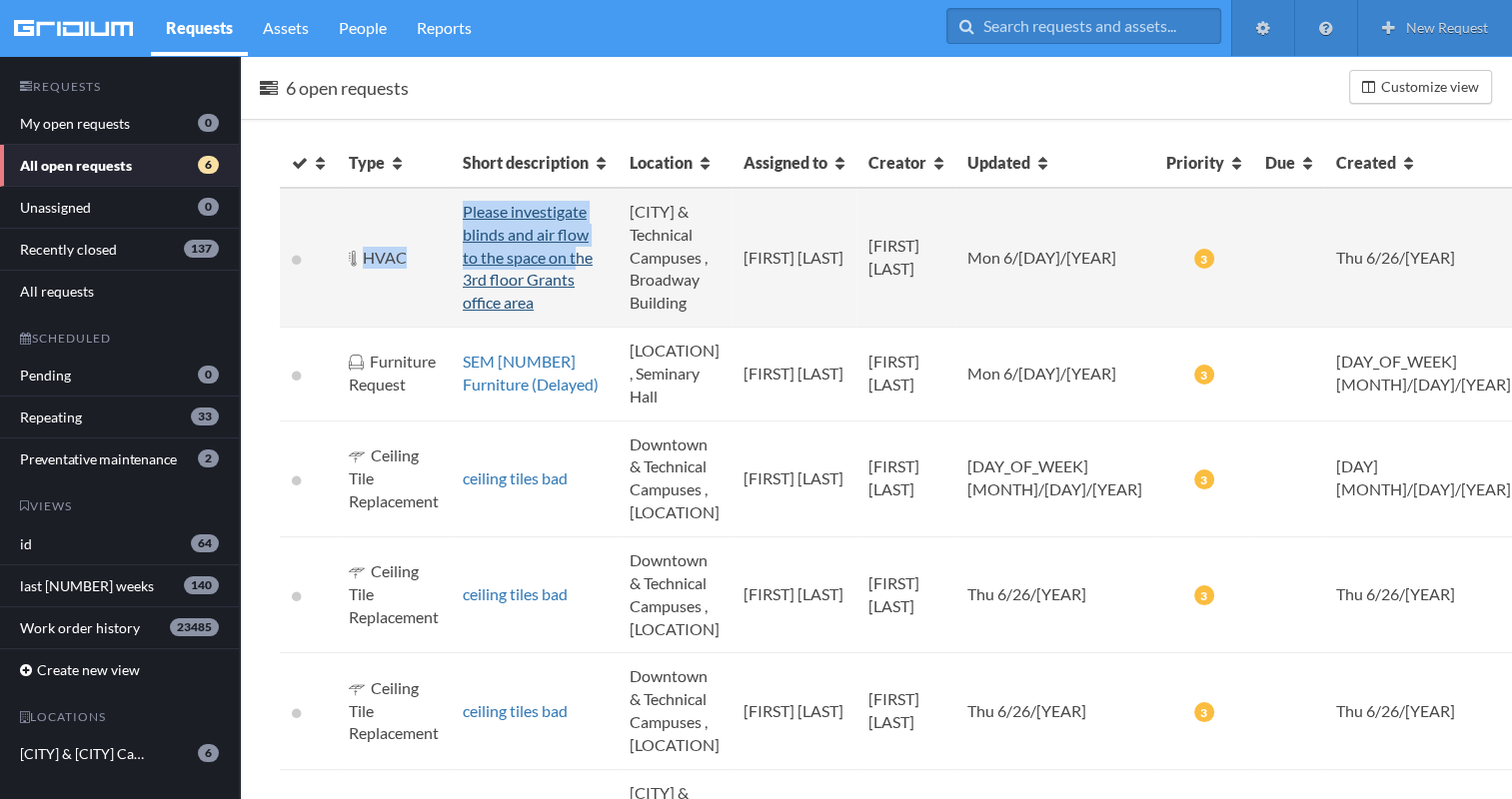 drag, startPoint x: 368, startPoint y: 197, endPoint x: 644, endPoint y: 255, distance: 282.02837 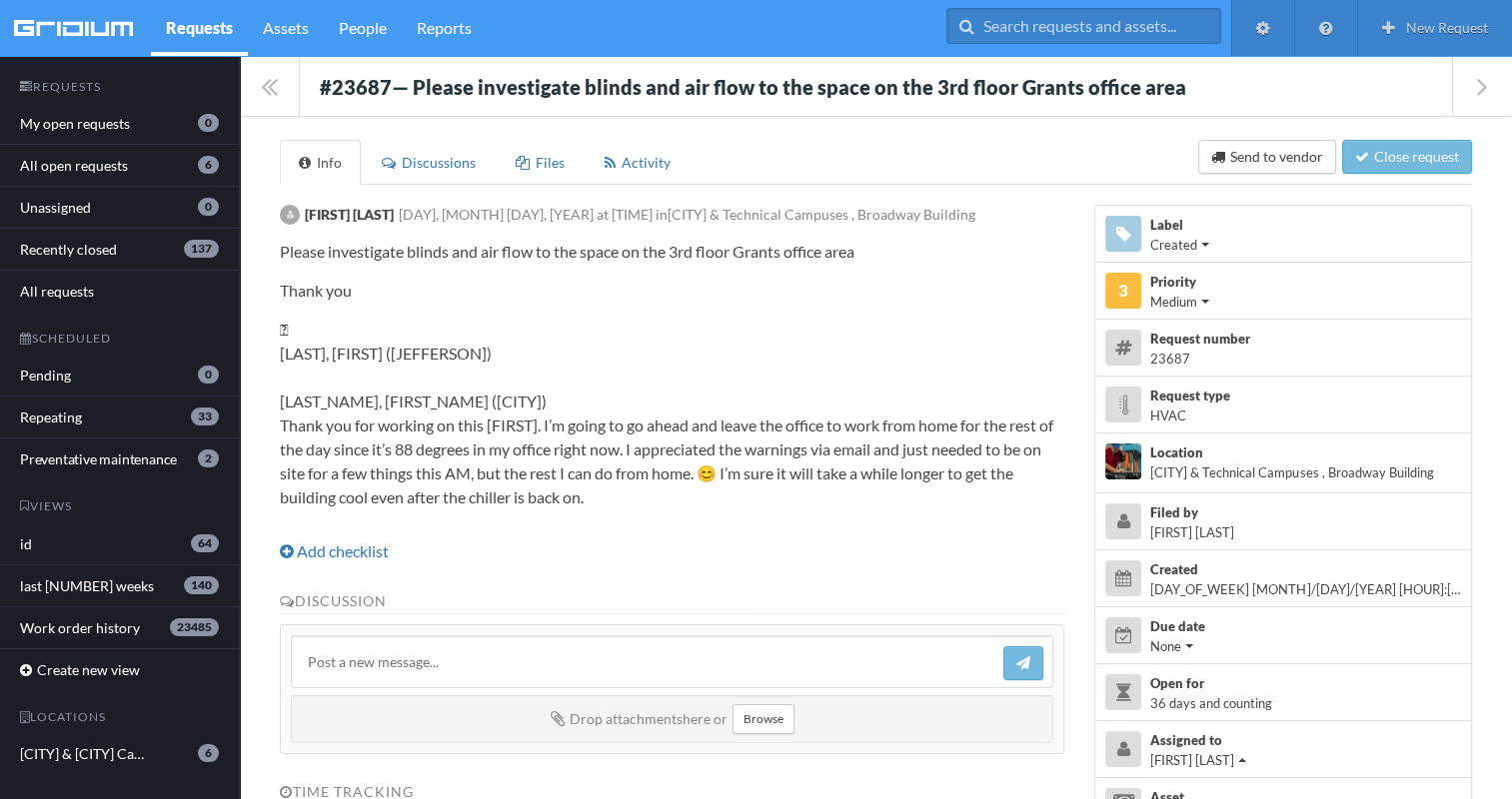 drag, startPoint x: 314, startPoint y: 67, endPoint x: 696, endPoint y: 485, distance: 566.25789 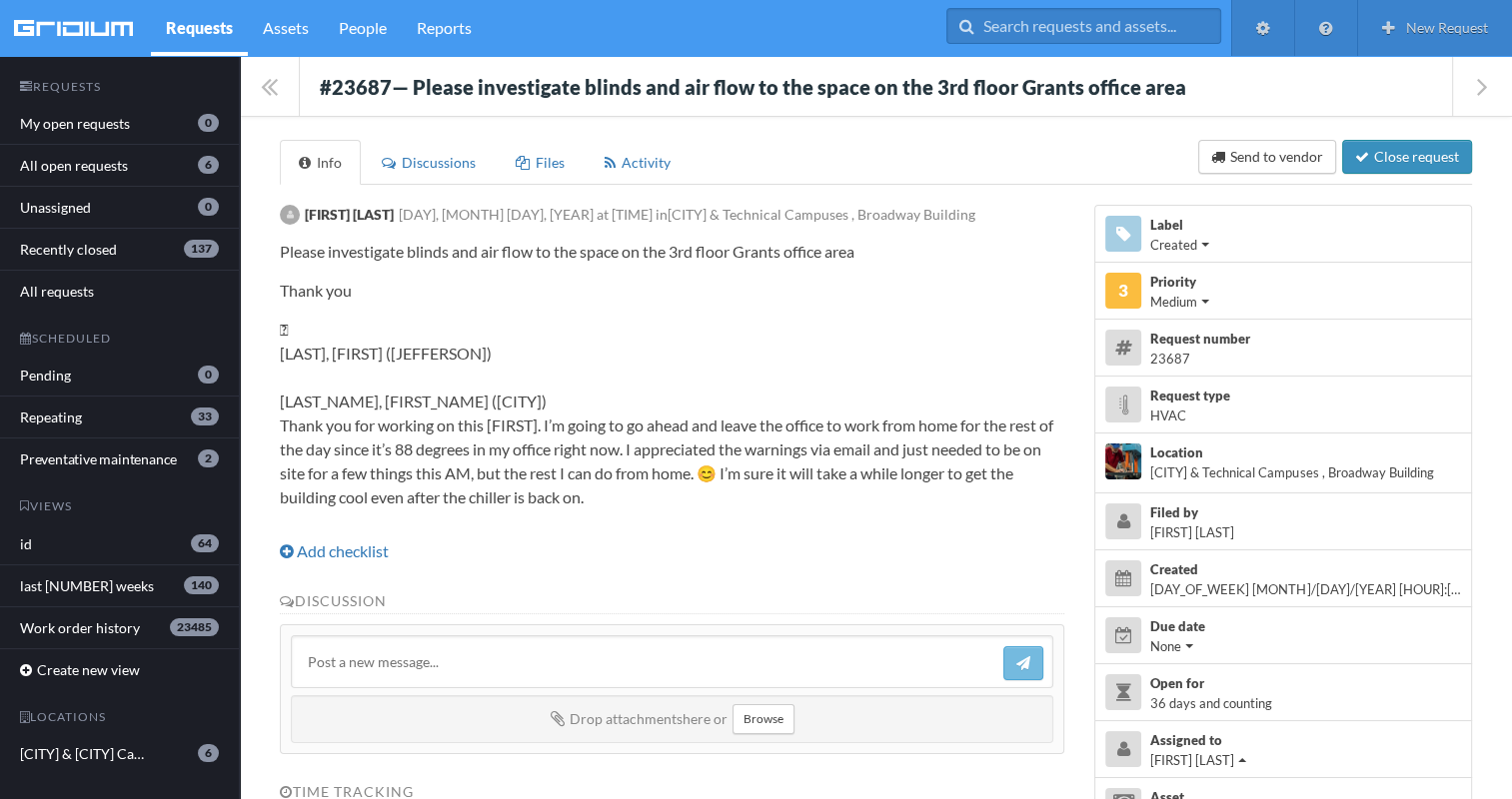 click on "Close request" at bounding box center [1407, 157] 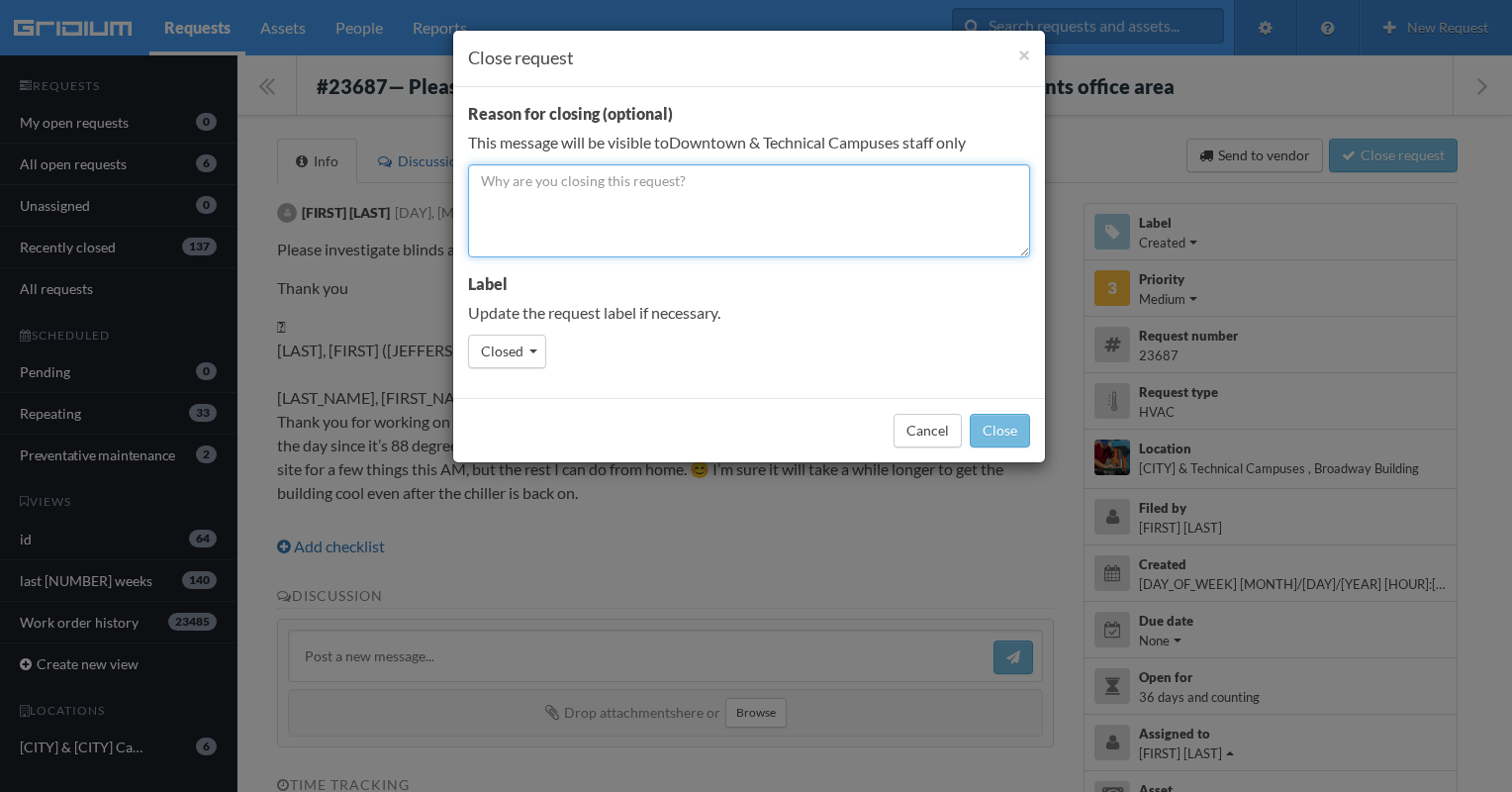 click at bounding box center (749, 211) 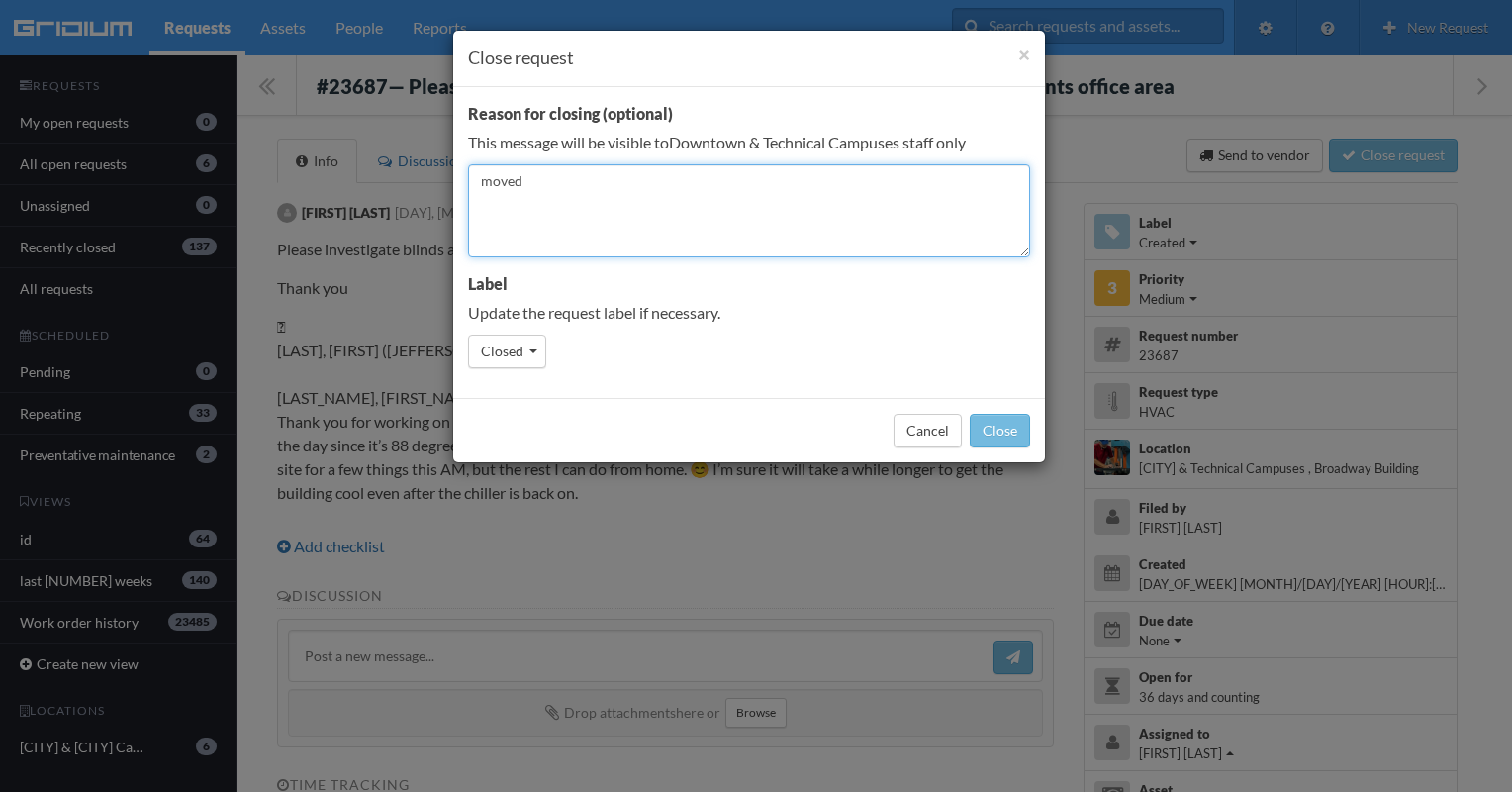 type on "moved" 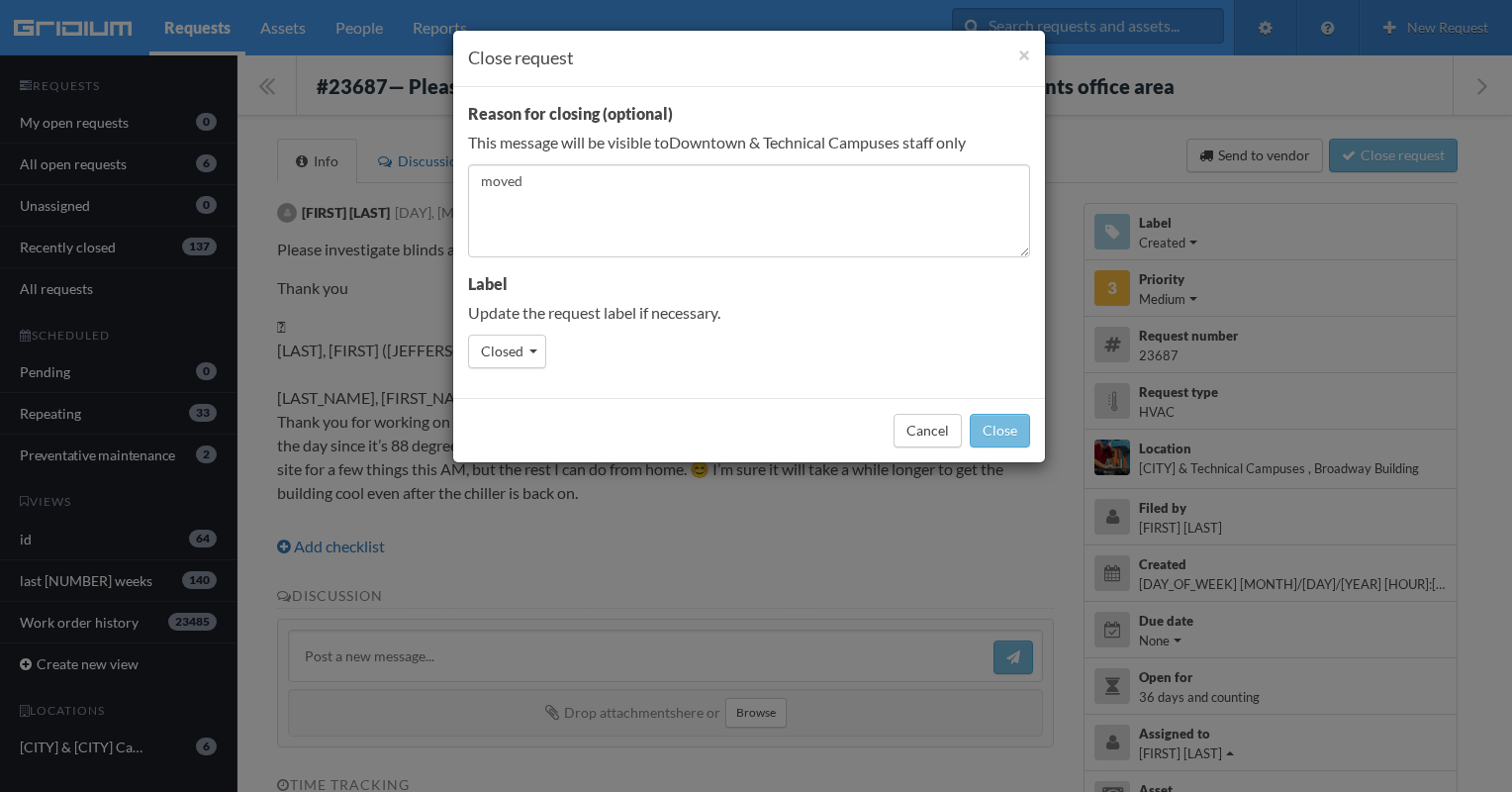 click on "Cancel
Close" at bounding box center [749, 430] 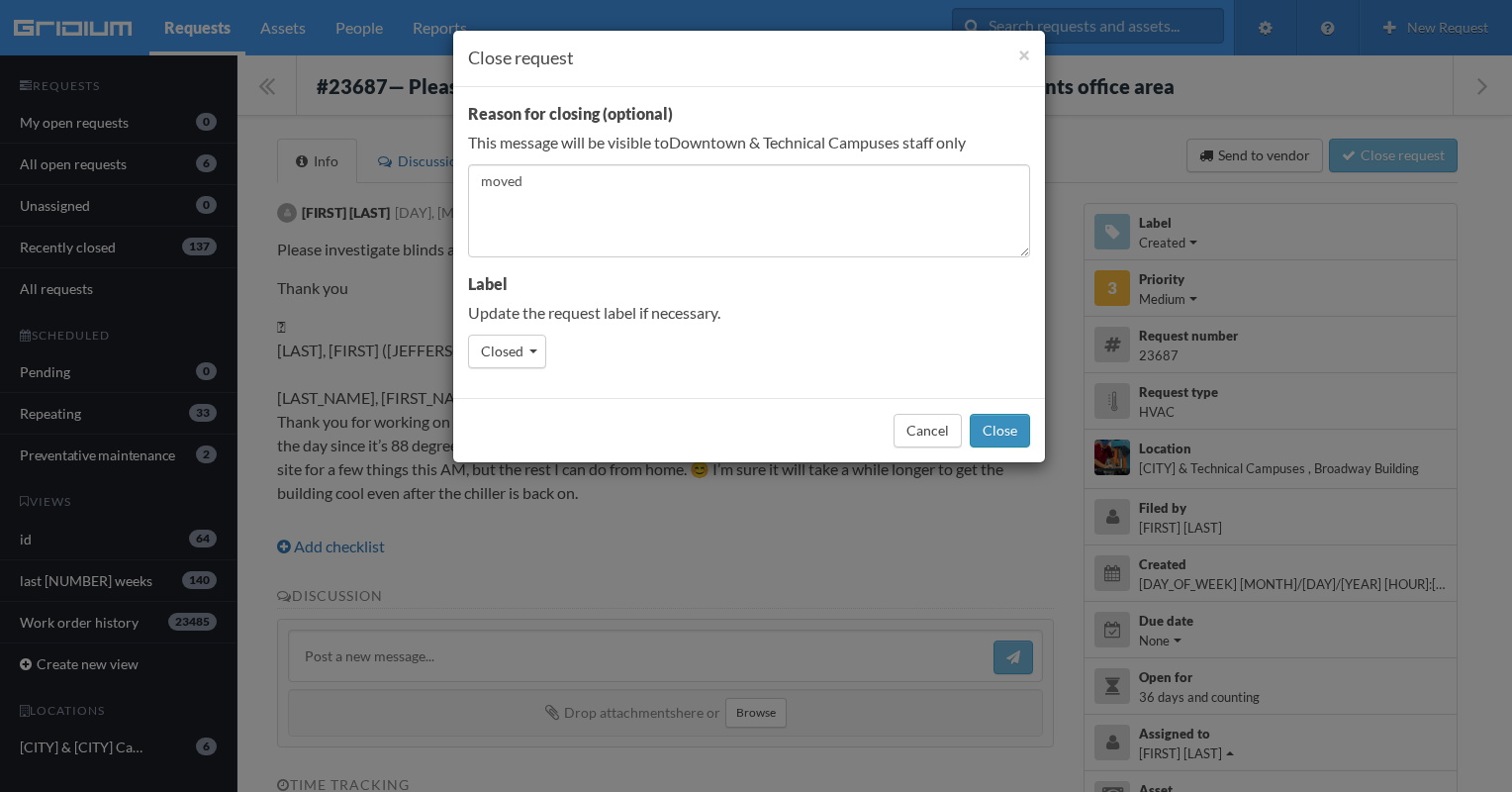 click on "Close" at bounding box center [999, 431] 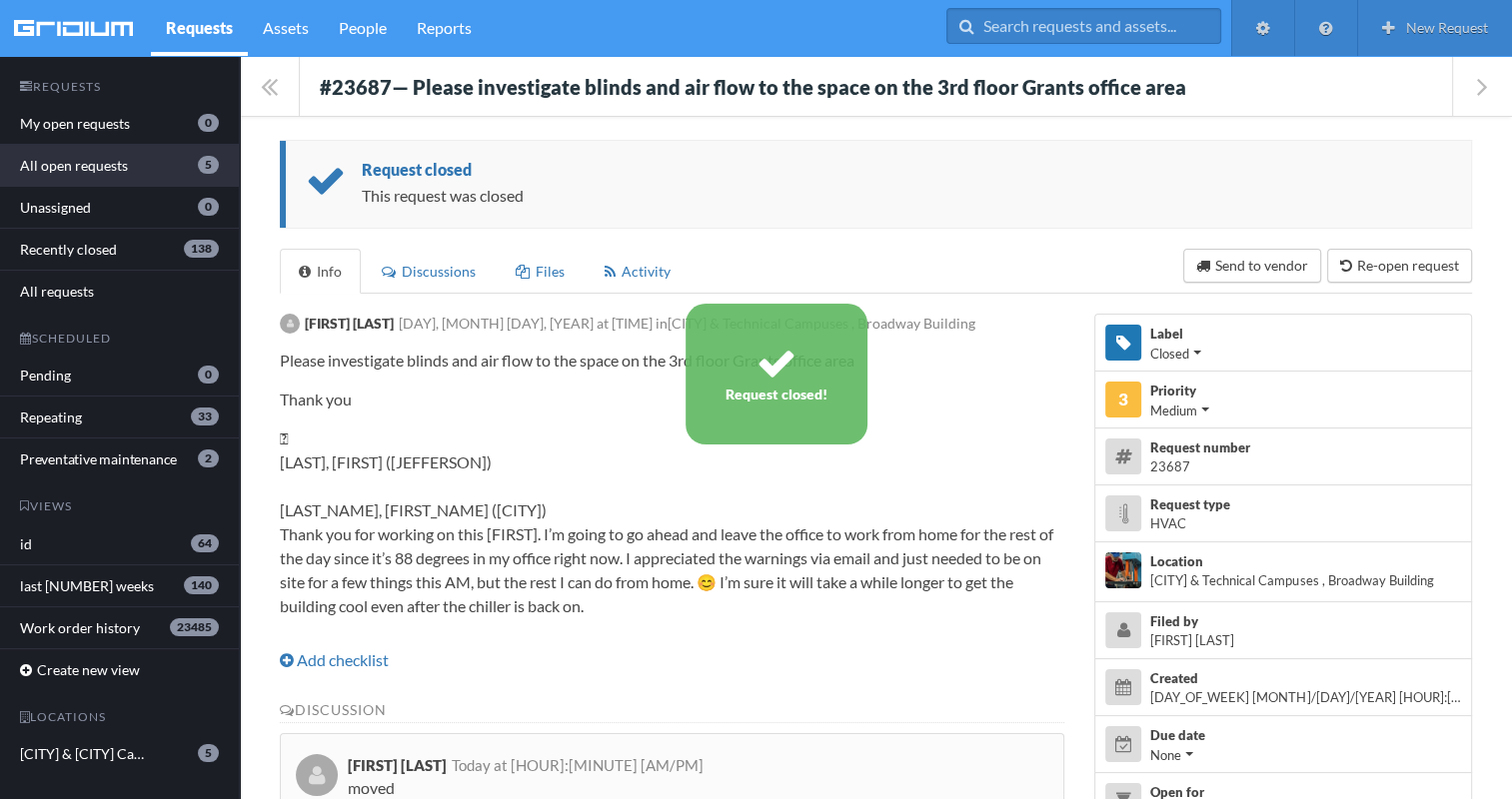 click on "All open requests  5" at bounding box center (119, 166) 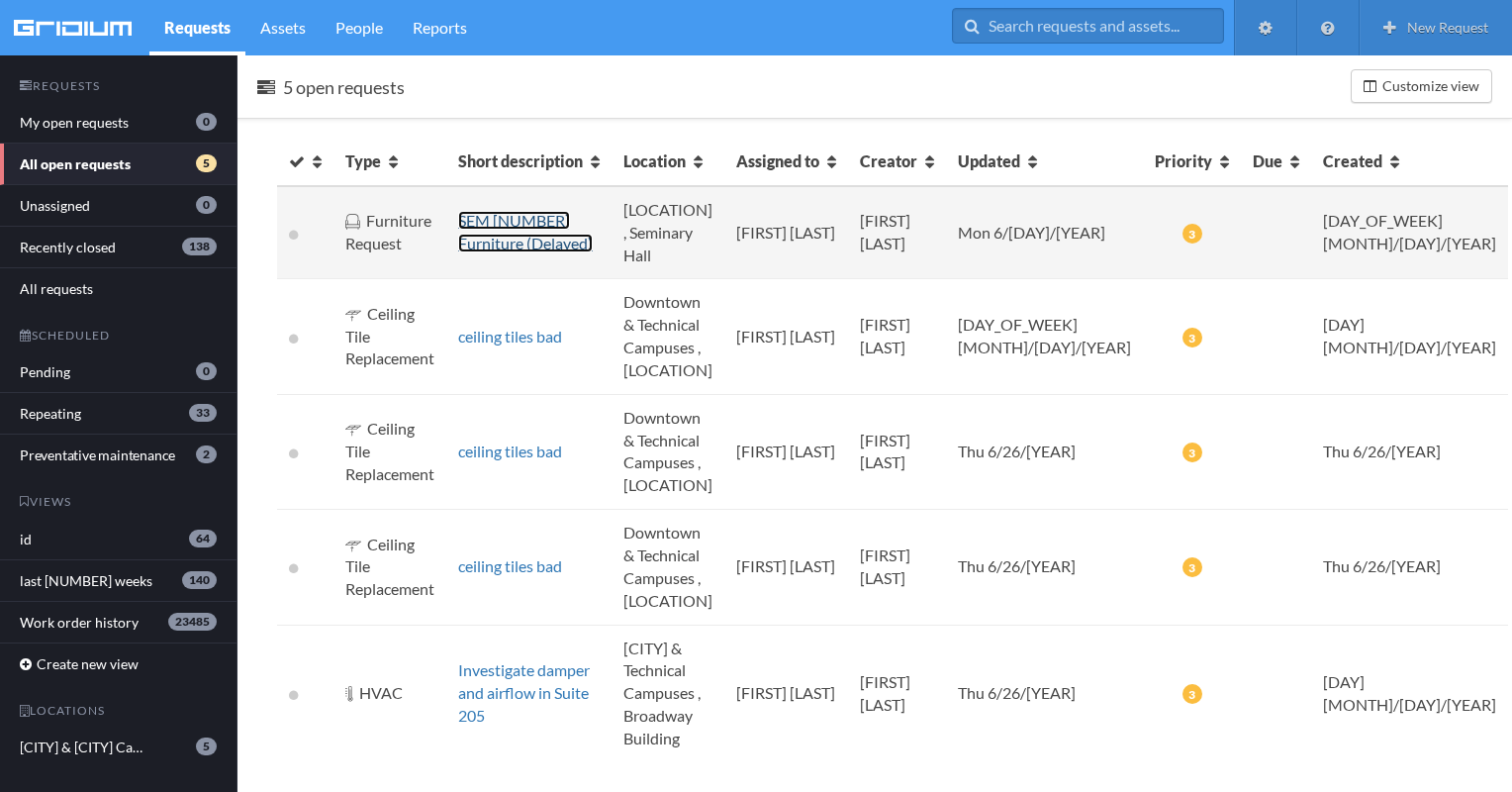 click on "SEM [NUMBER] Furniture (Delayed)" at bounding box center [525, 232] 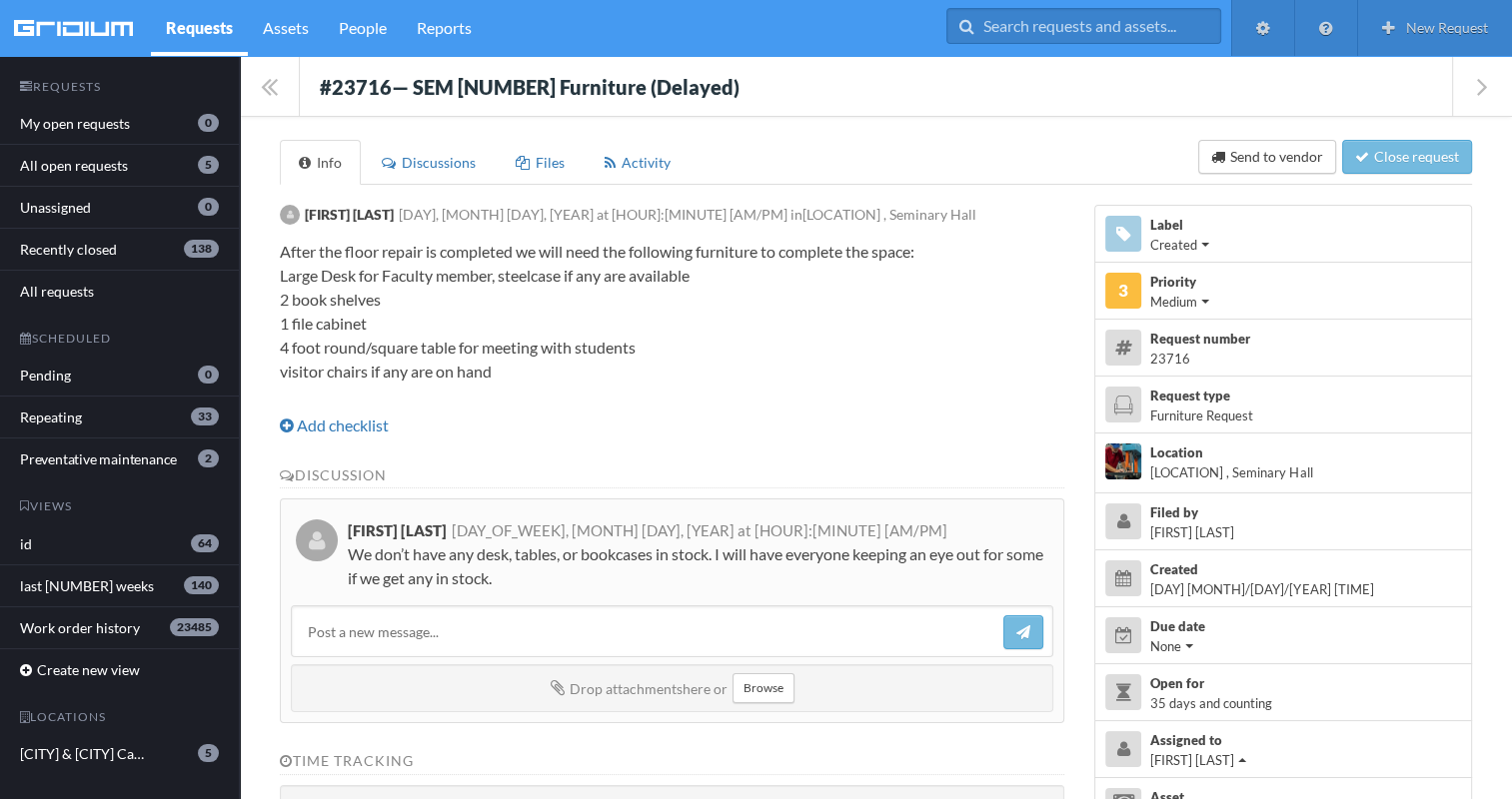 drag, startPoint x: 308, startPoint y: 69, endPoint x: 604, endPoint y: 587, distance: 596.6071 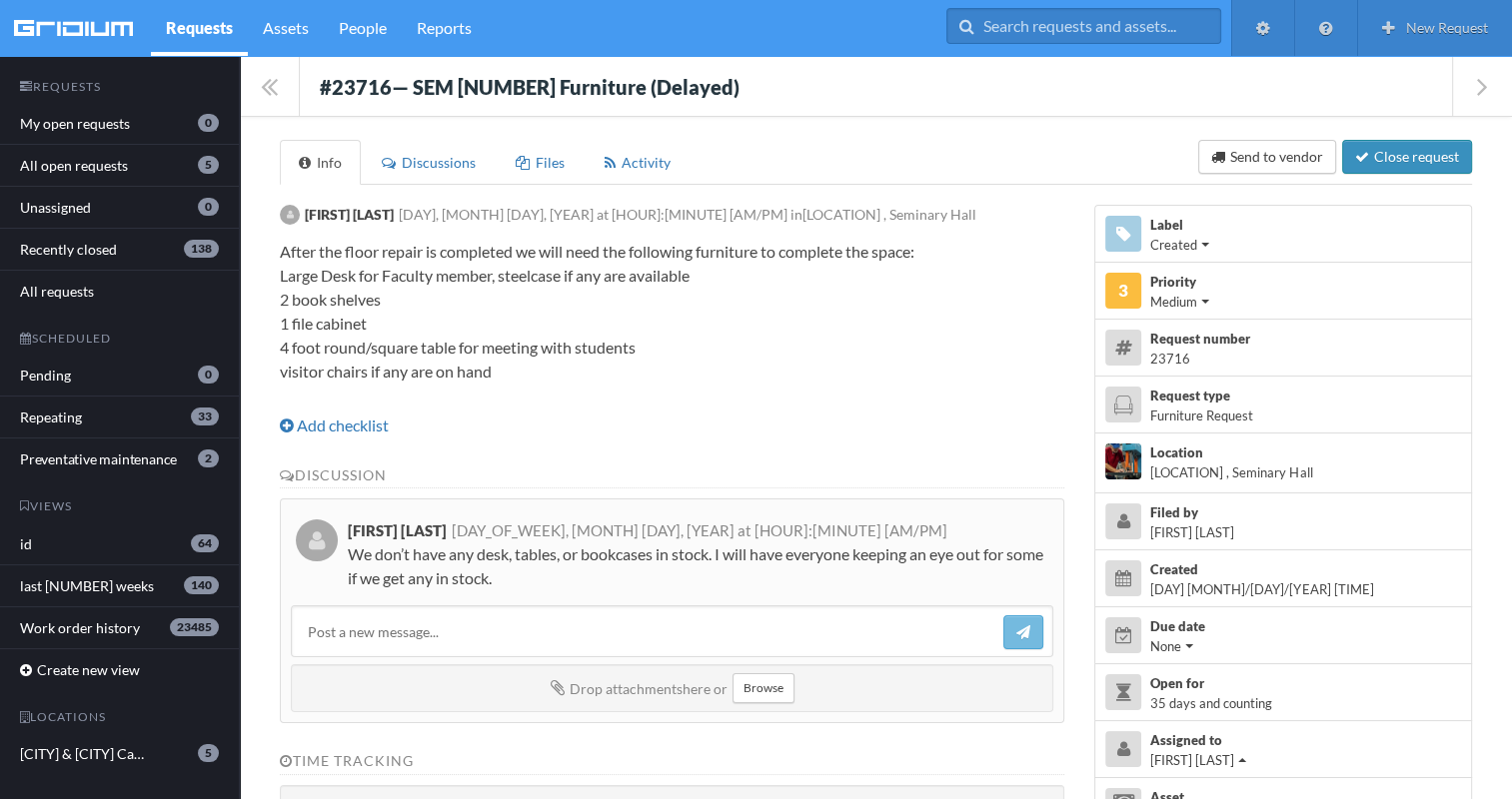 click on "Close request" at bounding box center [1407, 157] 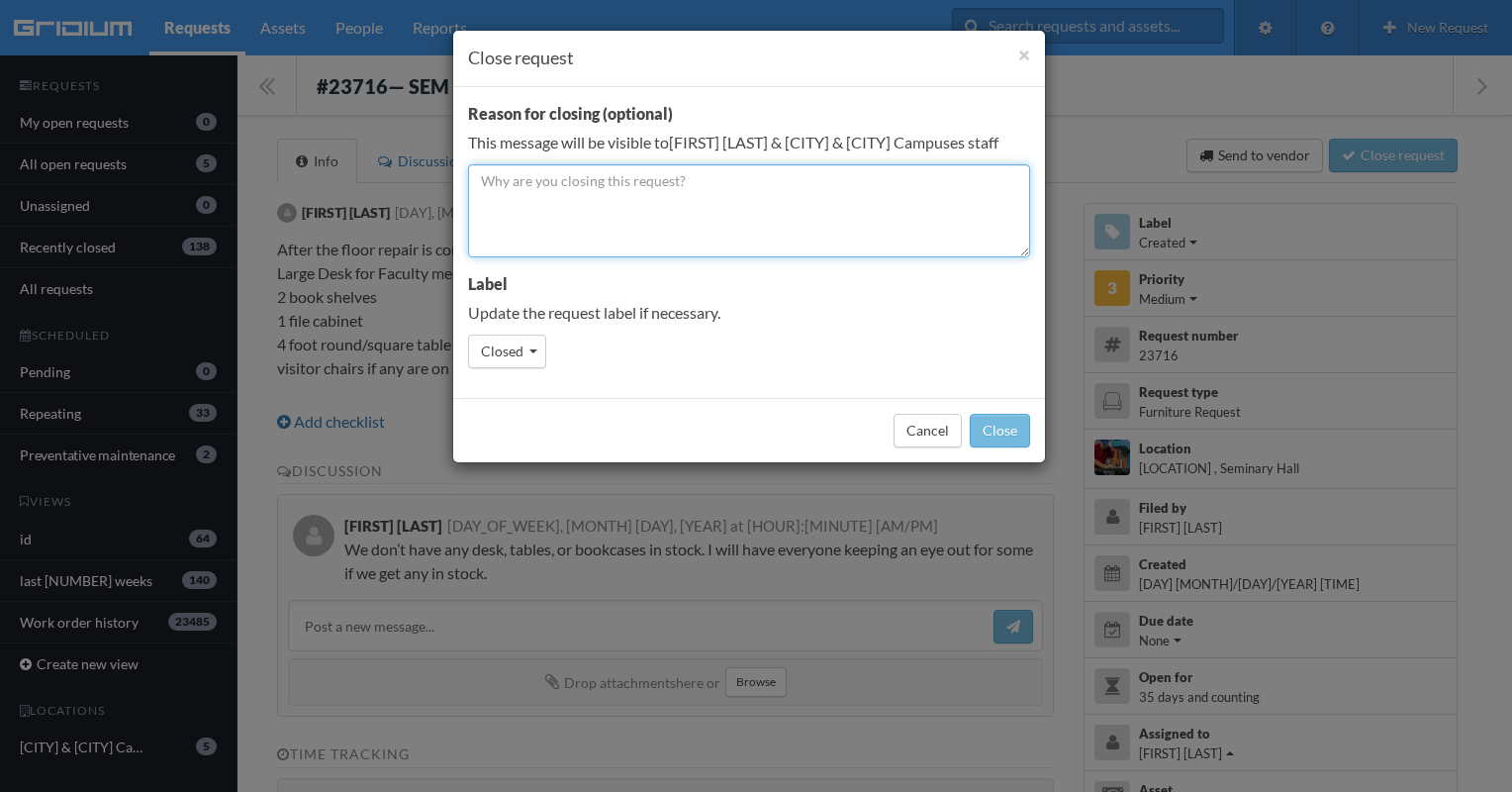 click at bounding box center (749, 211) 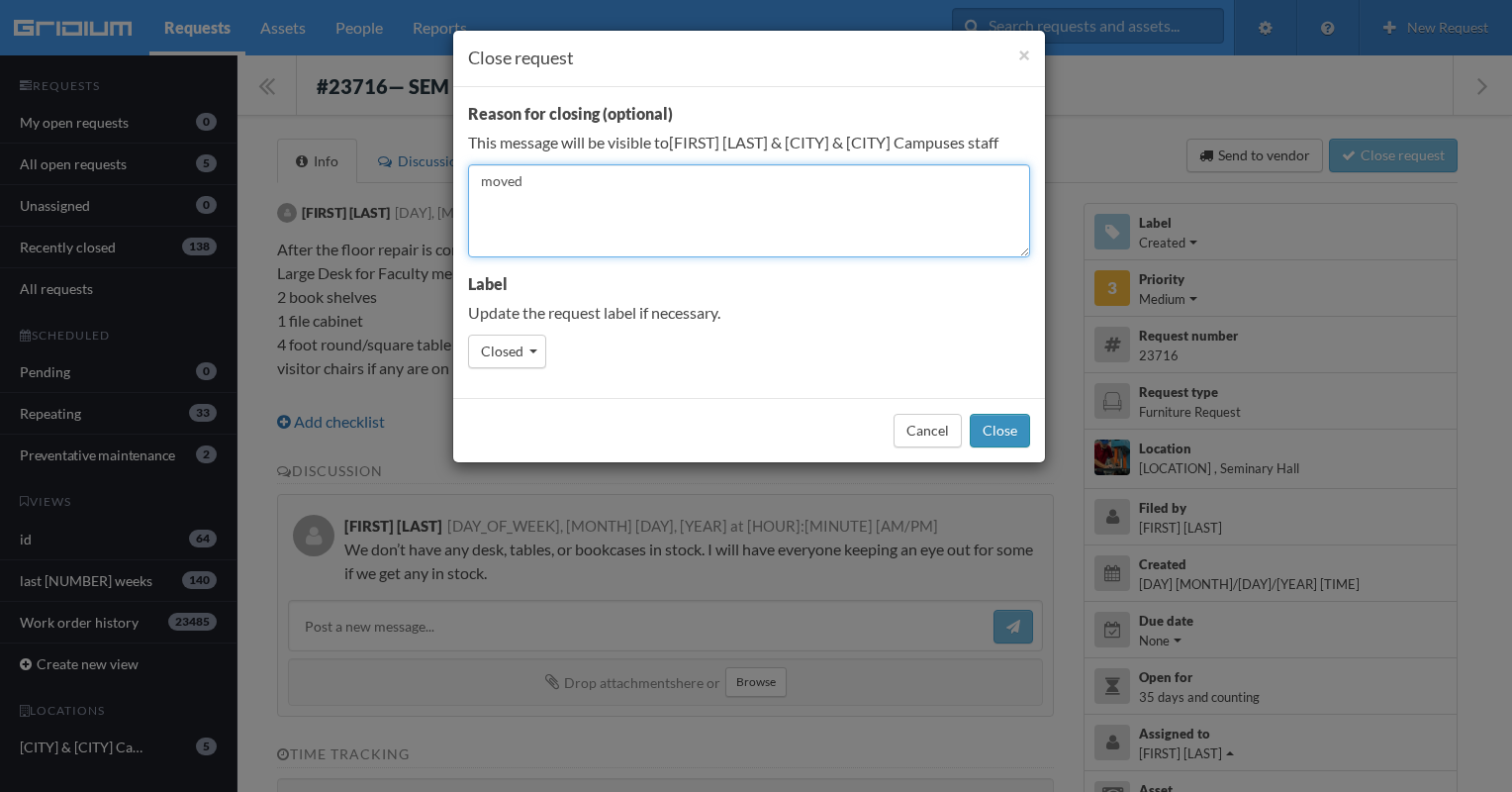 type on "moved" 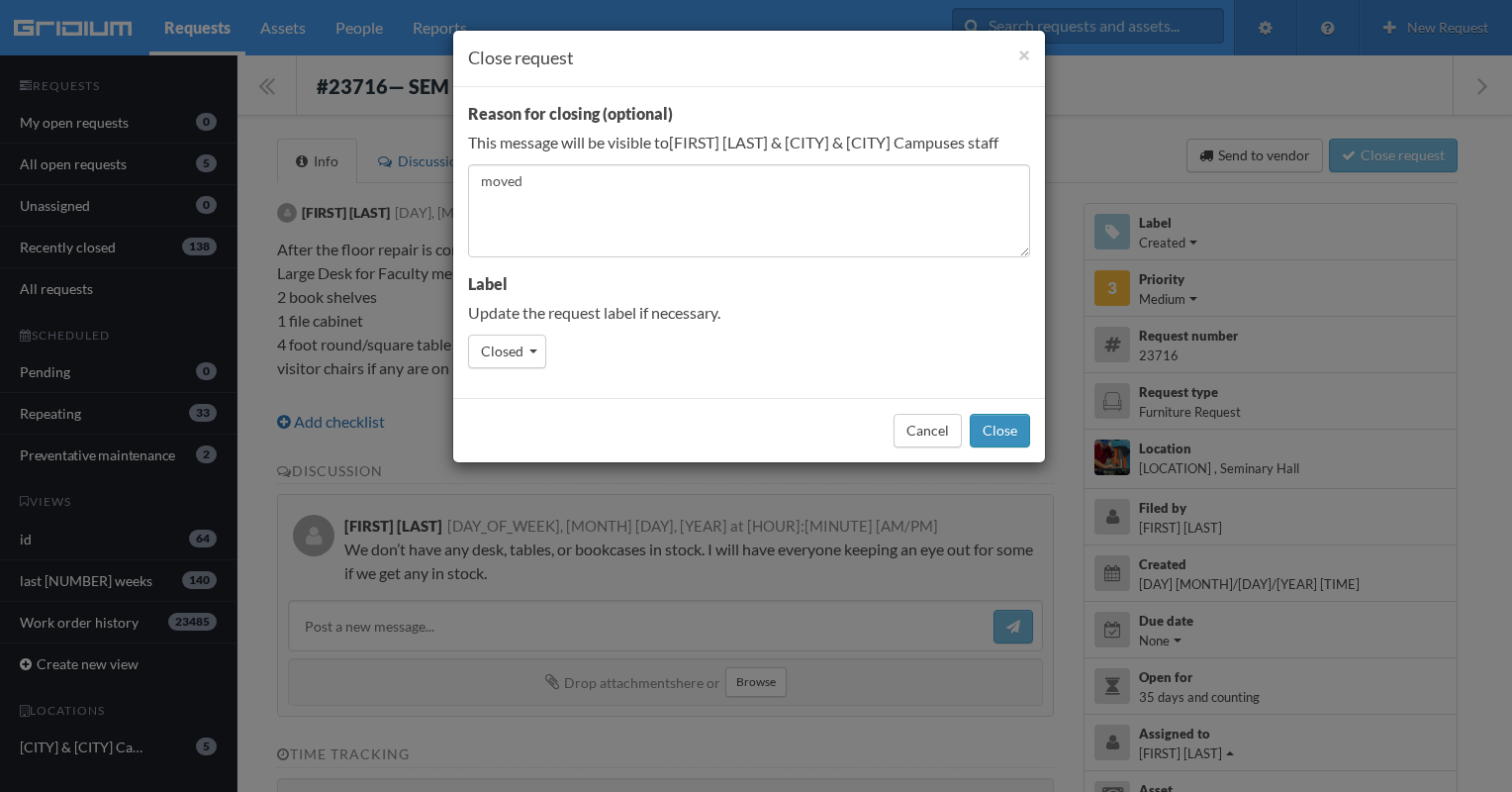 click on "Close" at bounding box center [999, 431] 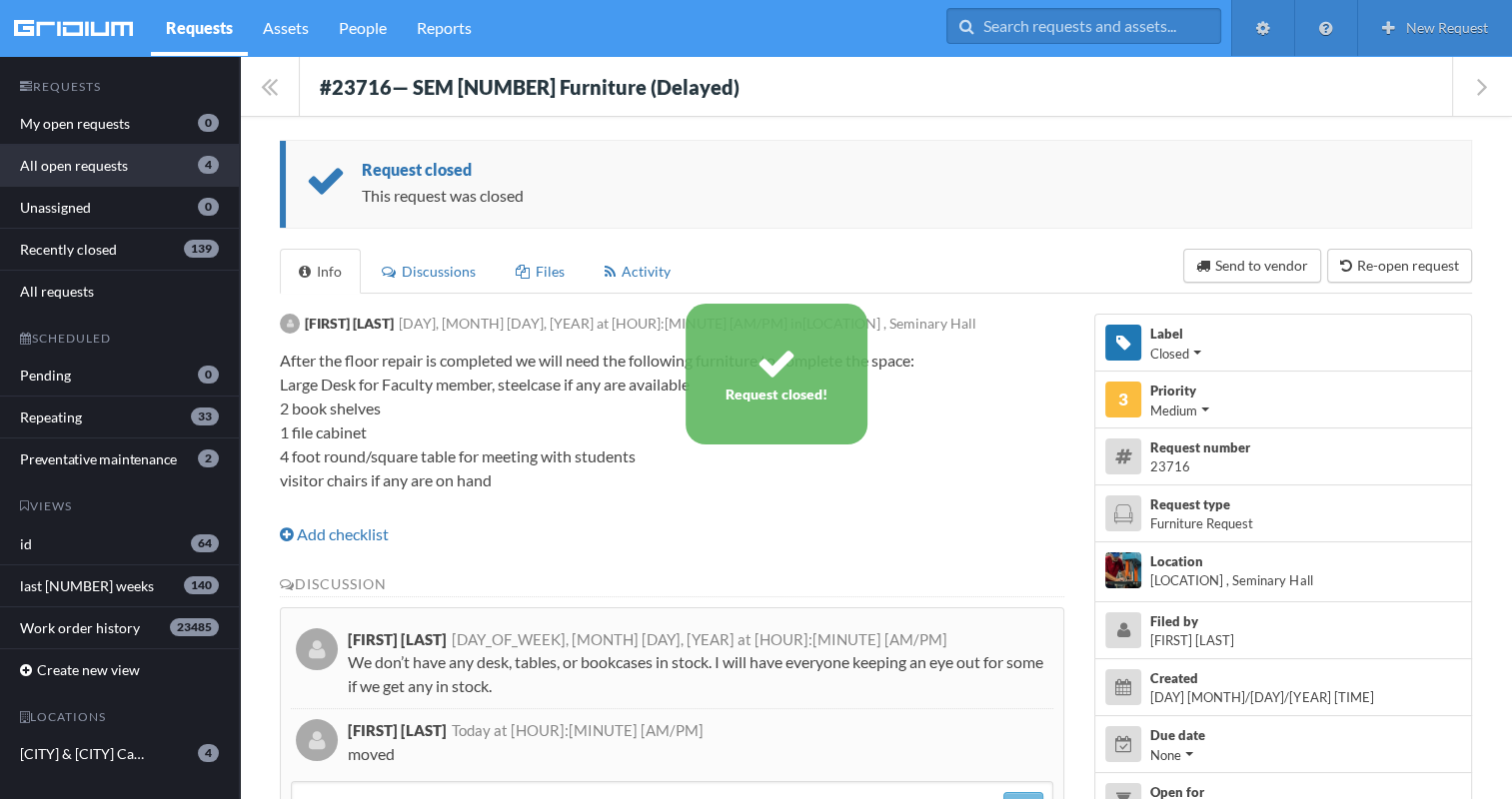 click on "All open requests 4" at bounding box center [119, 166] 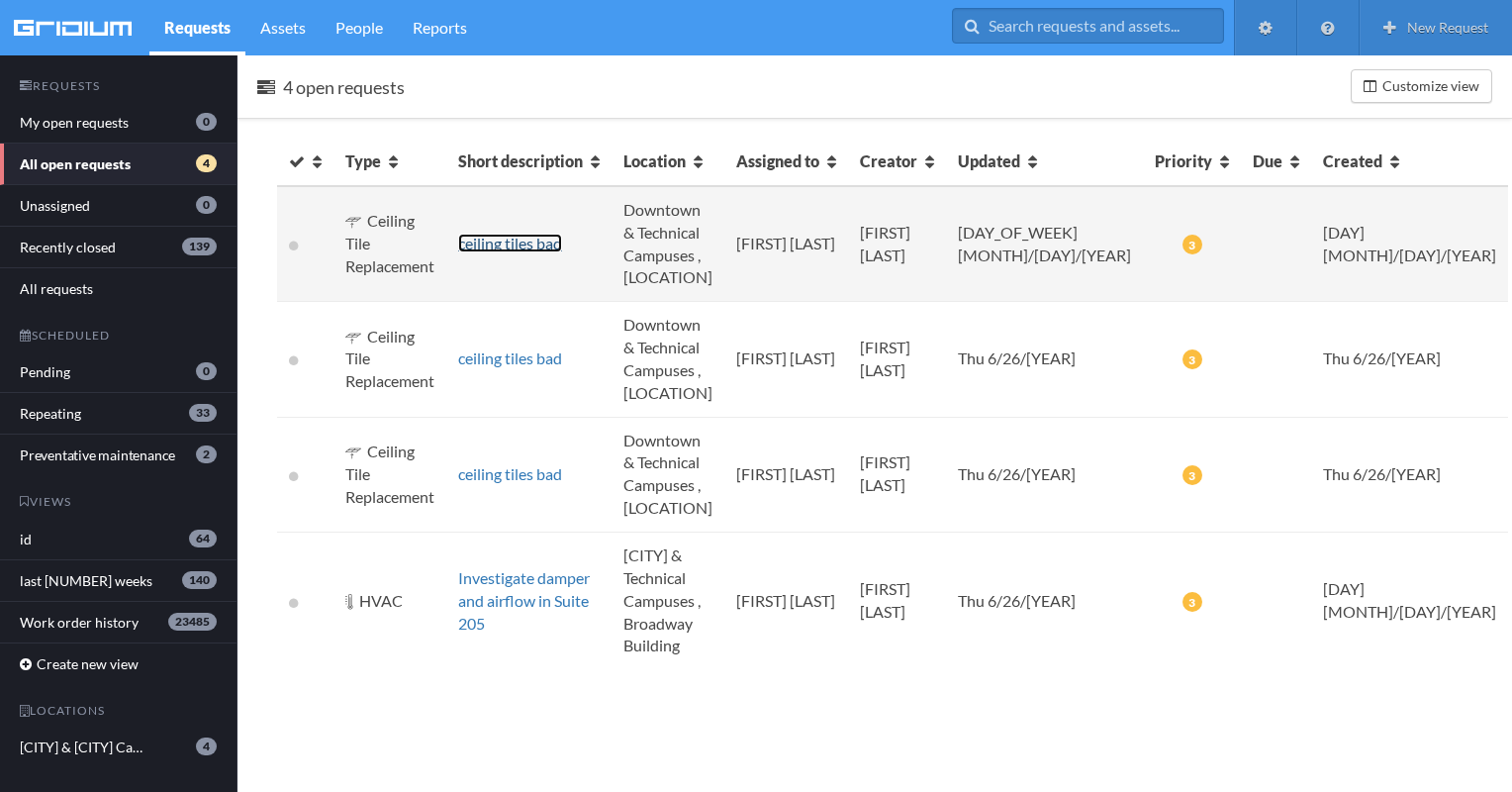 click on "ceiling tiles bad" at bounding box center [510, 243] 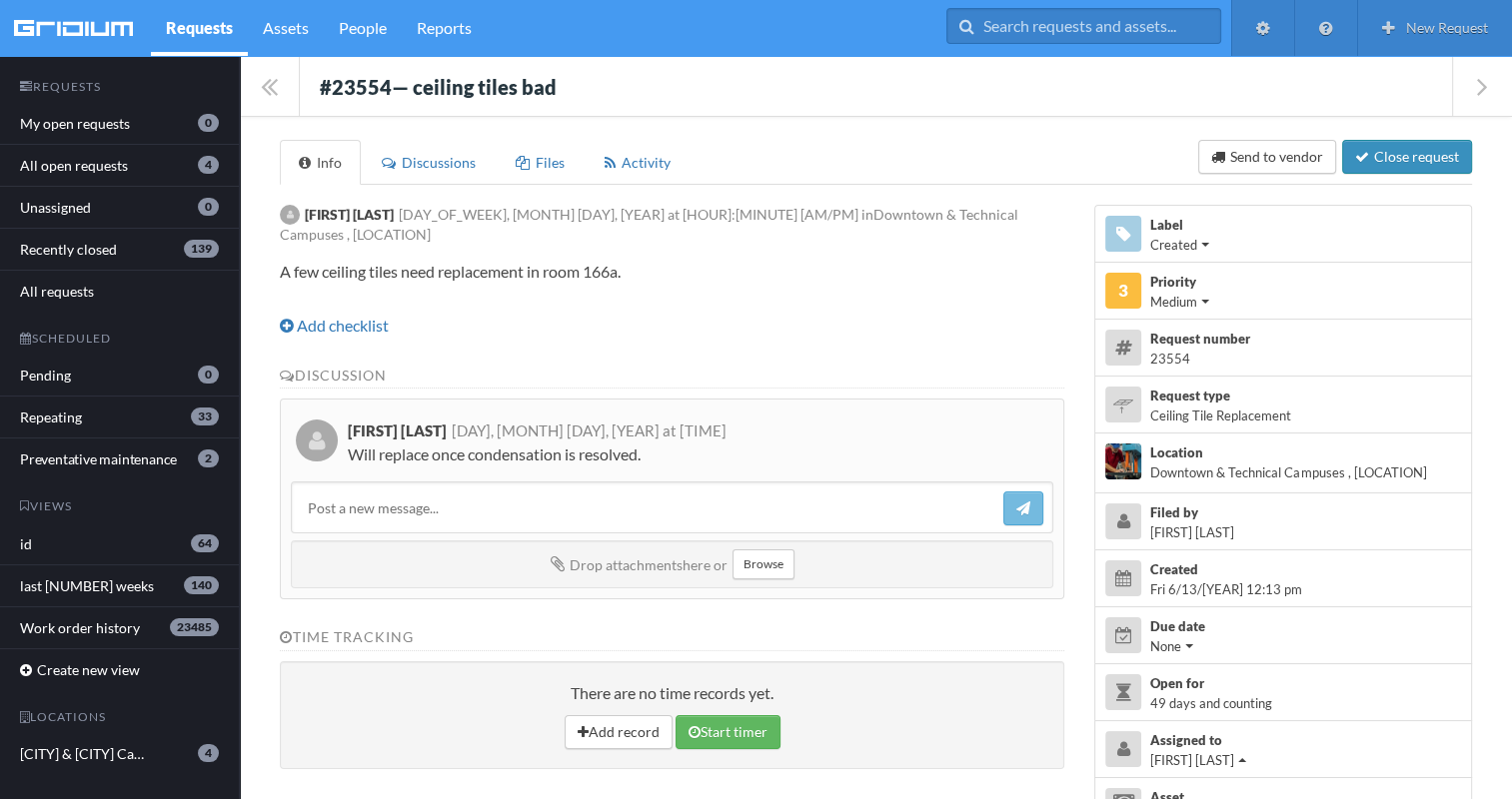 click on "Close request" at bounding box center (1407, 157) 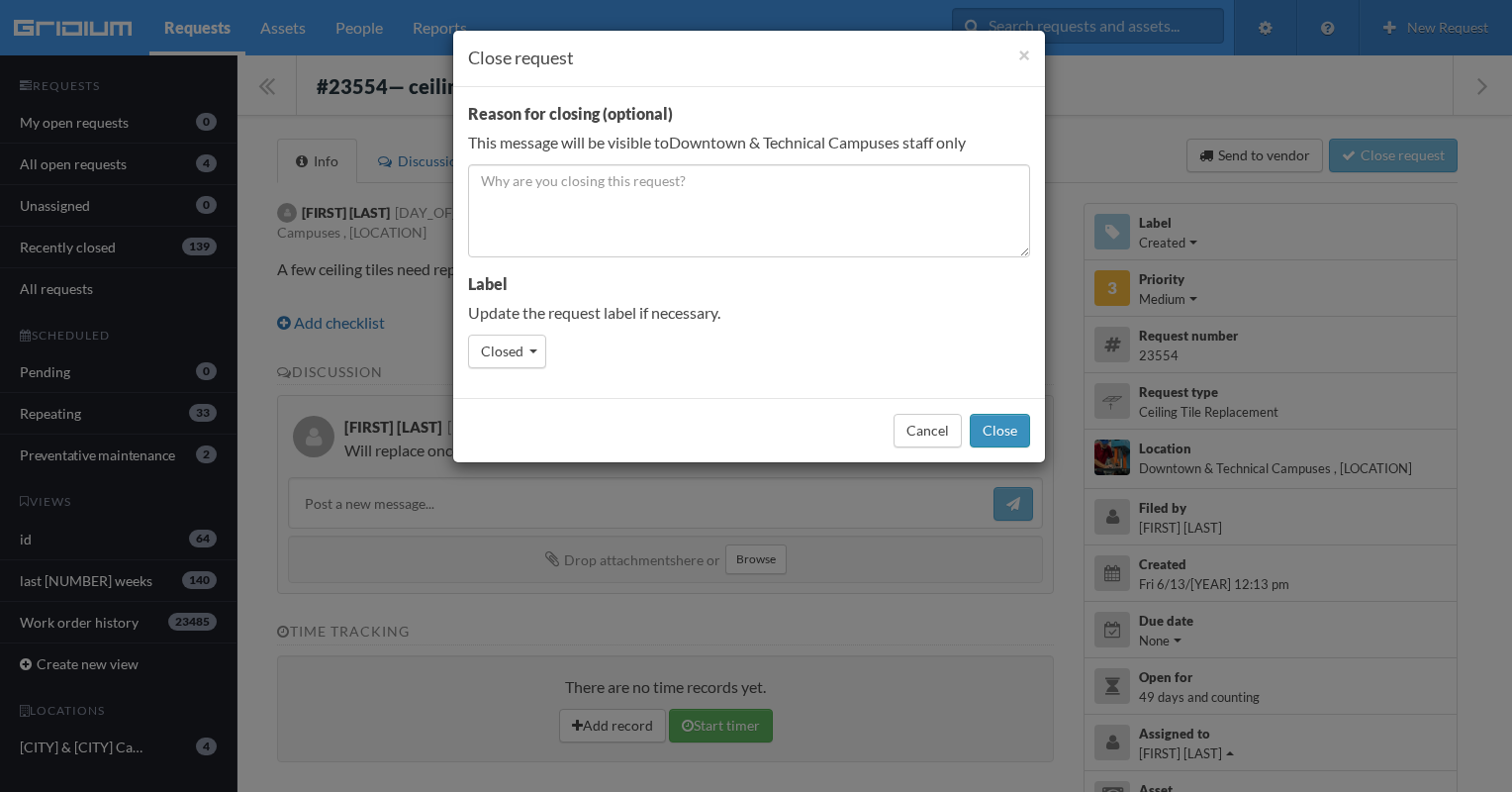 click on "Close" at bounding box center [999, 431] 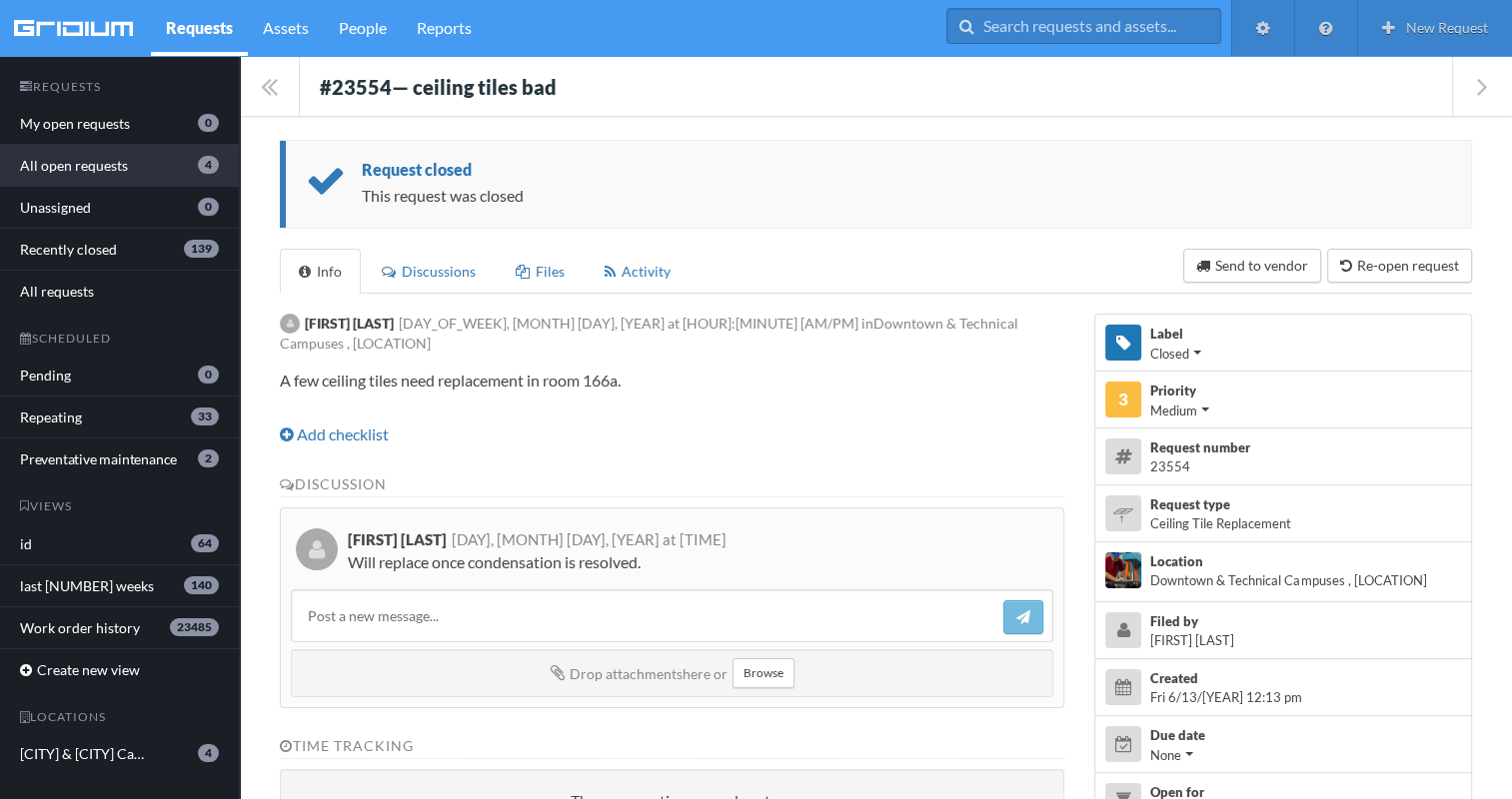 click on "All open requests 4" at bounding box center (119, 166) 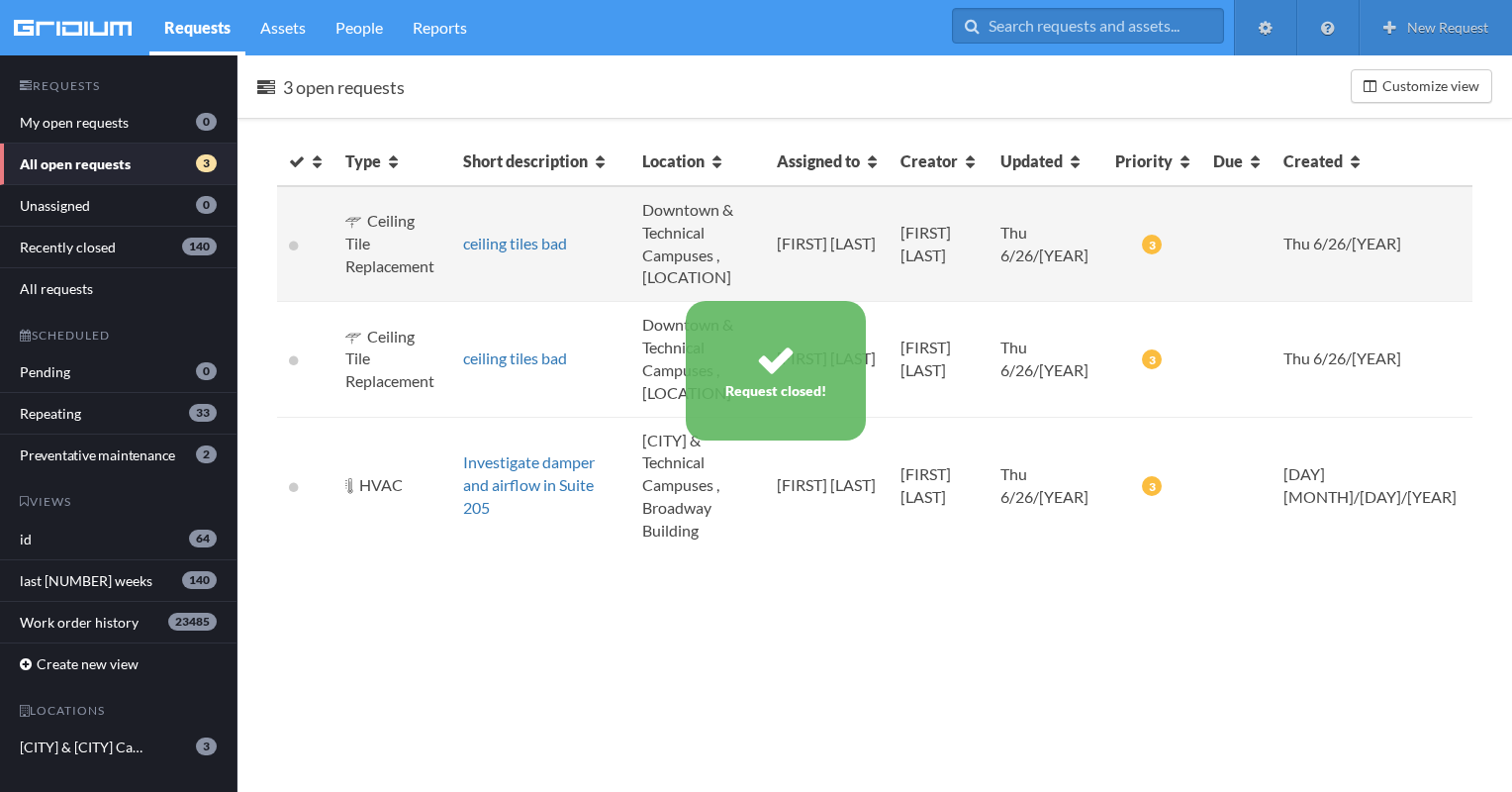 click on "ceiling tiles bad" at bounding box center (540, 244) 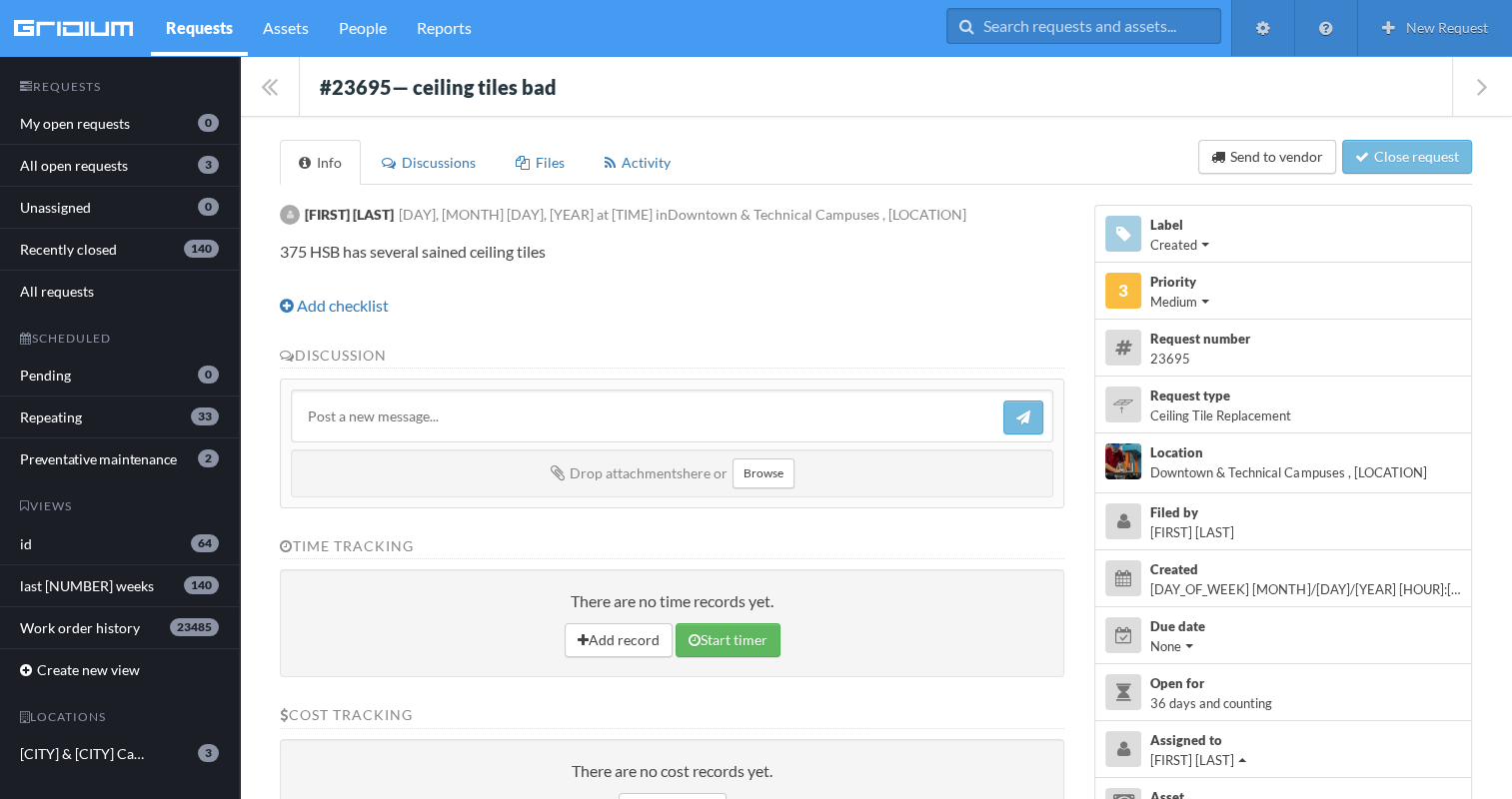 drag, startPoint x: 318, startPoint y: 66, endPoint x: 548, endPoint y: 245, distance: 291.44639 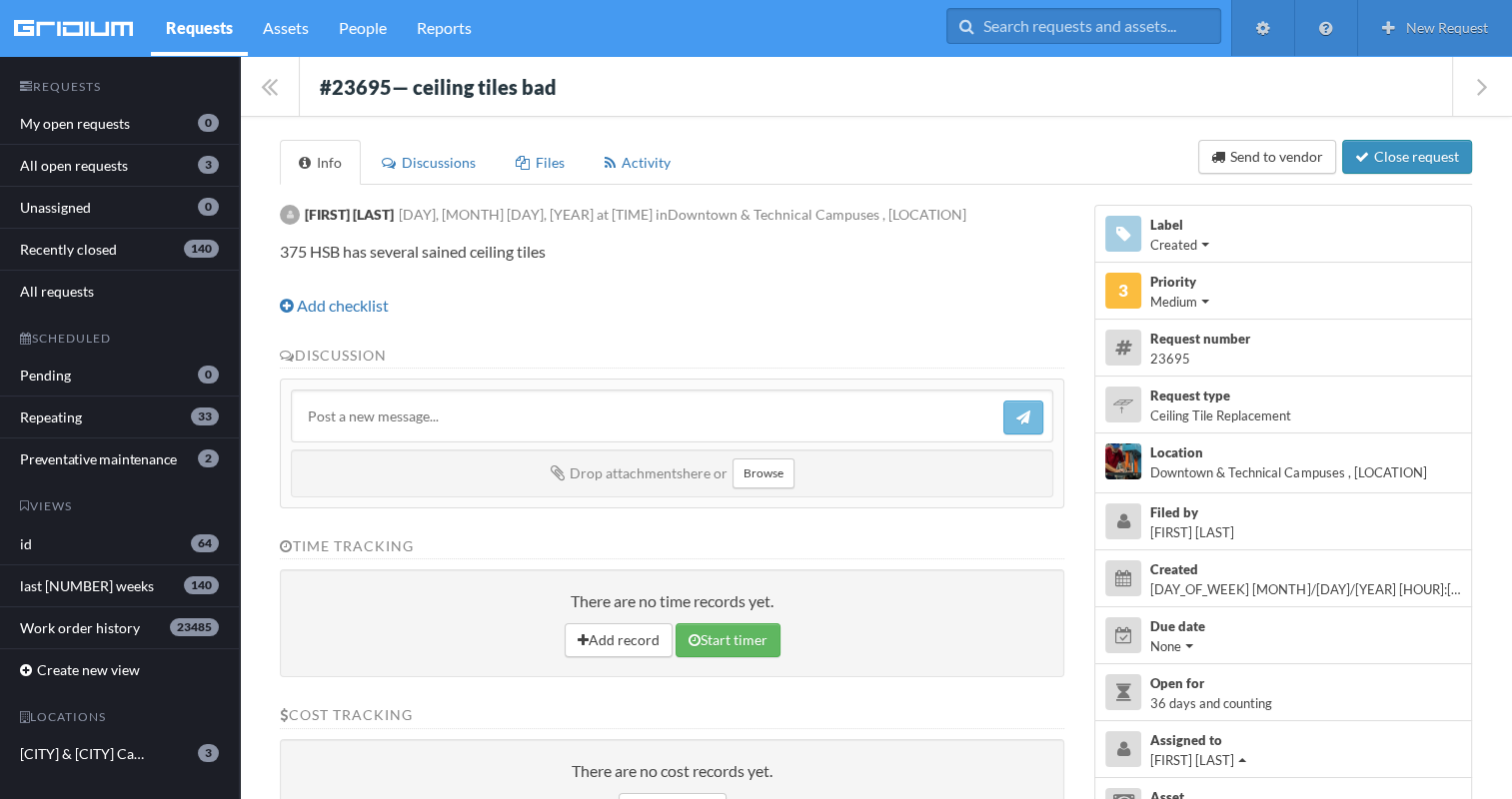 click on "Close request" at bounding box center [1407, 157] 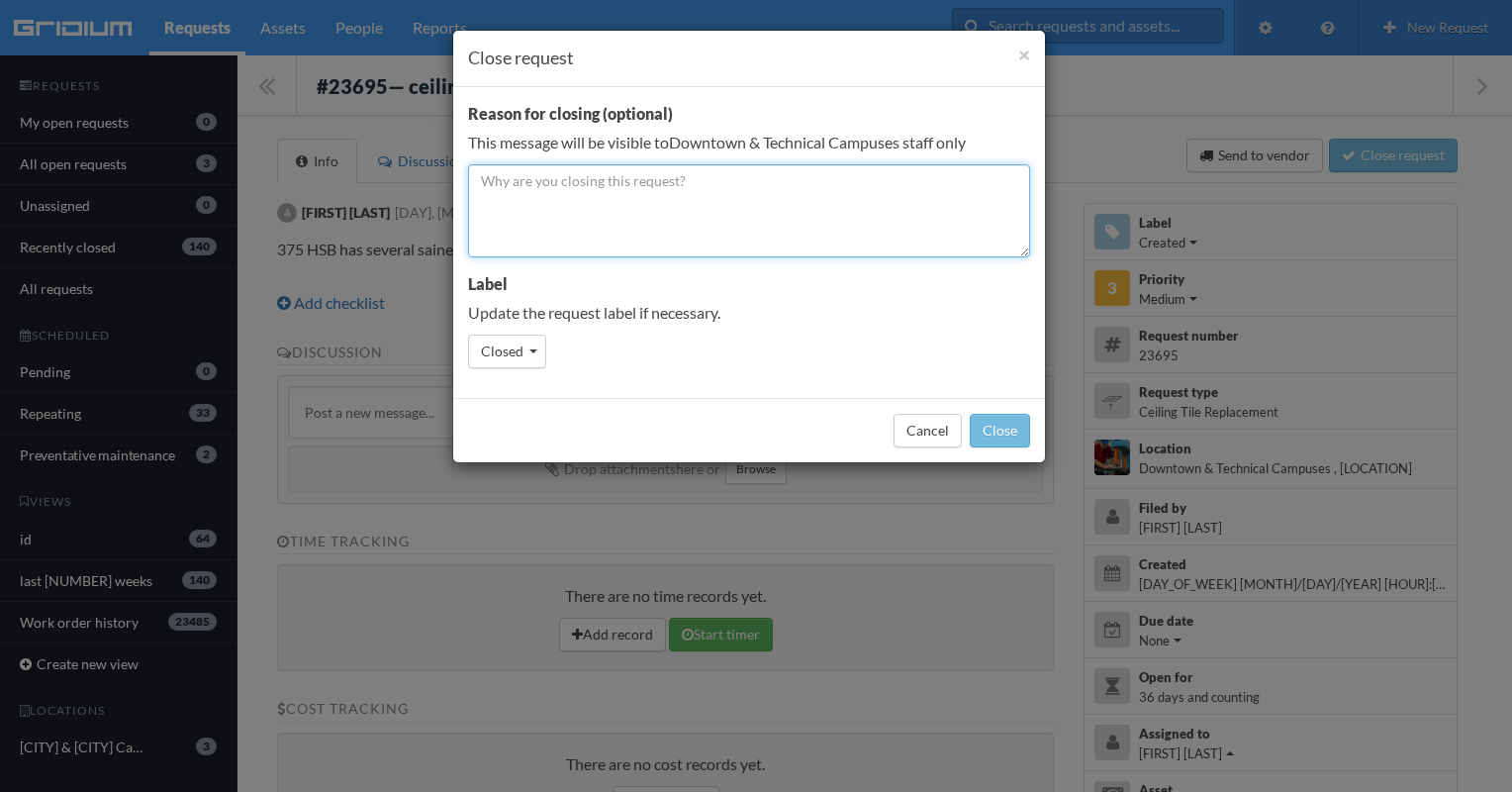 click at bounding box center [749, 211] 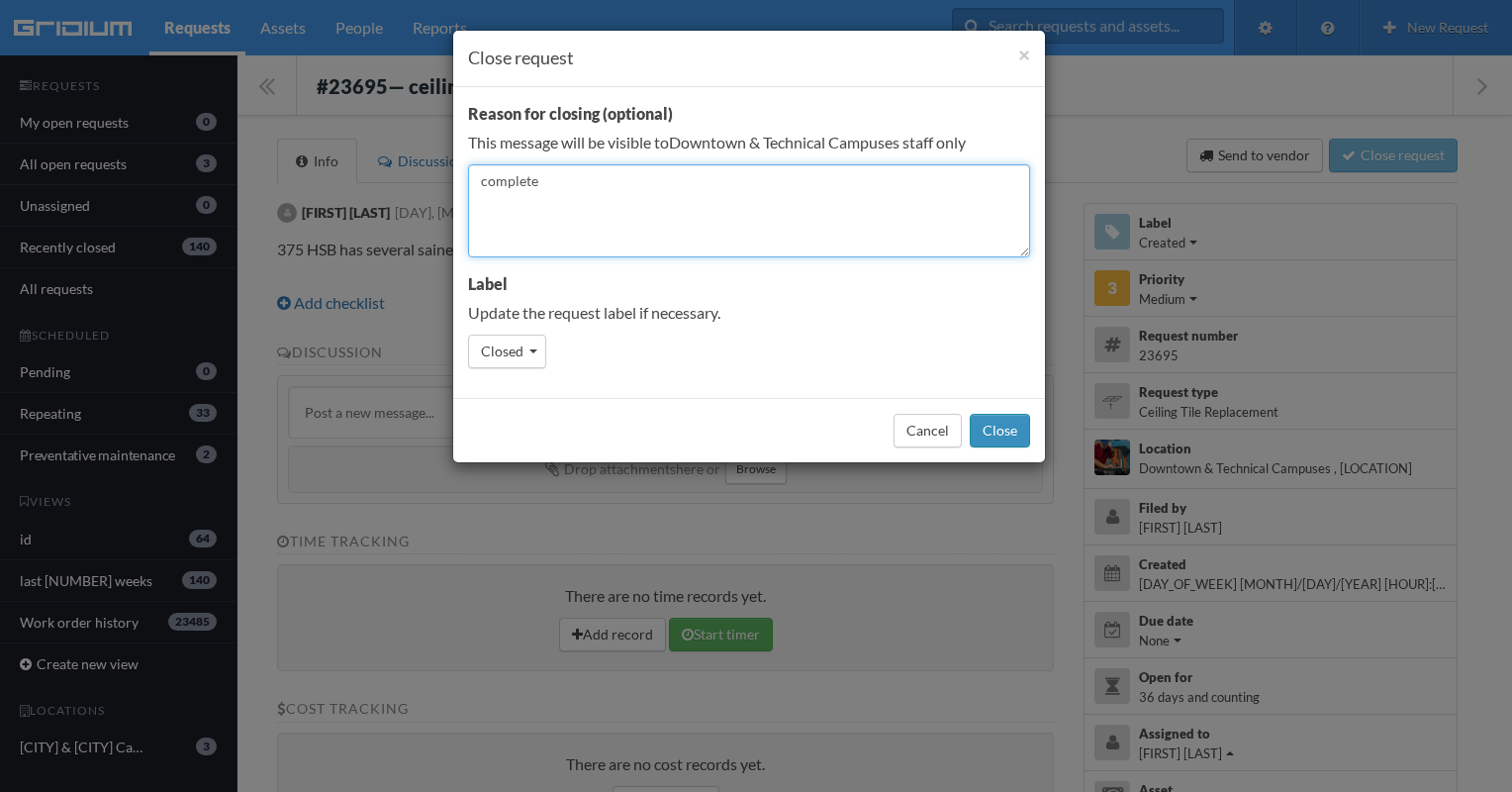 type on "complete" 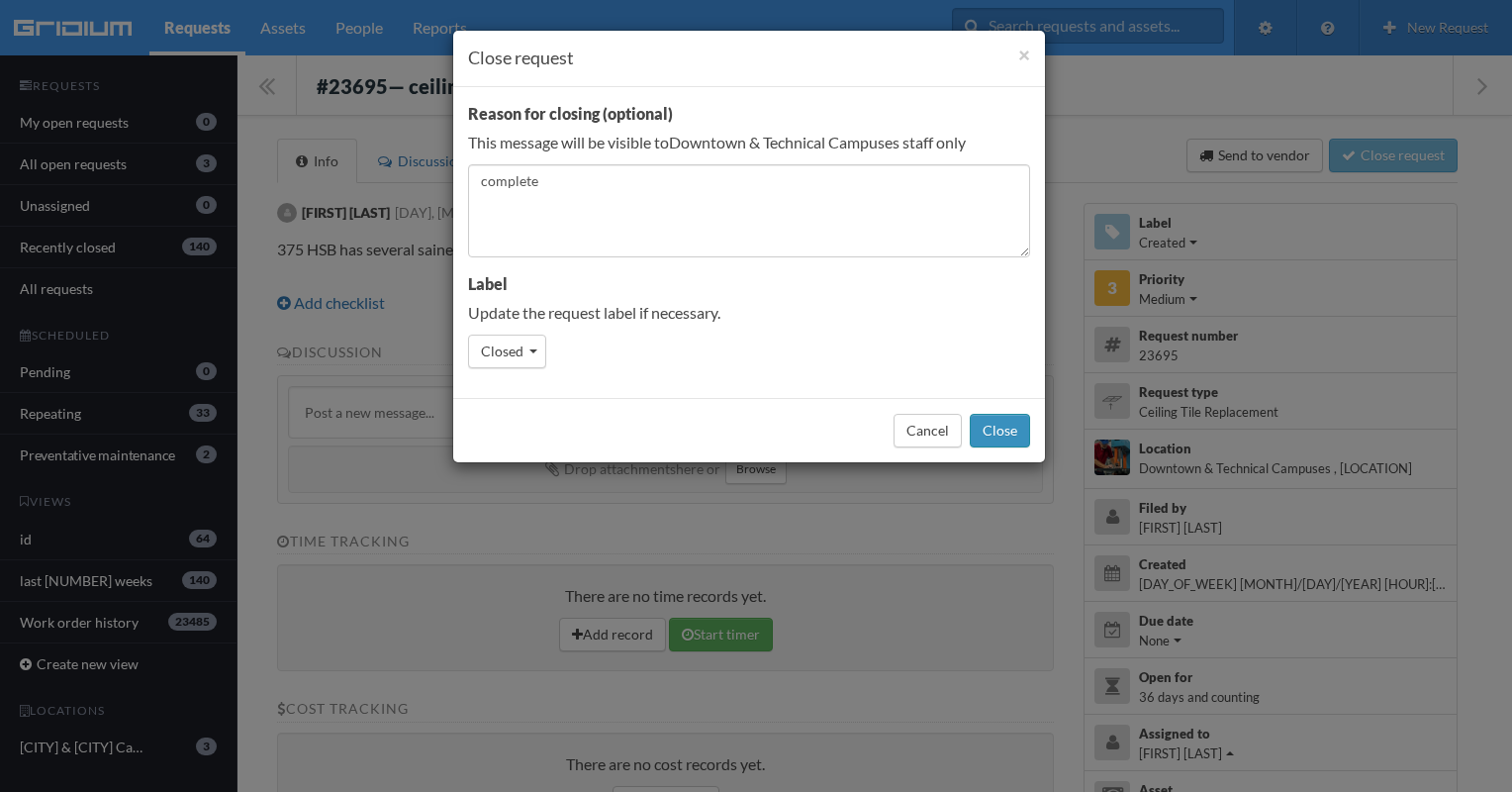 click on "Close" at bounding box center [999, 431] 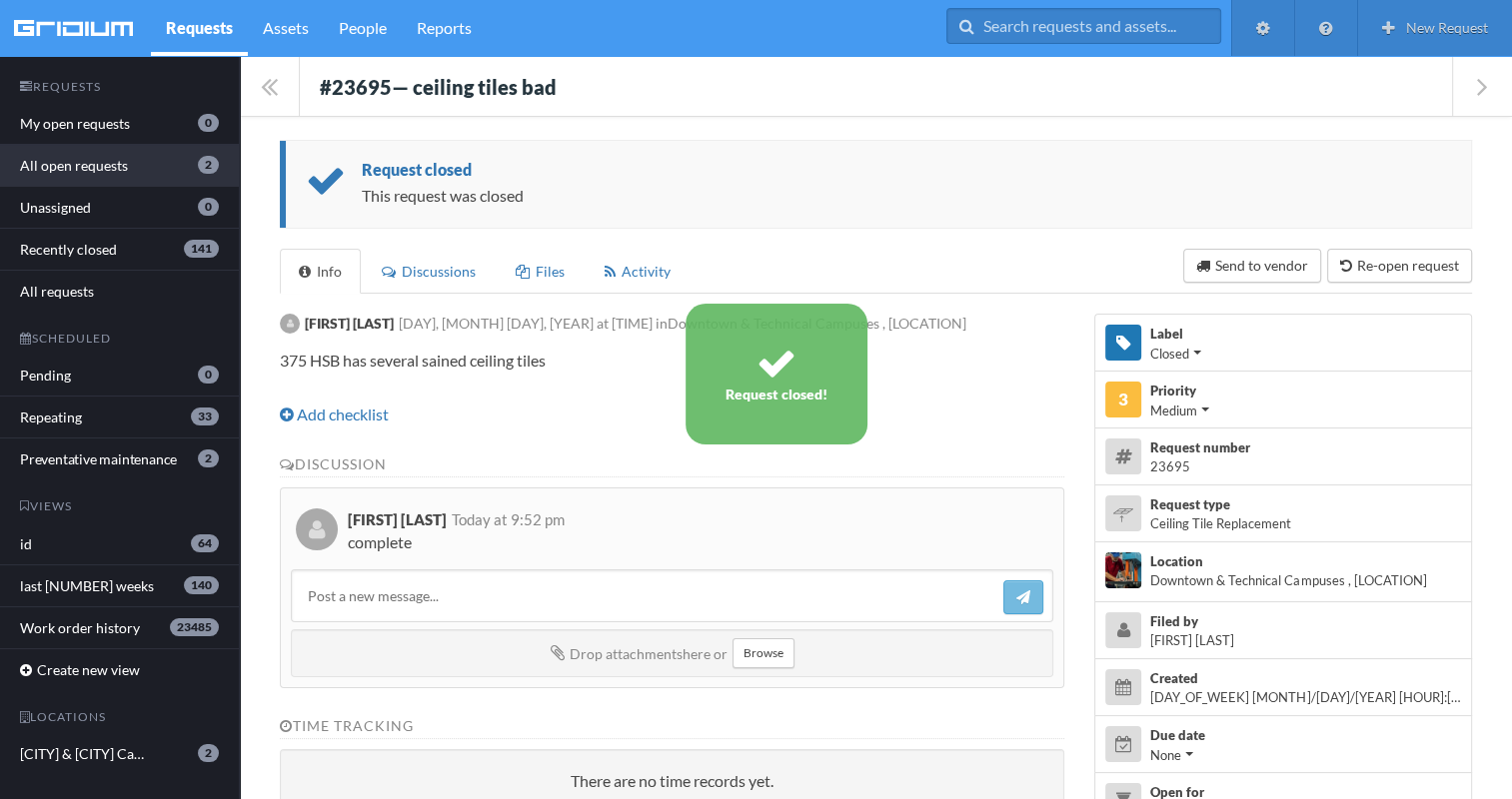 click on "All open requests  2" at bounding box center (119, 166) 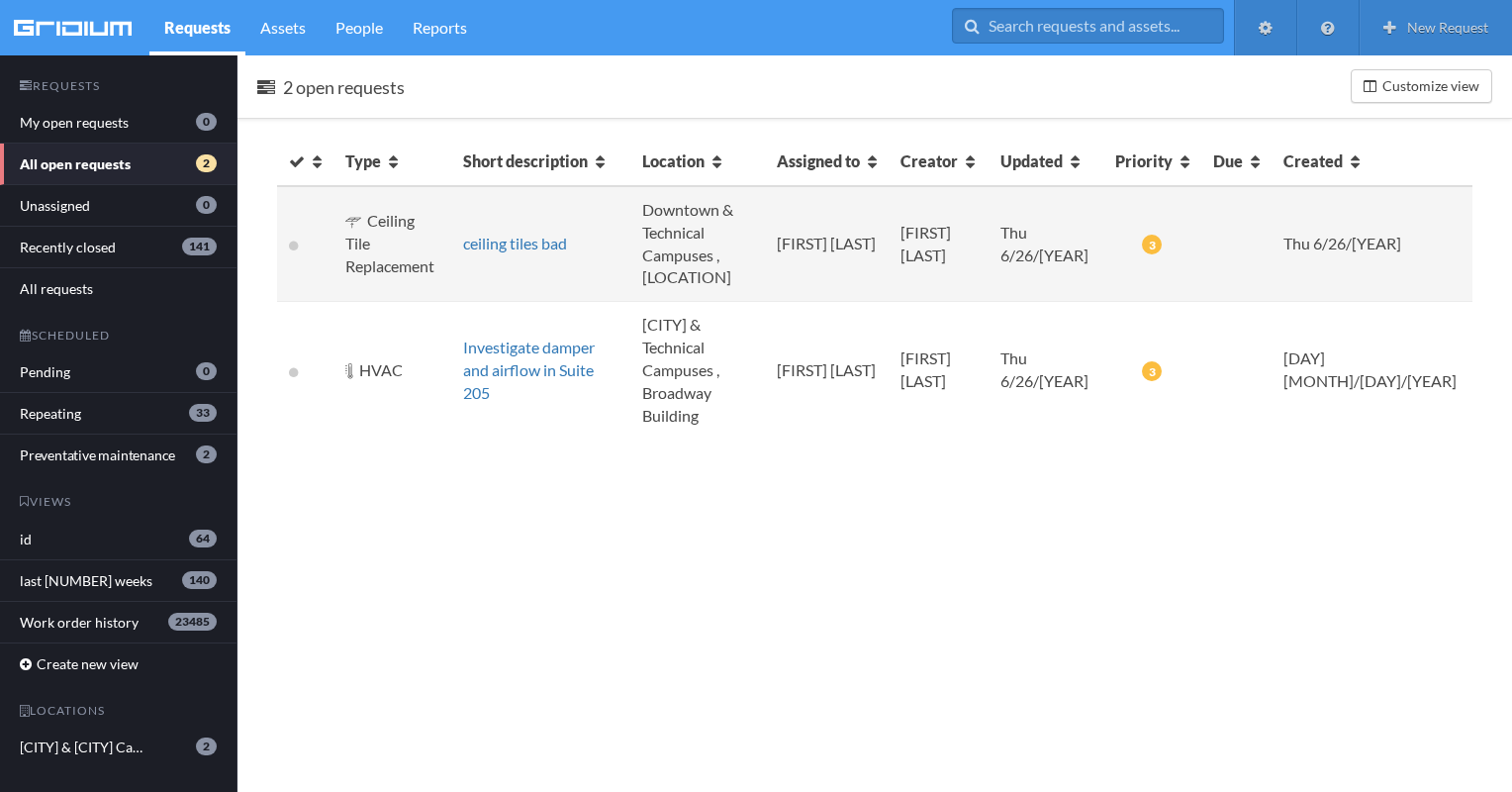 click on "ceiling tiles bad" at bounding box center (540, 244) 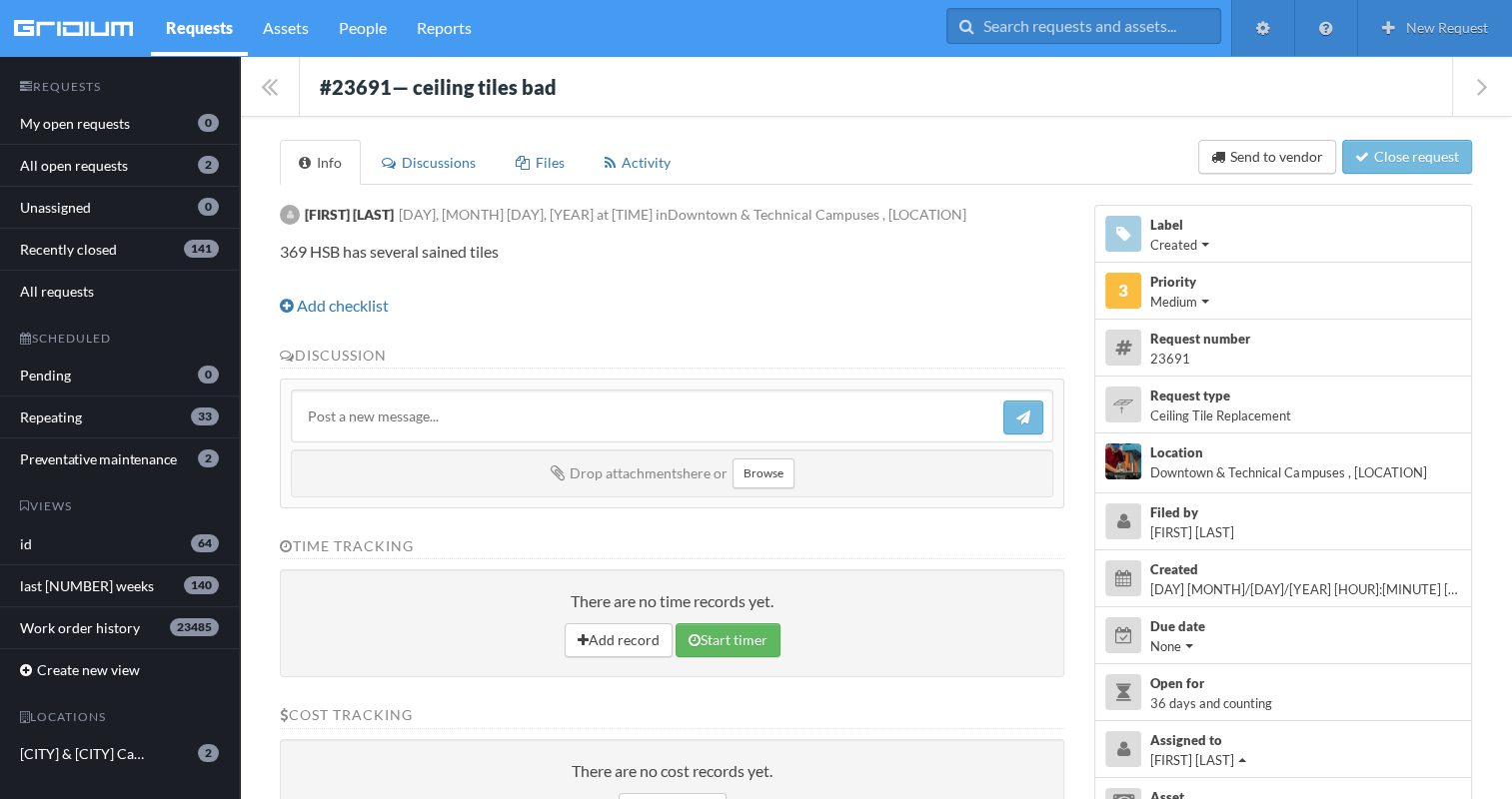 drag, startPoint x: 324, startPoint y: 70, endPoint x: 551, endPoint y: 248, distance: 288.46664 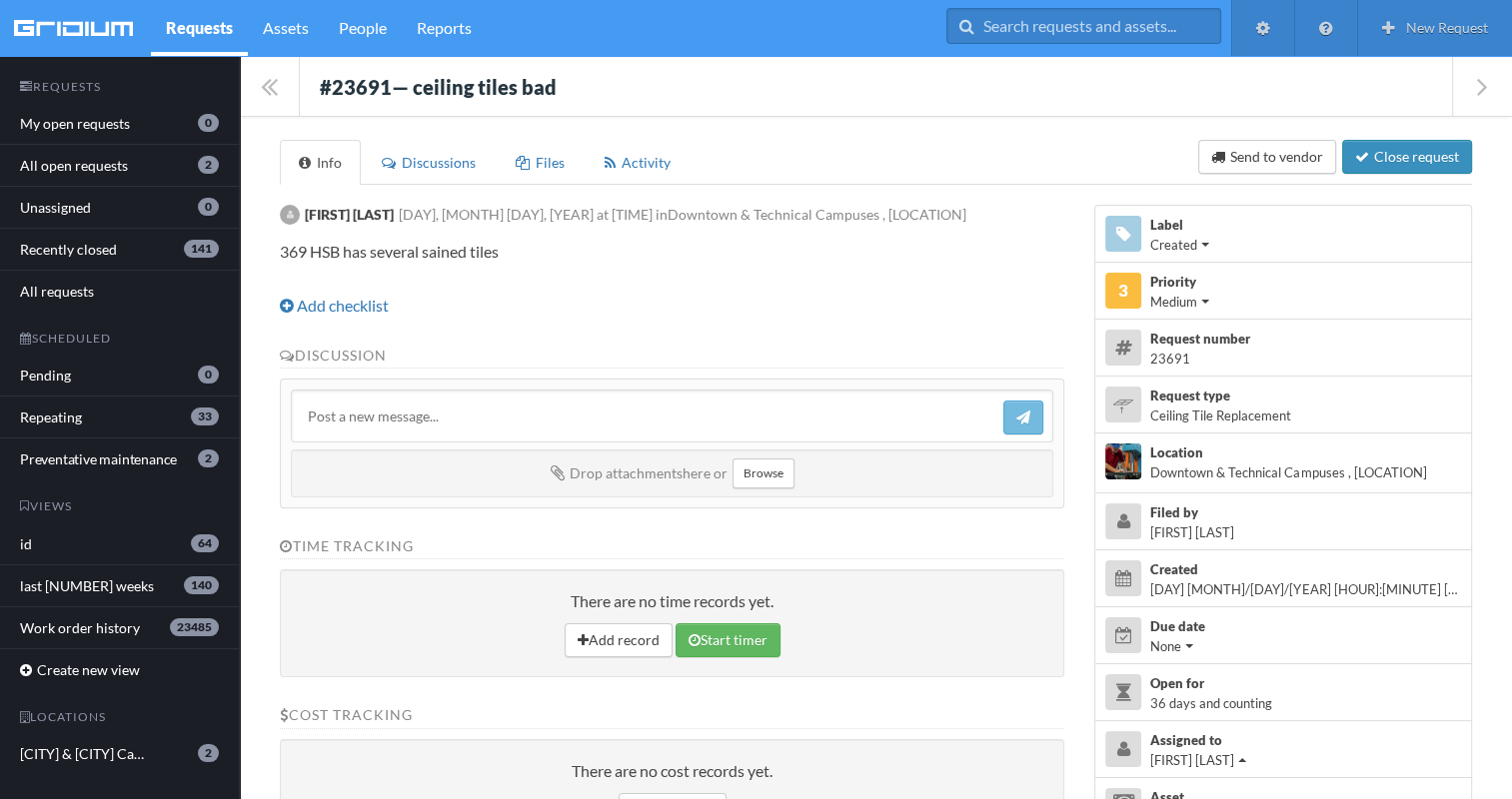 click on "Close request" at bounding box center (1407, 157) 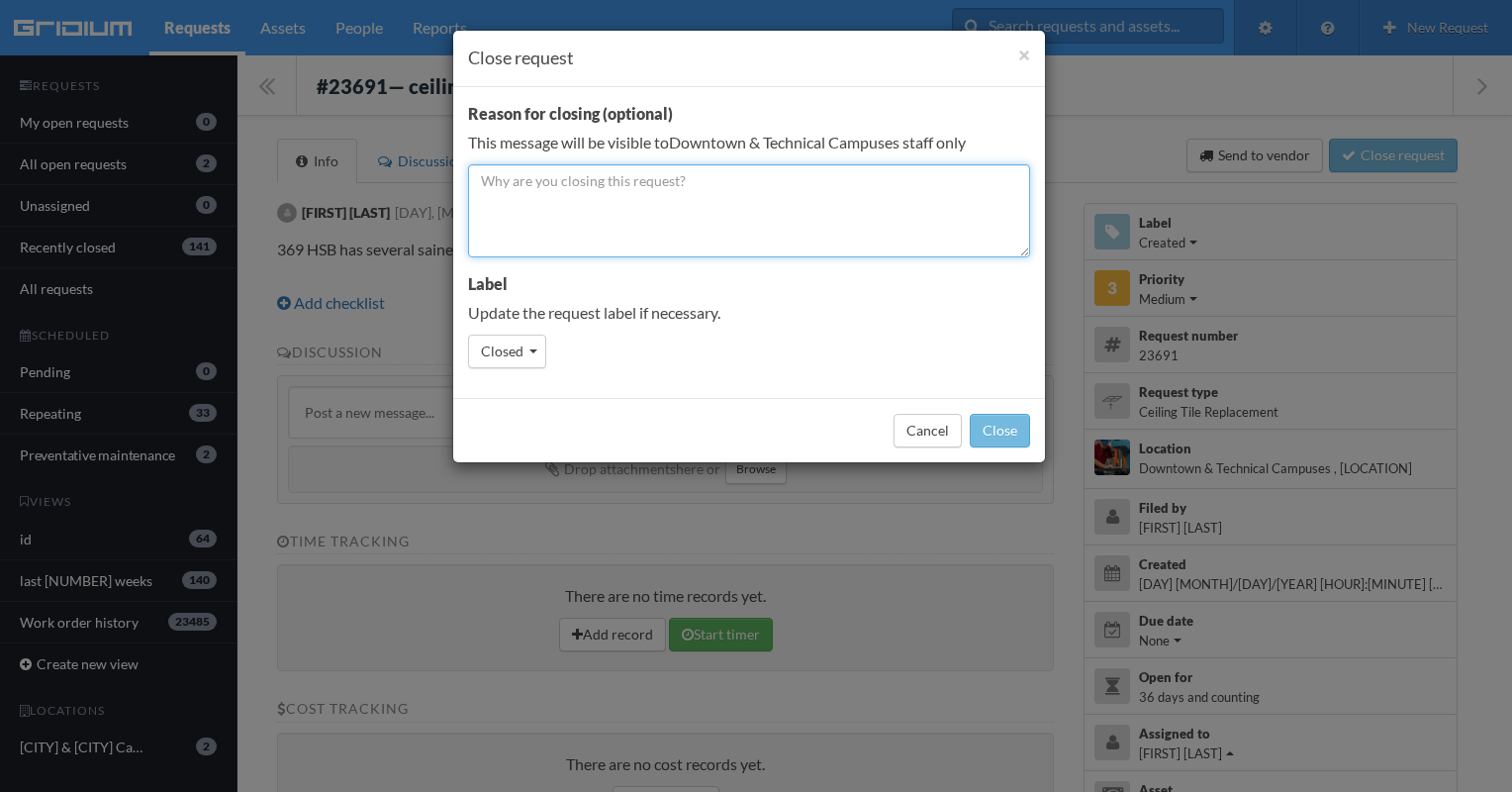 click at bounding box center (749, 211) 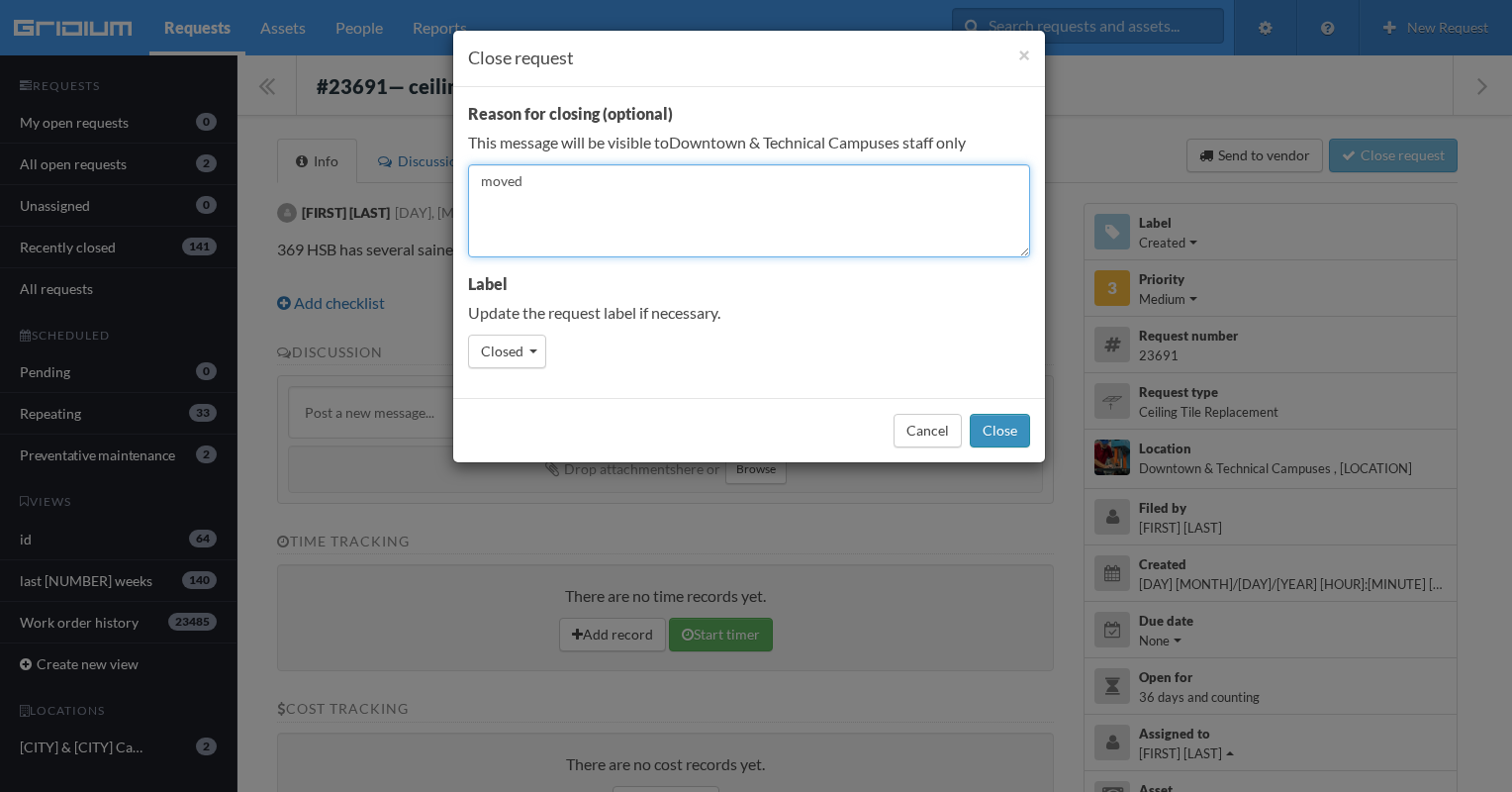 type on "moved" 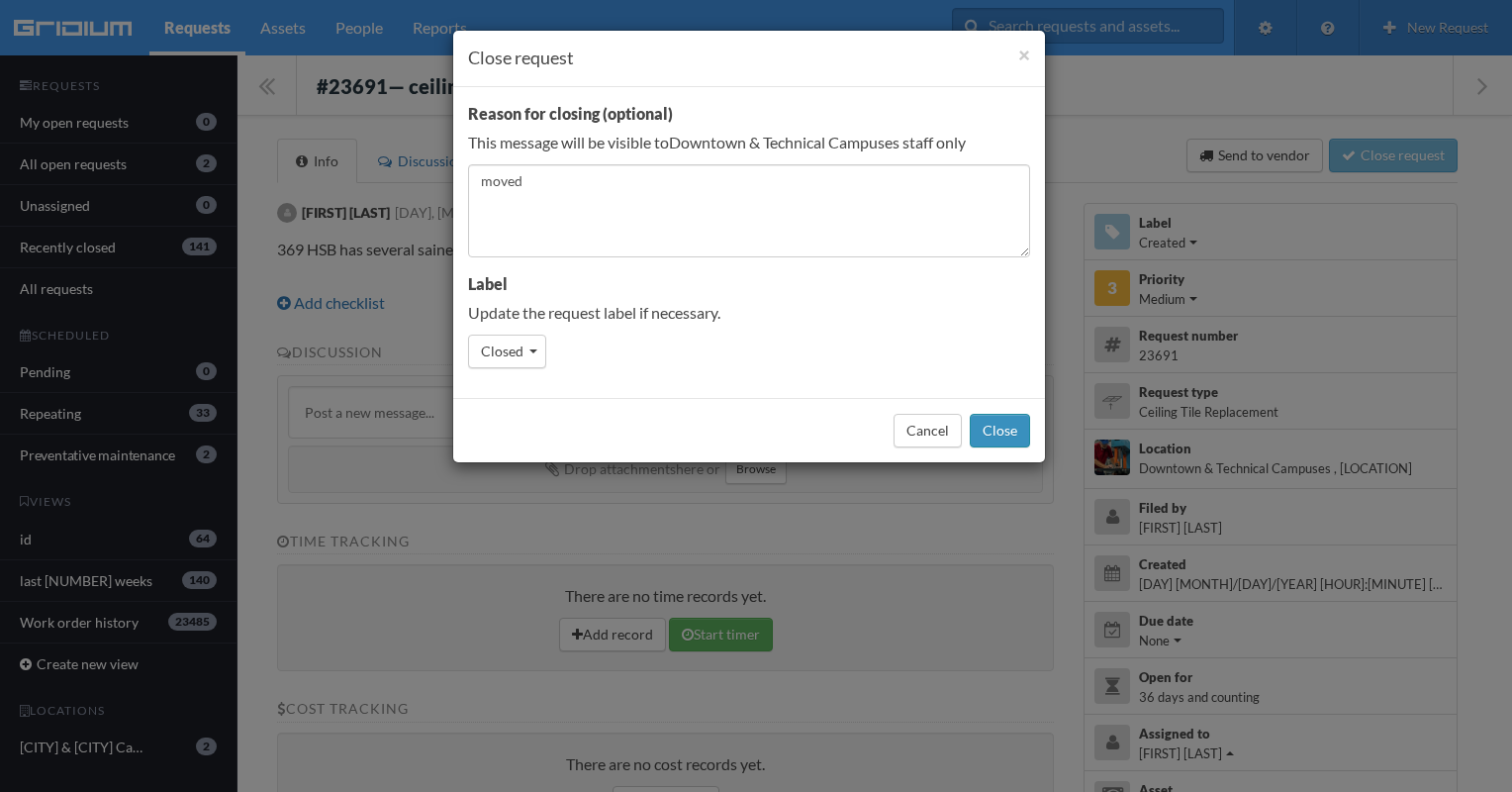 click on "Close" at bounding box center [999, 431] 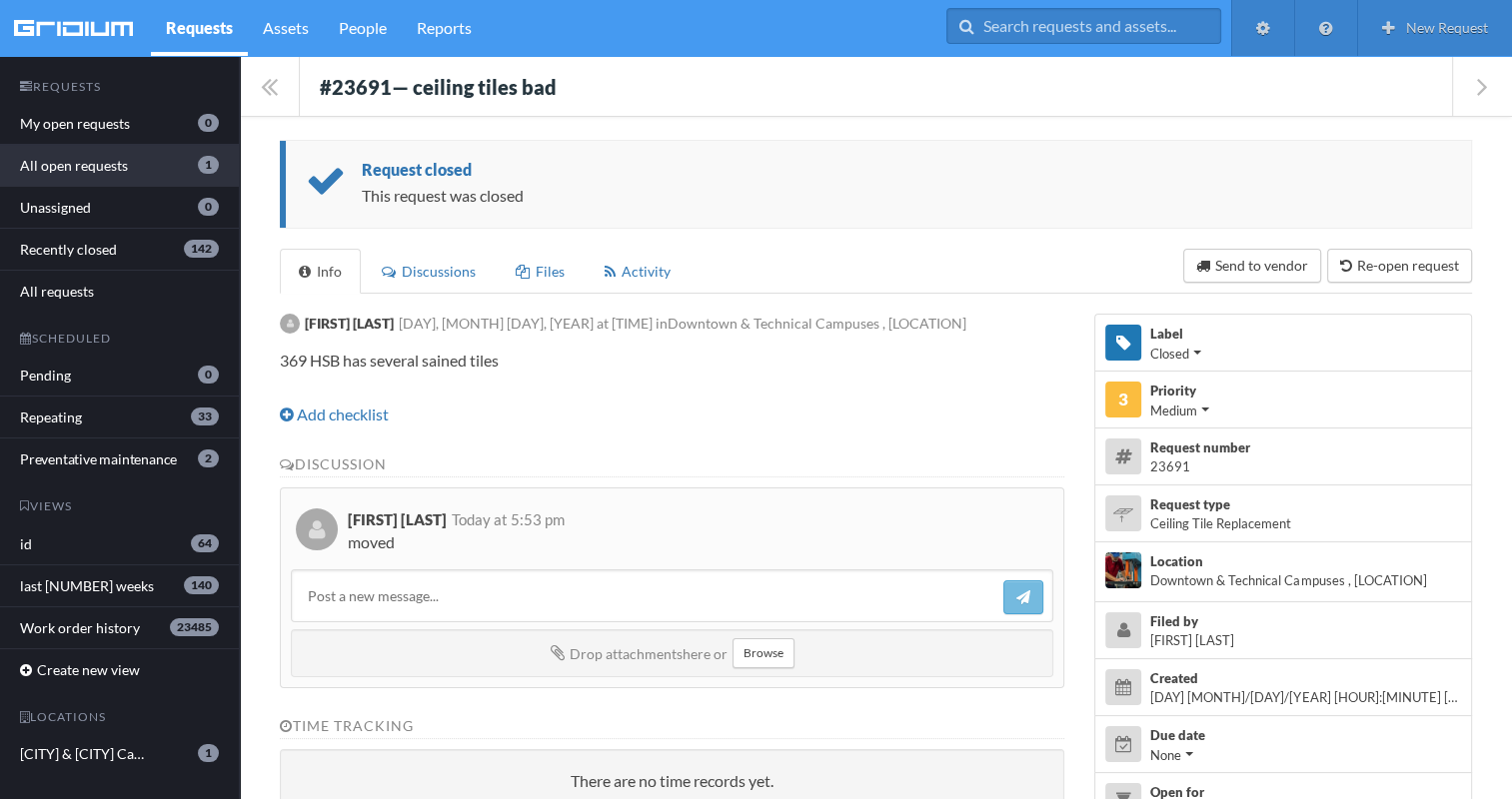 click on "All open requests  1" at bounding box center [119, 166] 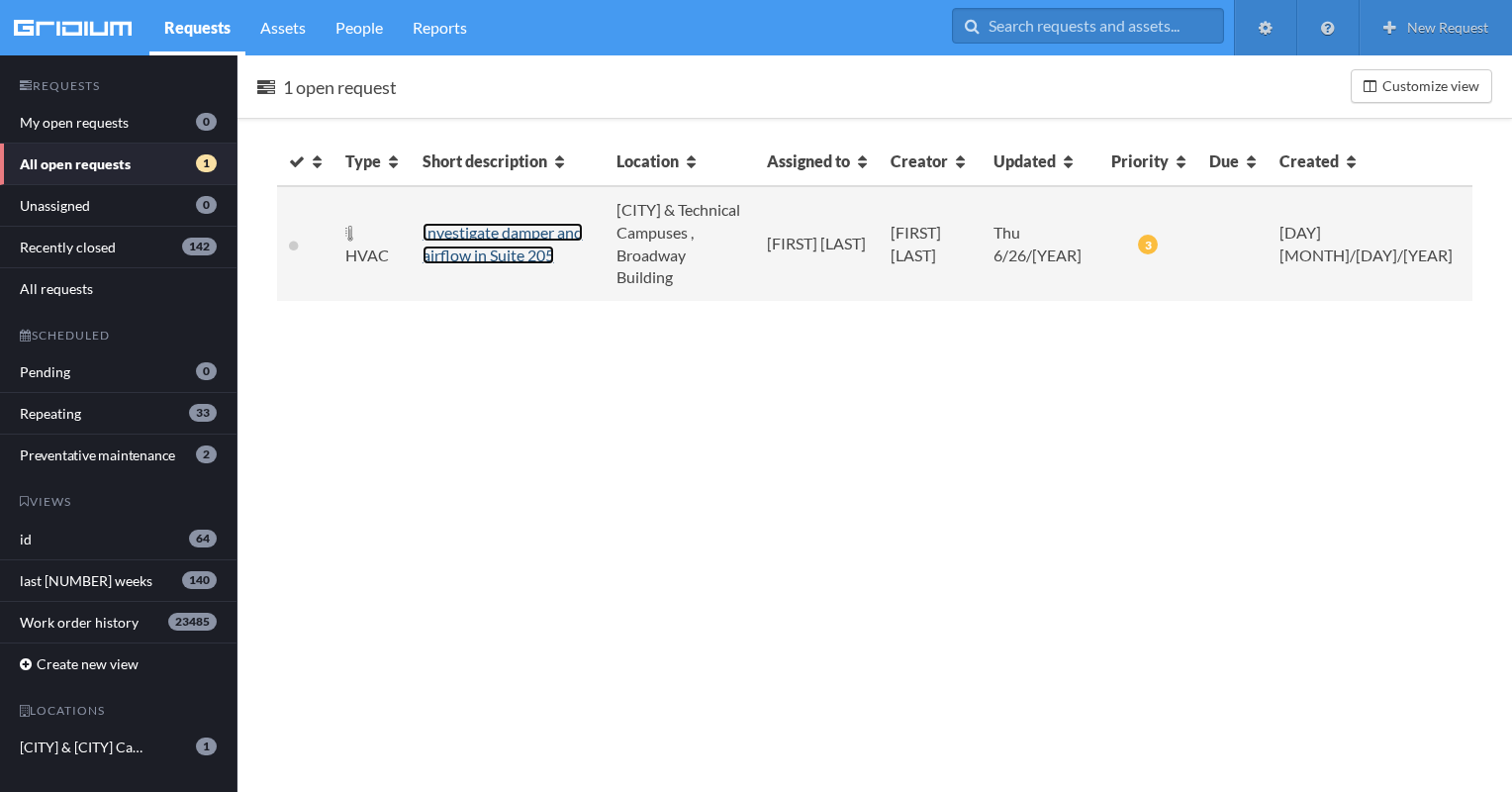 click on "Investigate damper and airflow in Suite 205" at bounding box center (503, 244) 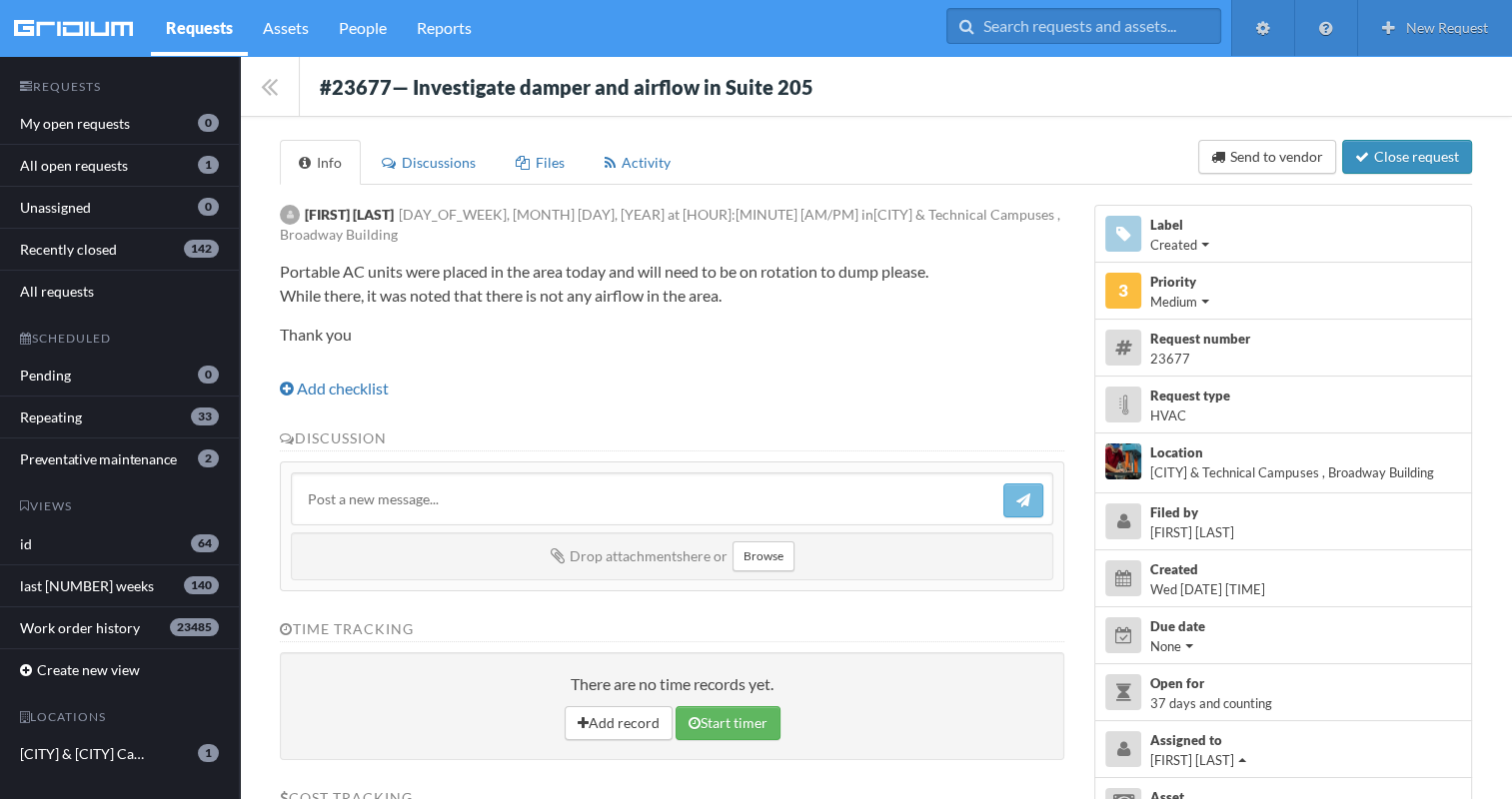 click on "Close request" at bounding box center (1407, 157) 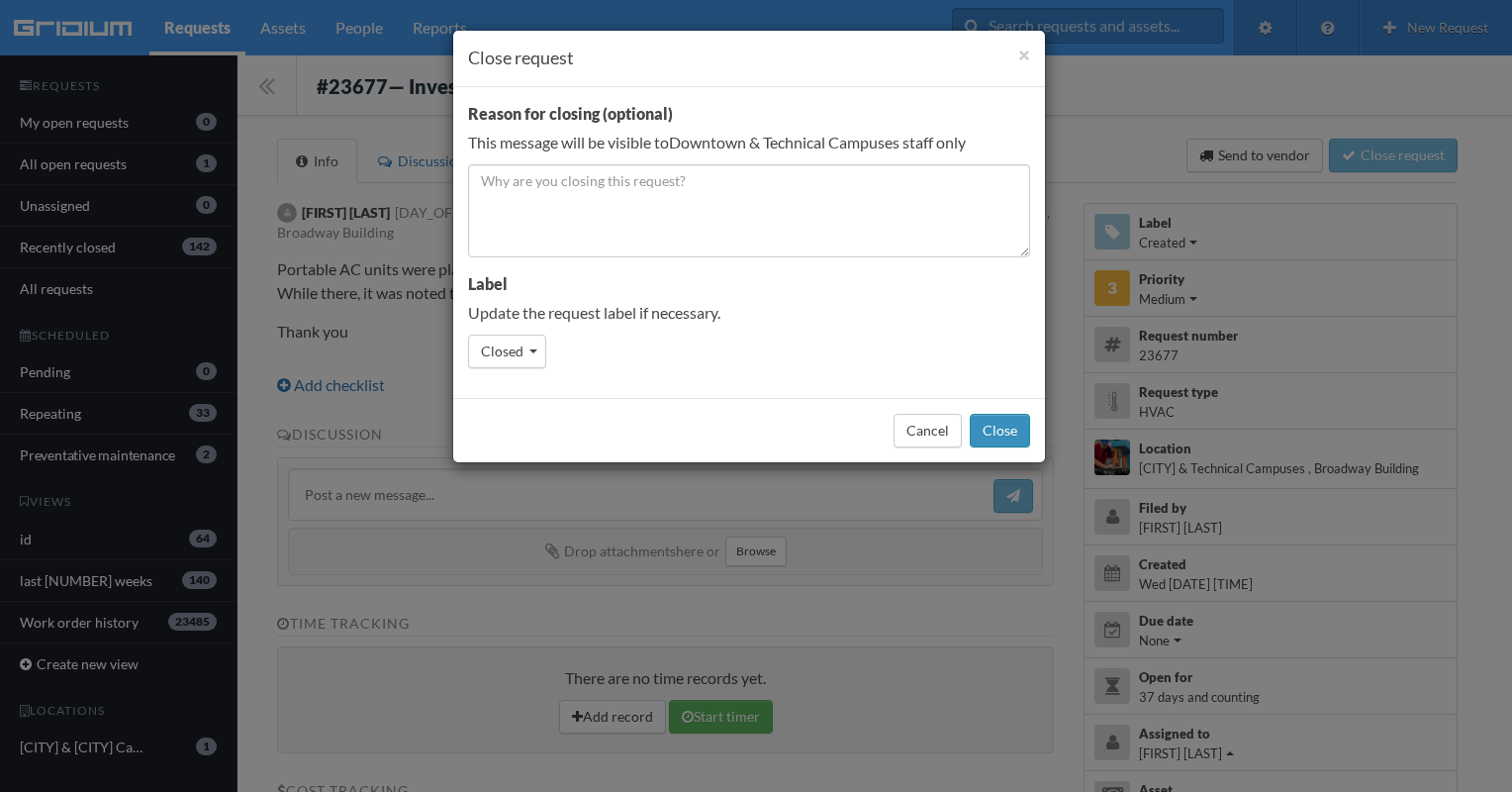 click on "Close" at bounding box center (999, 431) 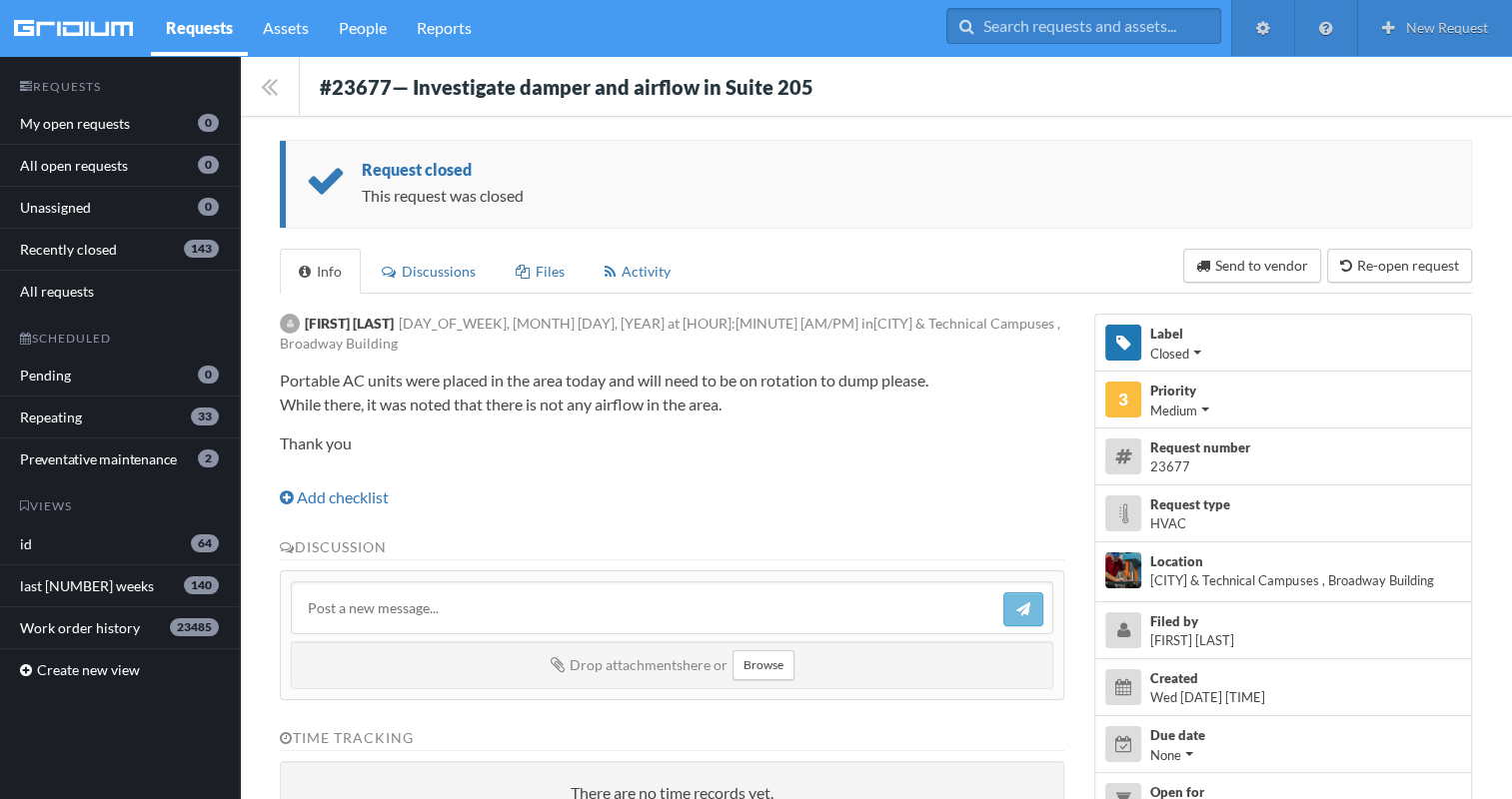click on "# 23677  —
Investigate damper and airflow in Suite 205
# 23677  —  Investigate damper and airflow in Suite 205
Request closed
This request was closed
Info
Discussions
Files
Activity
Send to vendor
Re-open request" at bounding box center (875, 627) 